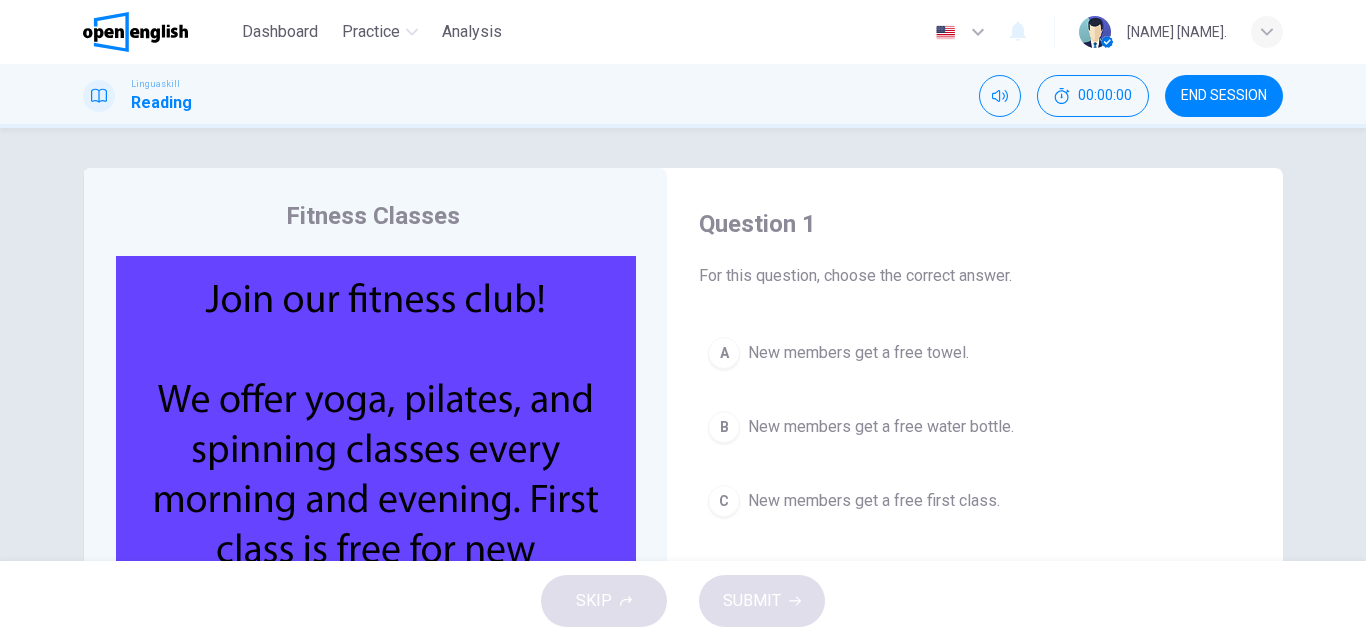 scroll, scrollTop: 0, scrollLeft: 0, axis: both 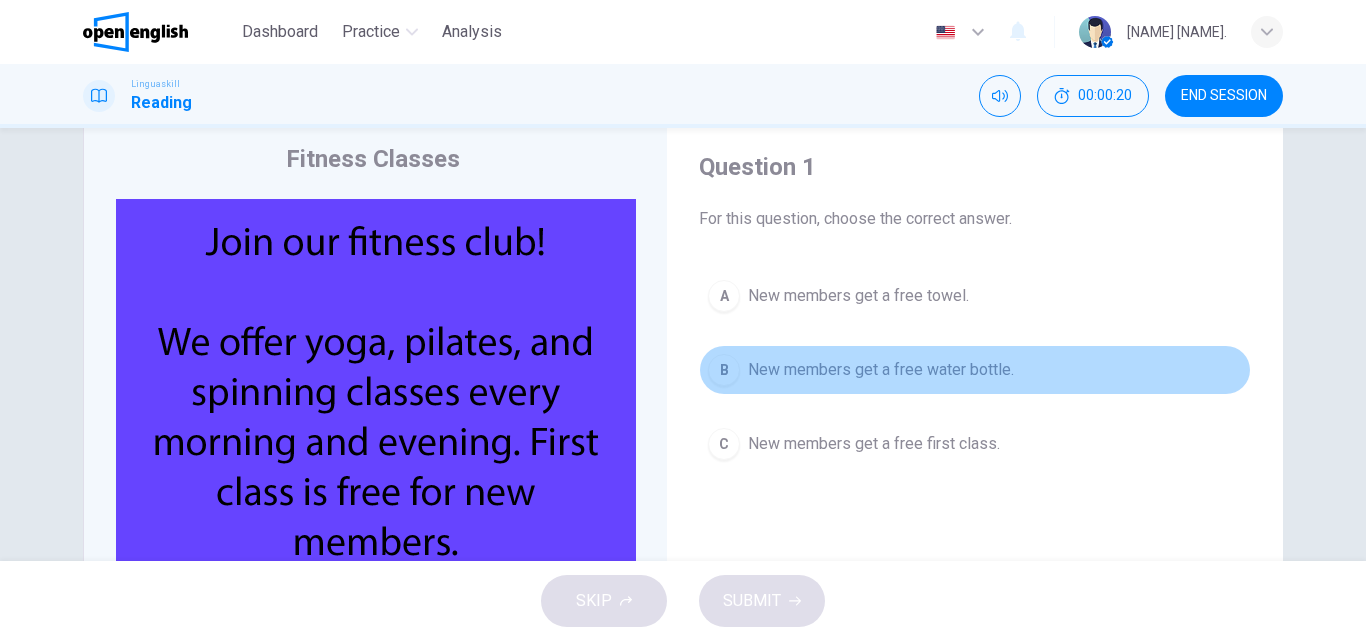 click on "New members get a free water bottle." at bounding box center [881, 370] 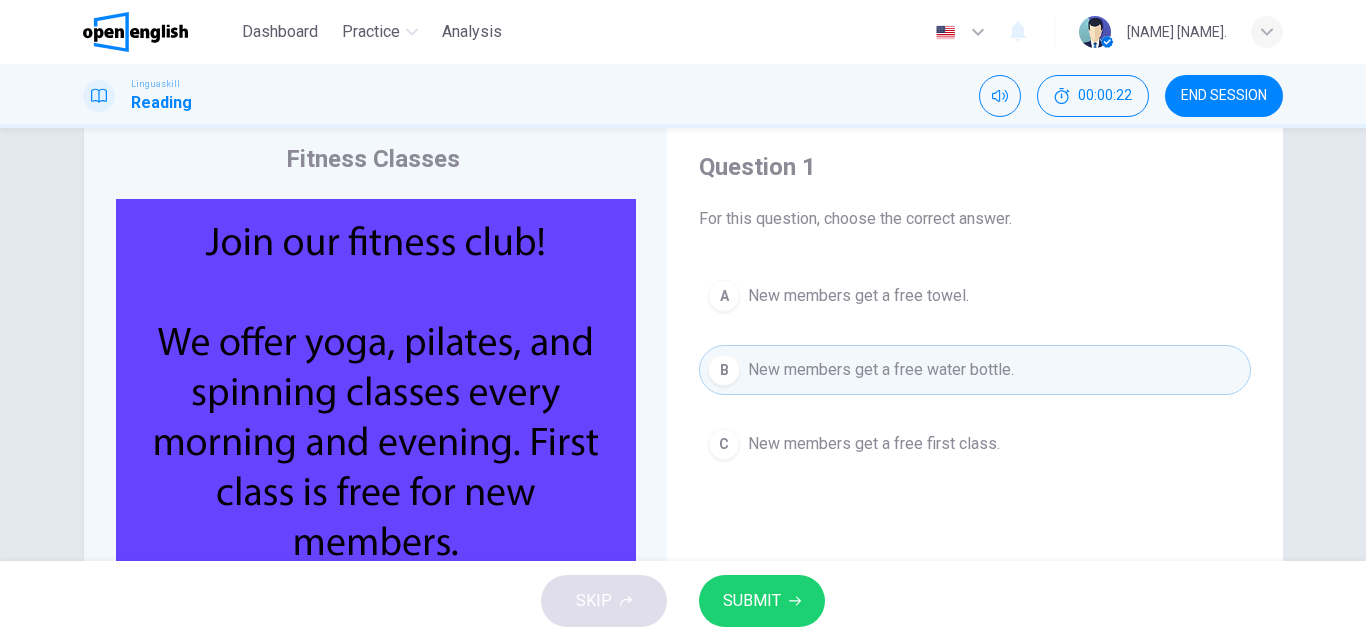 click on "SUBMIT" at bounding box center [752, 601] 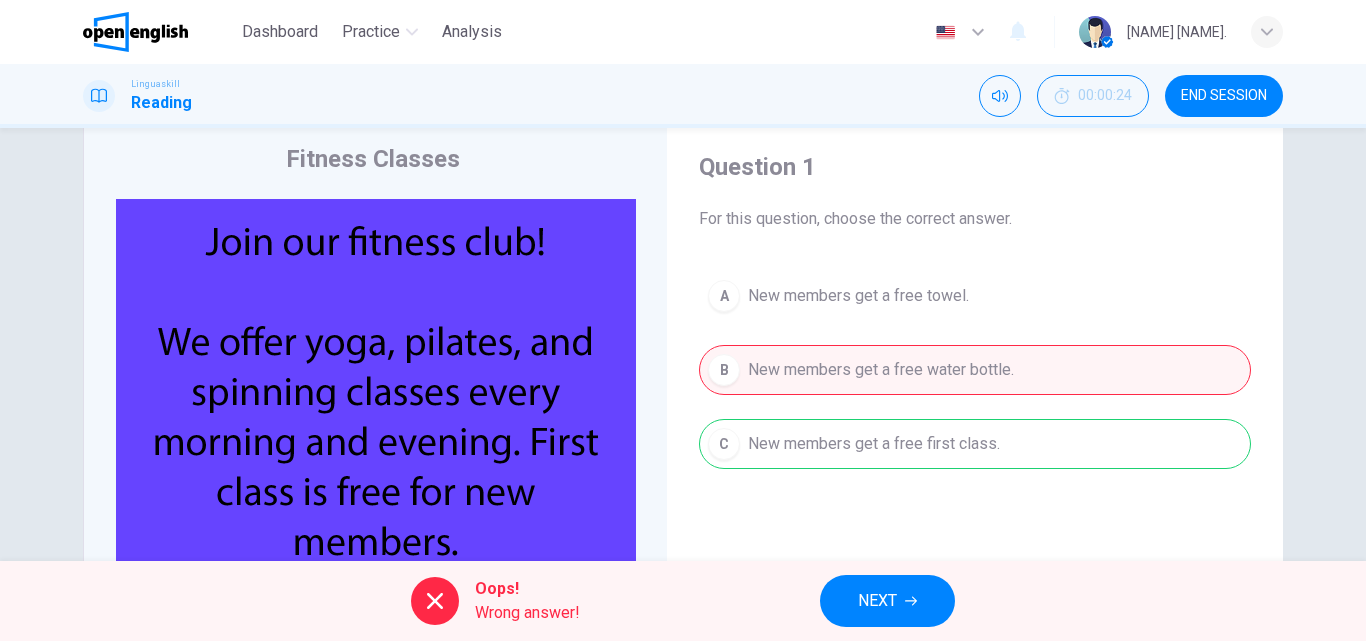 click on "NEXT" at bounding box center [877, 601] 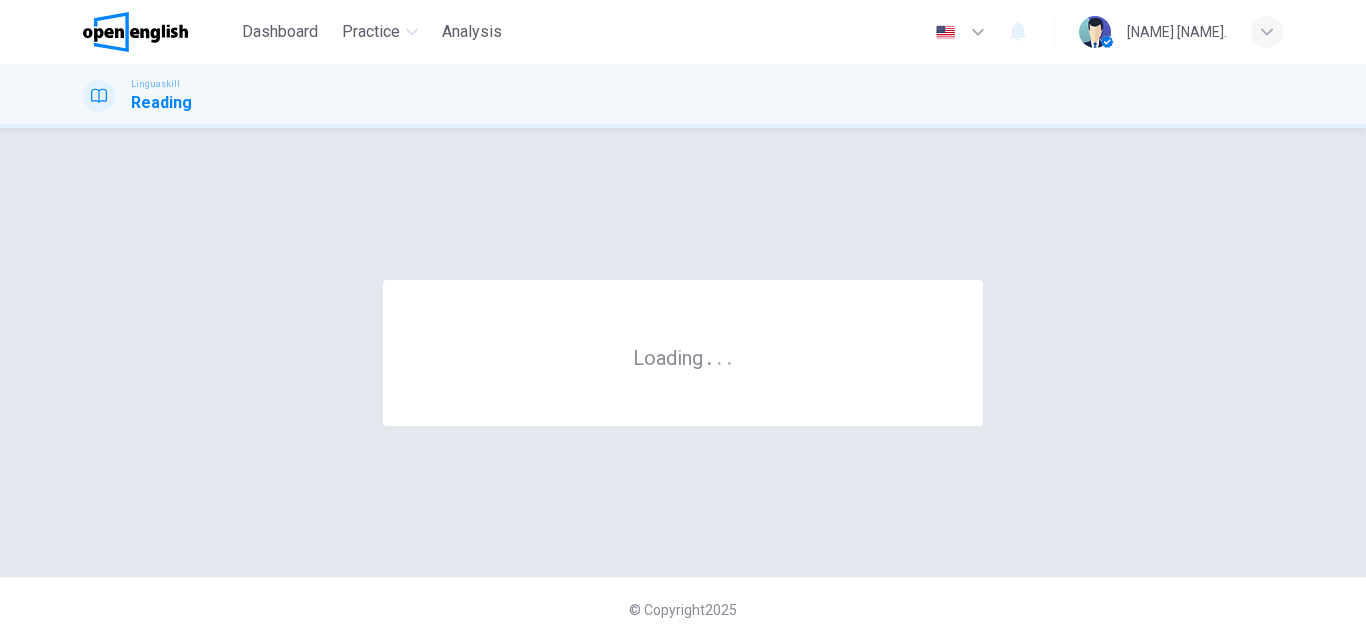 scroll, scrollTop: 0, scrollLeft: 0, axis: both 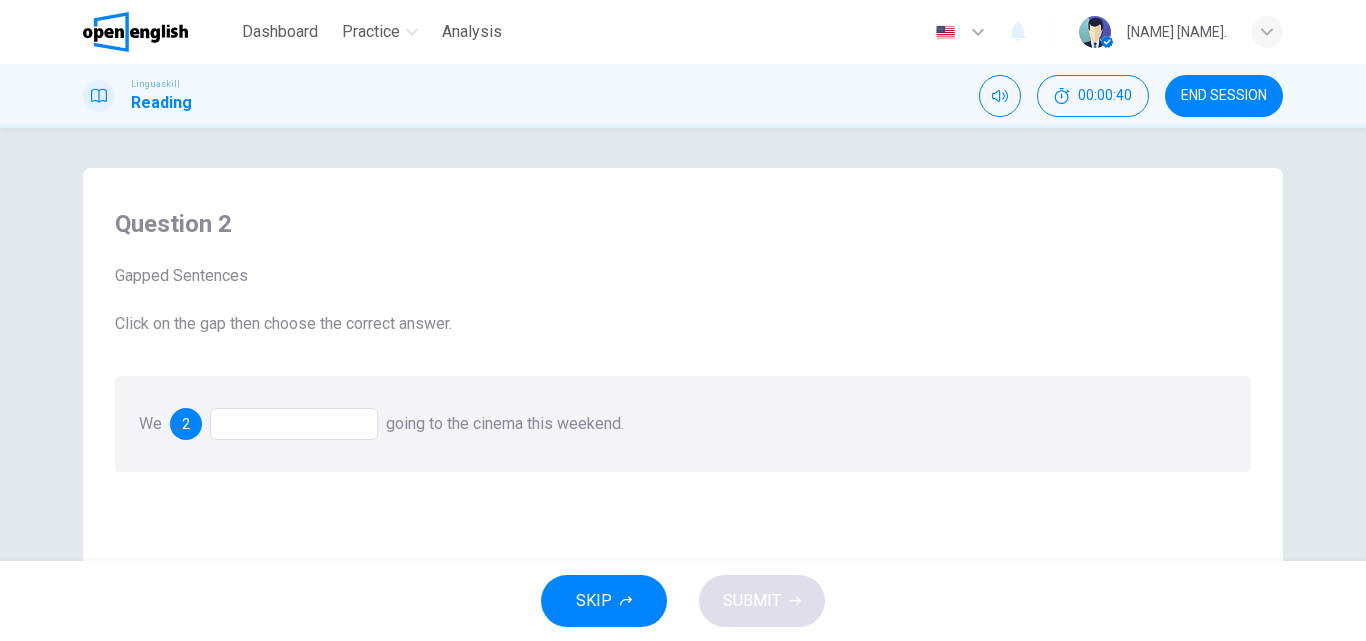 click at bounding box center [294, 424] 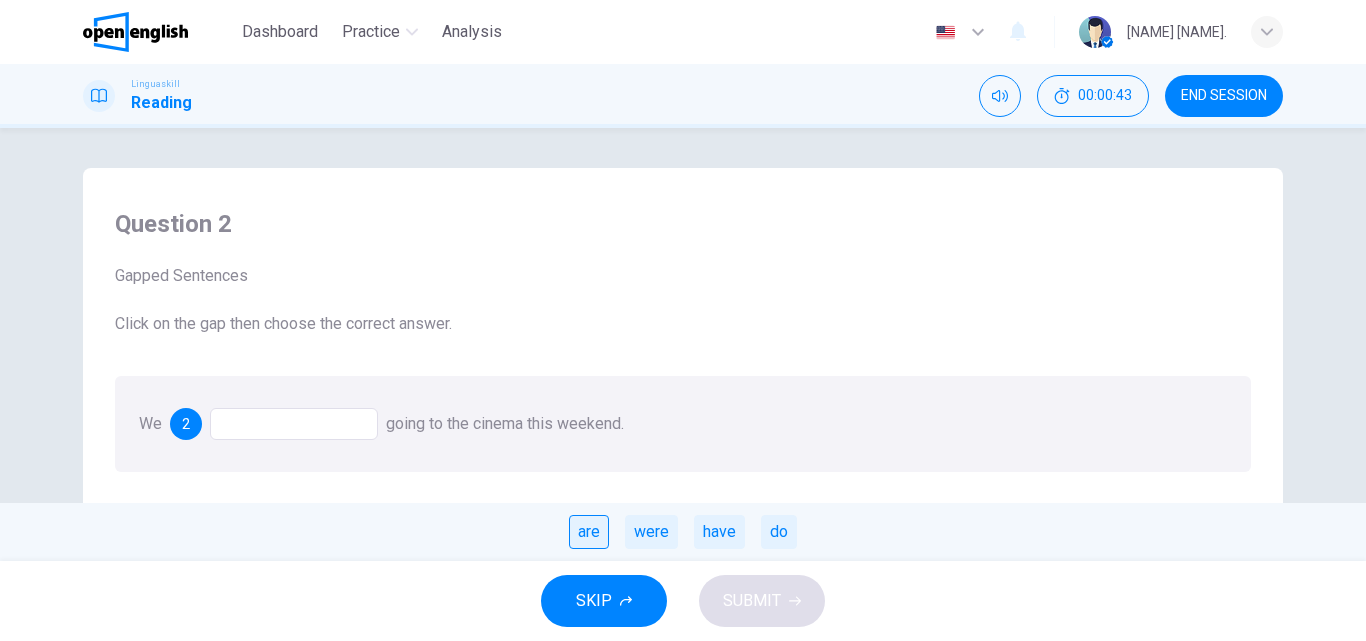 click on "are" at bounding box center (589, 532) 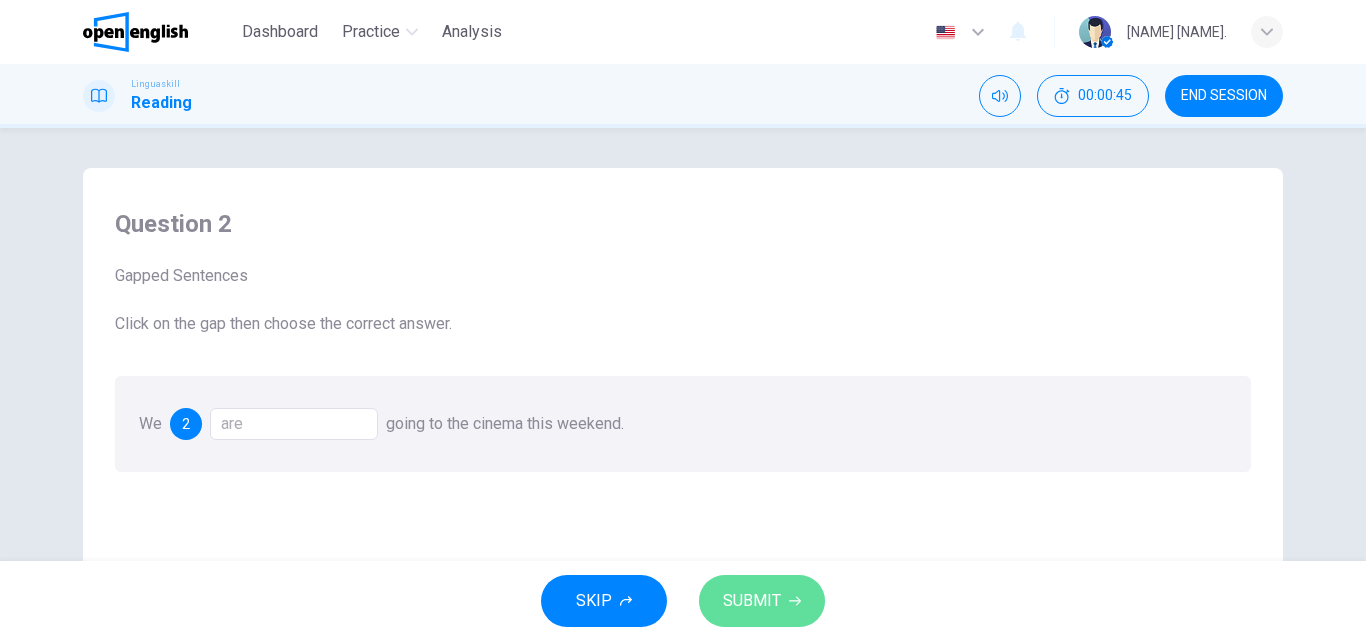 click on "SUBMIT" at bounding box center (752, 601) 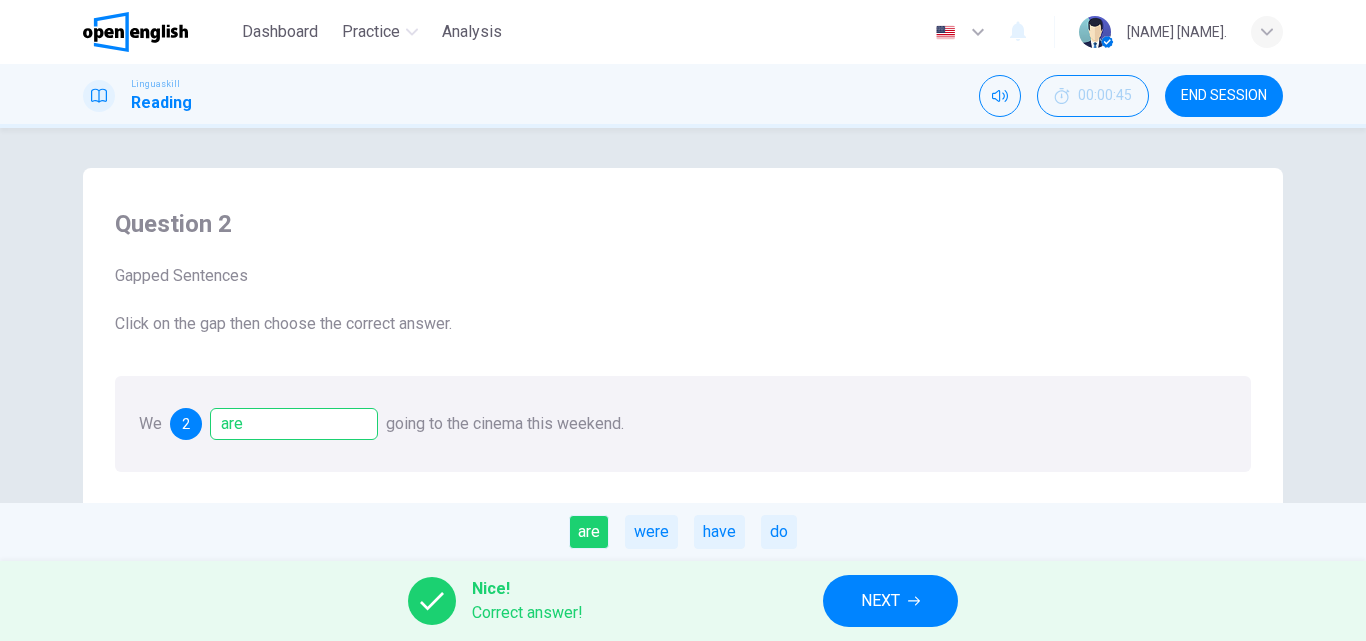 click on "NEXT" at bounding box center (890, 601) 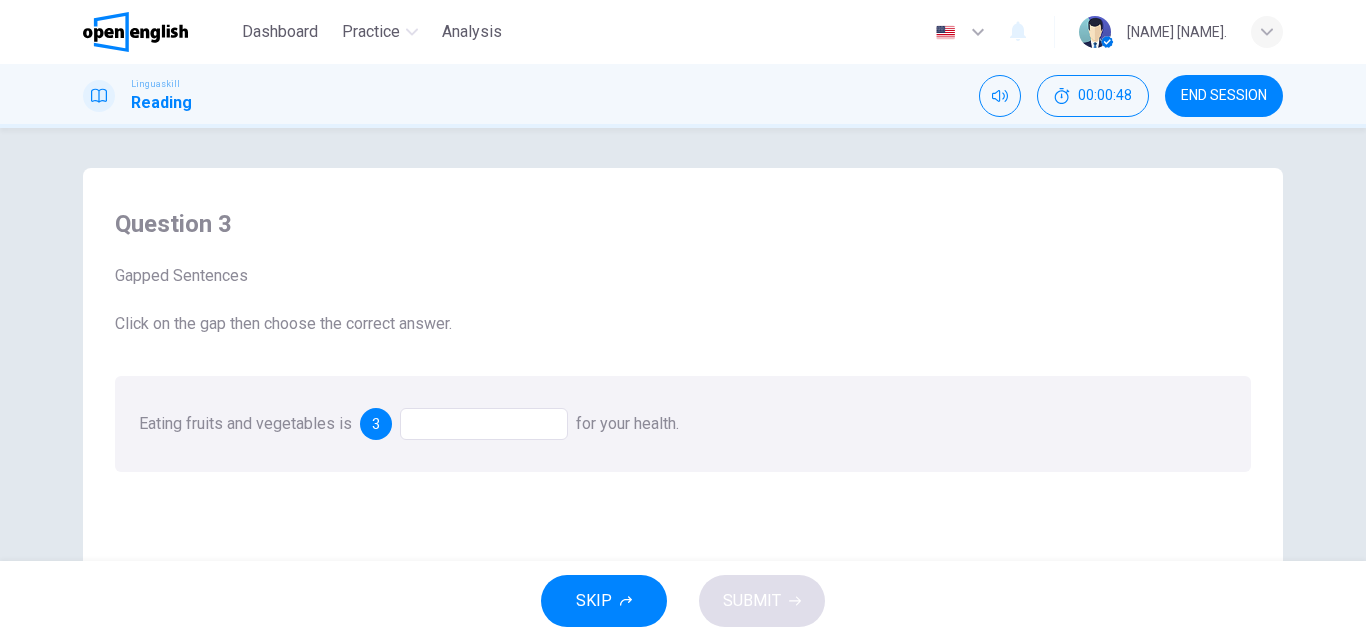 click at bounding box center [484, 424] 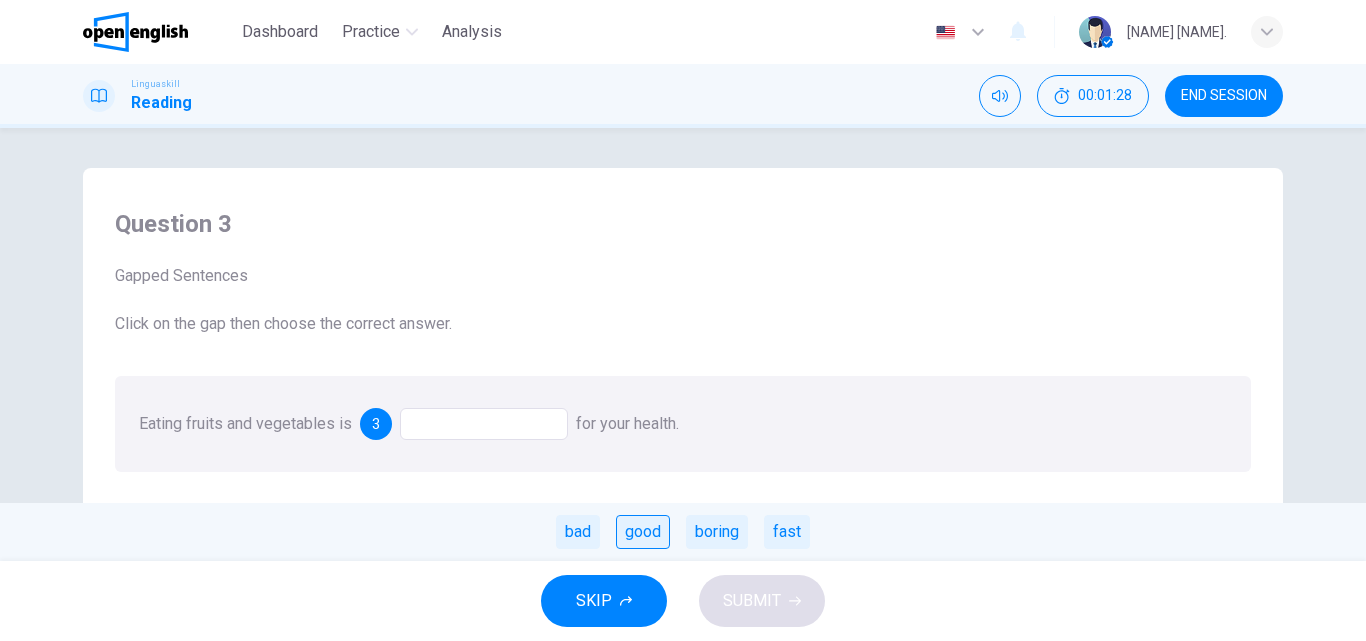 click on "good" at bounding box center (643, 532) 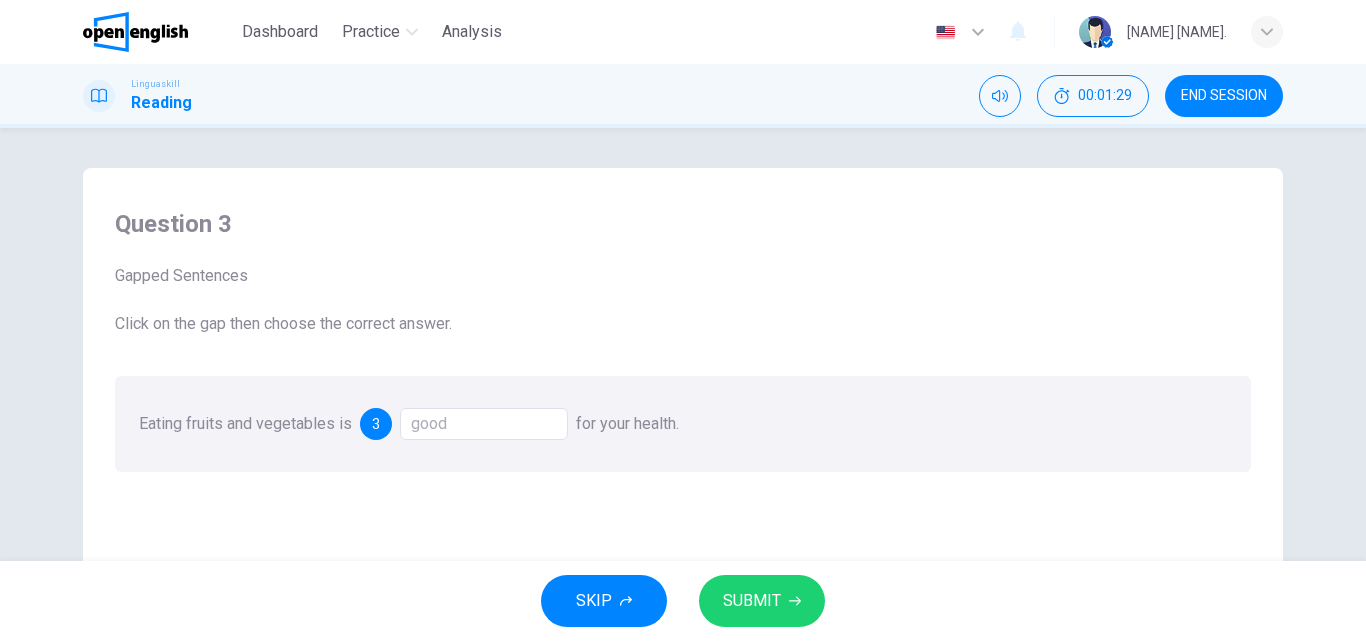 click on "SUBMIT" at bounding box center (762, 601) 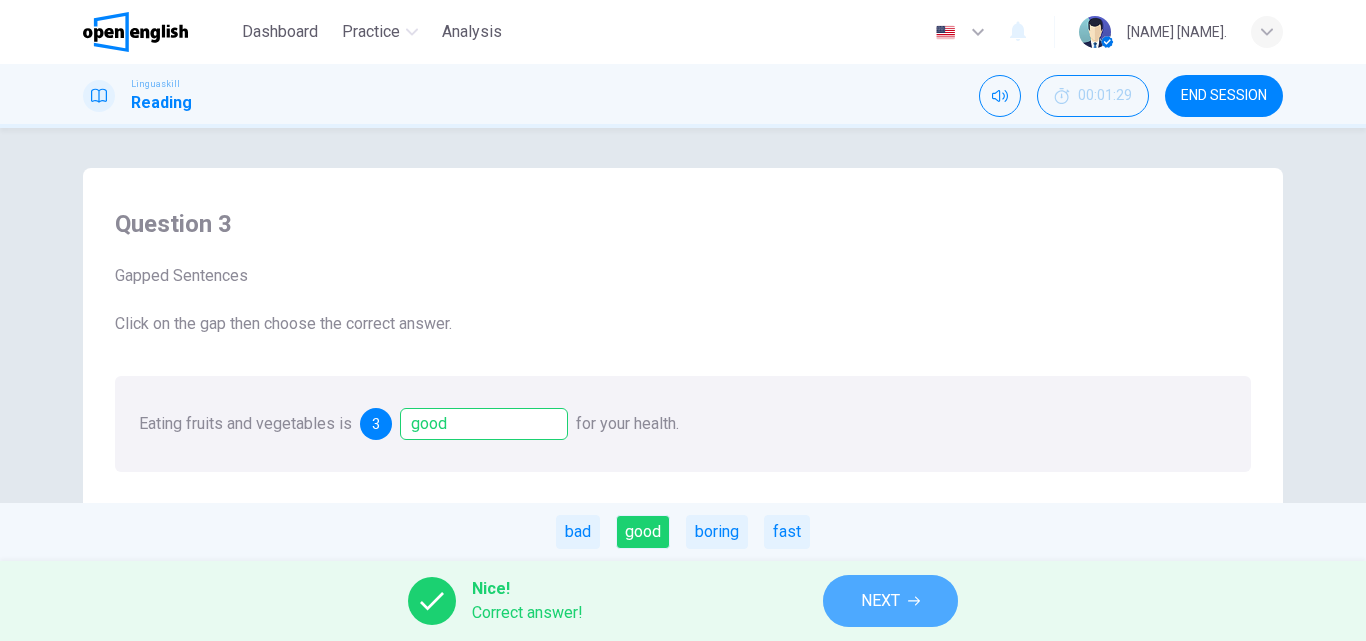 click on "NEXT" at bounding box center (890, 601) 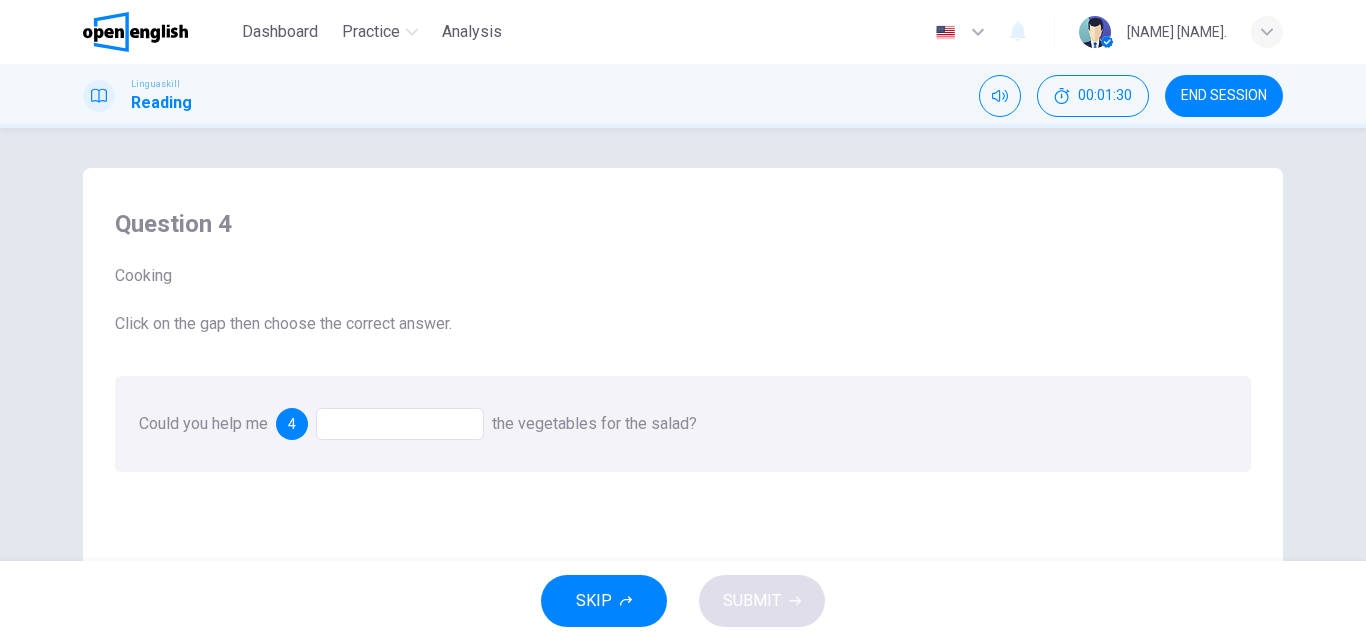 click at bounding box center [400, 424] 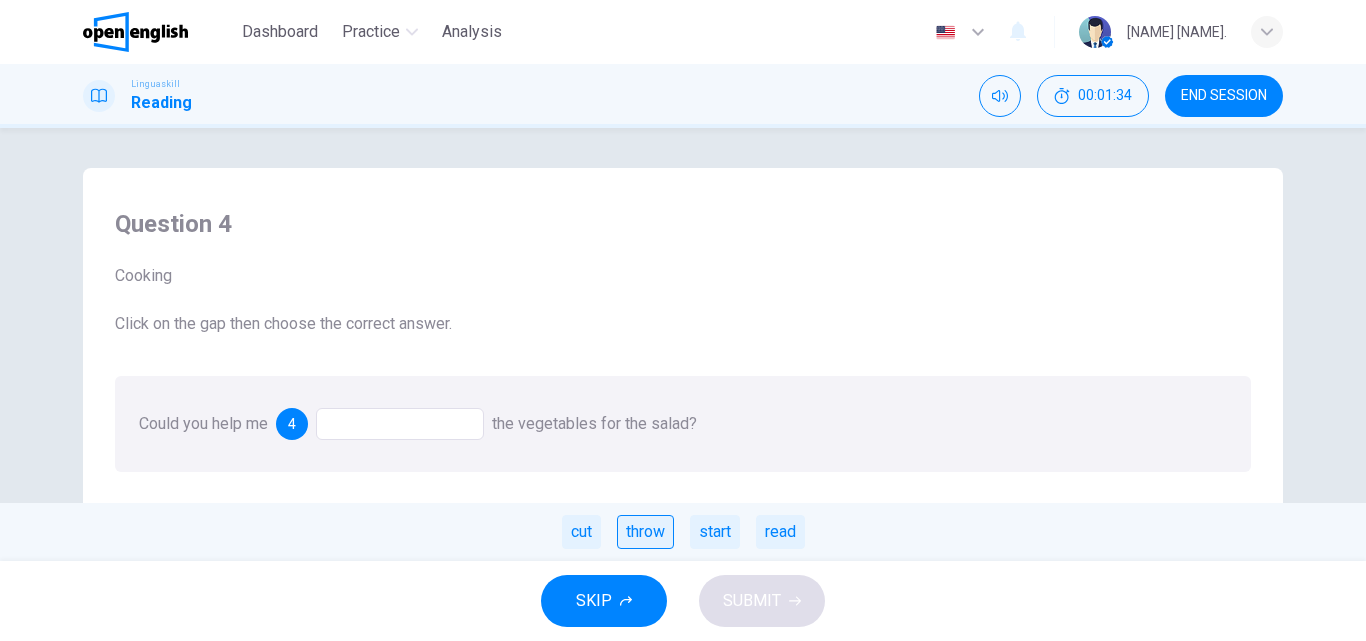 click on "throw" at bounding box center [645, 532] 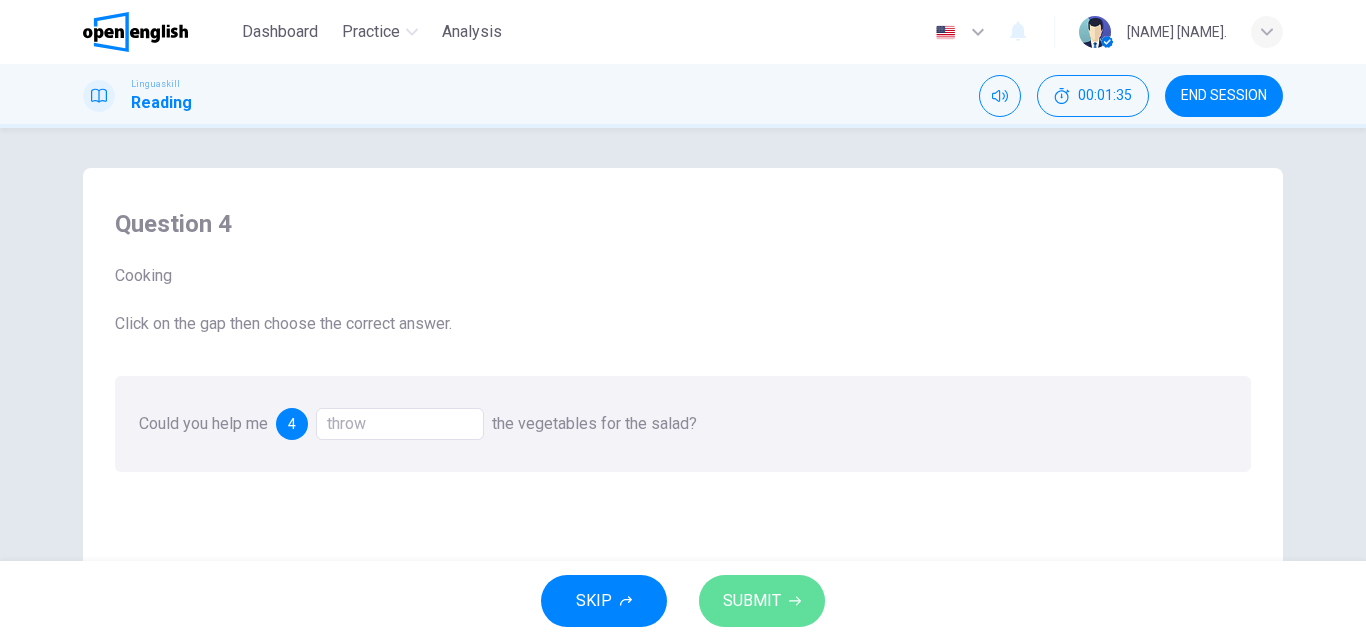 click on "SUBMIT" at bounding box center [762, 601] 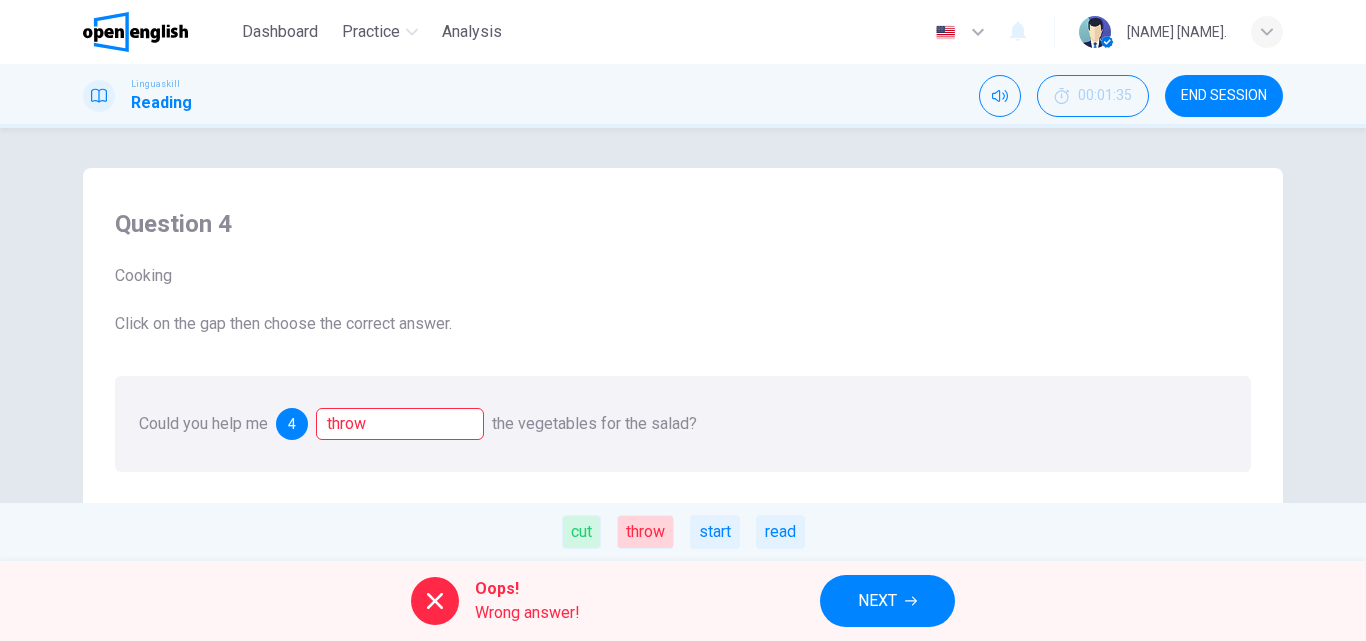 click on "NEXT" at bounding box center (877, 601) 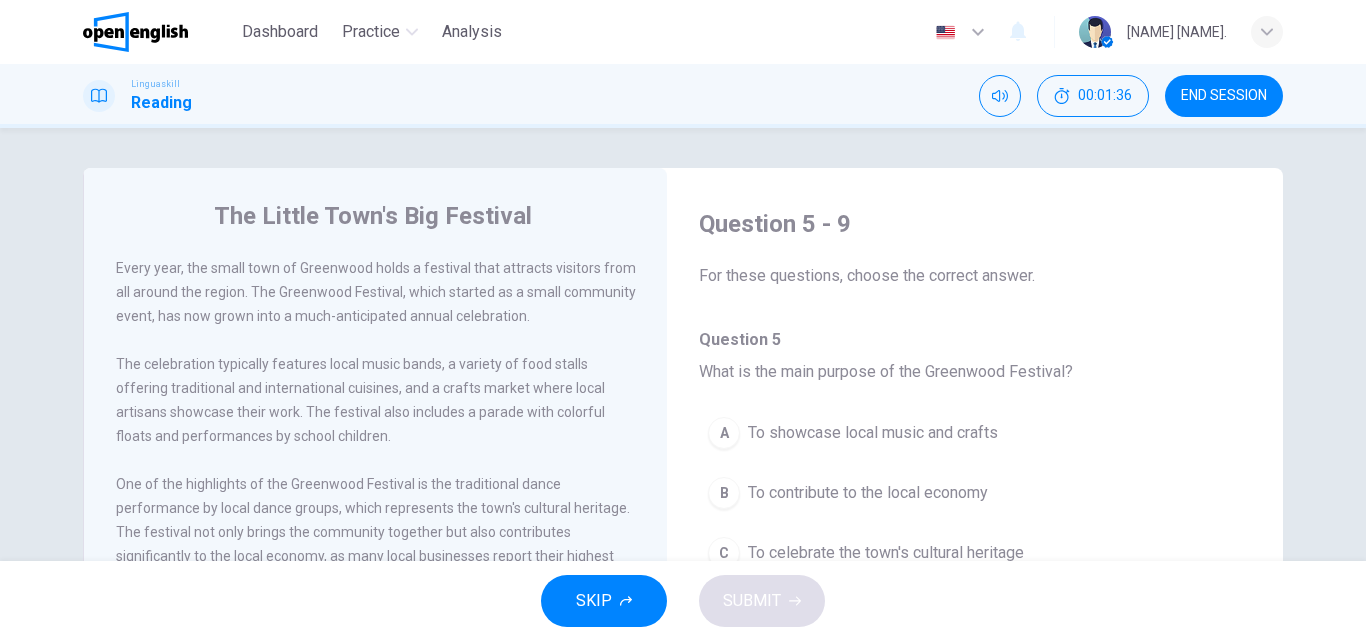 click on "A To showcase local music and crafts" at bounding box center [975, 433] 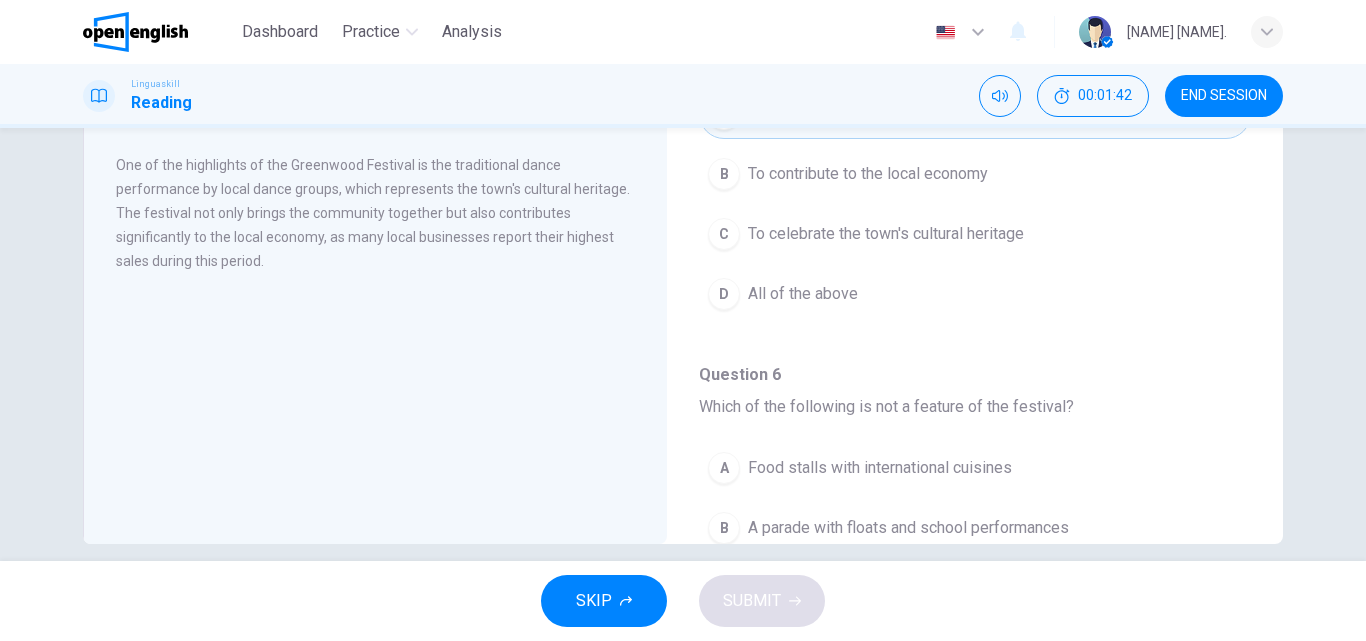 scroll, scrollTop: 342, scrollLeft: 0, axis: vertical 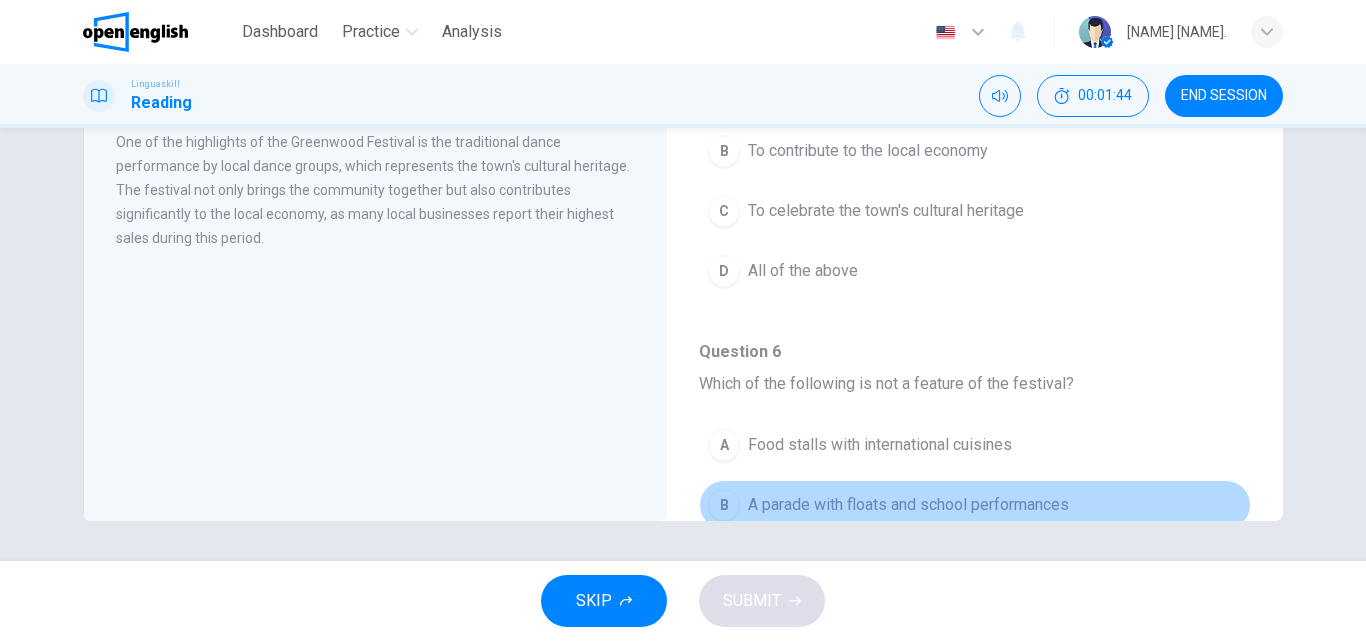 click on "B A parade with floats and school performances" at bounding box center (975, 505) 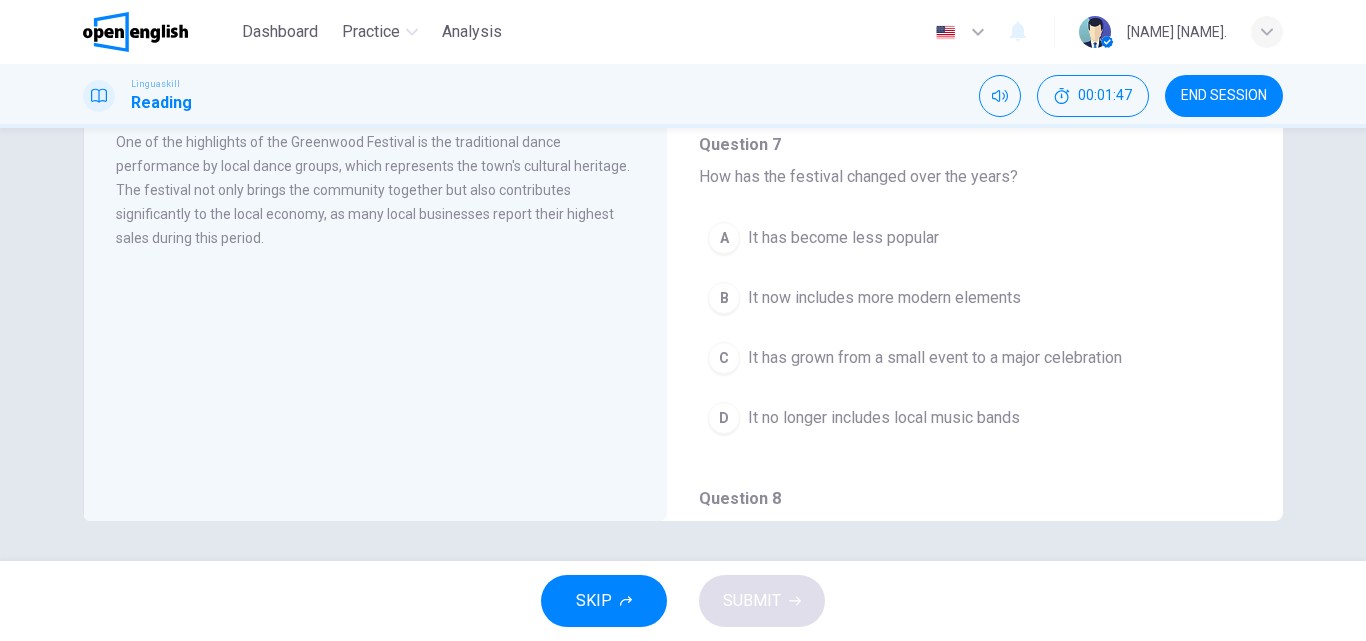 scroll, scrollTop: 1122, scrollLeft: 0, axis: vertical 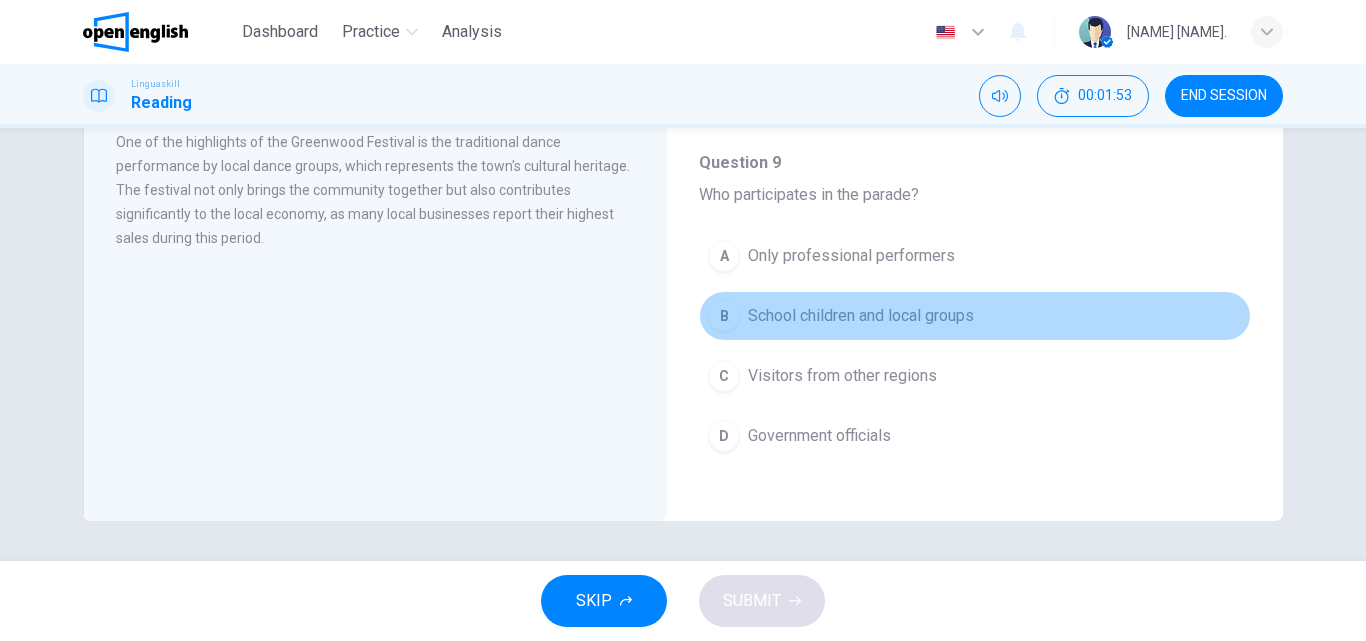 click on "B School children and local groups" at bounding box center (975, 316) 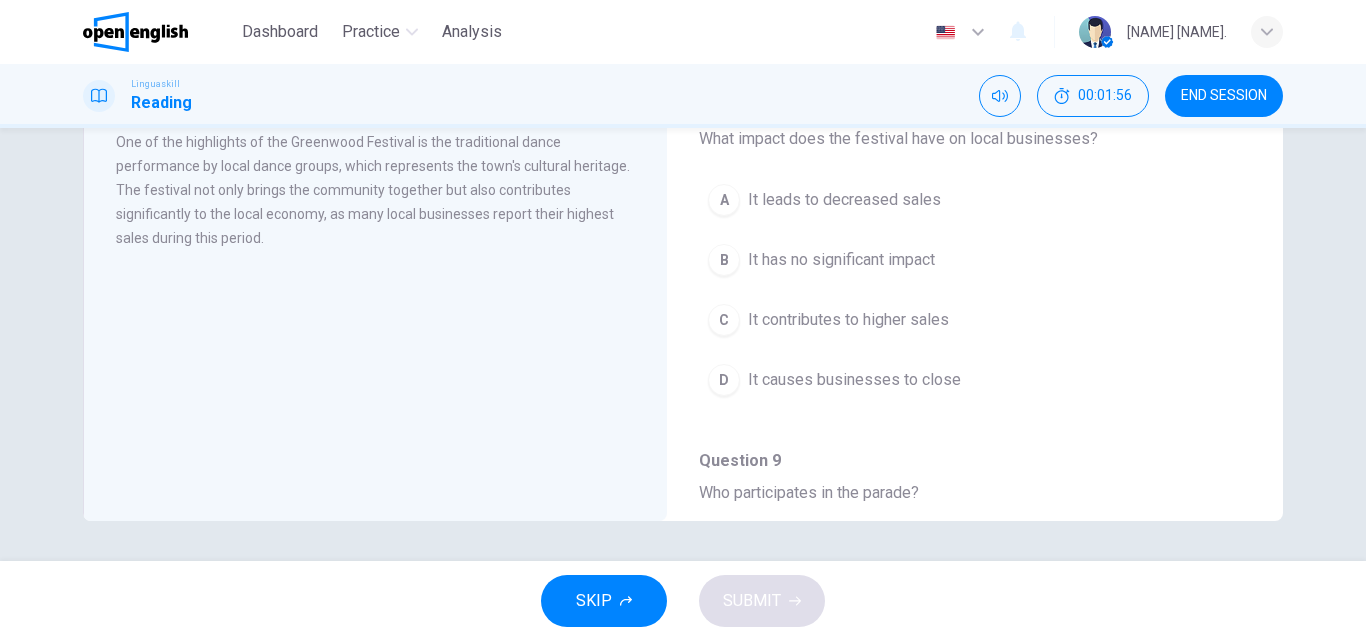 scroll, scrollTop: 956, scrollLeft: 0, axis: vertical 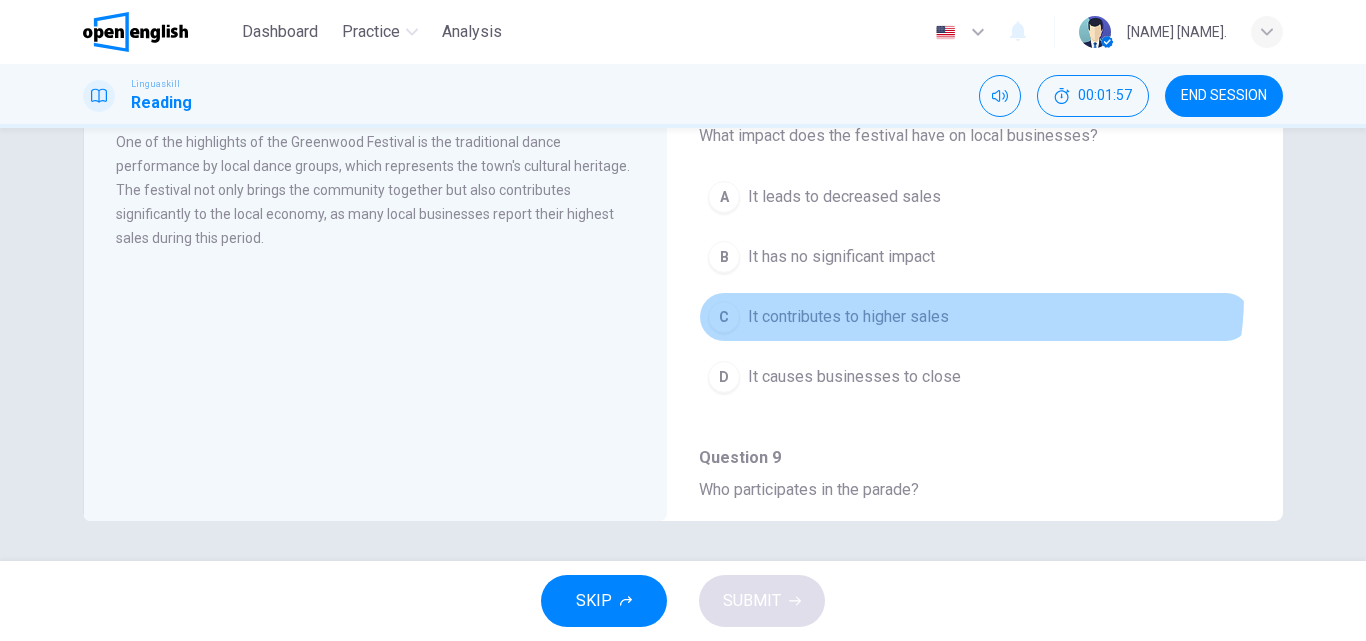 click on "C It contributes to higher sales" at bounding box center [975, 317] 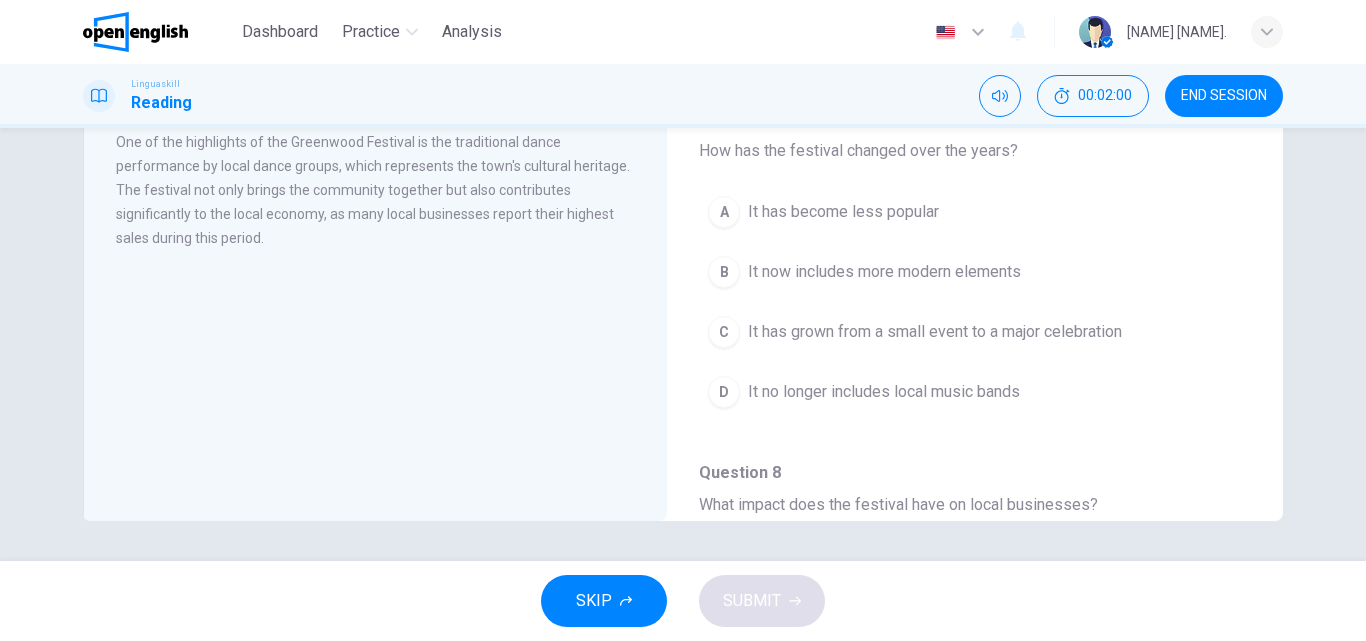 scroll, scrollTop: 590, scrollLeft: 0, axis: vertical 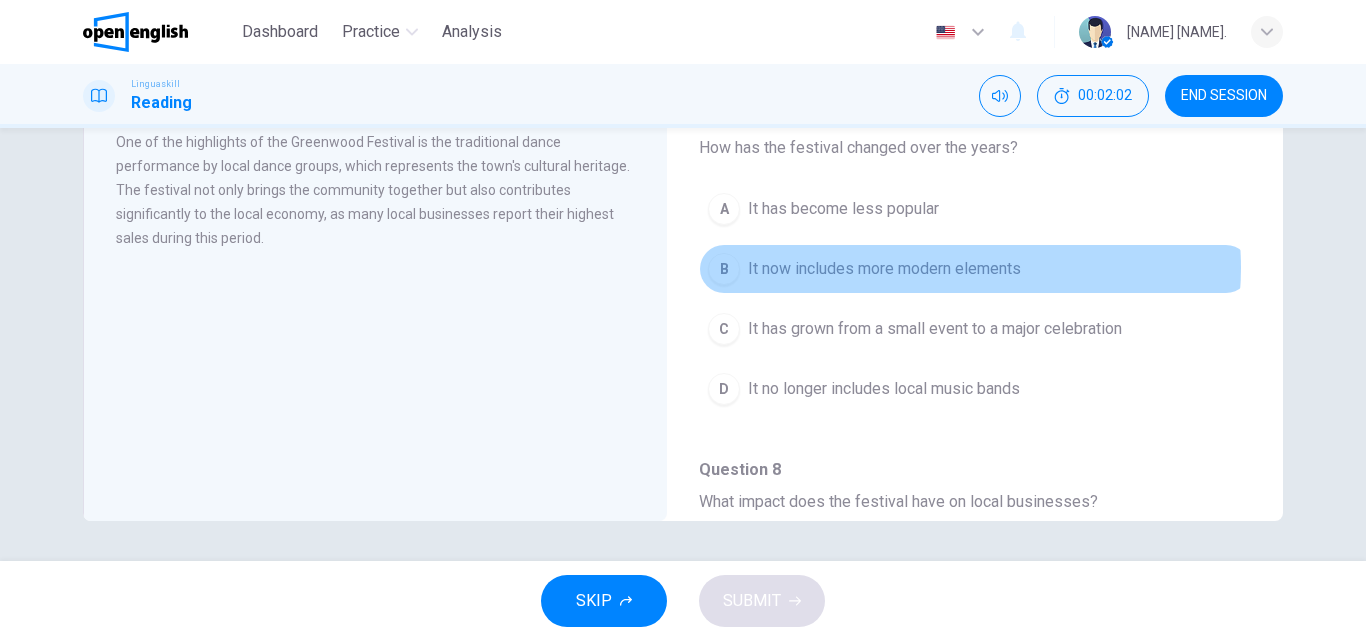 click on "It now includes more modern elements" at bounding box center [884, 269] 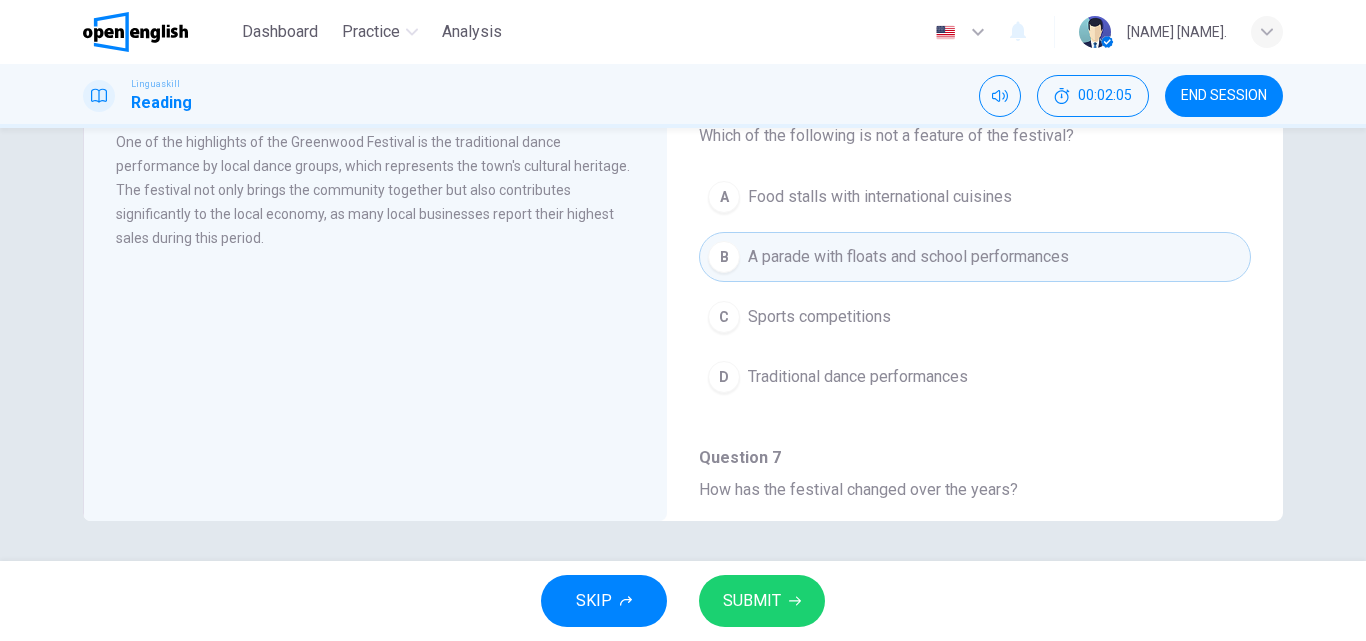 scroll, scrollTop: 244, scrollLeft: 0, axis: vertical 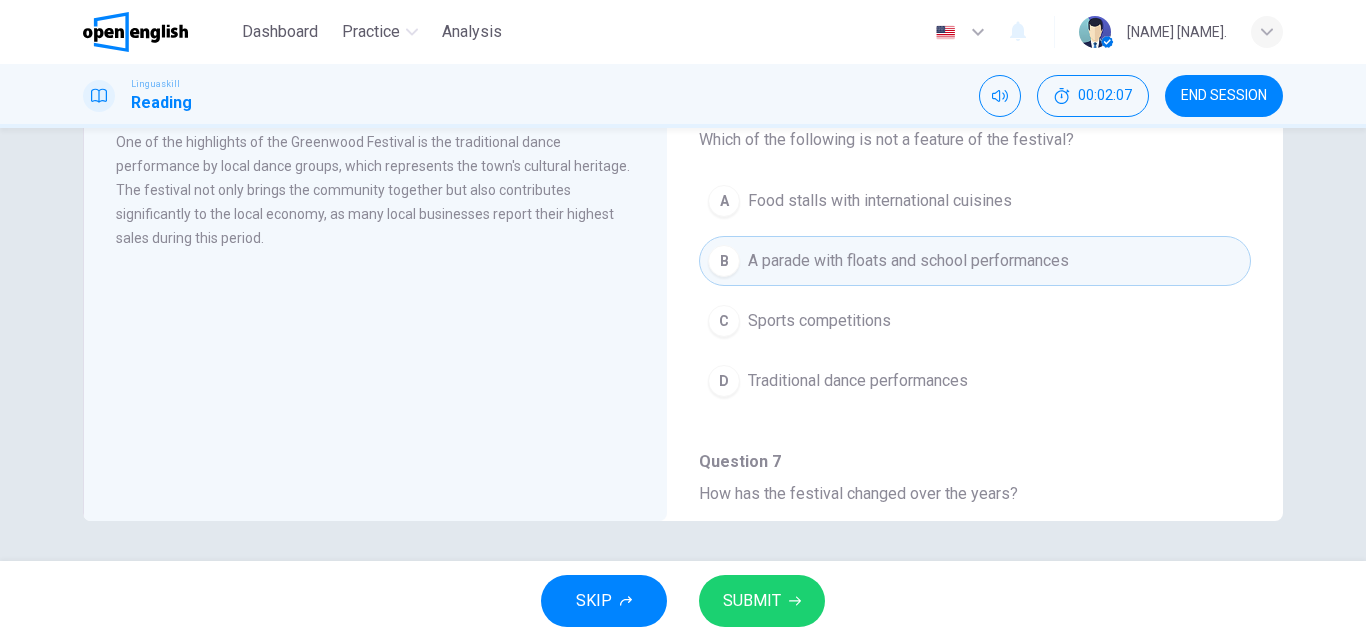 click on "SUBMIT" at bounding box center (752, 601) 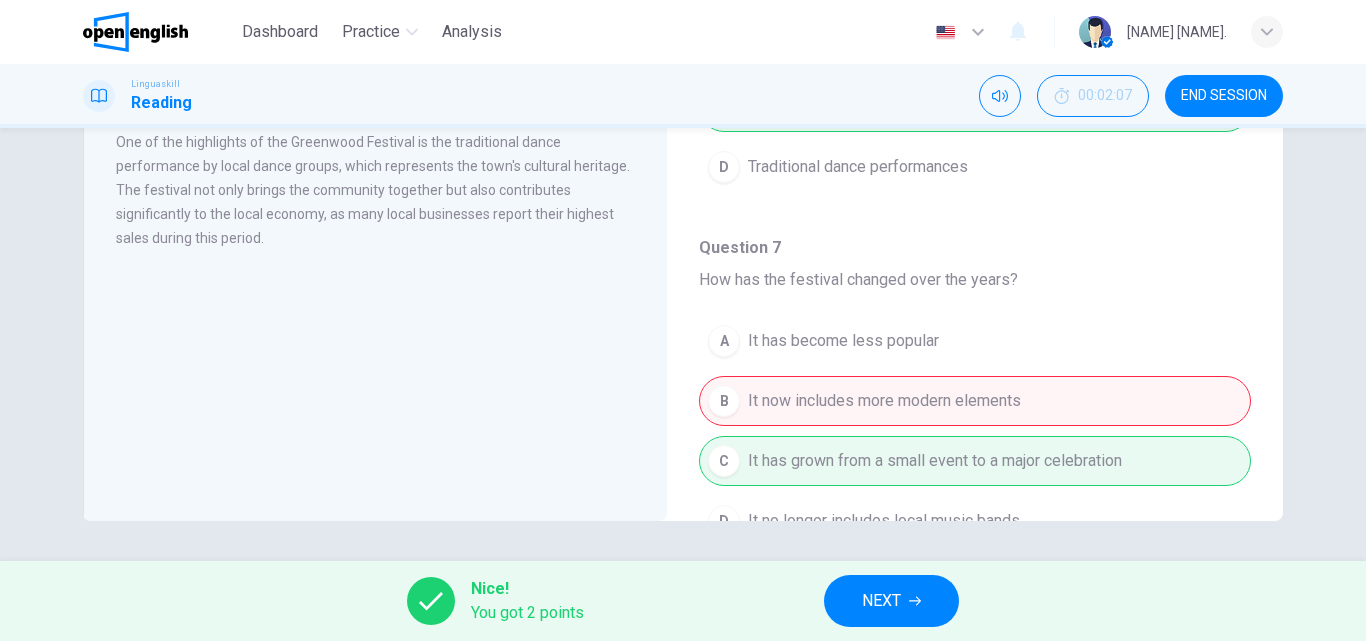 scroll, scrollTop: 1251, scrollLeft: 0, axis: vertical 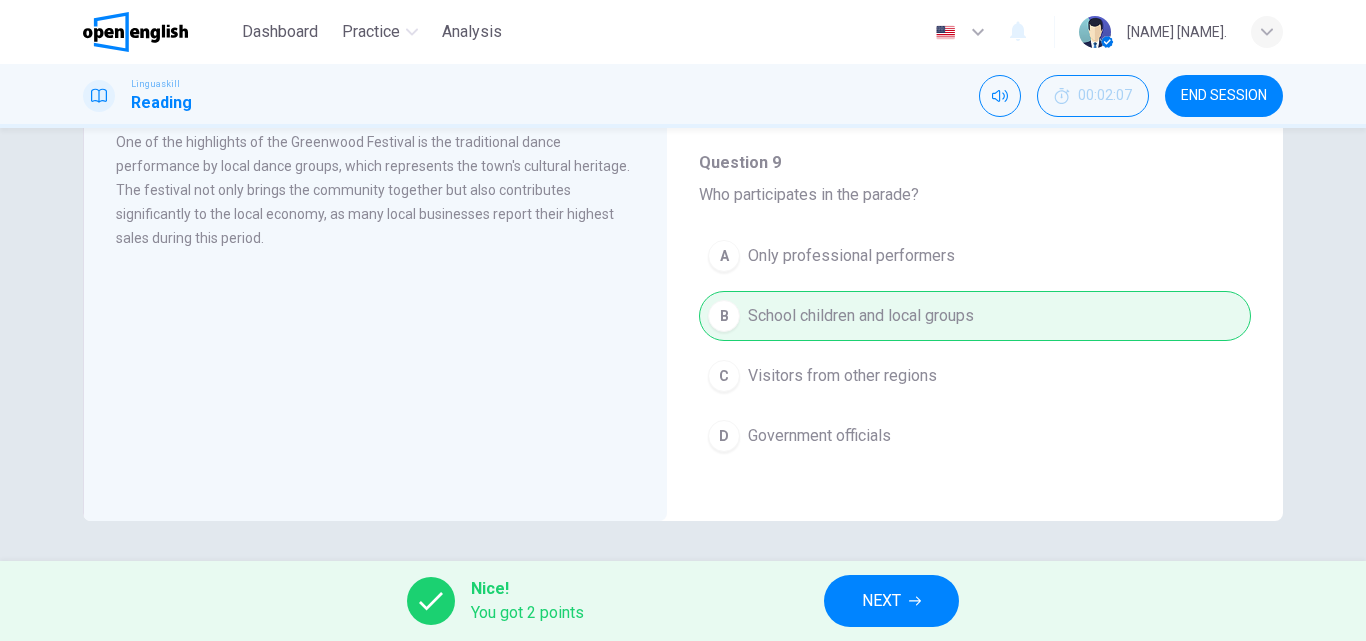 click on "NEXT" at bounding box center [891, 601] 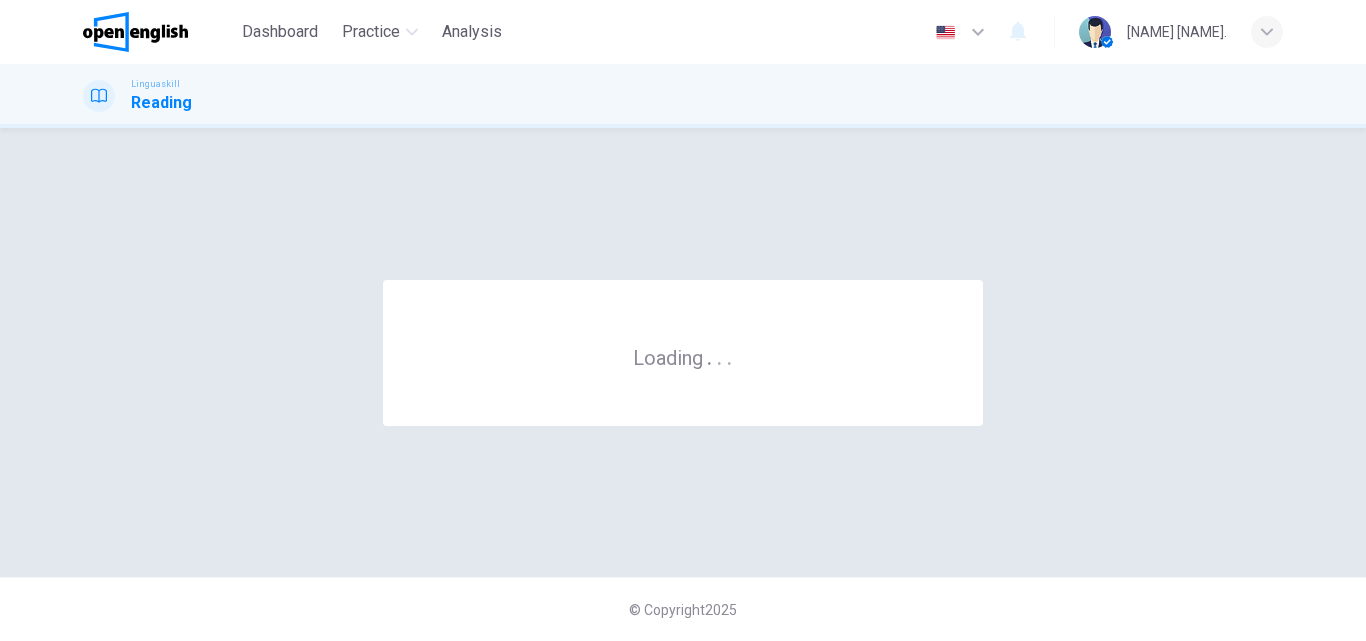 scroll, scrollTop: 0, scrollLeft: 0, axis: both 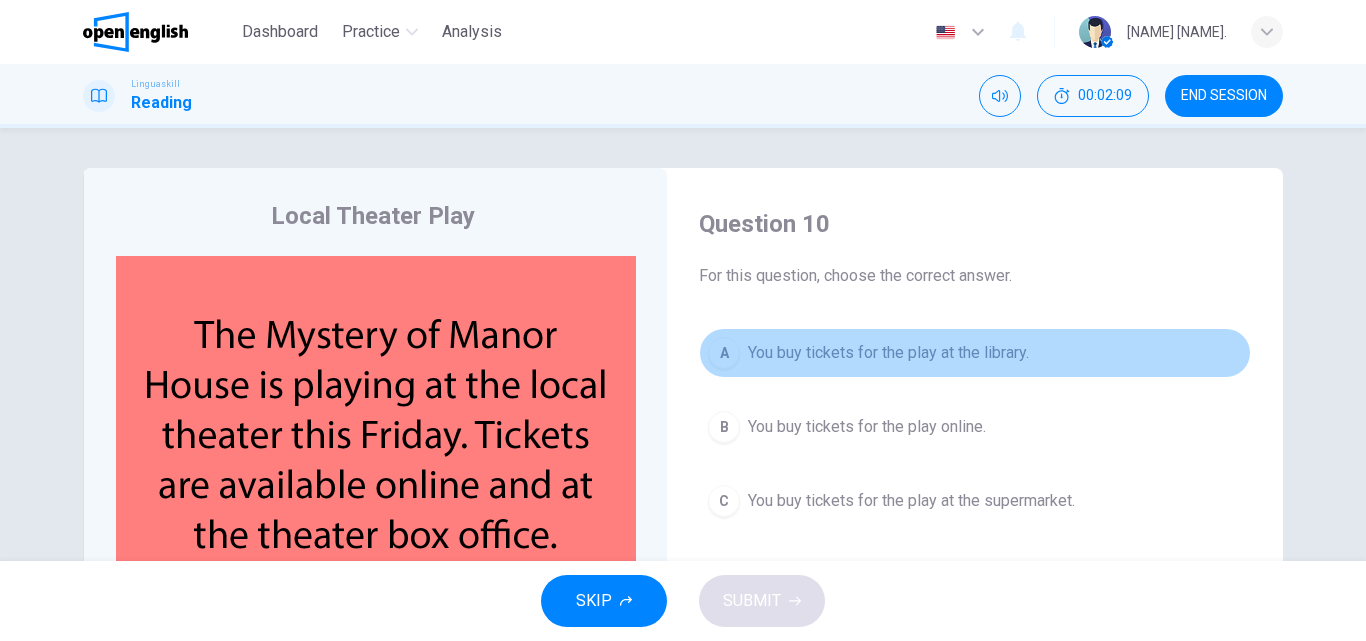 click on "You buy tickets for the play at the library." at bounding box center [888, 353] 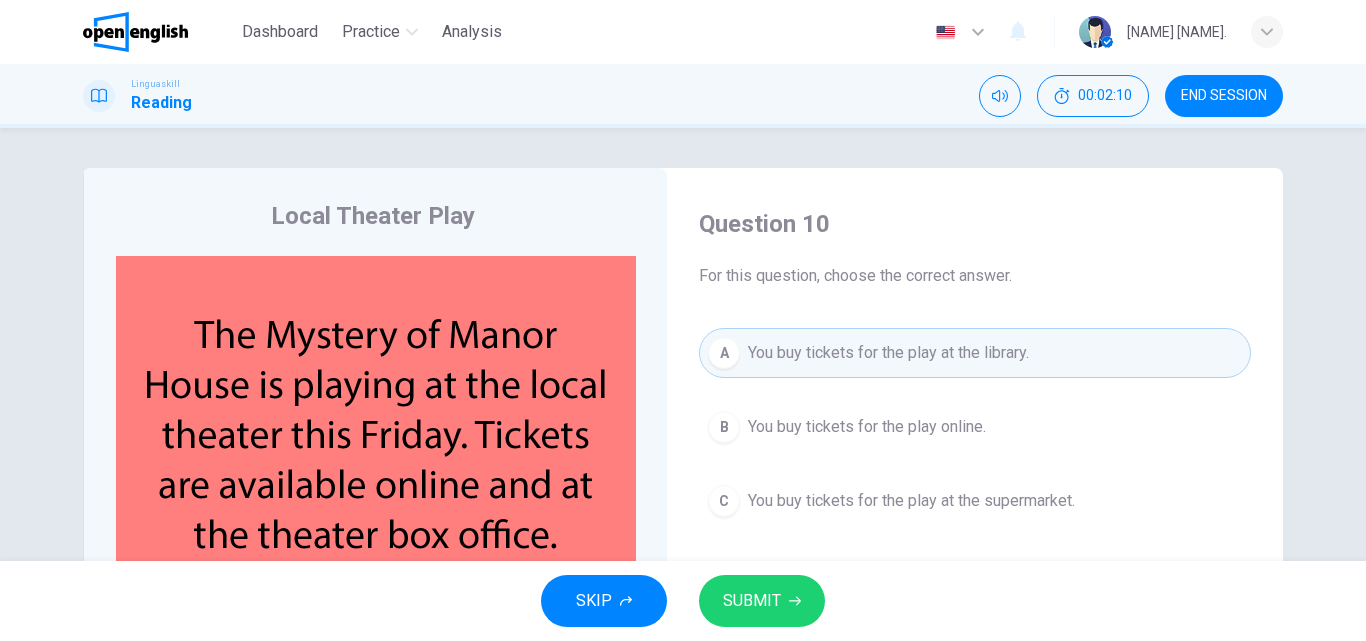 click on "SUBMIT" at bounding box center [762, 601] 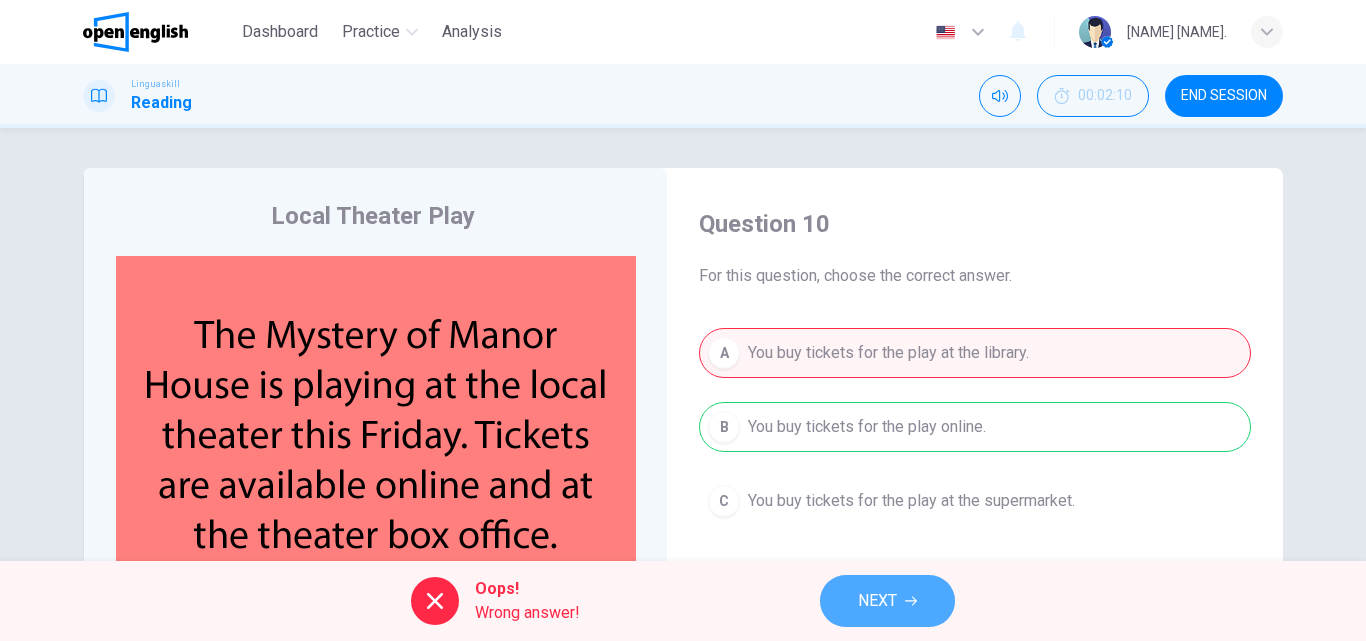 click on "NEXT" at bounding box center [877, 601] 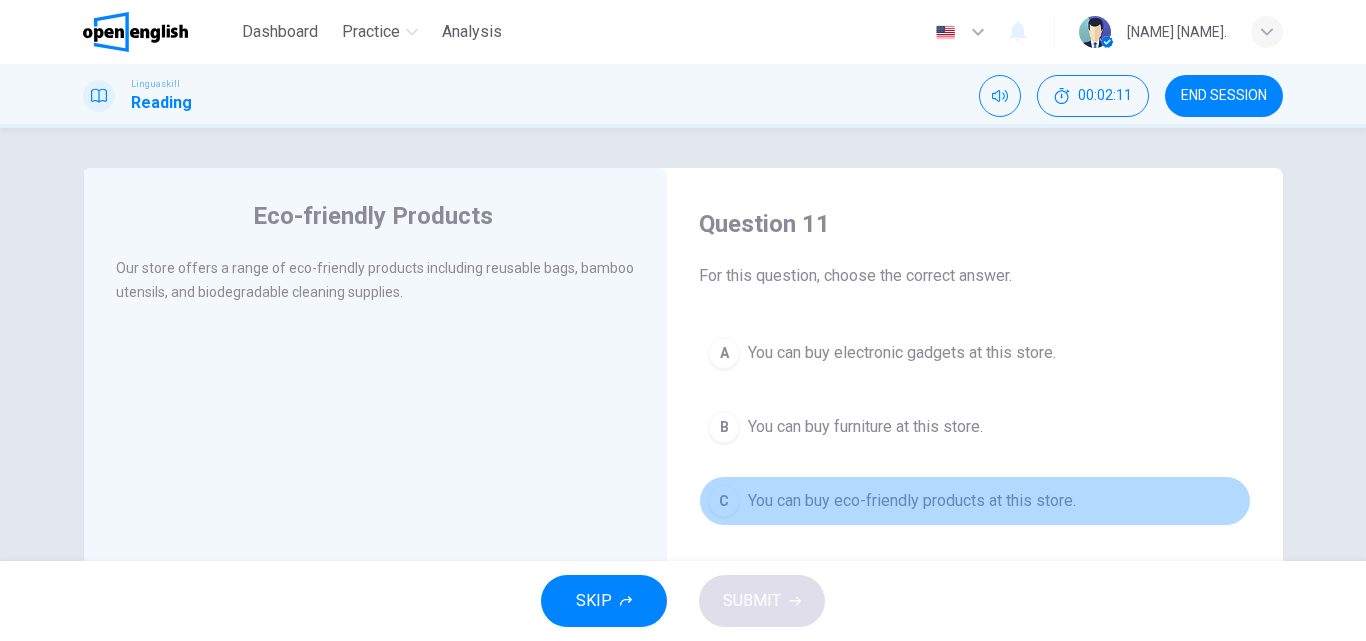 click on "You can buy eco-friendly products at this store." at bounding box center [912, 501] 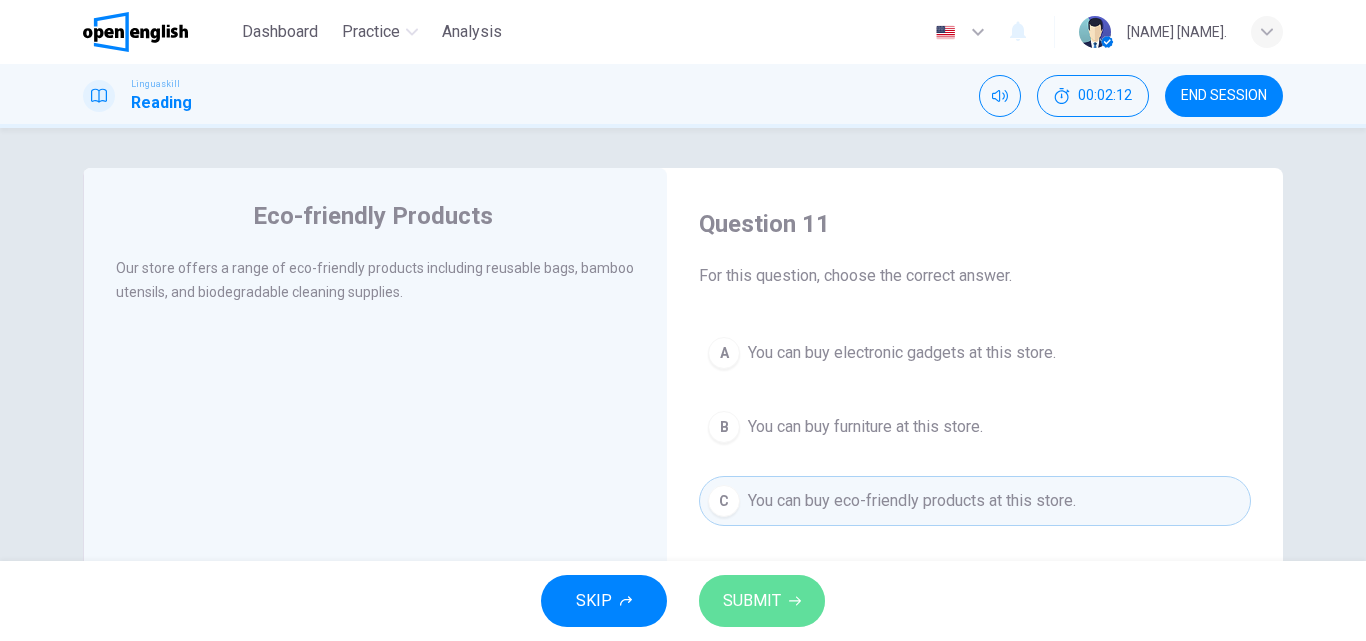 click on "SUBMIT" at bounding box center [762, 601] 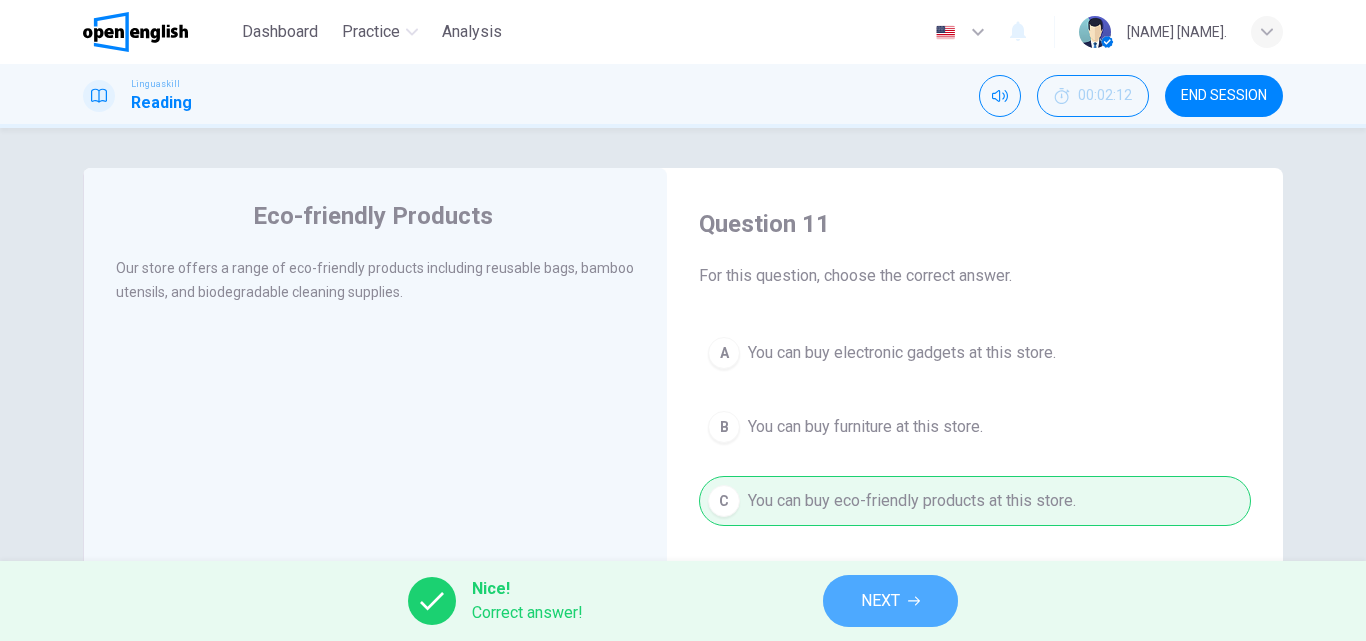 click on "NEXT" at bounding box center [880, 601] 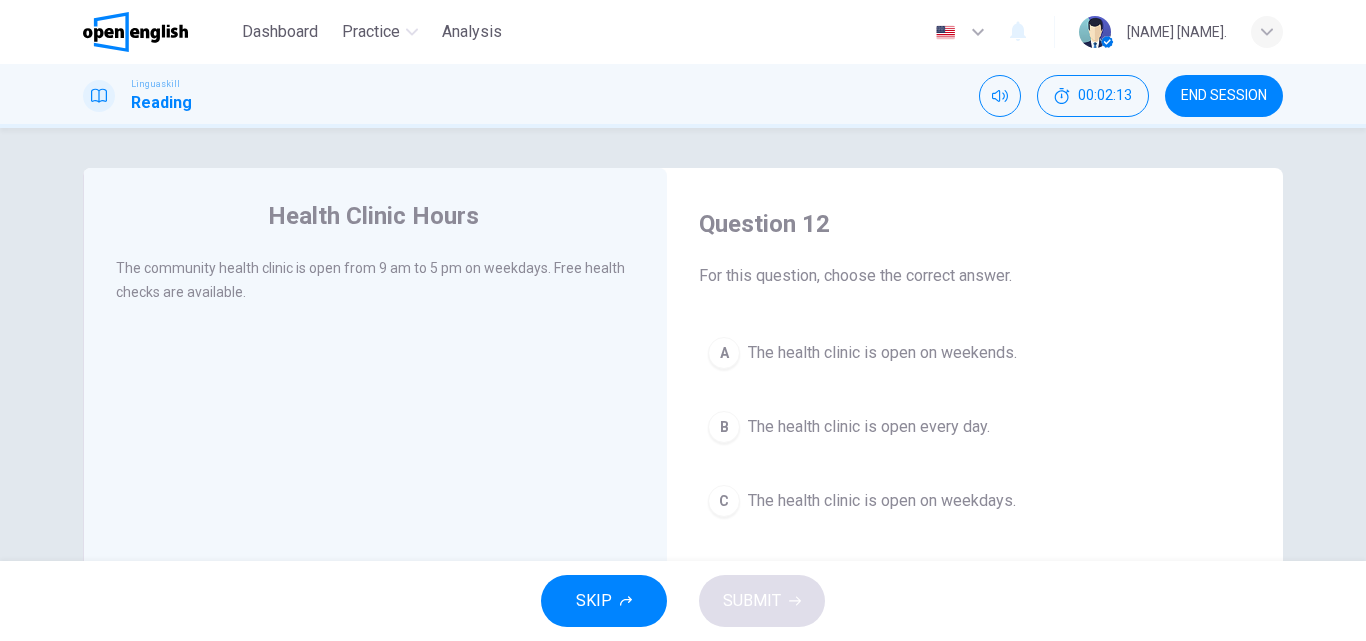 click on "The health clinic is open on weekends." at bounding box center [882, 353] 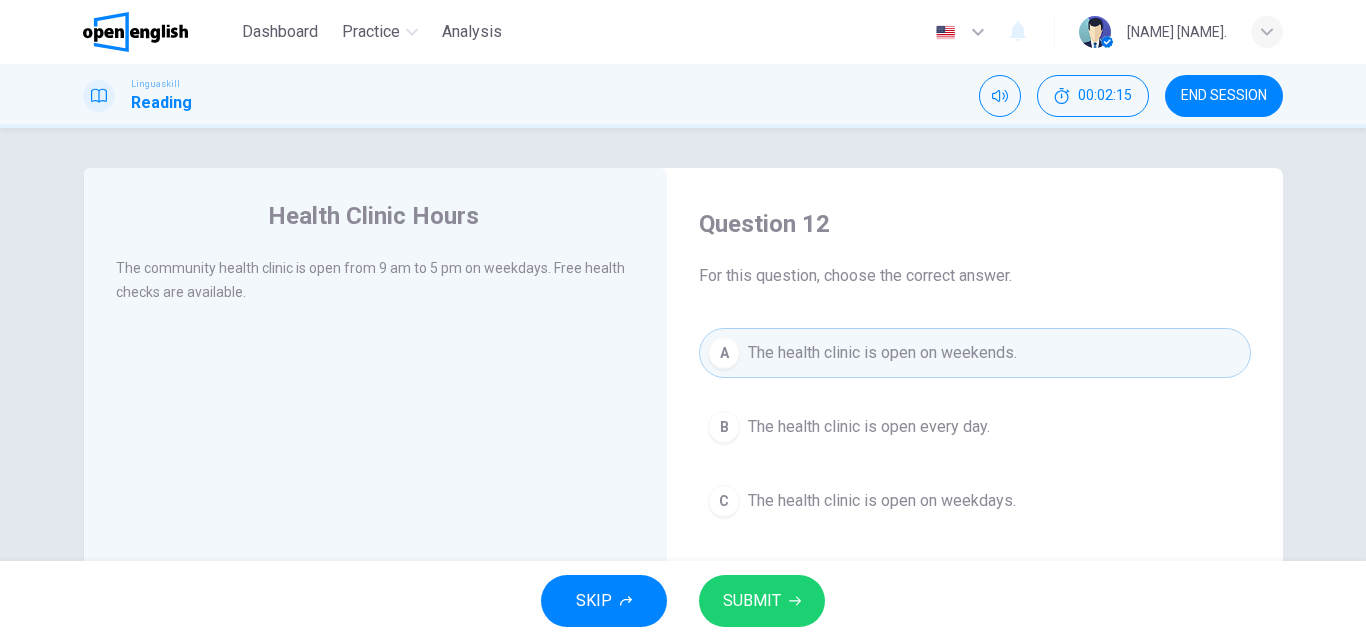 click on "SUBMIT" at bounding box center [762, 601] 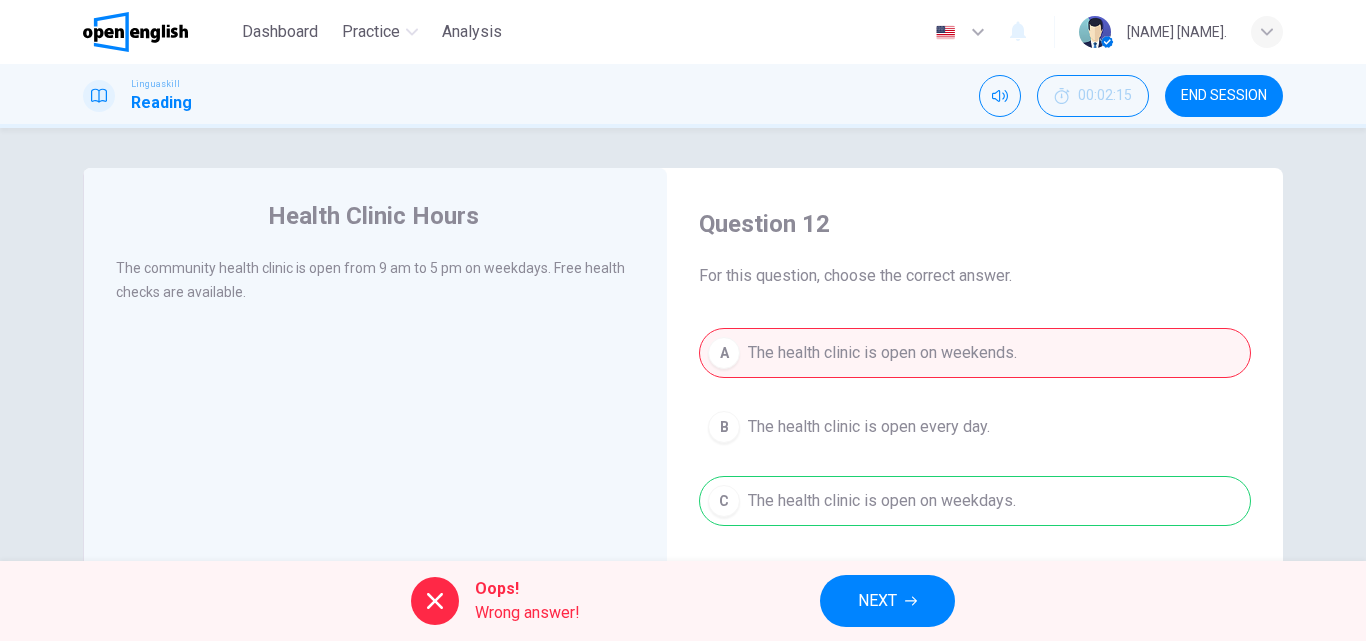 click on "NEXT" at bounding box center [887, 601] 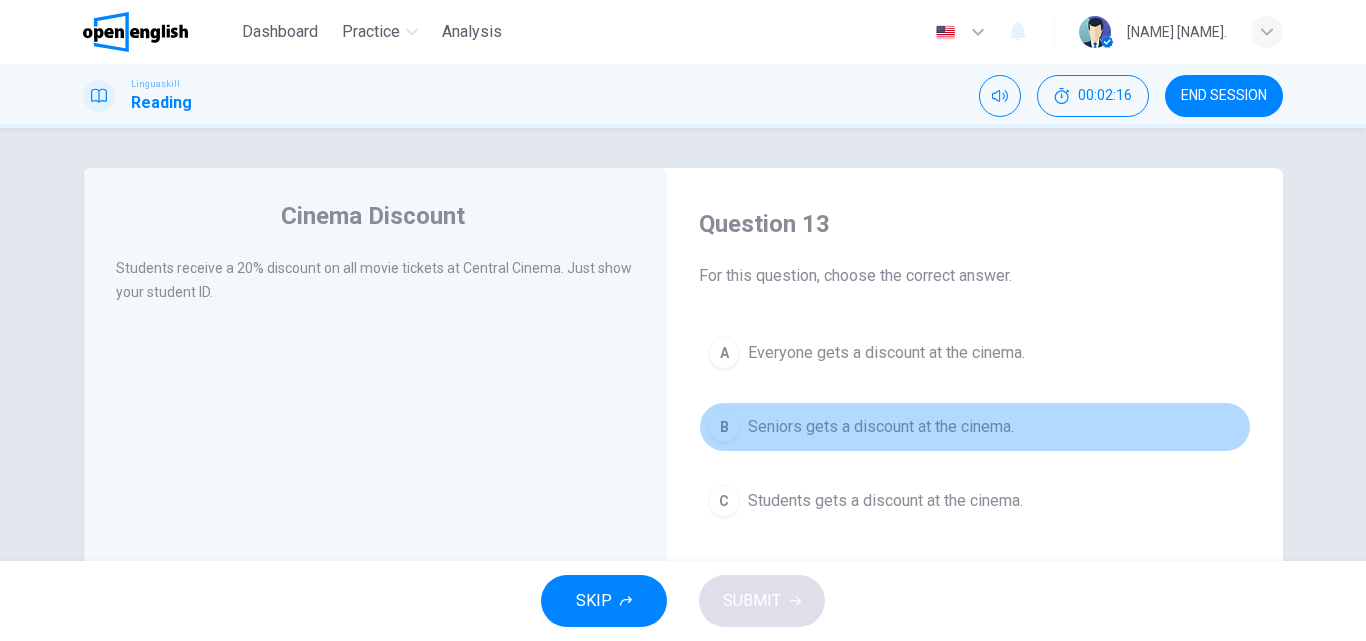 click on "Seniors gets a discount at the cinema." at bounding box center [881, 427] 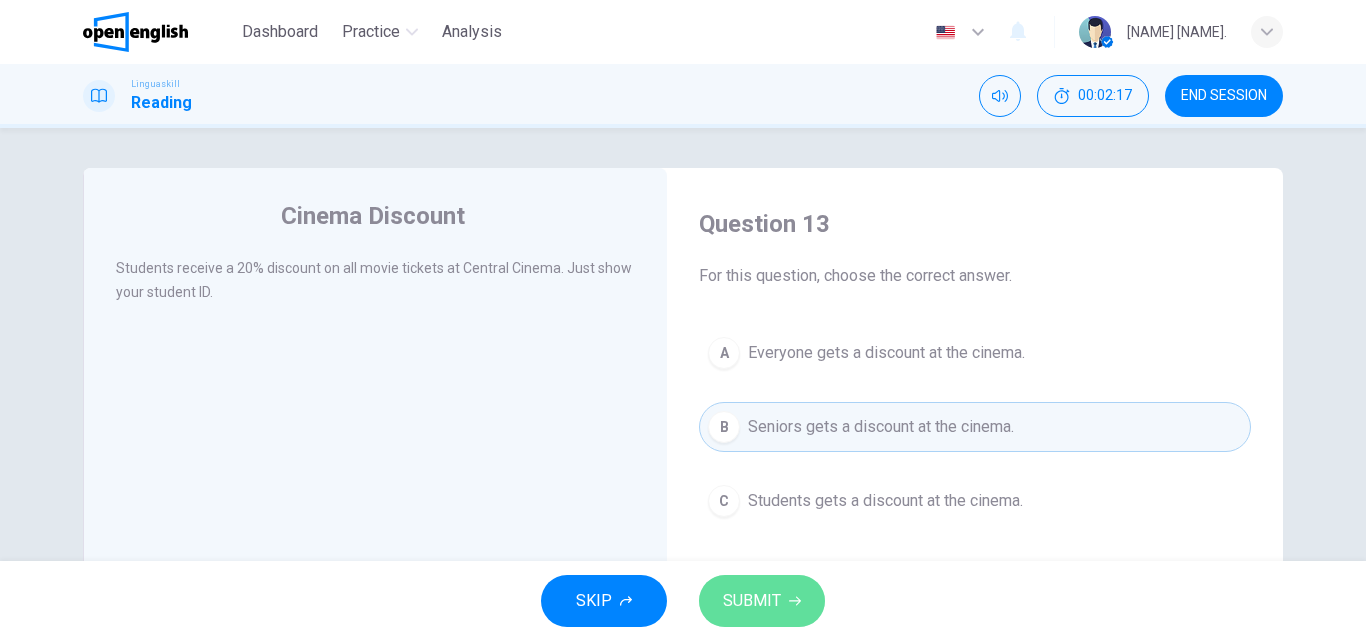 click on "SUBMIT" at bounding box center (752, 601) 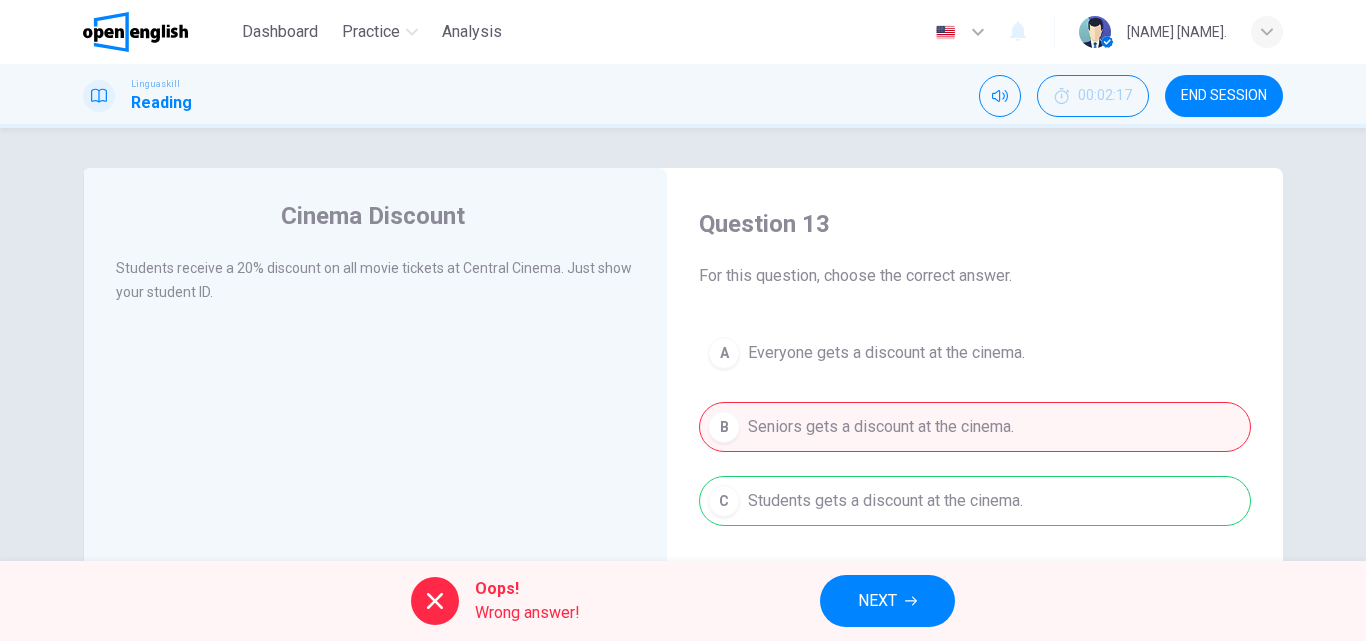 click on "NEXT" at bounding box center (887, 601) 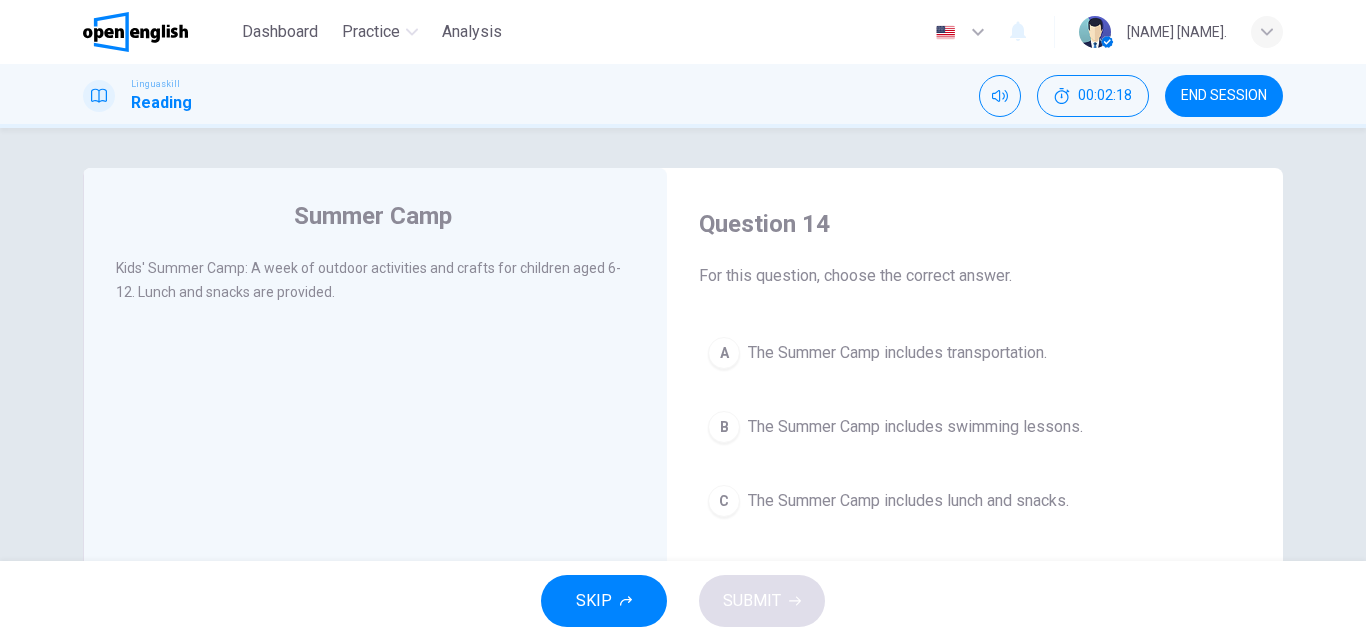 click on "The Summer Camp includes swimming lessons." at bounding box center (915, 427) 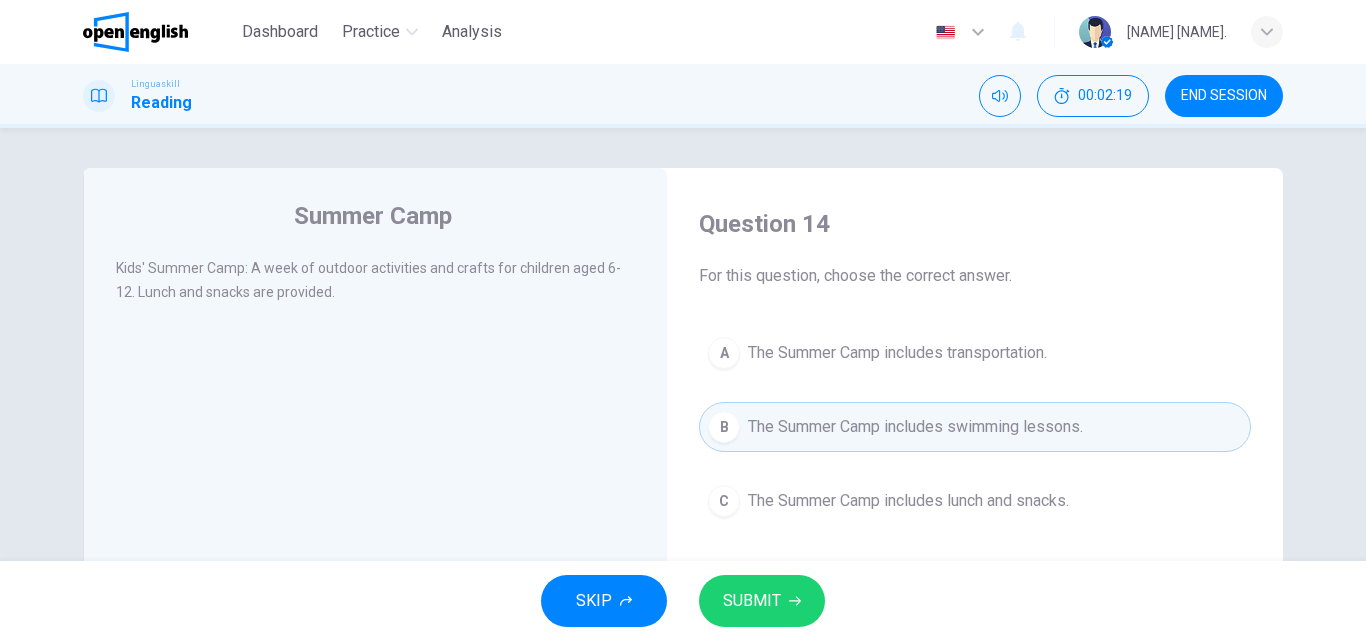 click on "SUBMIT" at bounding box center (752, 601) 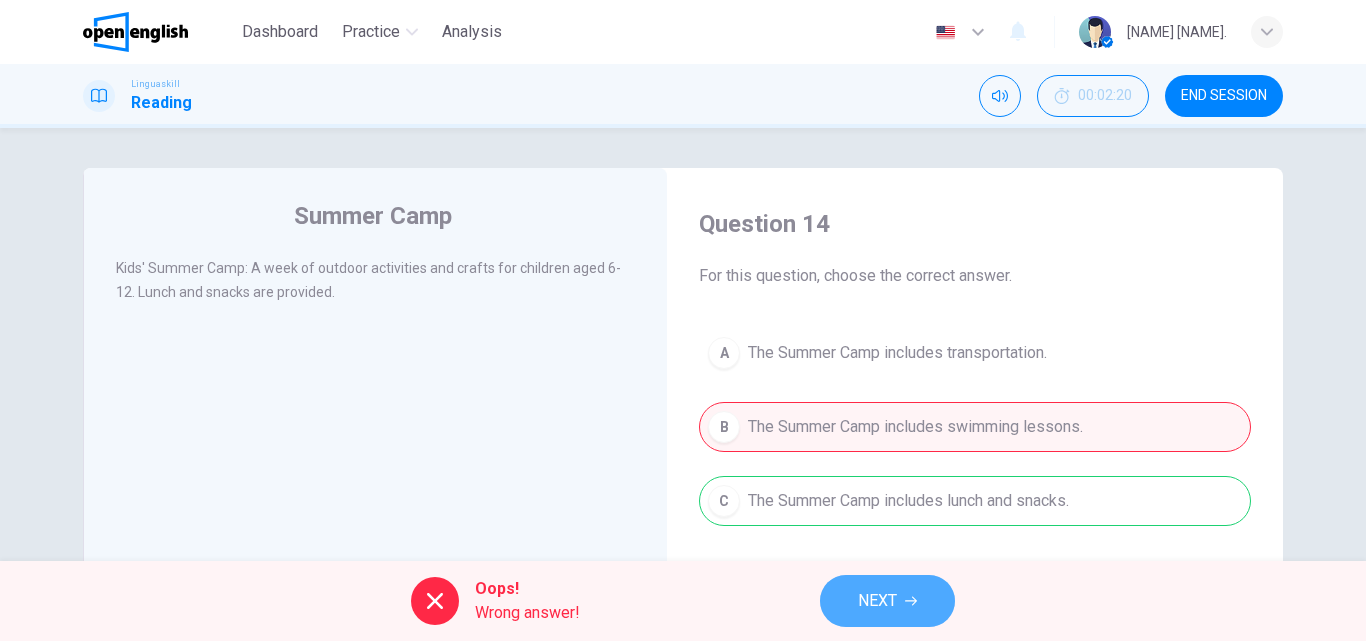 click on "NEXT" at bounding box center (887, 601) 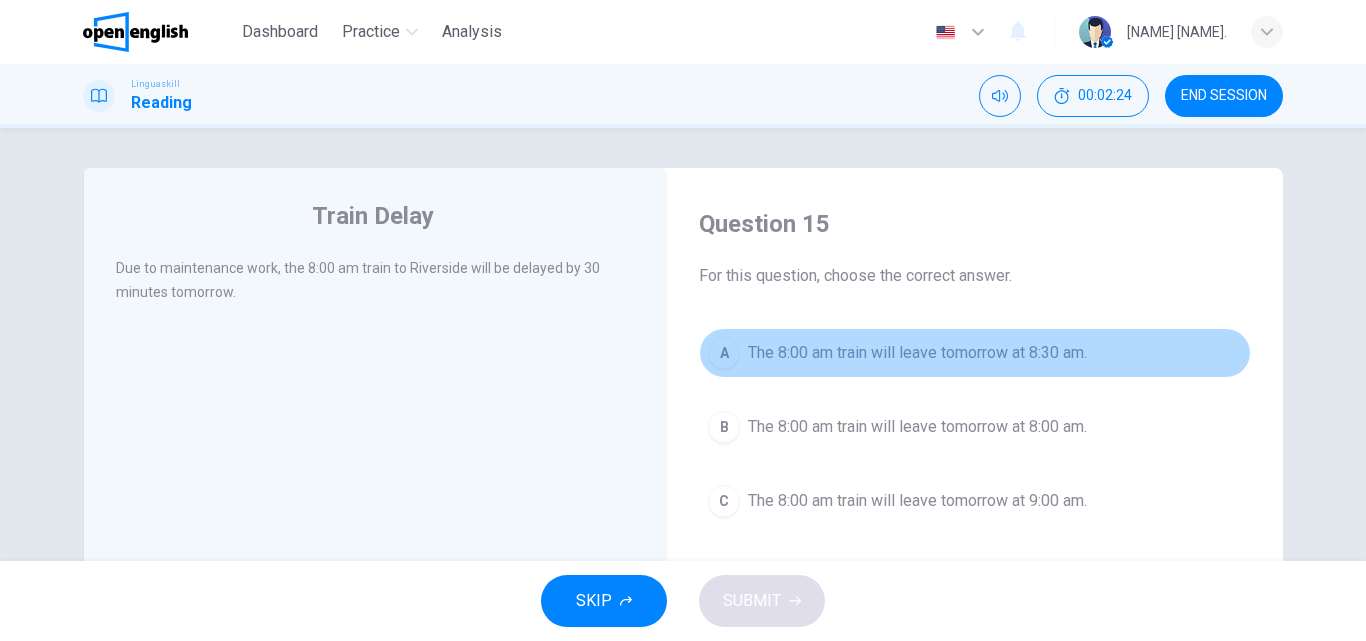 click on "The 8:00 am train will leave tomorrow at 8:30 am." at bounding box center (917, 353) 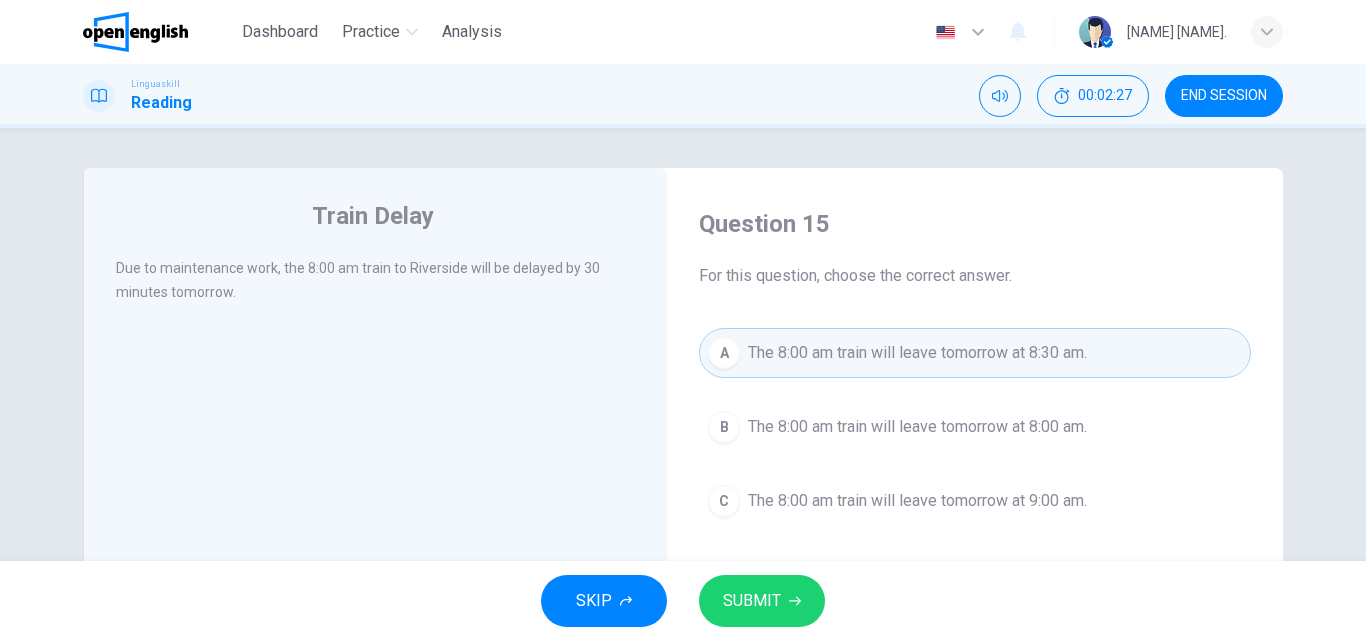 click on "SUBMIT" at bounding box center (762, 601) 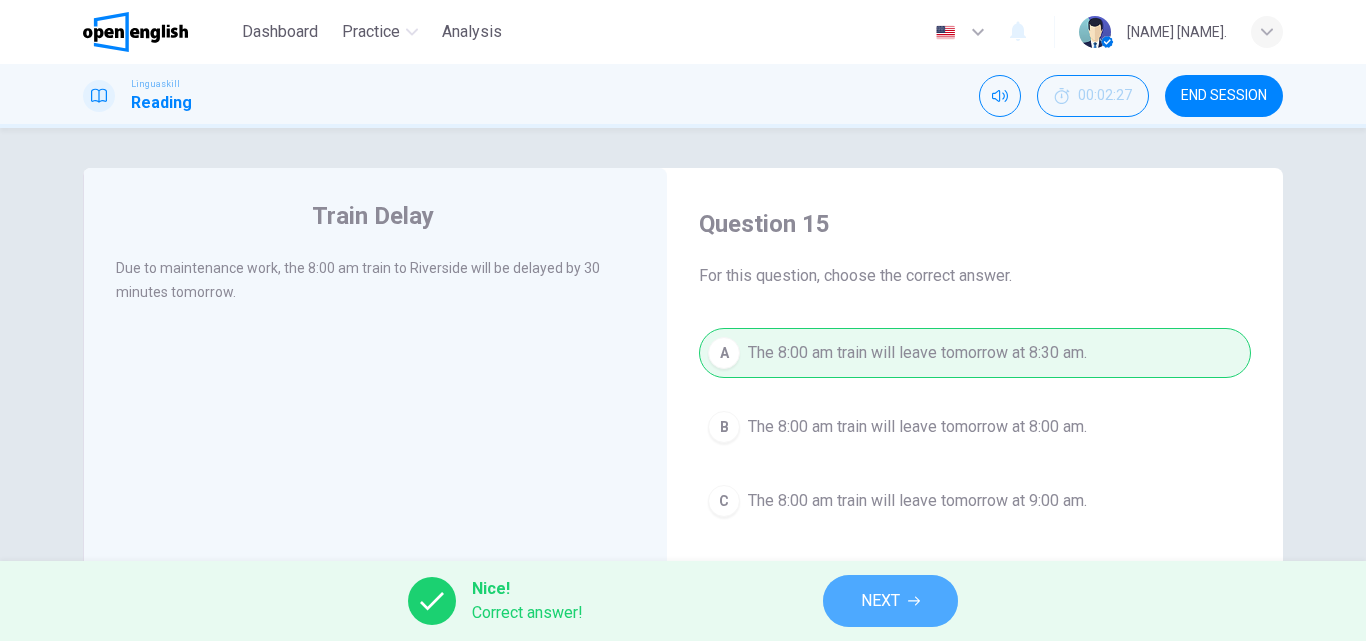 click on "NEXT" at bounding box center (880, 601) 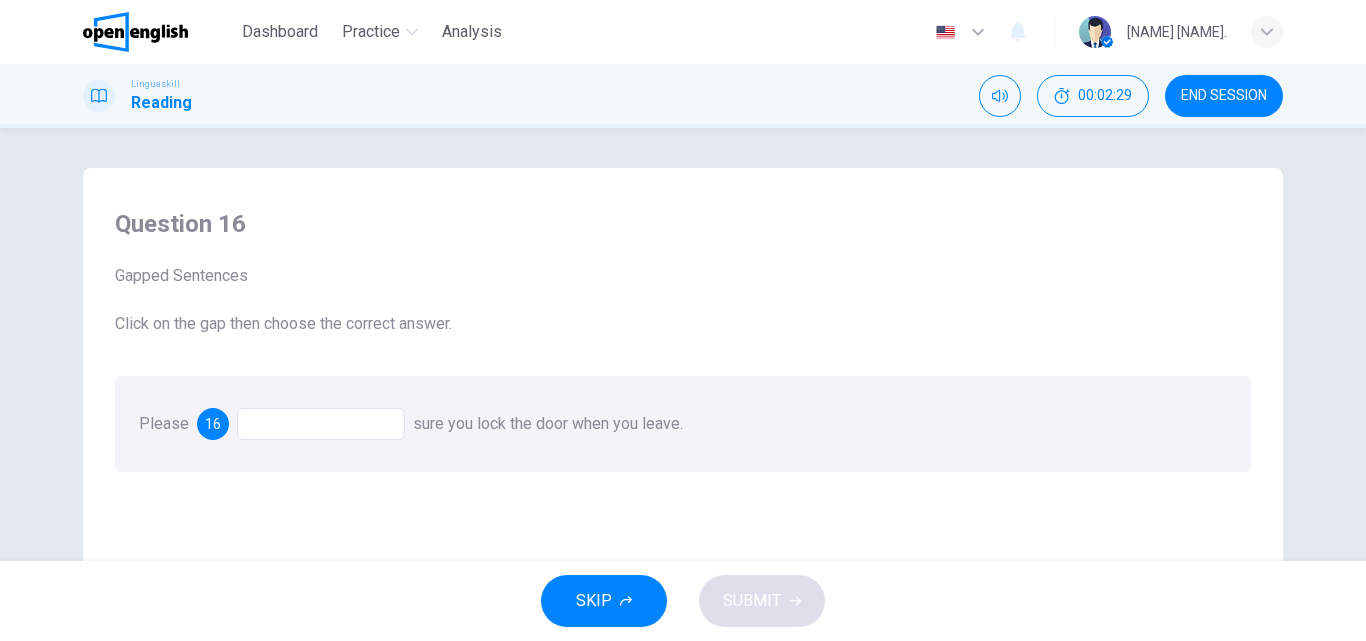click at bounding box center (321, 424) 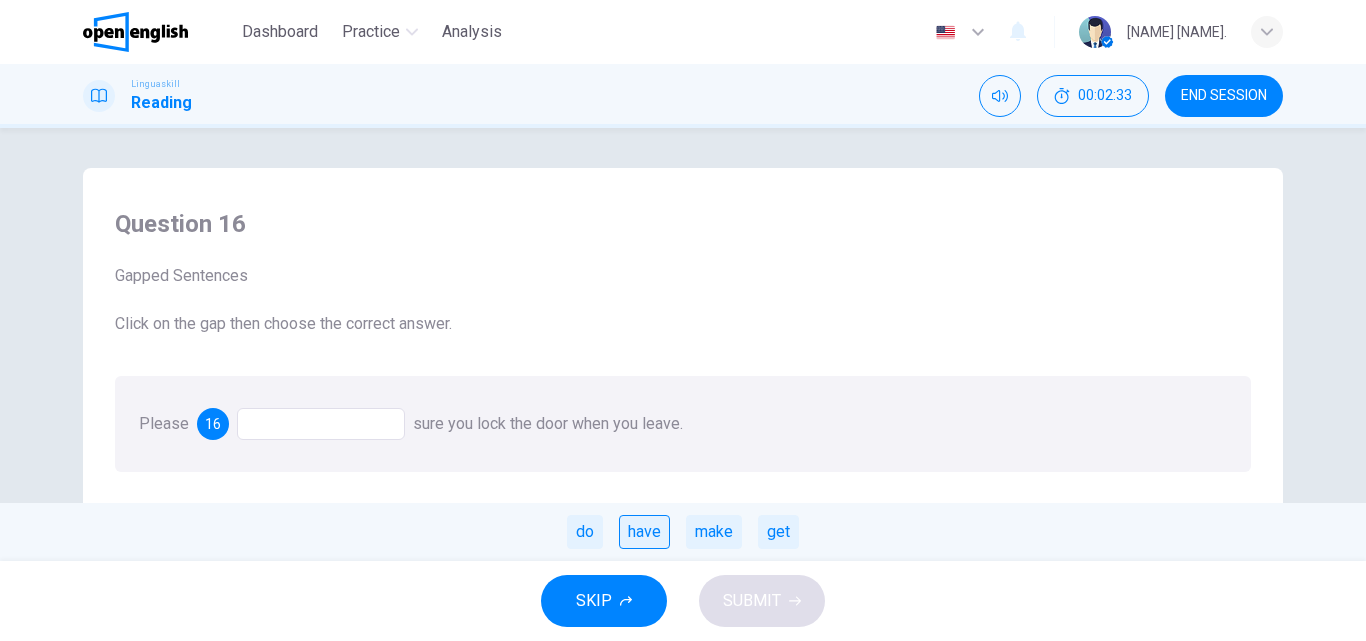 click on "have" at bounding box center (644, 532) 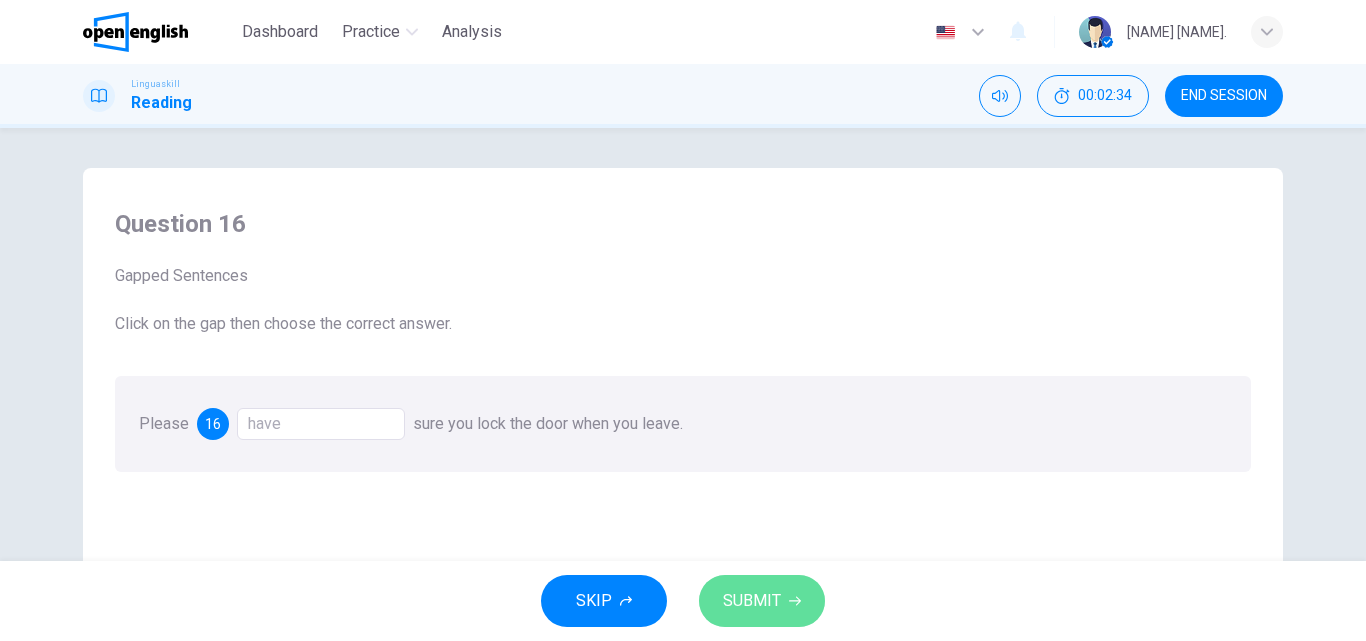 click on "SUBMIT" at bounding box center (762, 601) 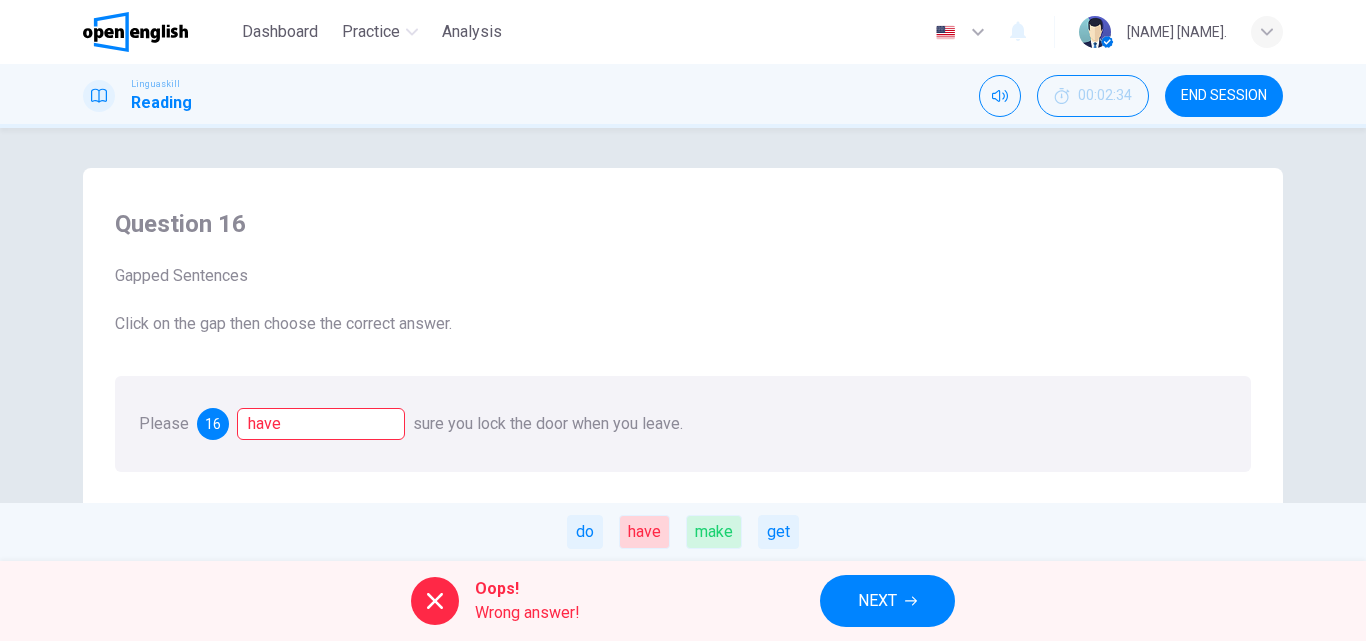 click on "NEXT" at bounding box center (887, 601) 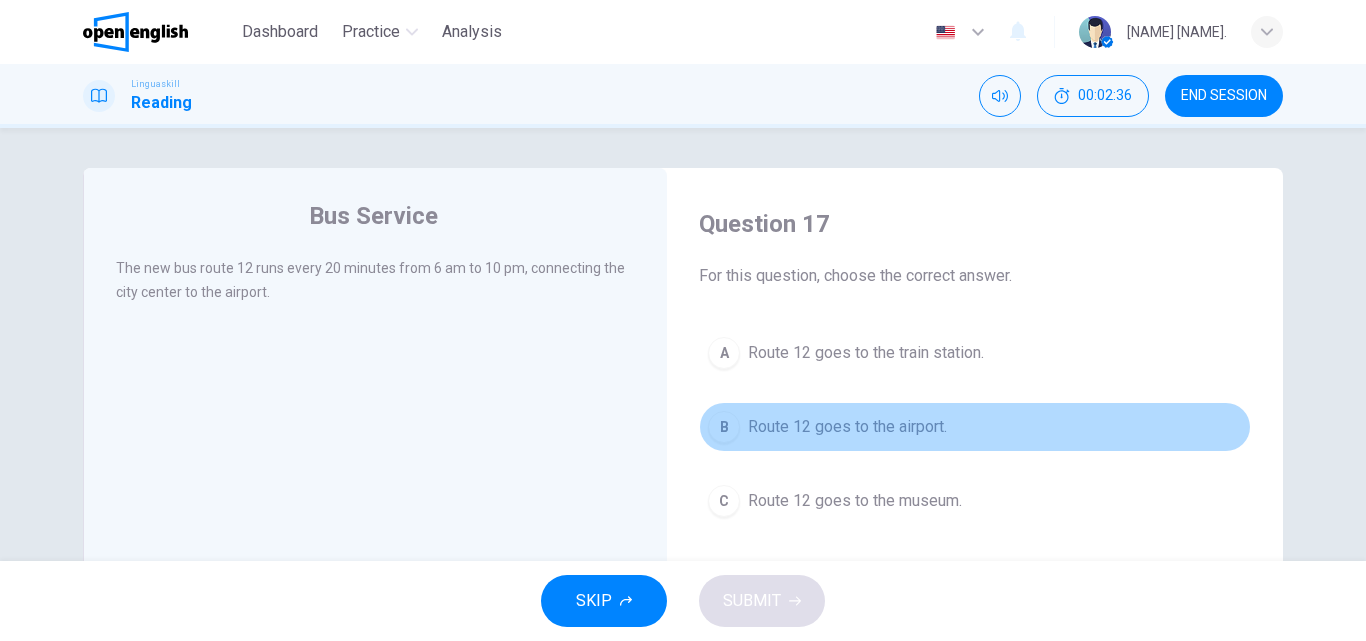 click on "Route 12 goes to the airport." at bounding box center [847, 427] 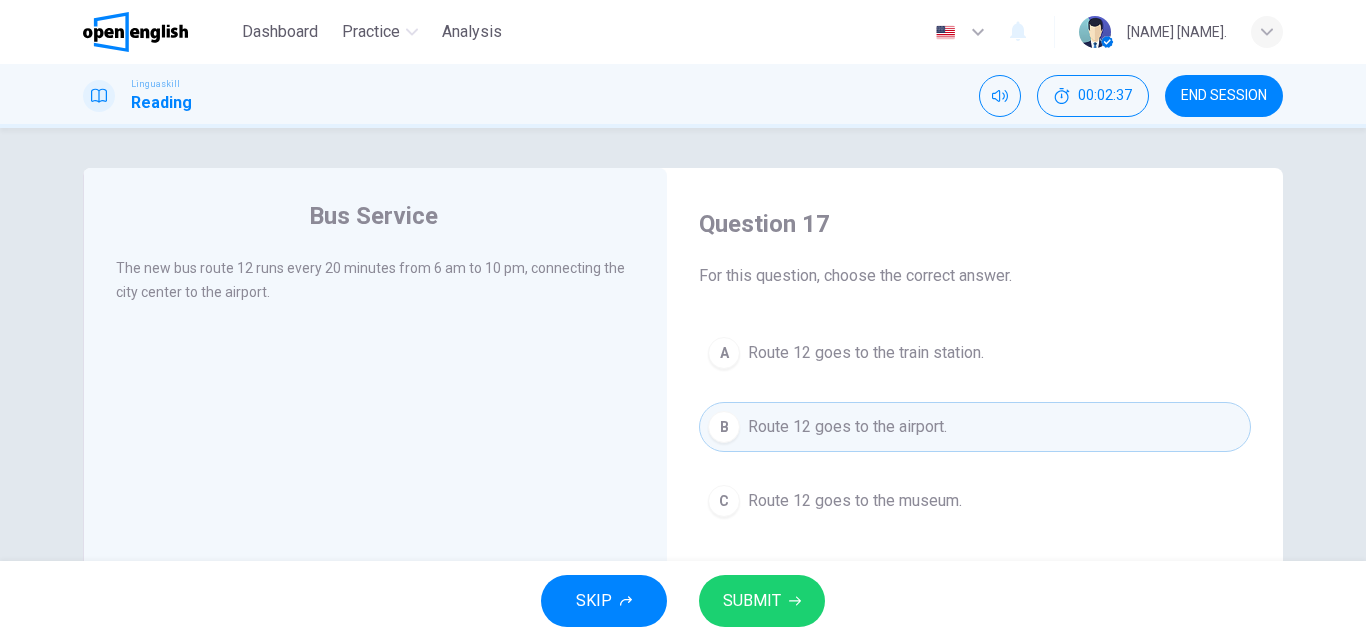 click on "SUBMIT" at bounding box center (762, 601) 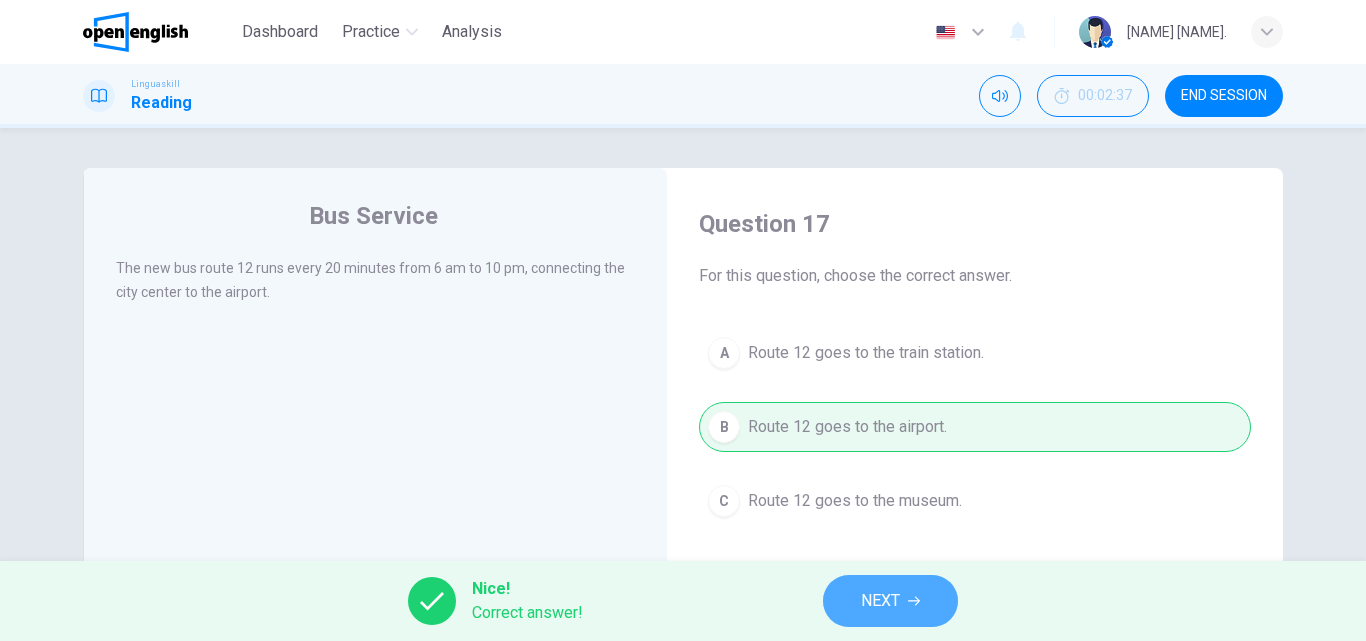 click on "NEXT" at bounding box center (890, 601) 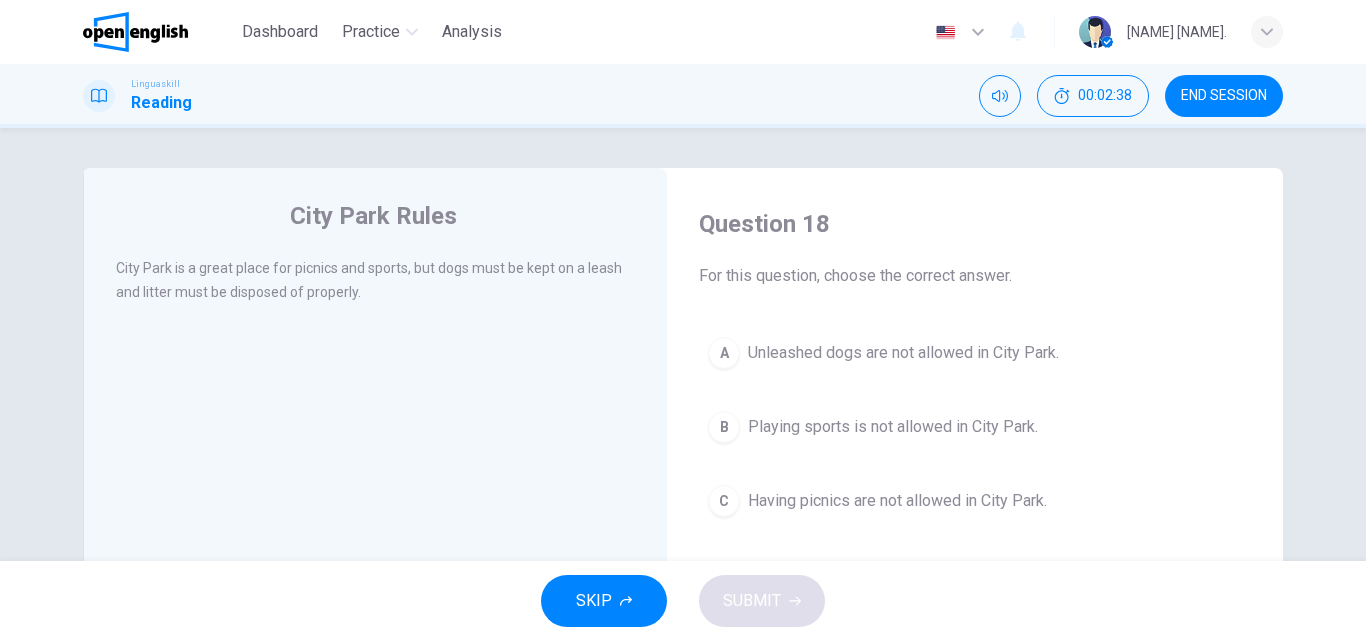 click on "A Unleashed dogs are not allowed in City Park." at bounding box center (975, 353) 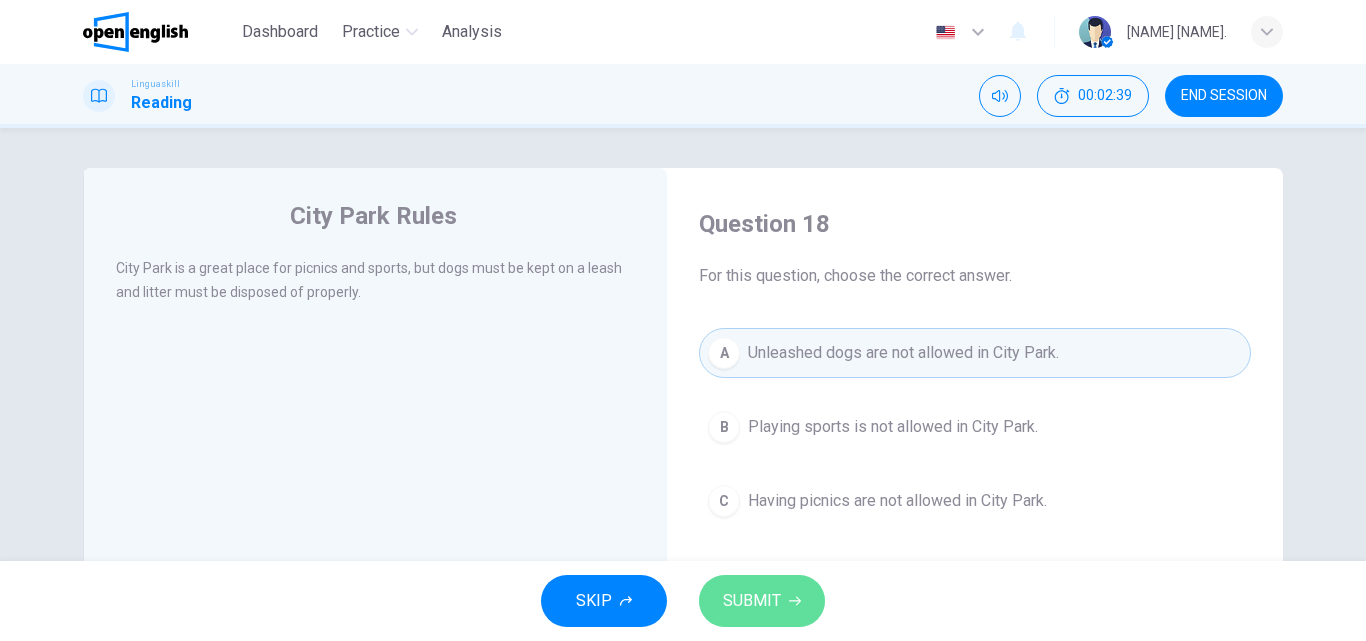 click on "SUBMIT" at bounding box center [762, 601] 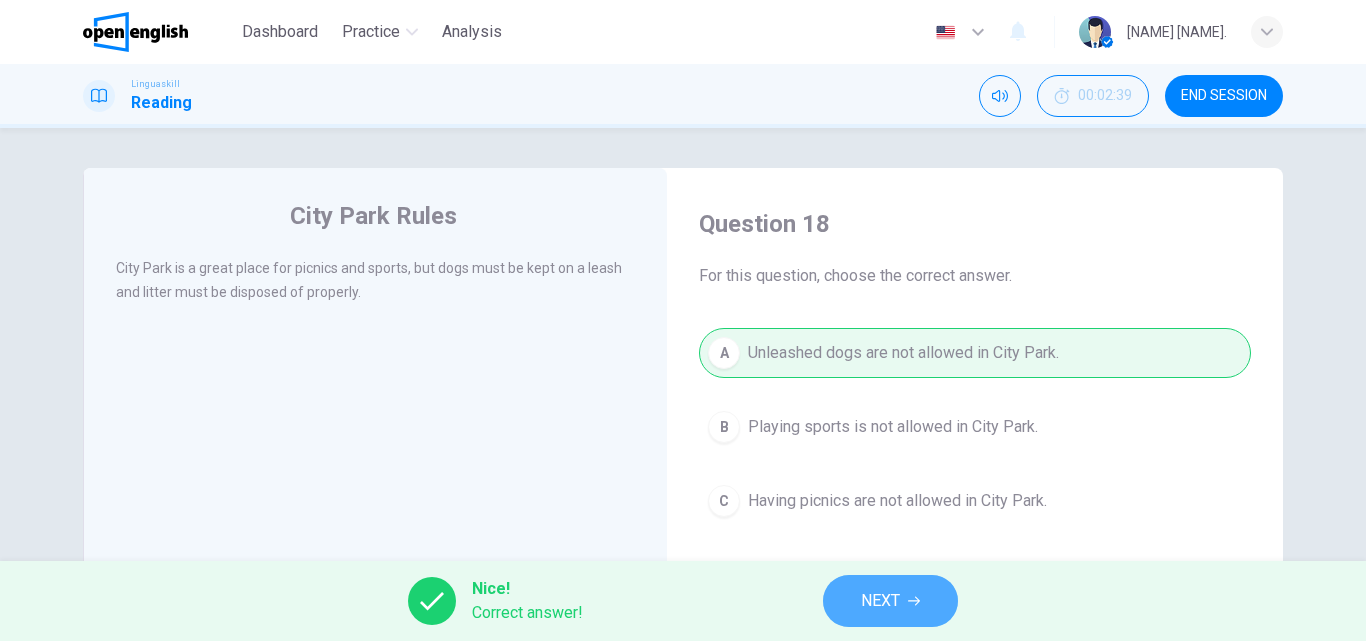 click on "NEXT" at bounding box center [890, 601] 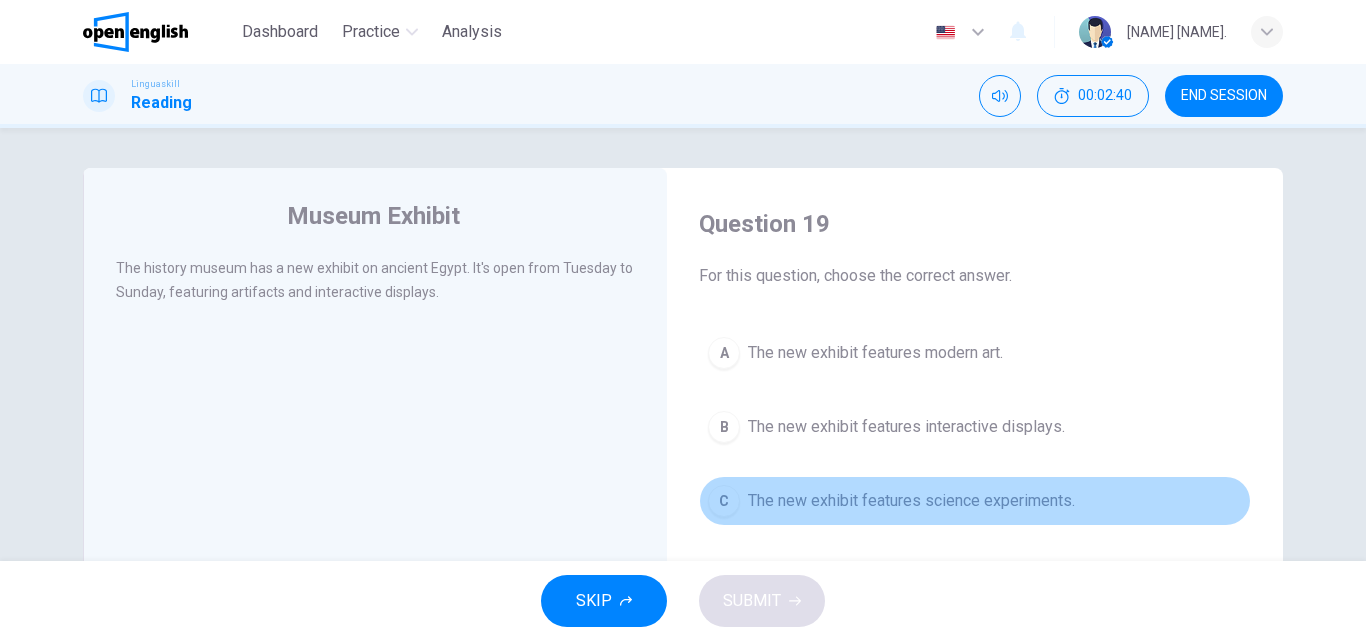 click on "C The new exhibit features science experiments." at bounding box center (975, 501) 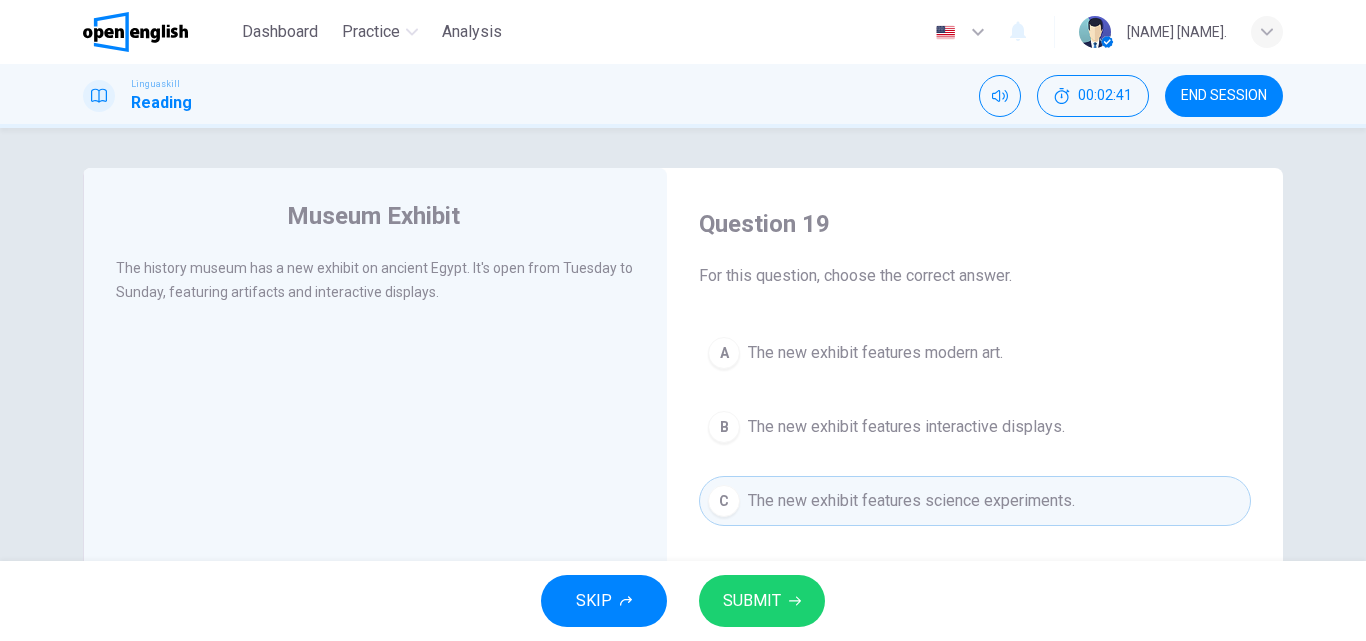 click on "SUBMIT" at bounding box center (762, 601) 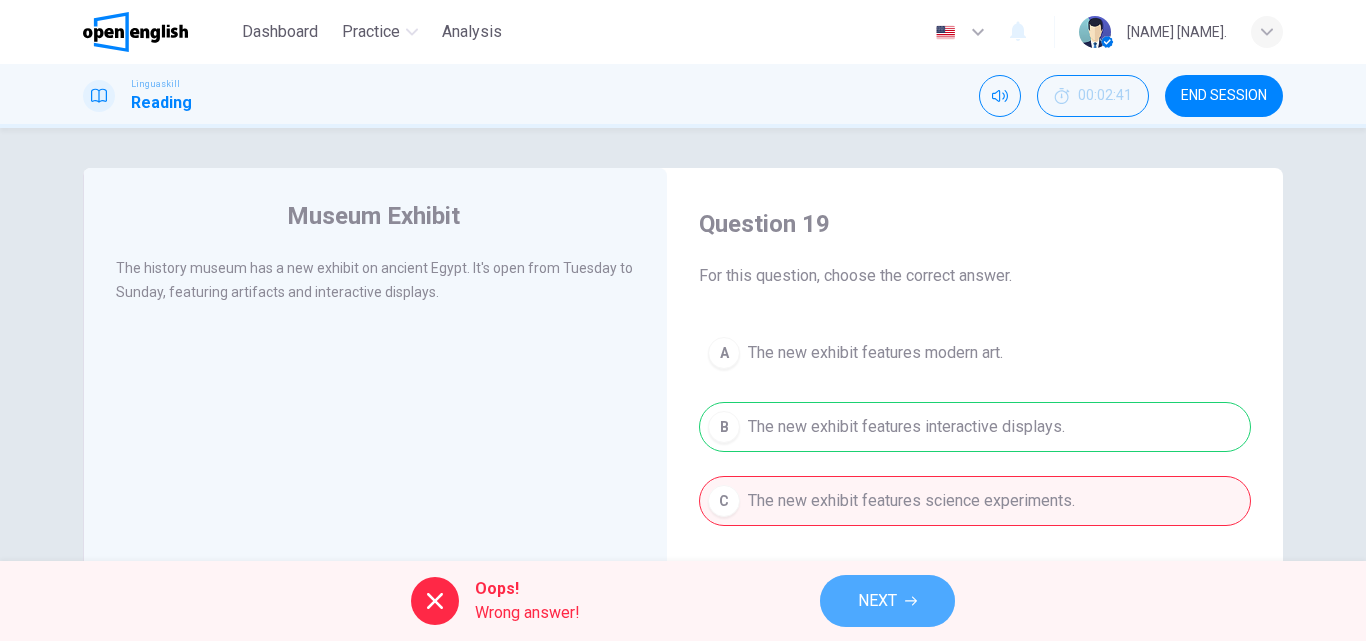 click on "NEXT" at bounding box center (887, 601) 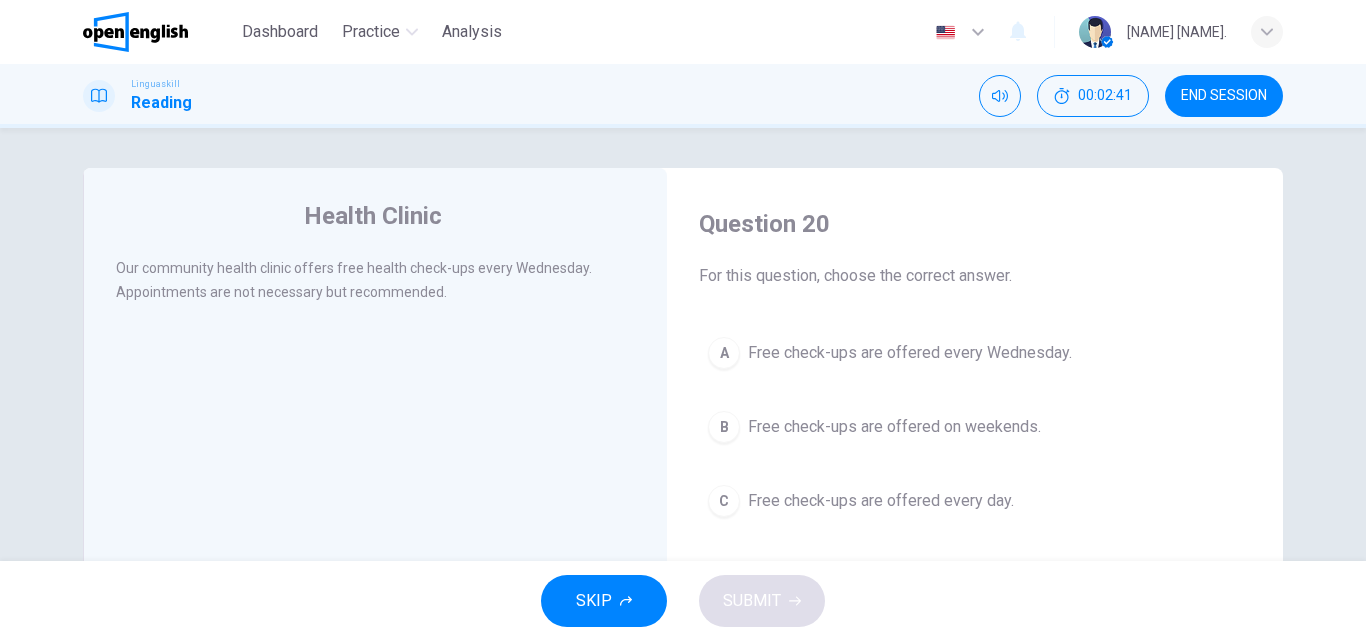 click on "B Free check-ups are offered on weekends." at bounding box center (975, 427) 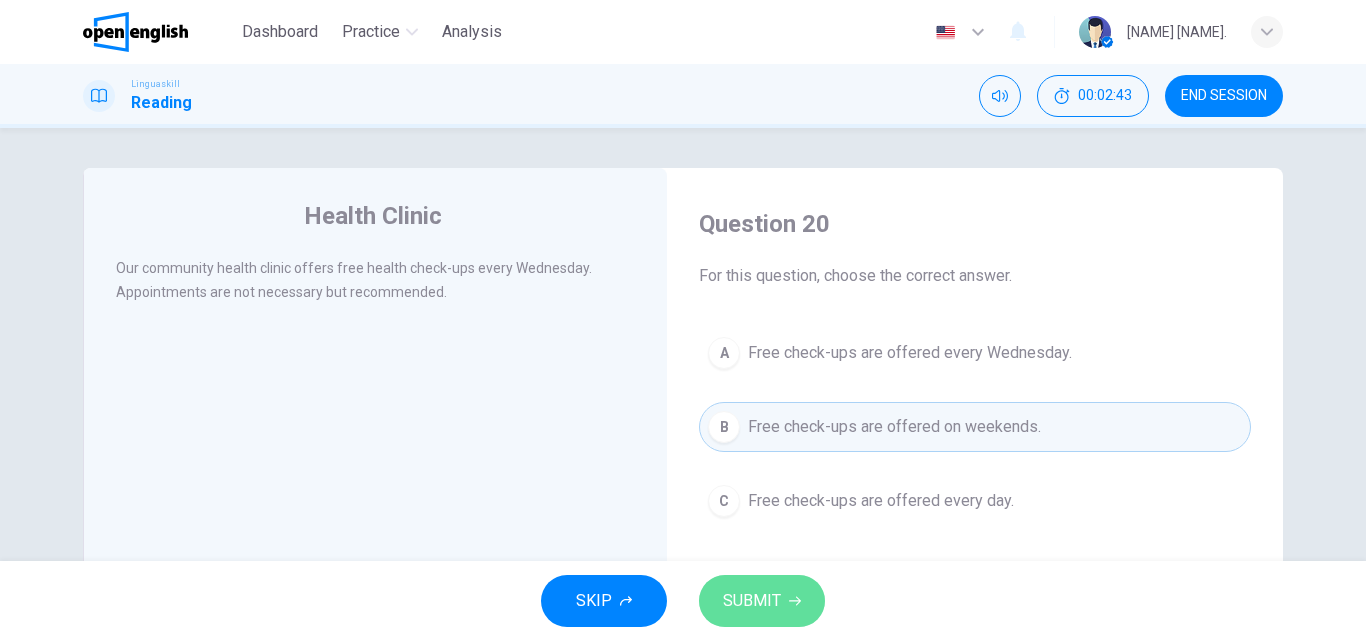 click on "SUBMIT" at bounding box center (762, 601) 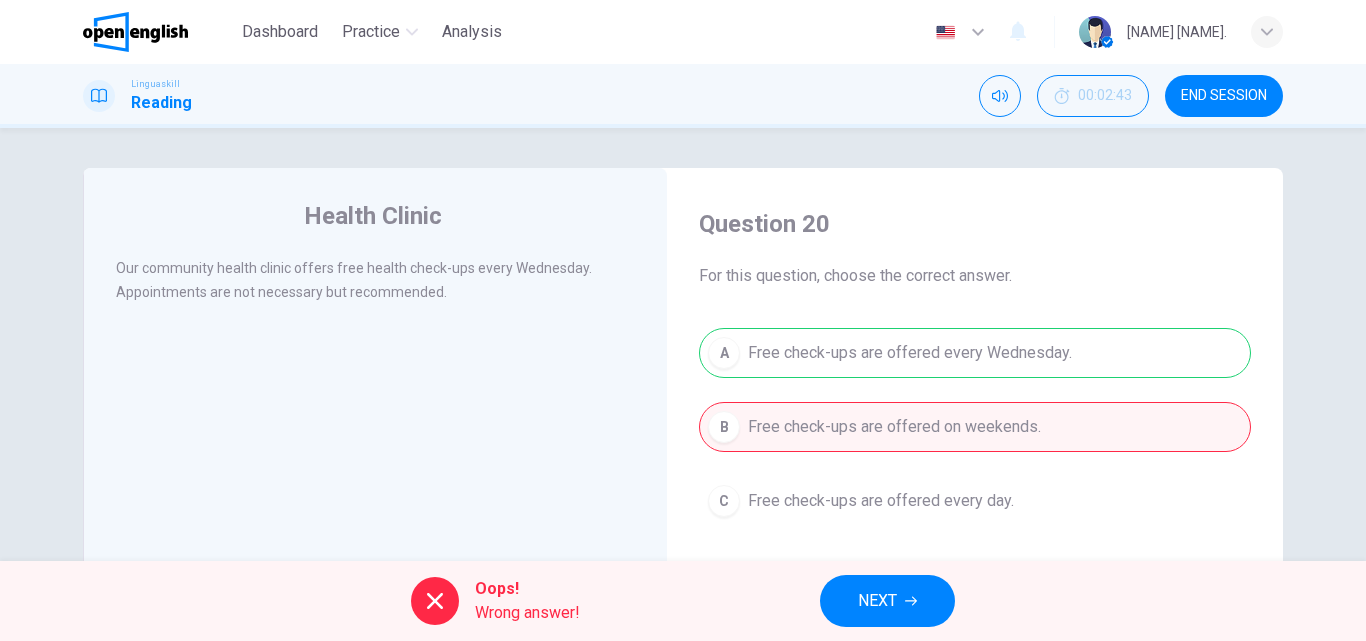 click on "NEXT" at bounding box center [887, 601] 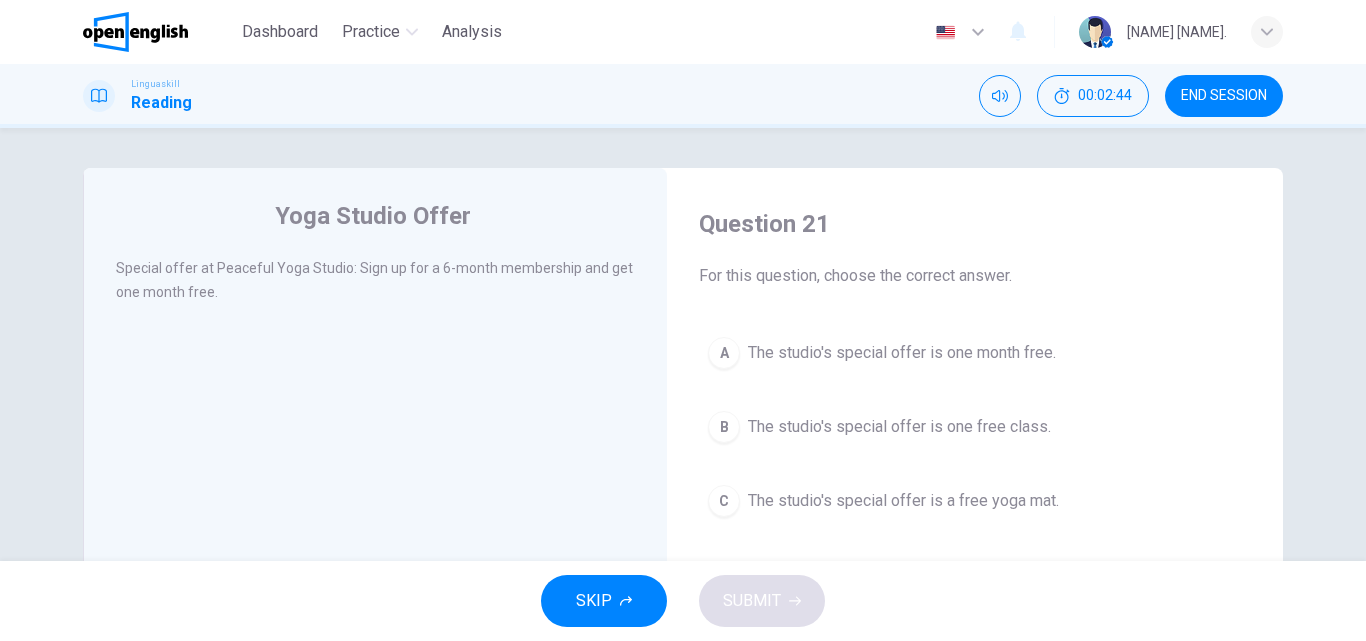 click on "The studio's special offer is one month free." at bounding box center (902, 353) 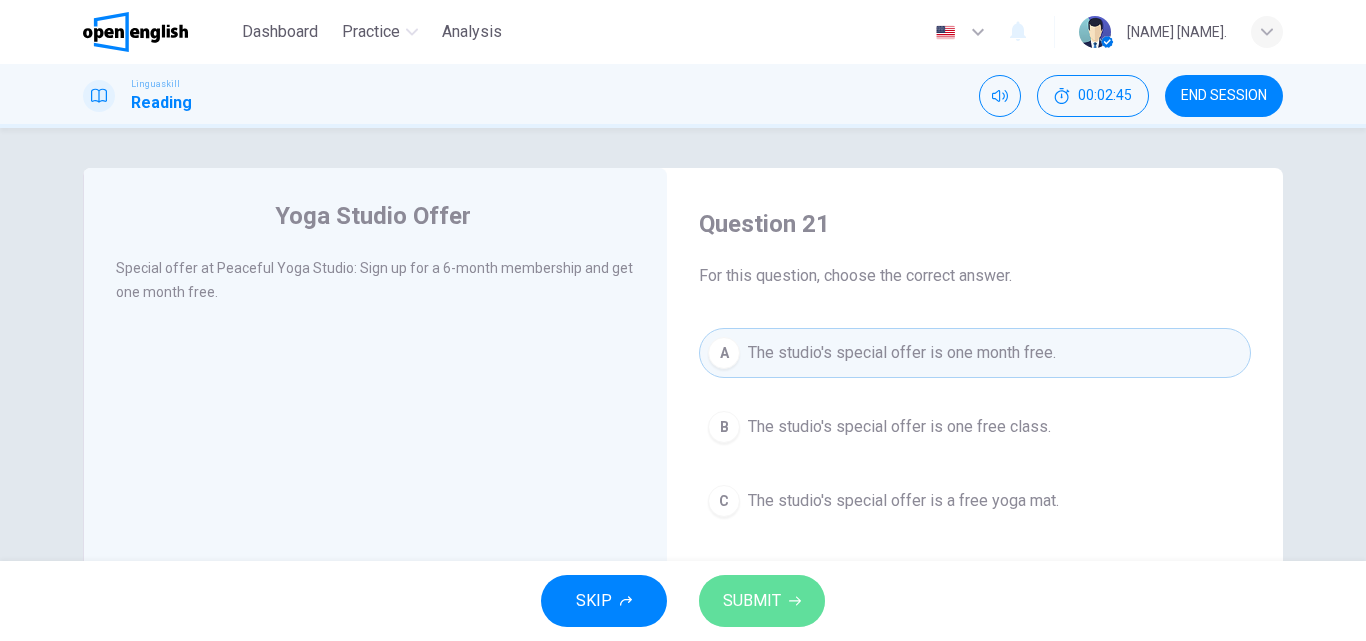 click on "SUBMIT" at bounding box center [762, 601] 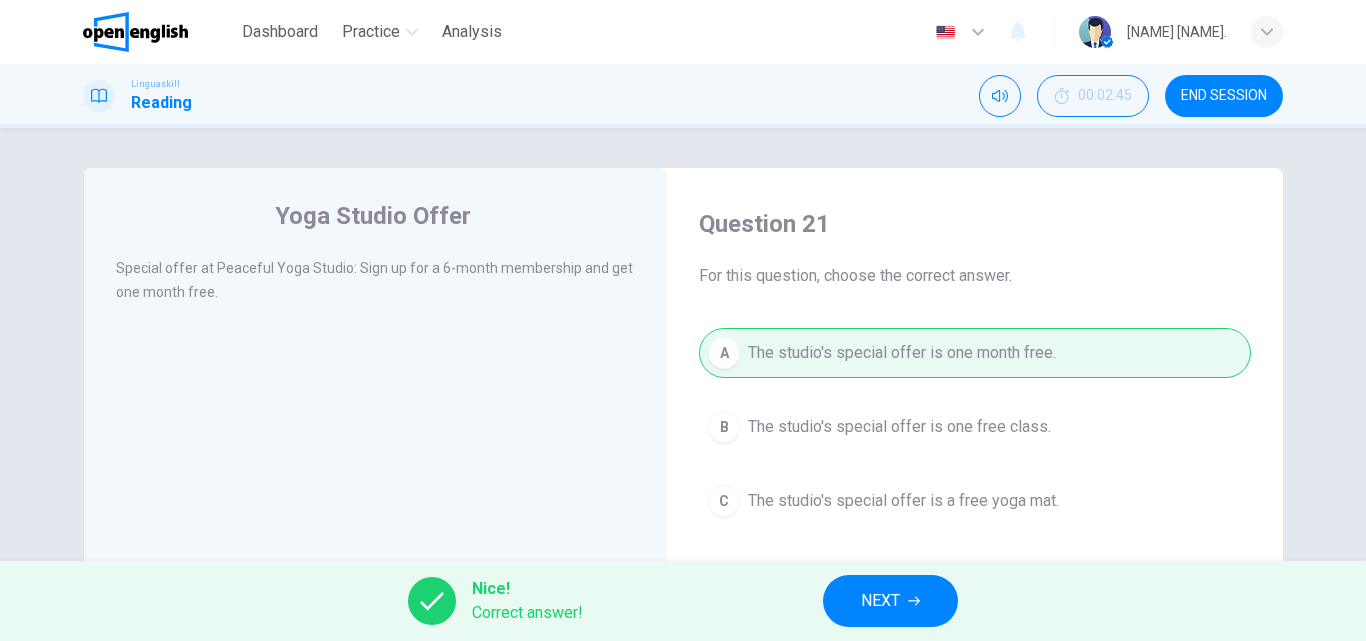 click on "NEXT" at bounding box center (890, 601) 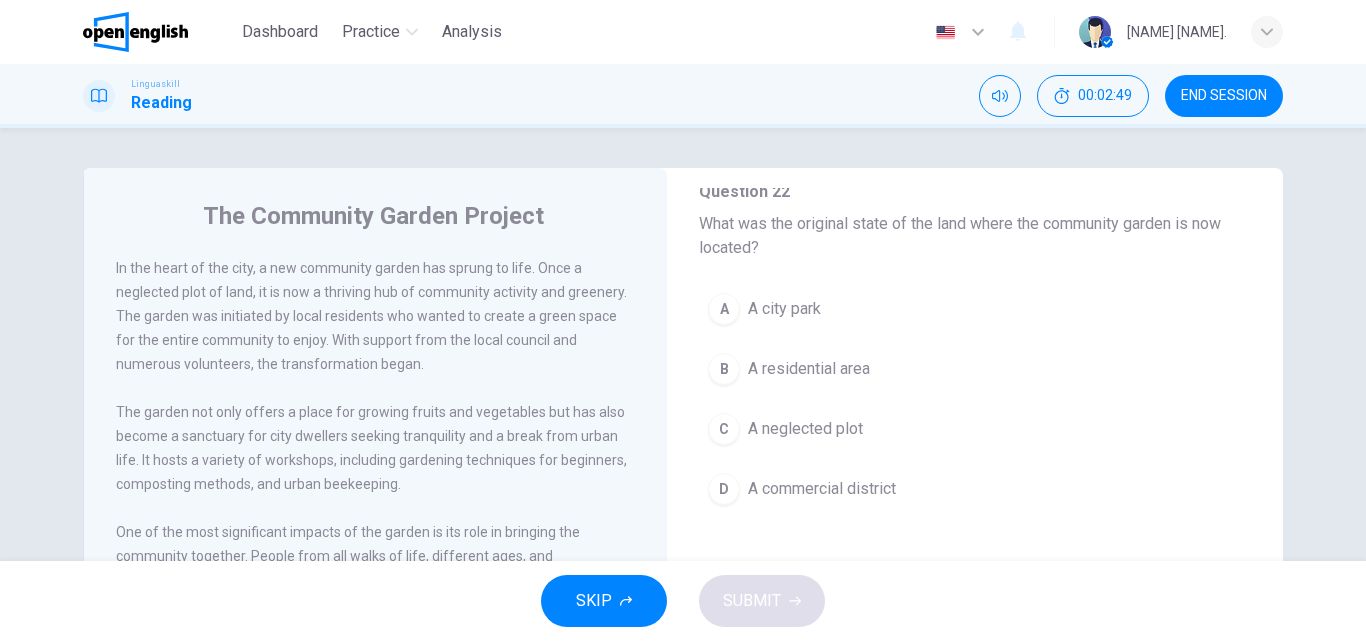 scroll, scrollTop: 151, scrollLeft: 0, axis: vertical 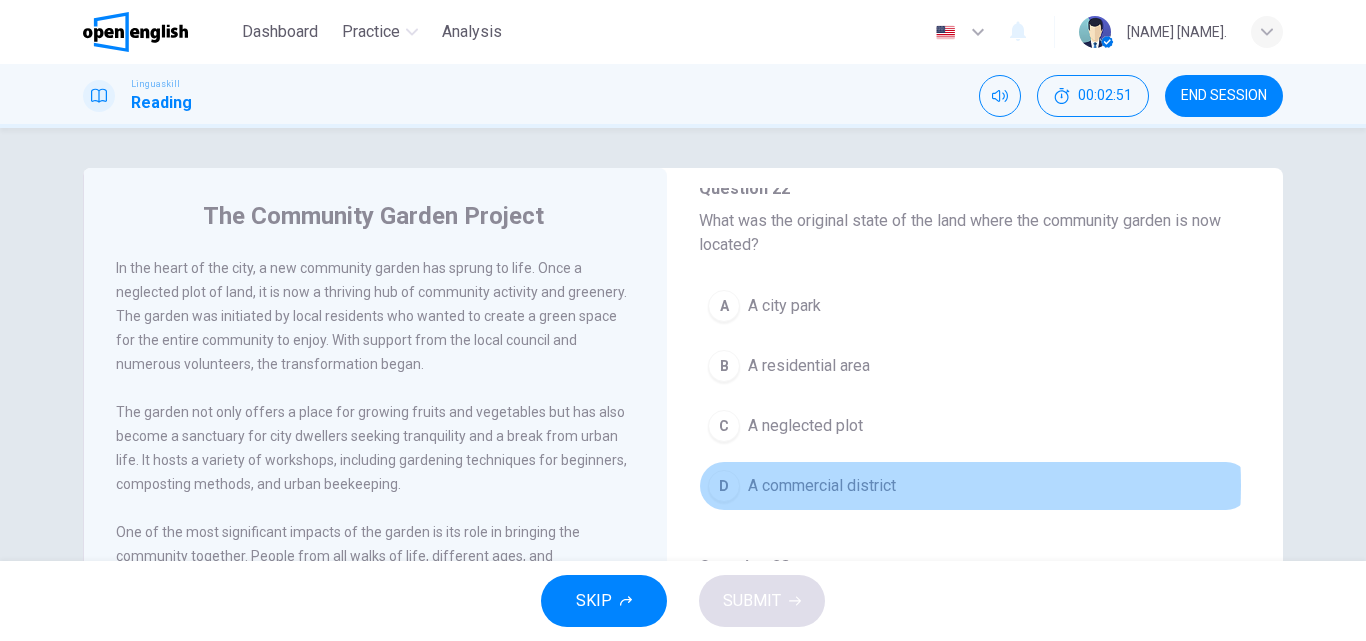 click on "A commercial district" at bounding box center (822, 486) 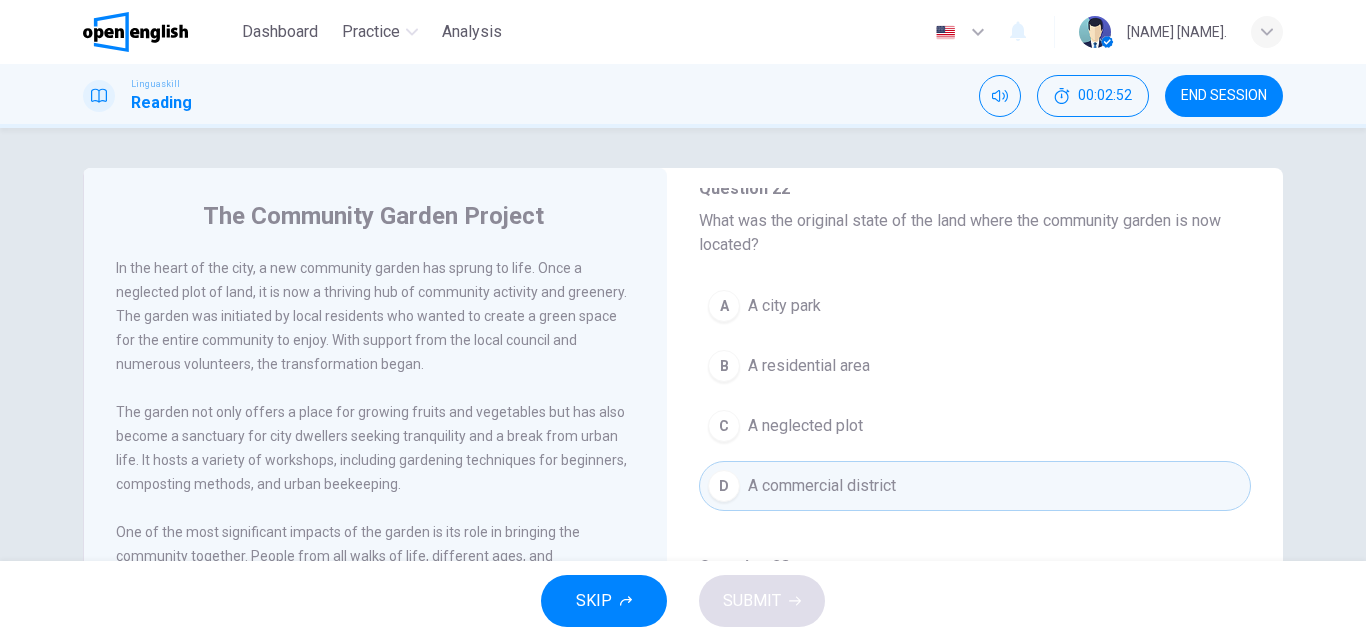click on "C A neglected plot" at bounding box center [975, 426] 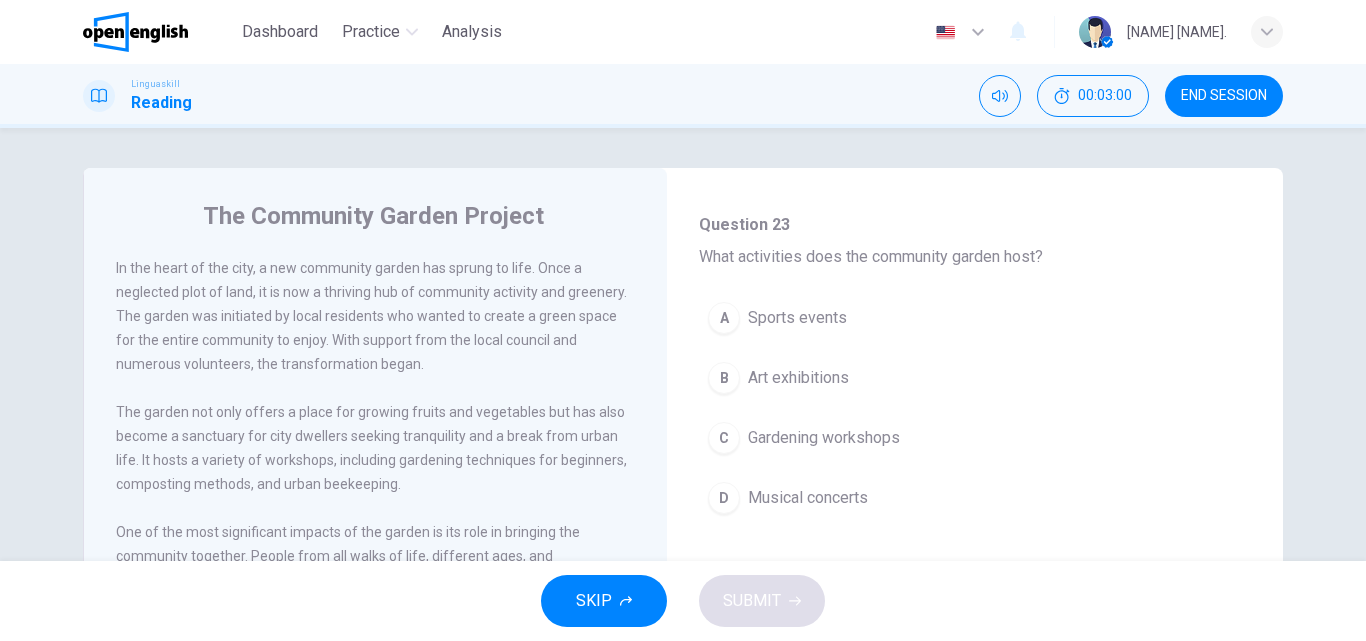 scroll, scrollTop: 505, scrollLeft: 0, axis: vertical 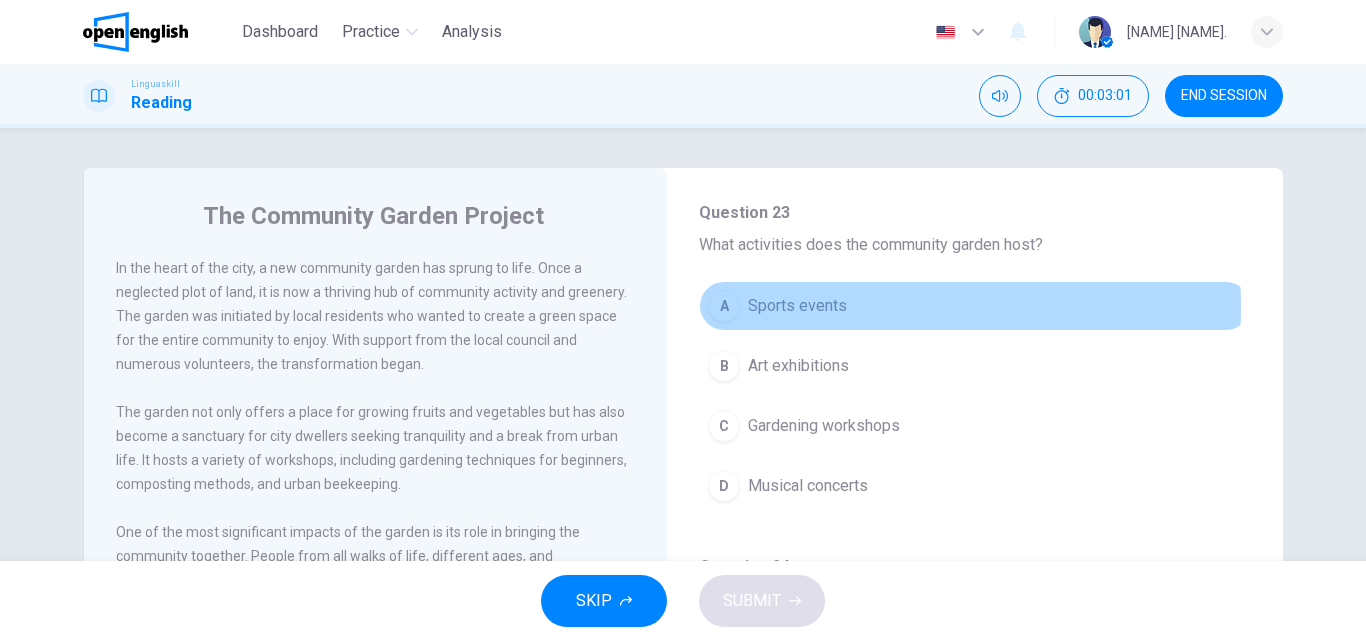 click on "Sports events" at bounding box center [797, 306] 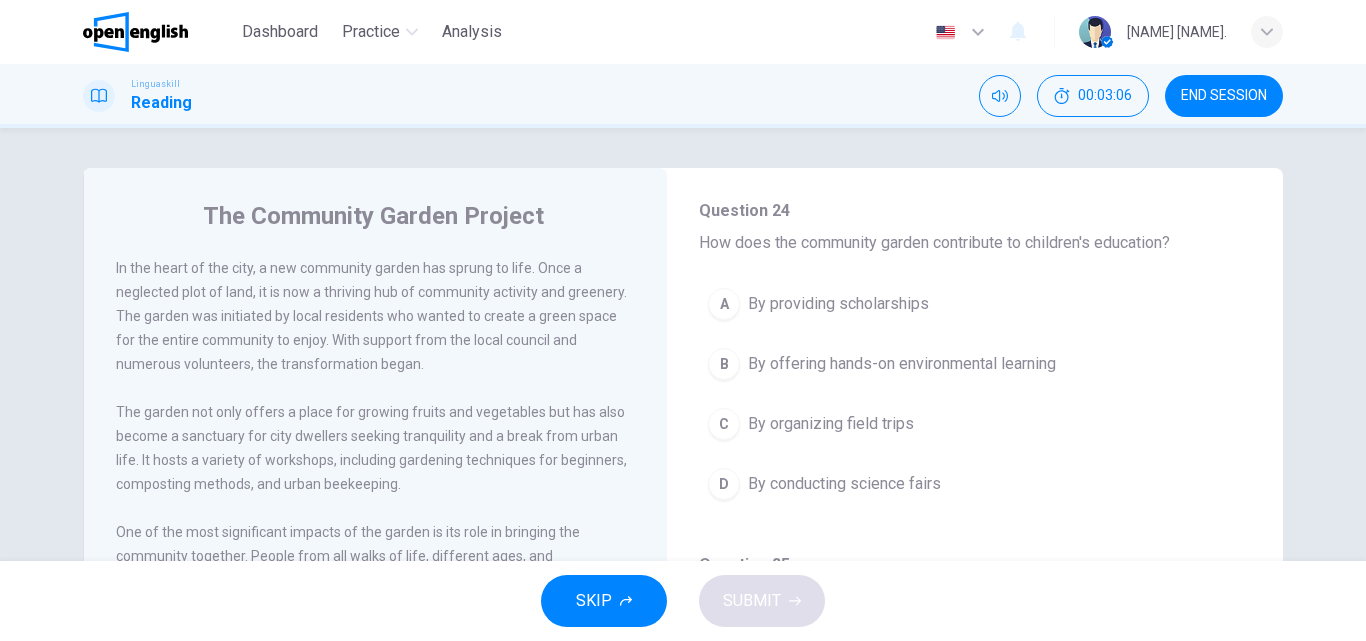 scroll, scrollTop: 903, scrollLeft: 0, axis: vertical 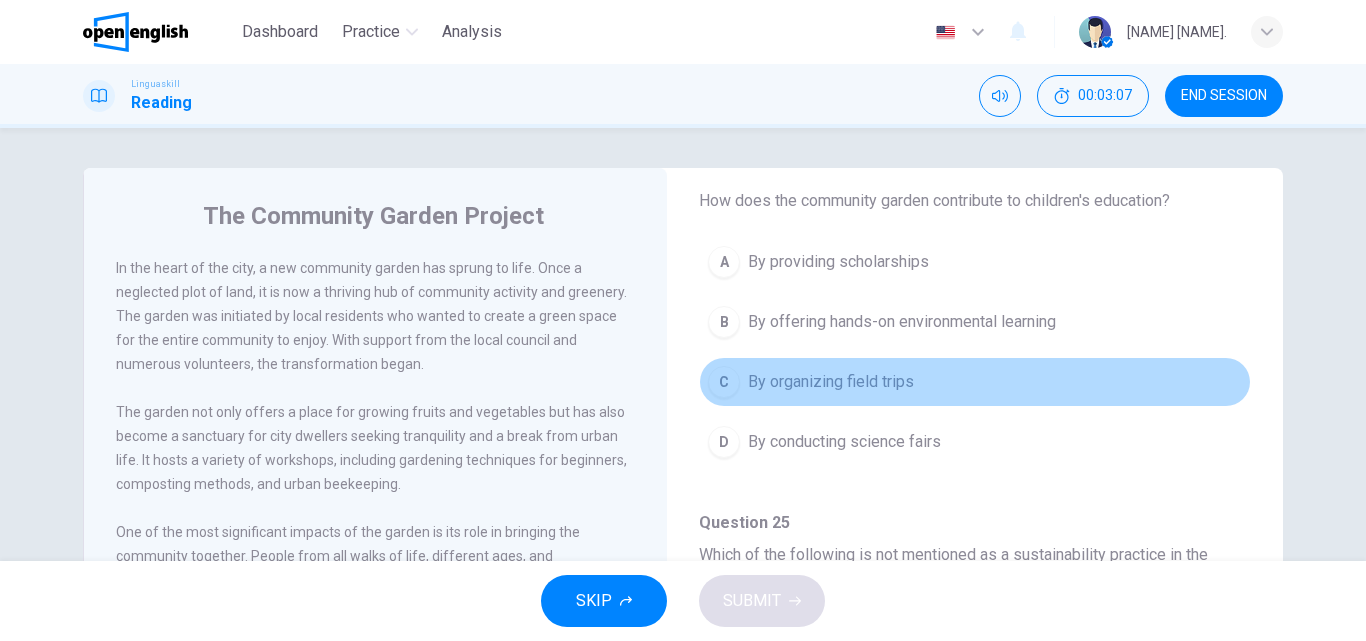 click on "C By organizing field trips" at bounding box center [975, 382] 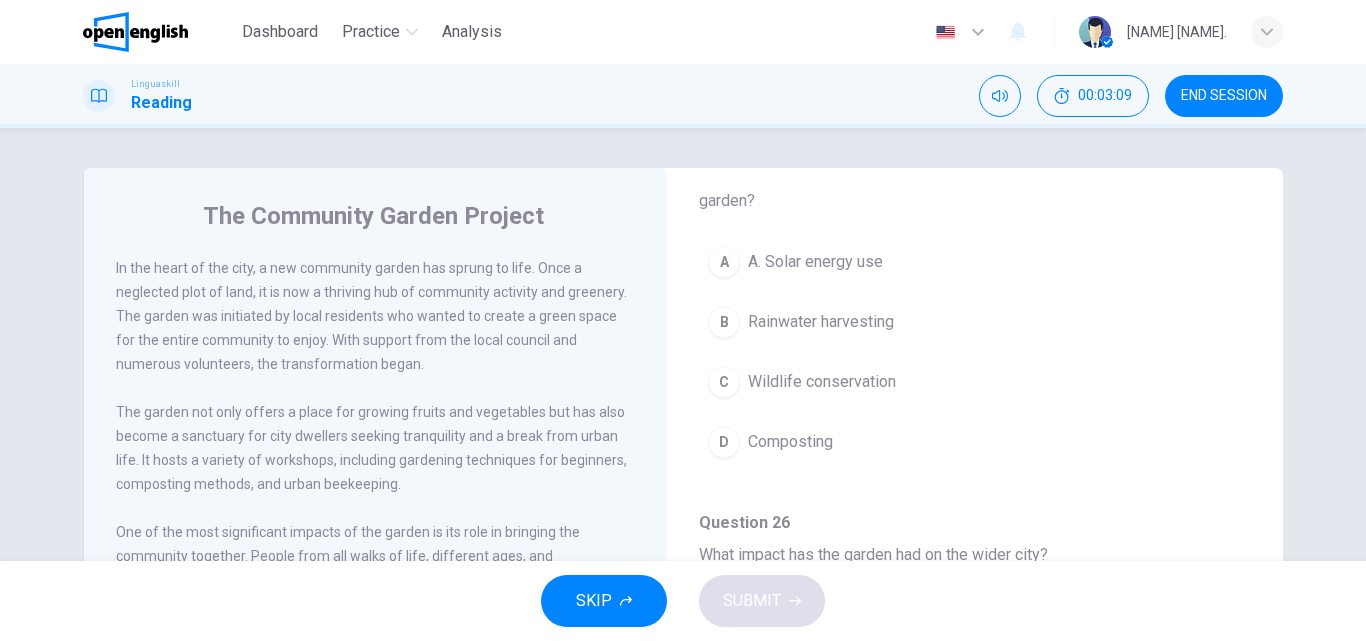 scroll, scrollTop: 1278, scrollLeft: 0, axis: vertical 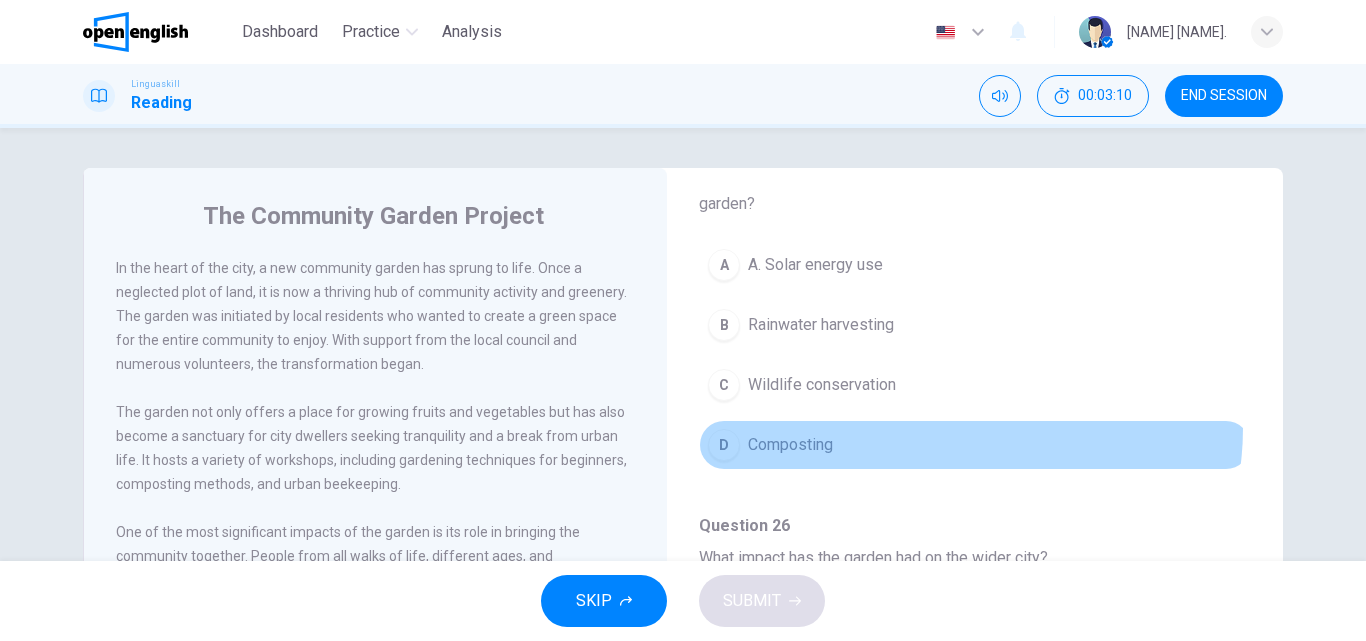 click on "D Composting" at bounding box center (975, 445) 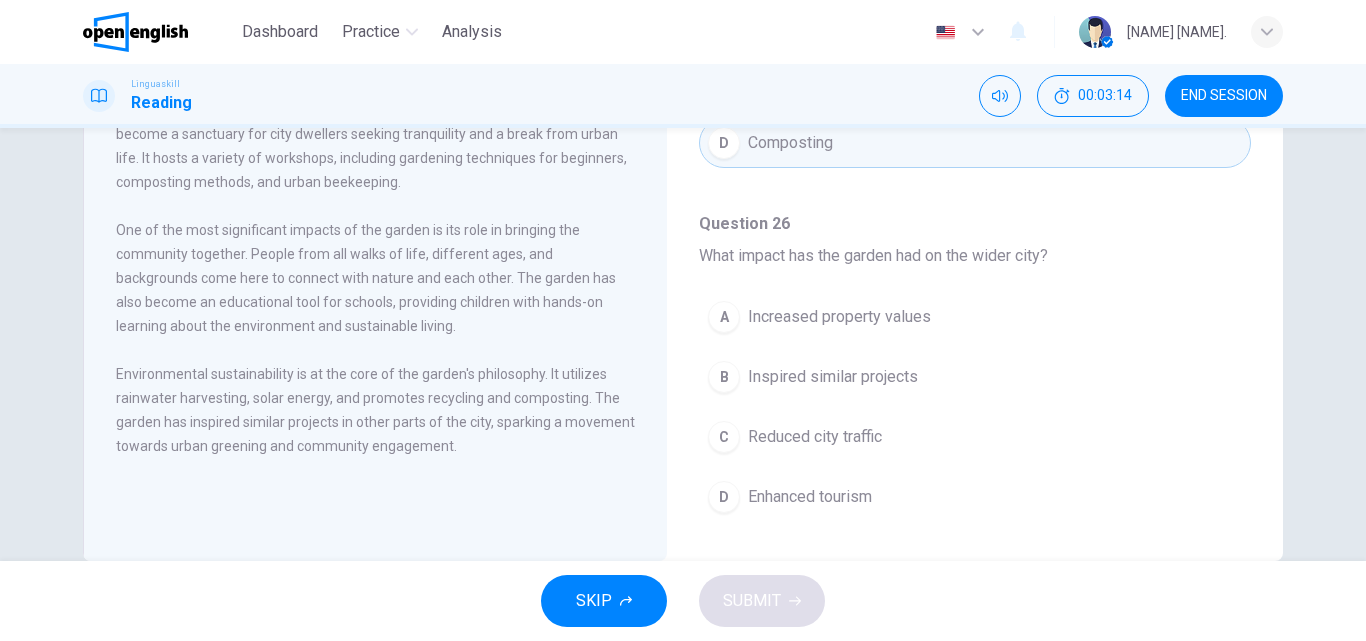 scroll, scrollTop: 317, scrollLeft: 0, axis: vertical 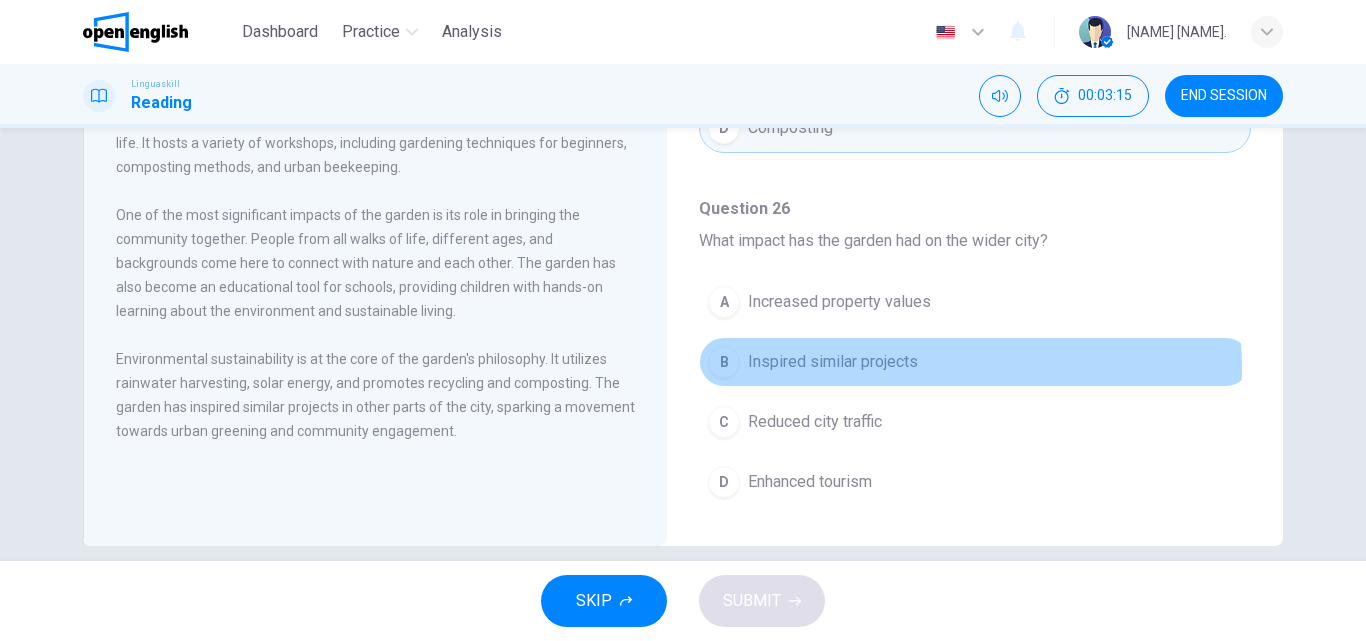click on "B Inspired similar projects" at bounding box center [975, 362] 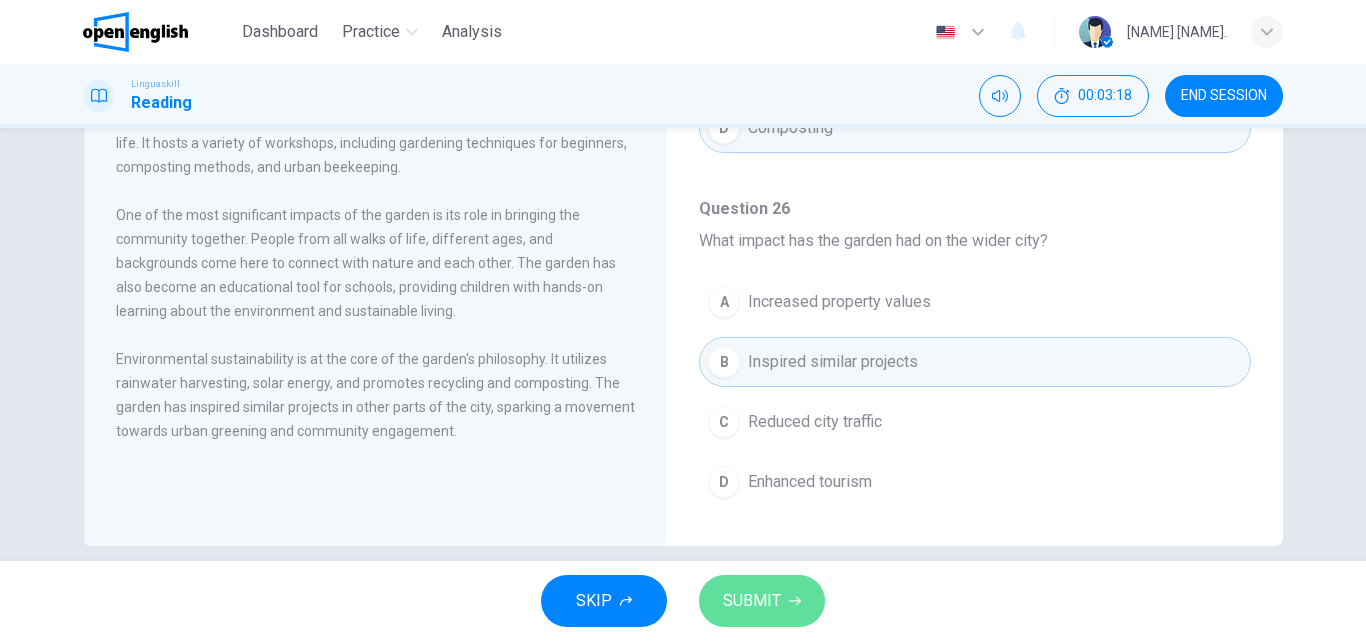 click on "SUBMIT" at bounding box center (762, 601) 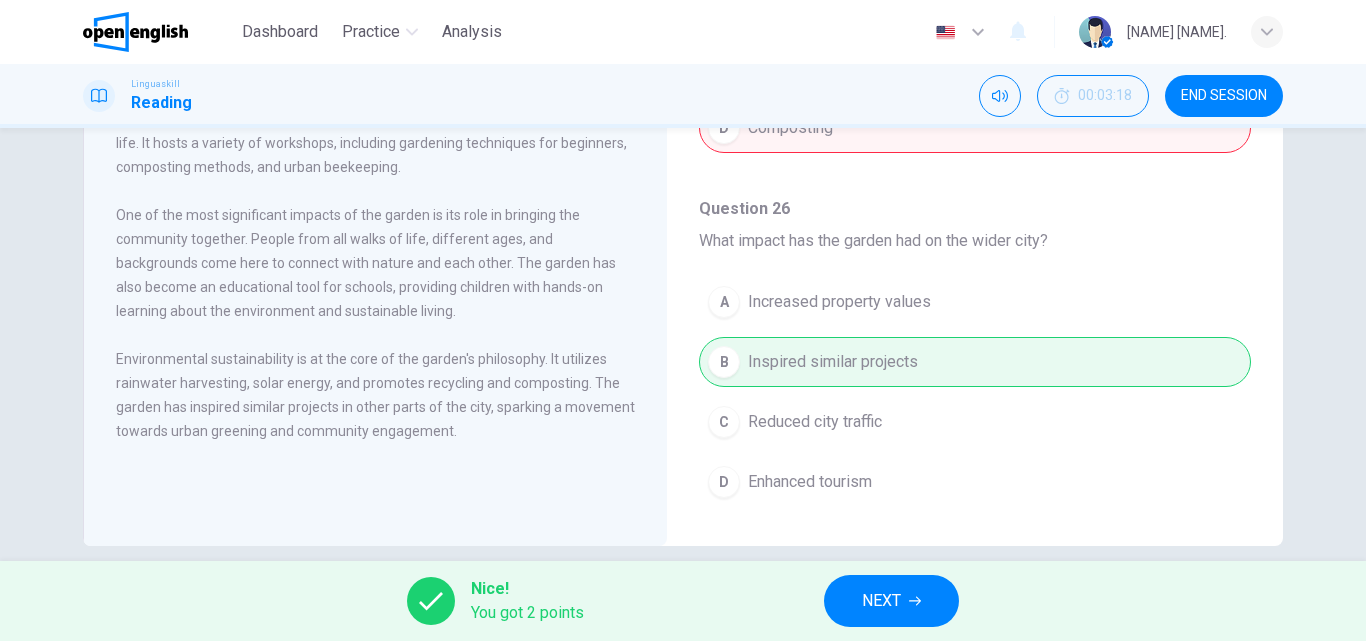 click on "NEXT" at bounding box center [881, 601] 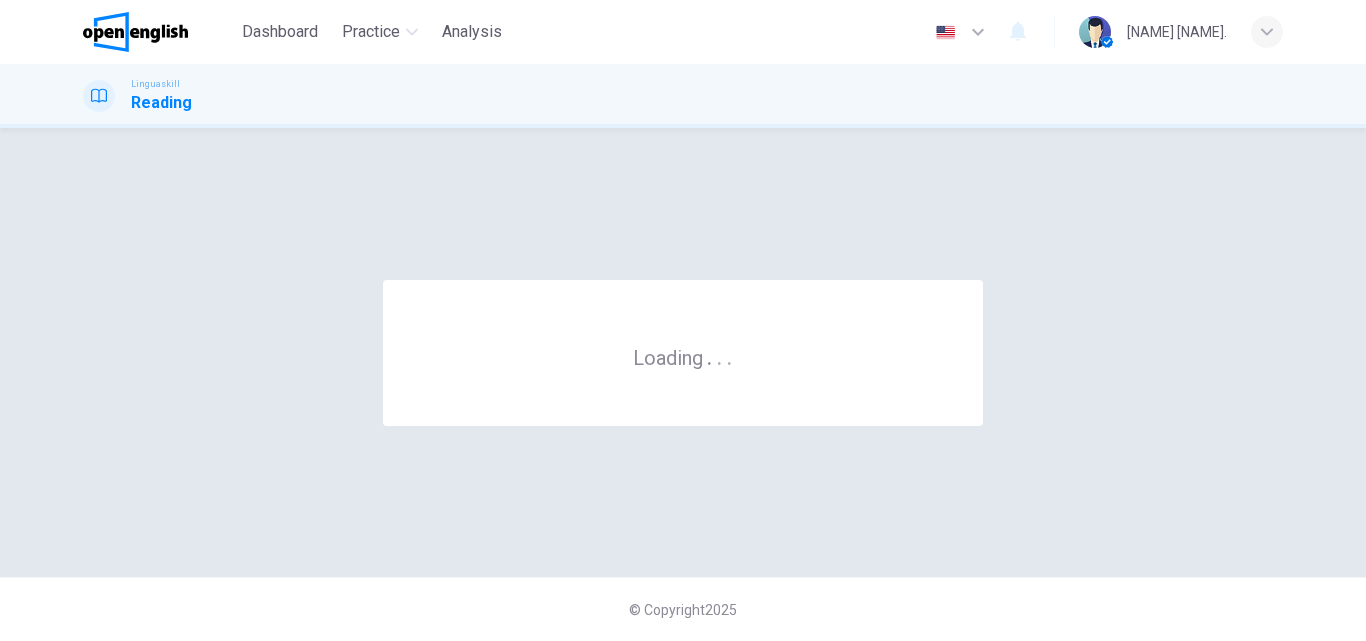 scroll, scrollTop: 0, scrollLeft: 0, axis: both 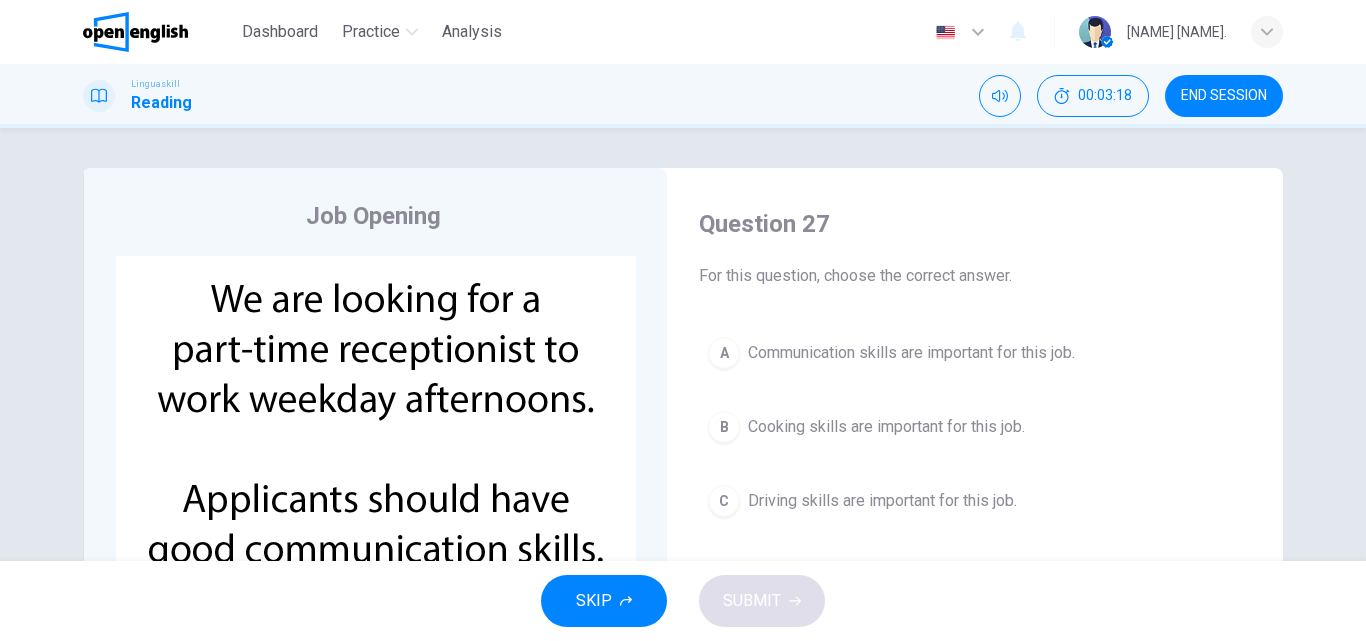 click on "SKIP SUBMIT" at bounding box center [683, 601] 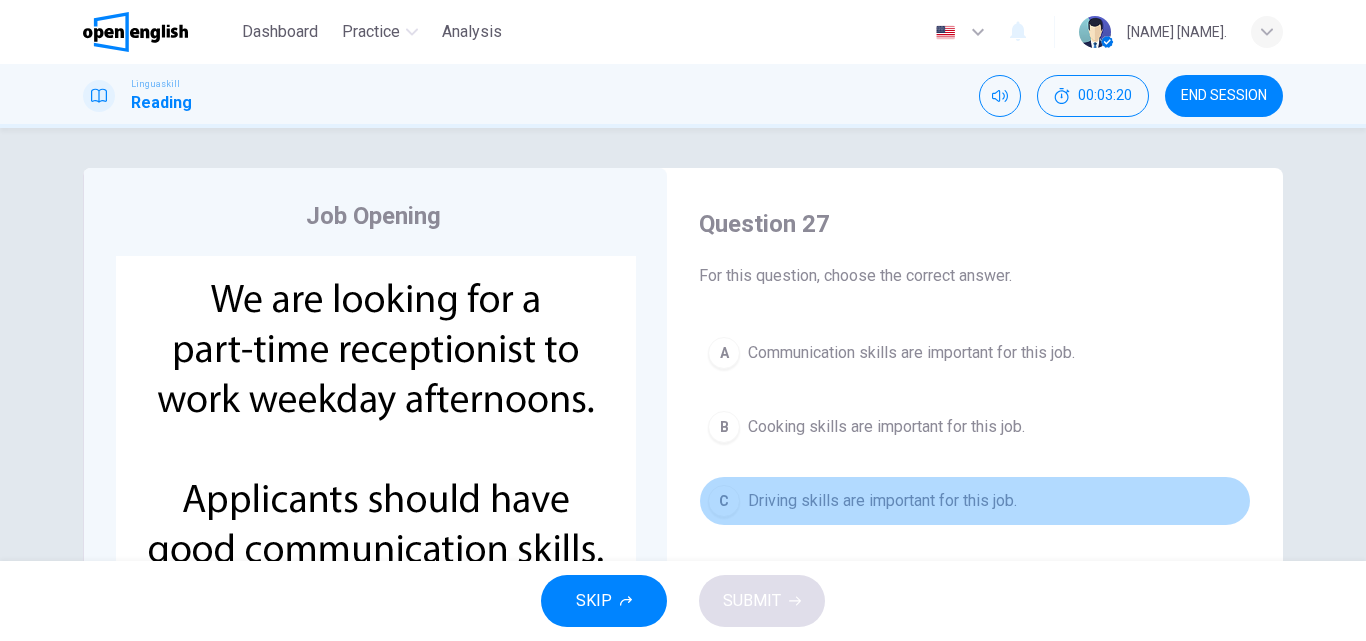 click on "C Driving skills are important for this job." at bounding box center (975, 501) 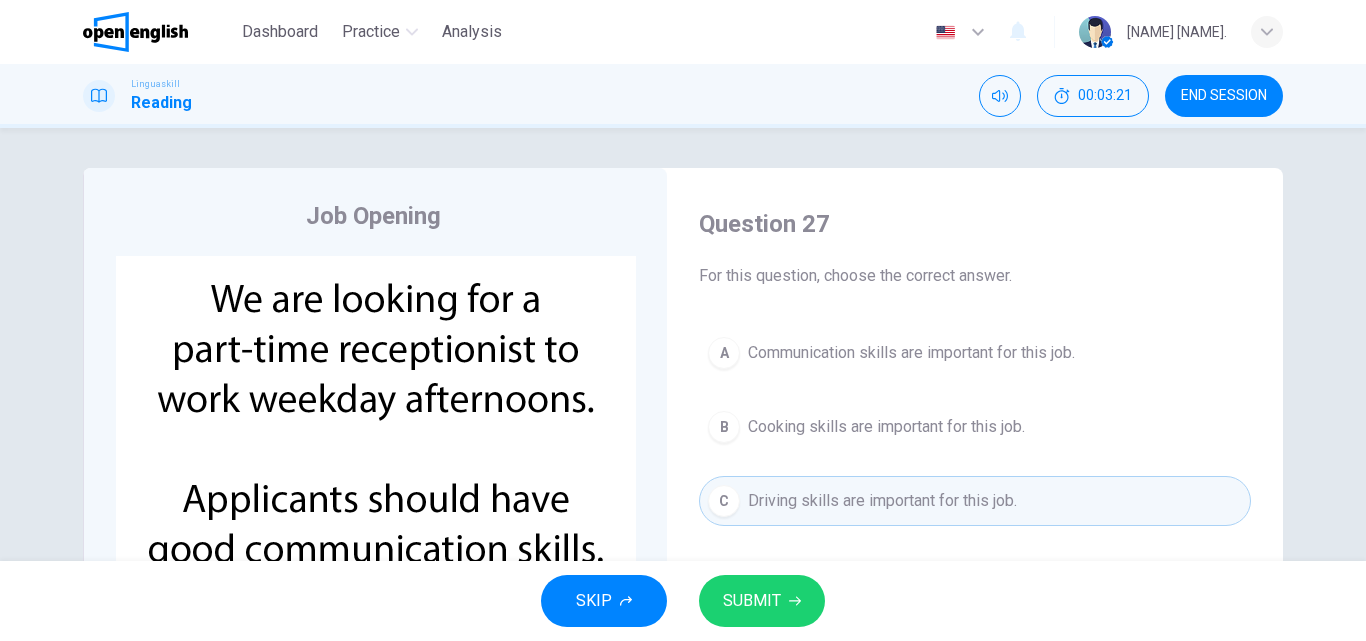 click on "SUBMIT" at bounding box center (752, 601) 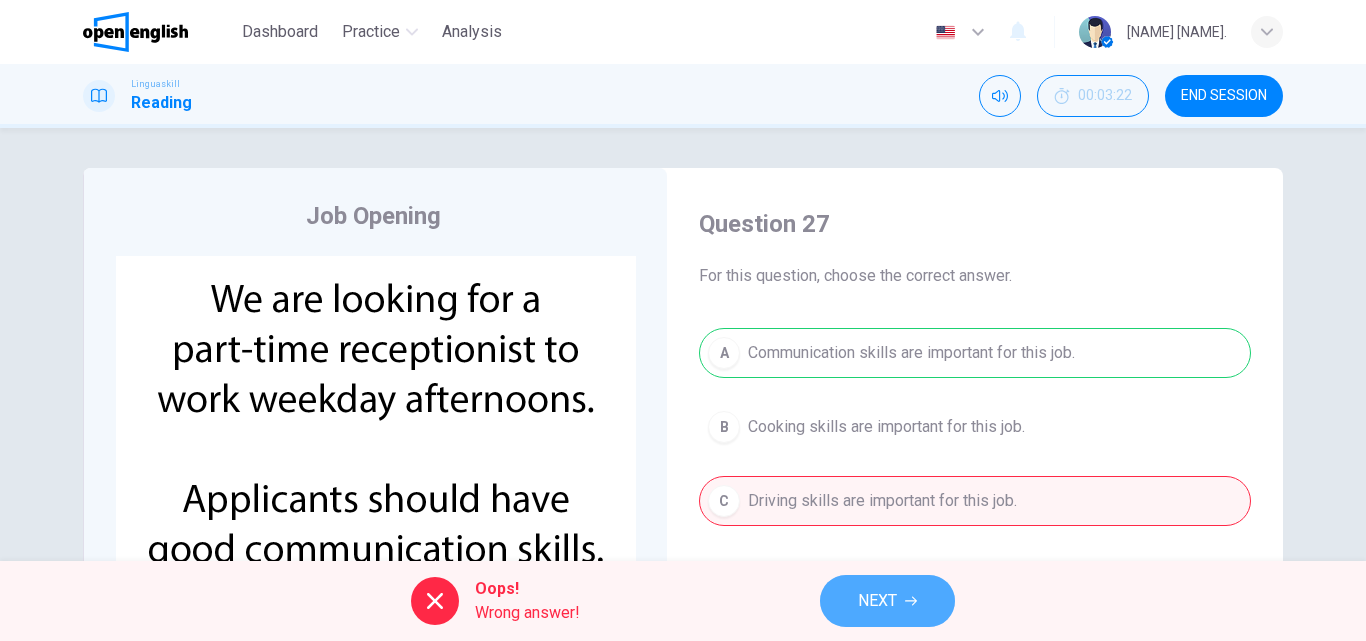 click on "NEXT" at bounding box center (877, 601) 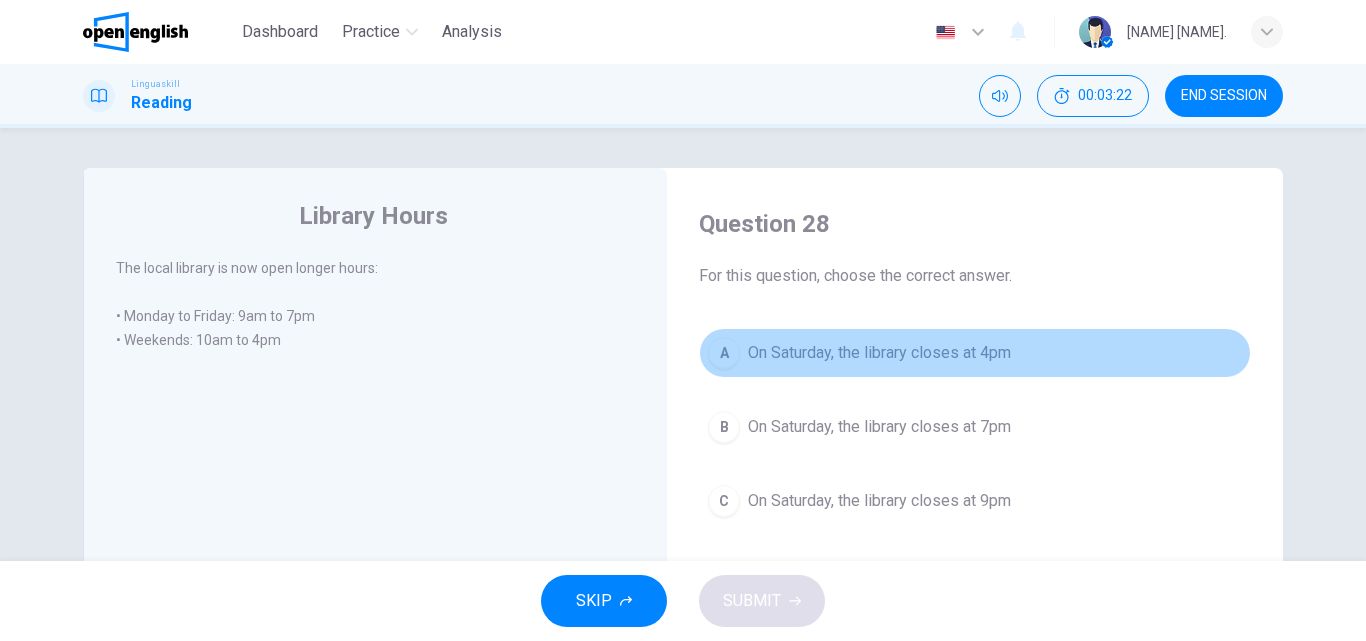 click on "On Saturday, the library closes at 4pm" at bounding box center (879, 353) 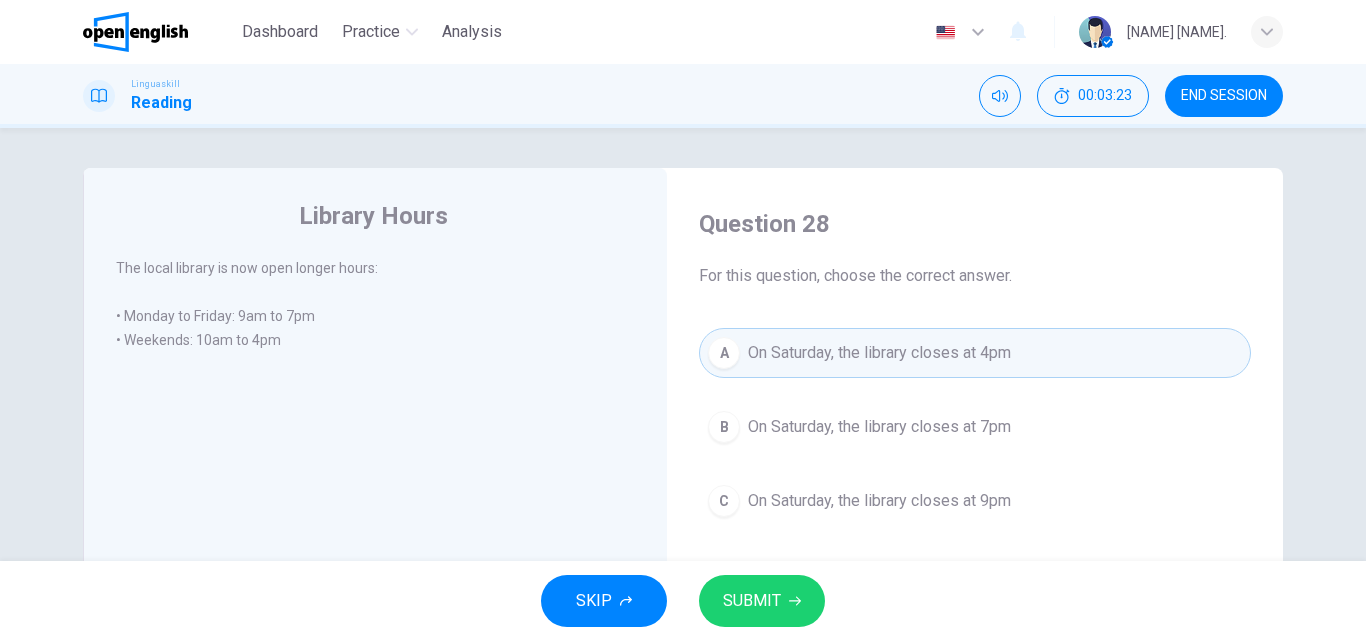 click on "SUBMIT" at bounding box center (752, 601) 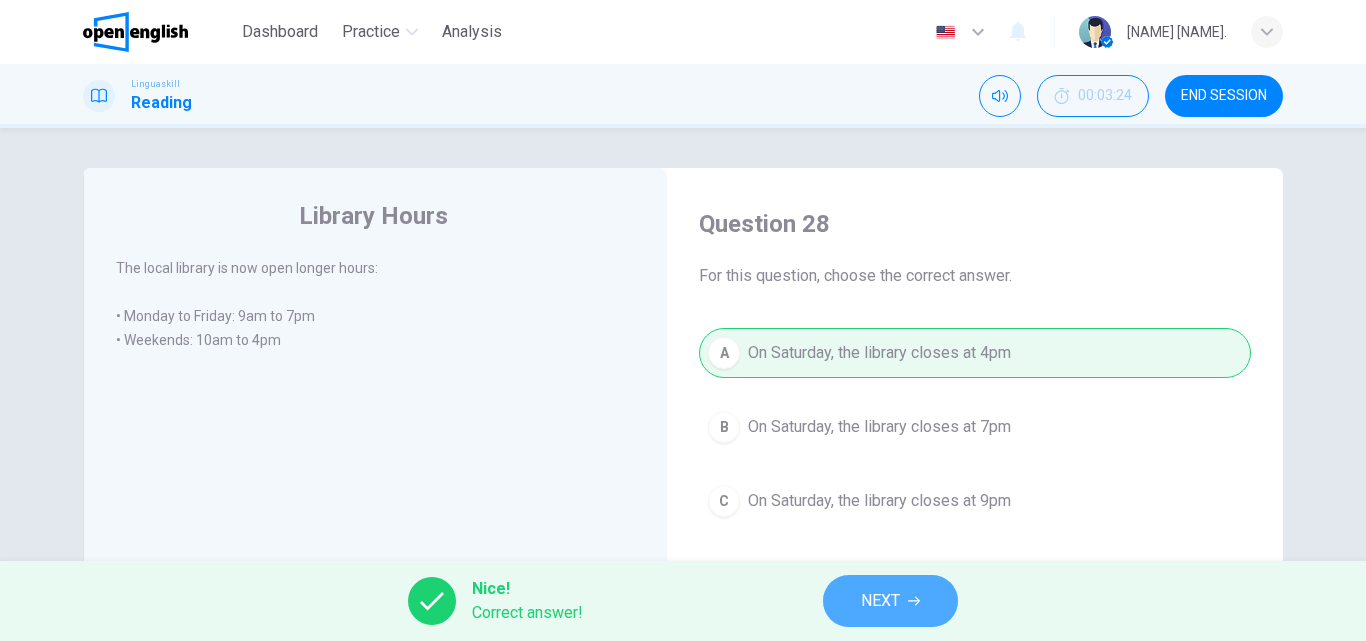 click on "NEXT" at bounding box center [880, 601] 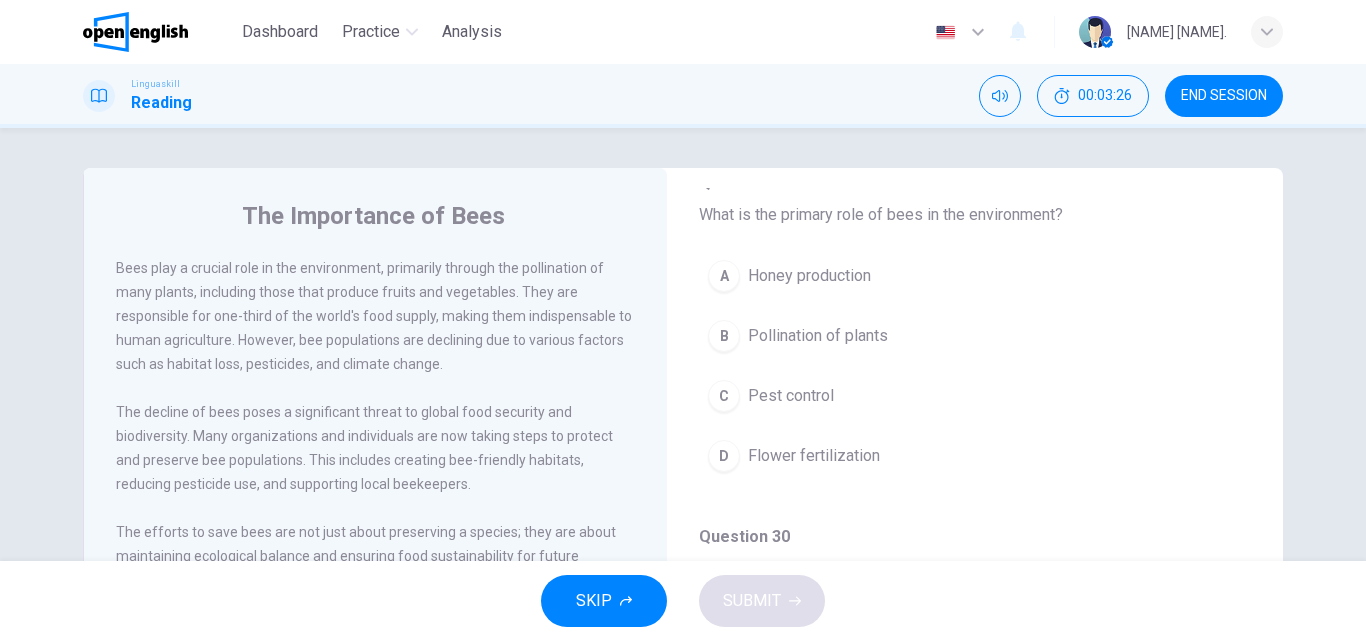 scroll, scrollTop: 183, scrollLeft: 0, axis: vertical 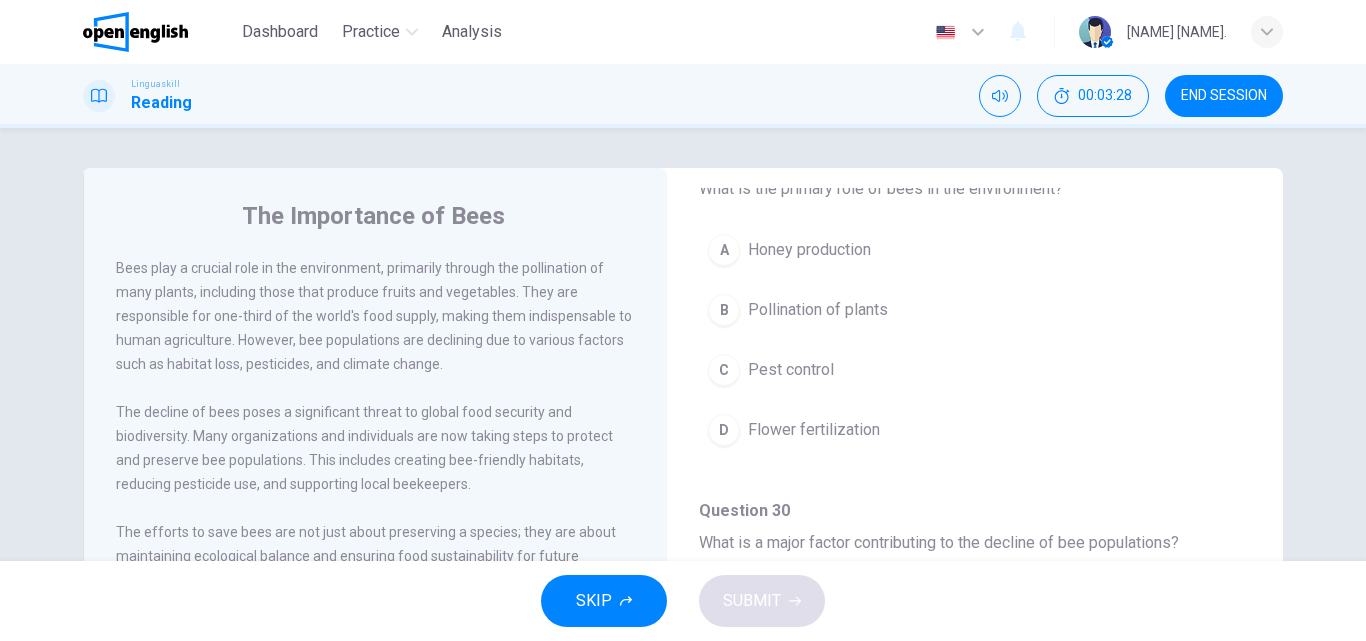 click on "D Flower fertilization" at bounding box center (975, 430) 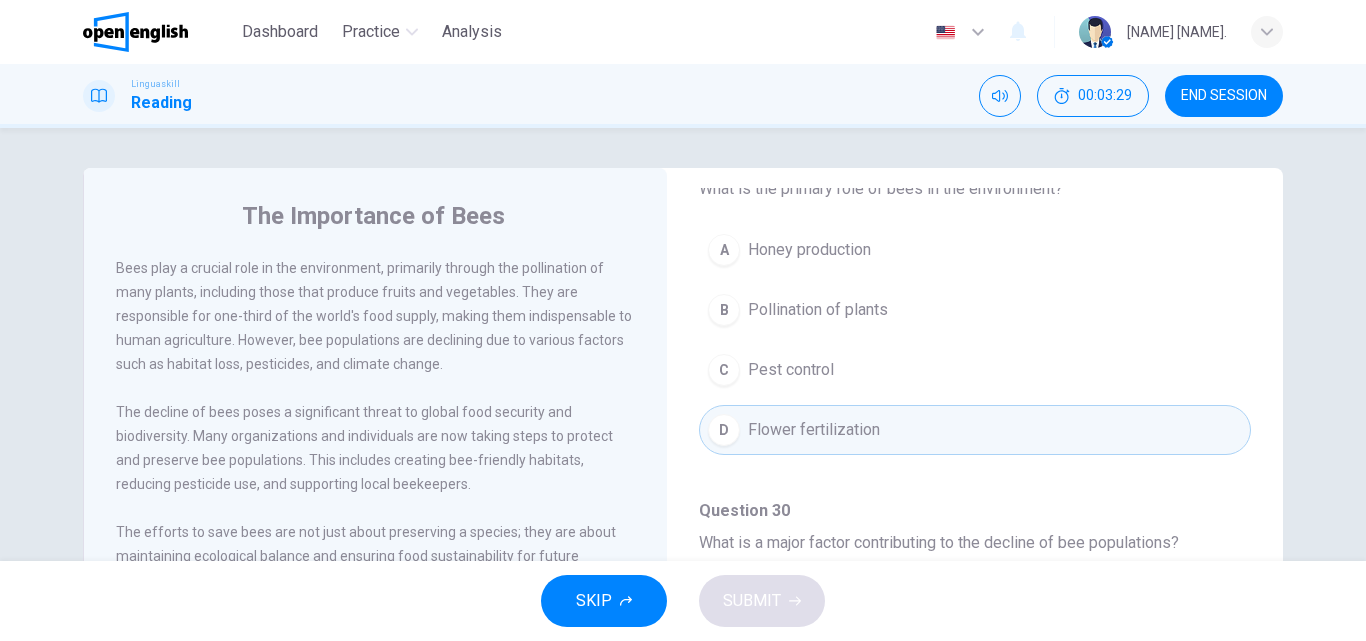 click on "Pollination of plants" at bounding box center [818, 310] 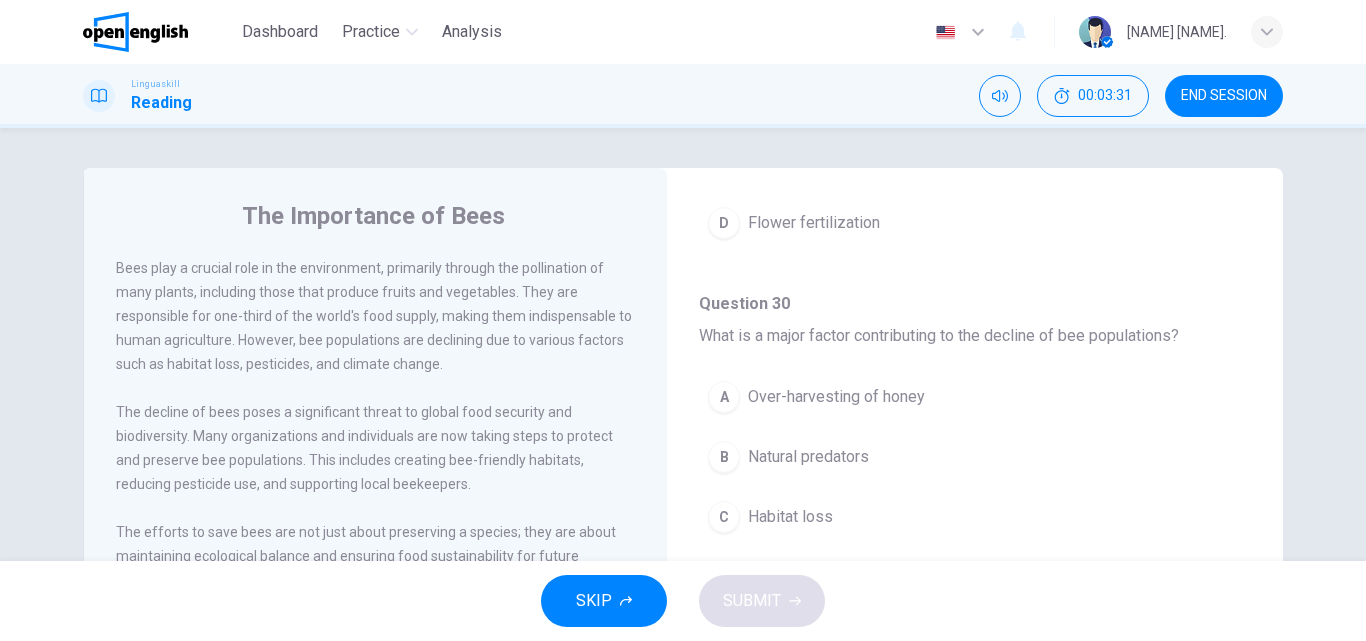 scroll, scrollTop: 431, scrollLeft: 0, axis: vertical 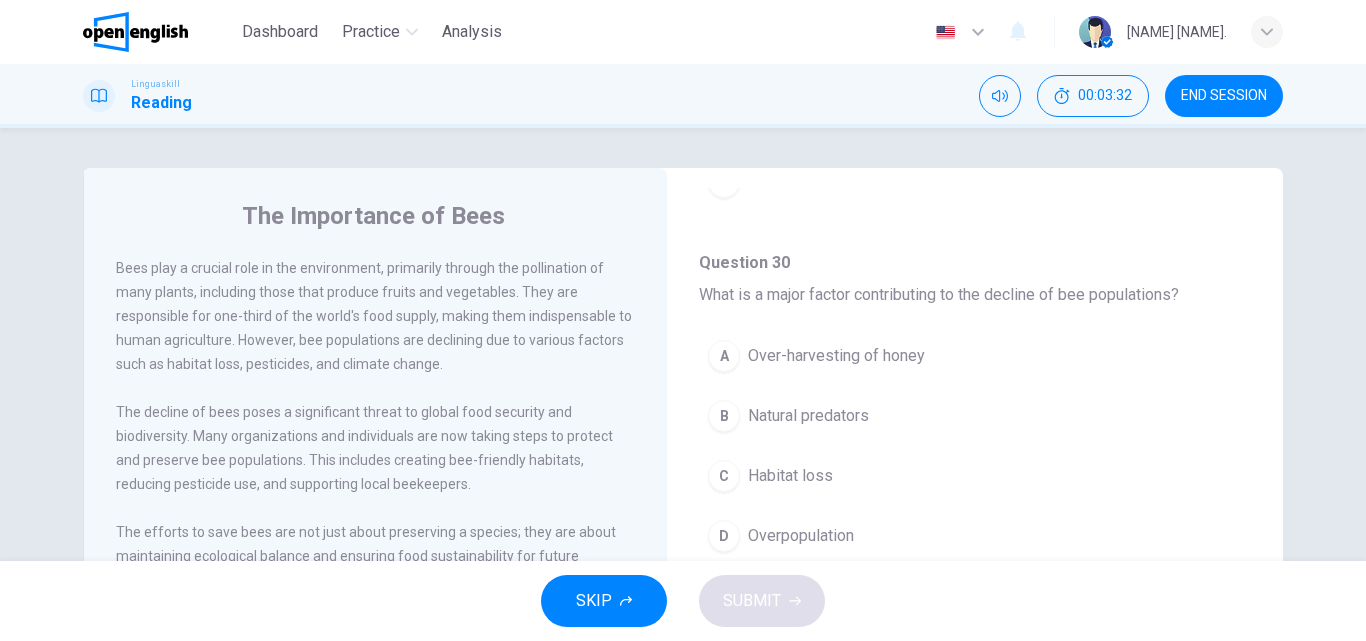 click on "A Over-harvesting of honey B Natural predators C Habitat loss D Overpopulation" at bounding box center [975, 456] 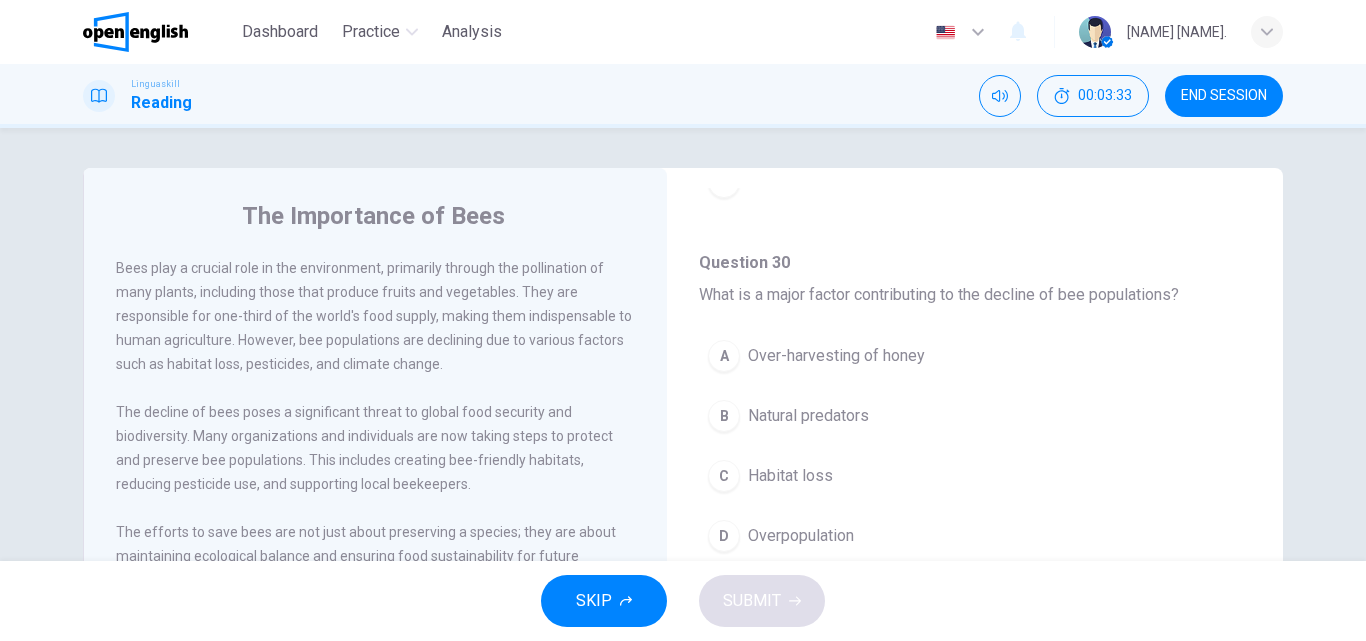 click on "A Over-harvesting of honey B Natural predators C Habitat loss D Overpopulation" at bounding box center (975, 456) 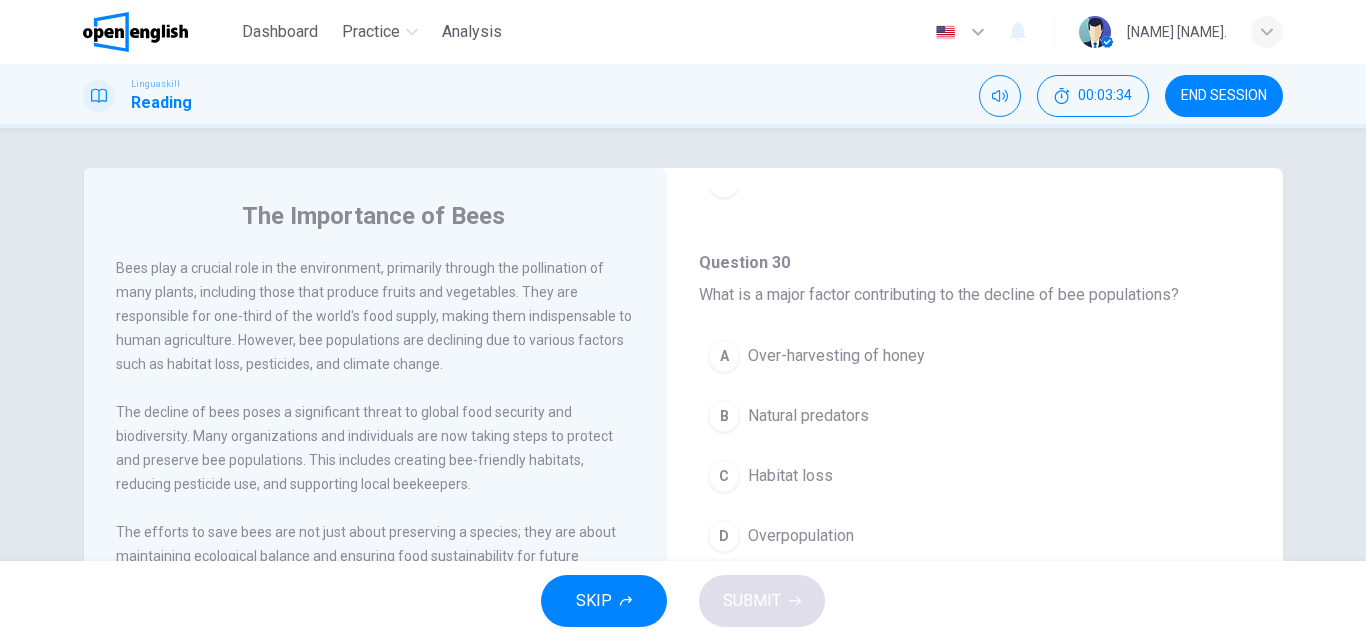 click on "C Habitat loss" at bounding box center (975, 476) 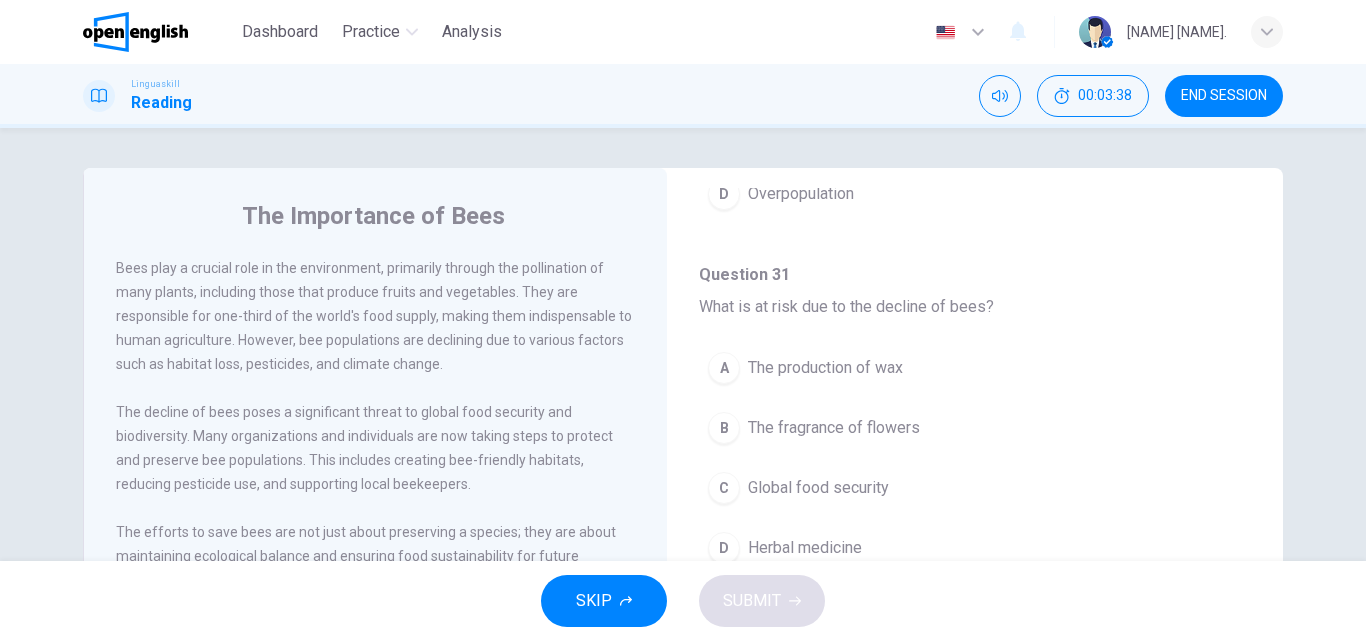 scroll, scrollTop: 803, scrollLeft: 0, axis: vertical 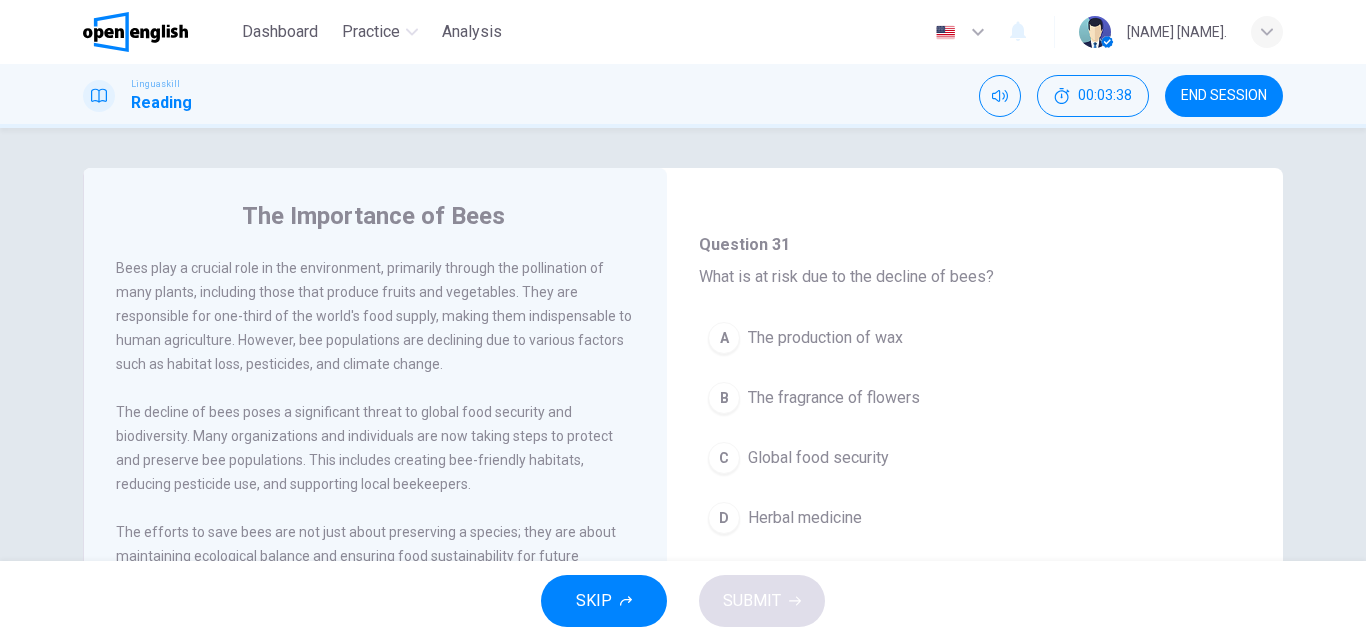 drag, startPoint x: 1279, startPoint y: 554, endPoint x: 1283, endPoint y: 543, distance: 11.7046995 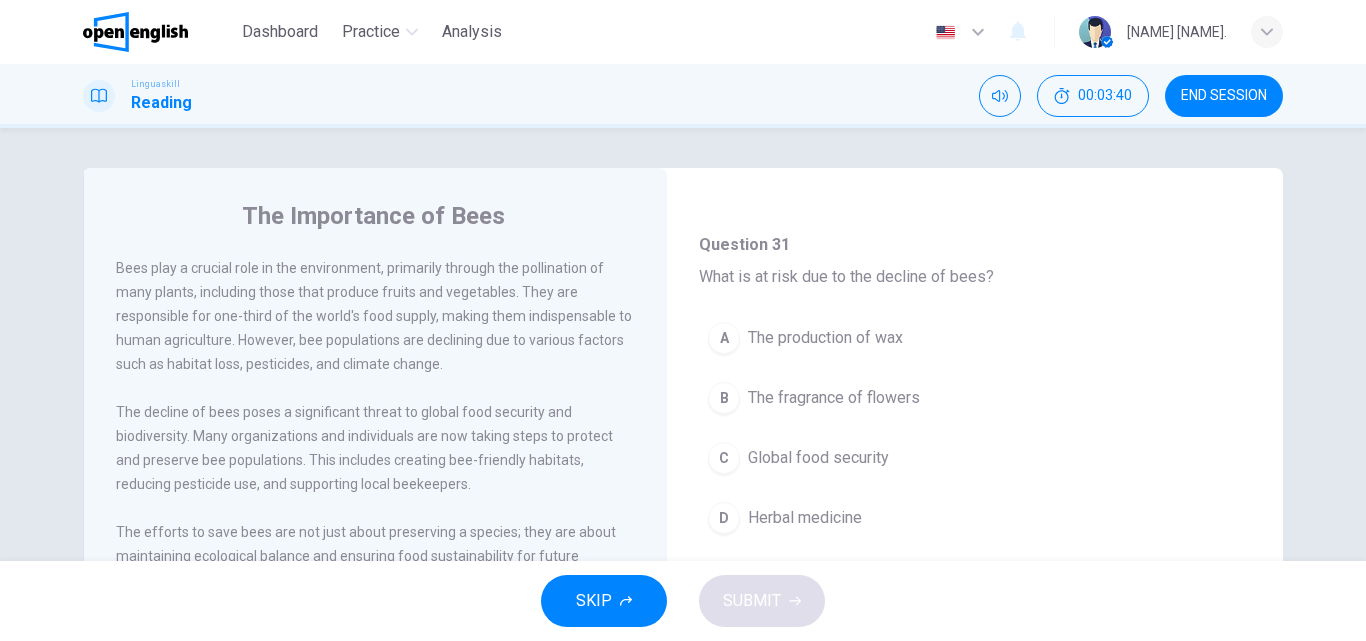 click on "The production of wax" at bounding box center [825, 338] 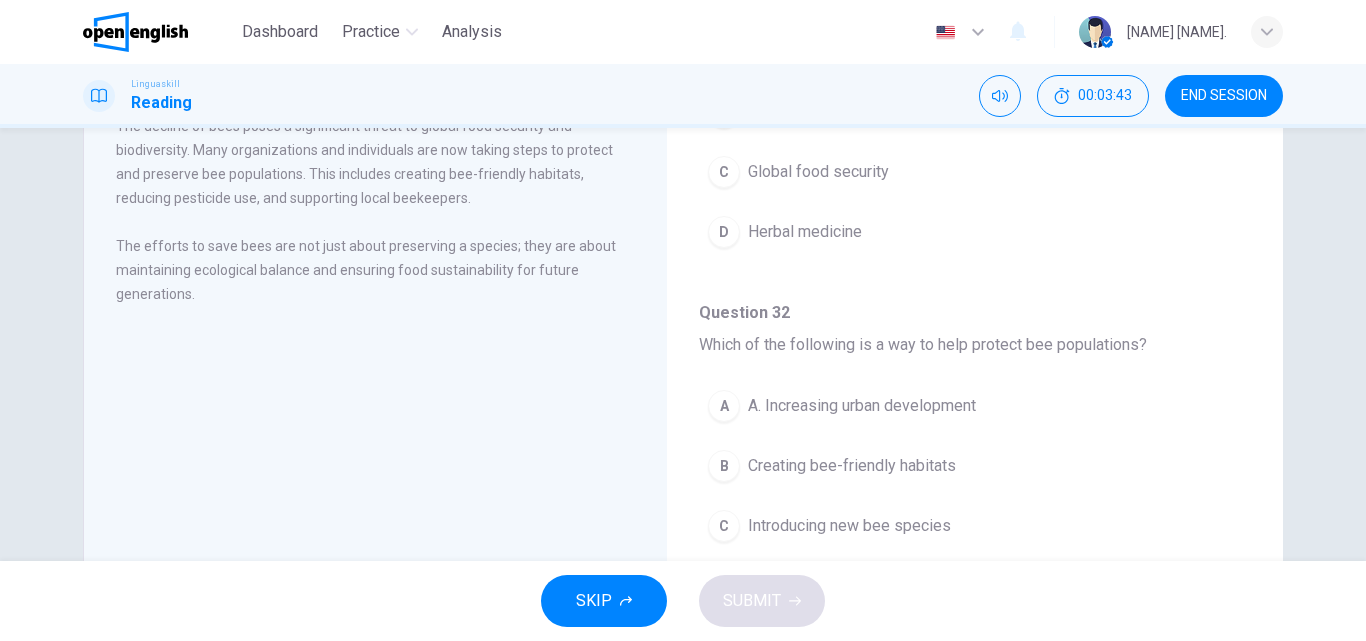 scroll, scrollTop: 289, scrollLeft: 0, axis: vertical 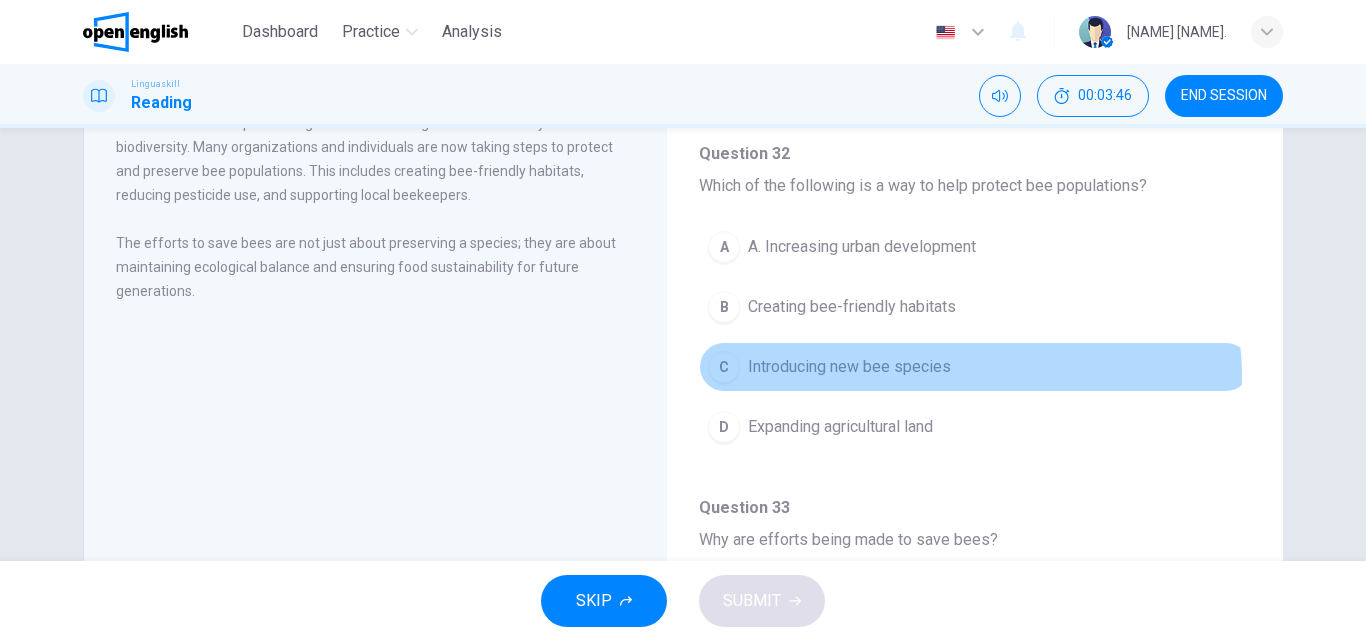 click on "C Introducing new bee species" at bounding box center [975, 367] 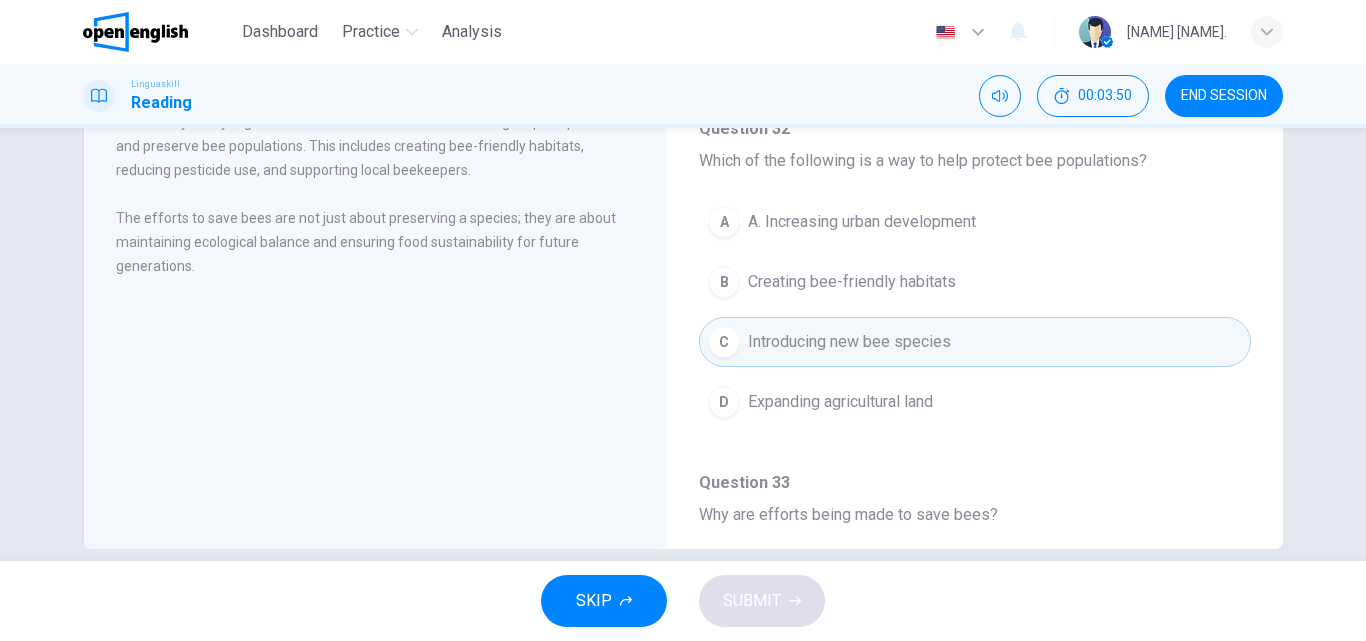 scroll, scrollTop: 342, scrollLeft: 0, axis: vertical 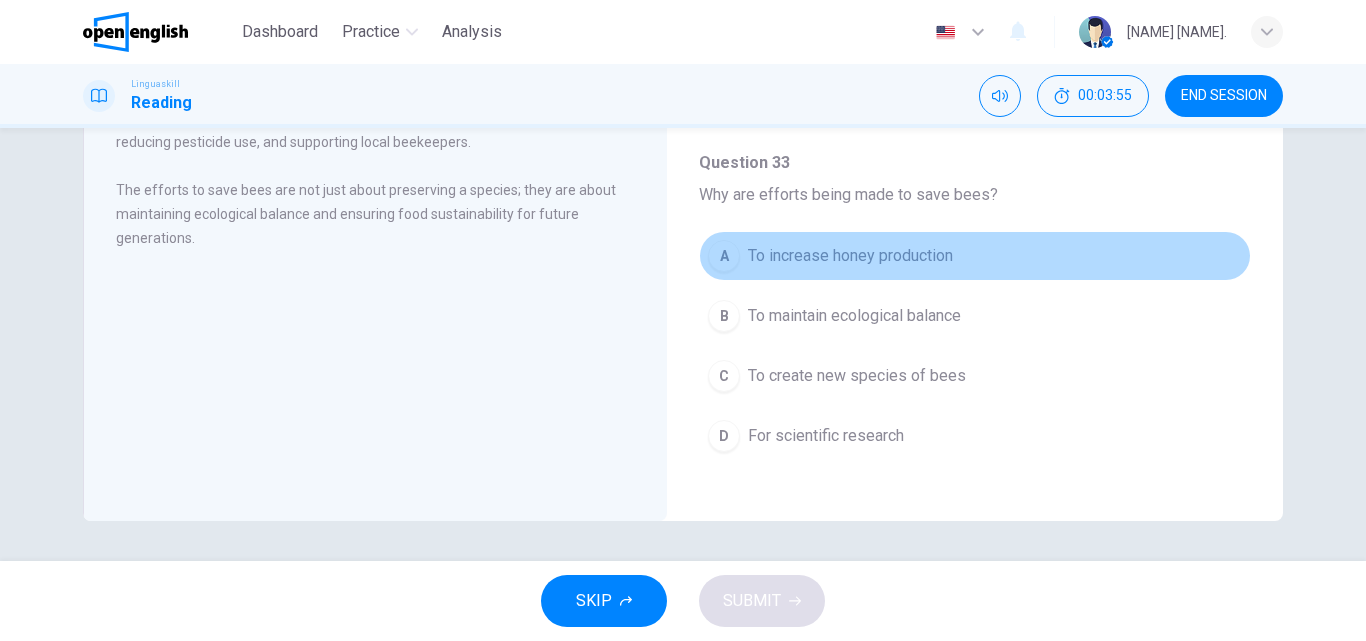 click on "A To increase honey production" at bounding box center (975, 256) 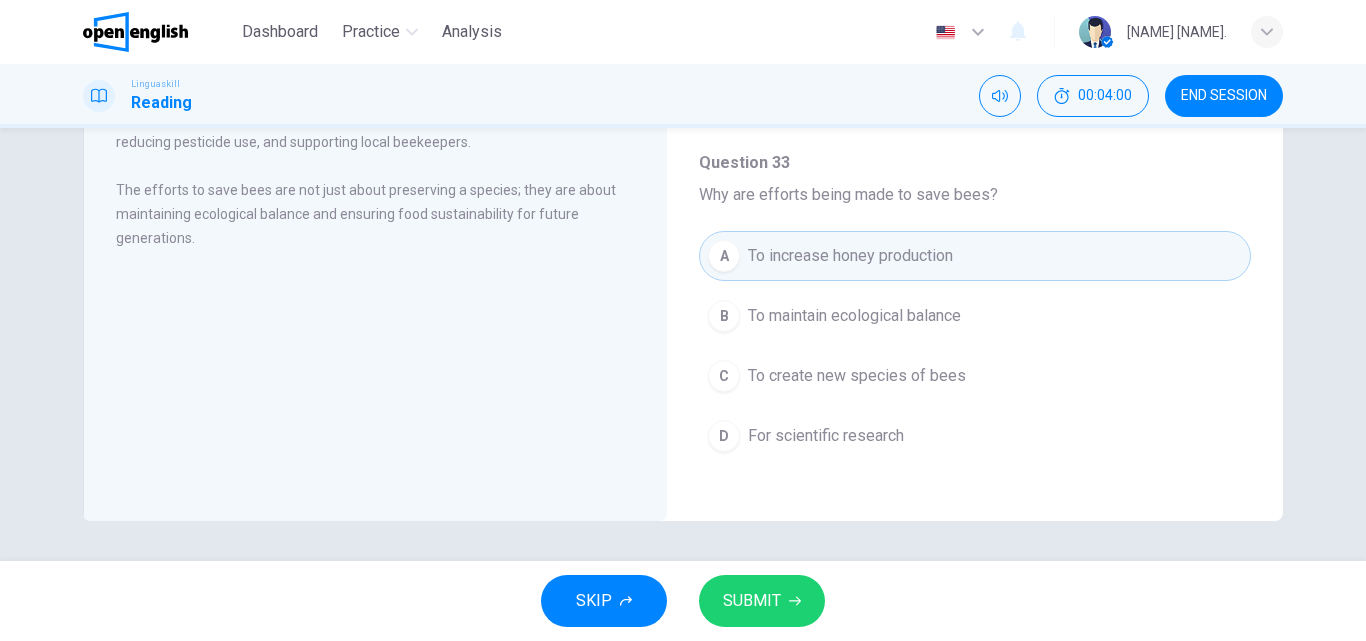 click on "SUBMIT" at bounding box center (752, 601) 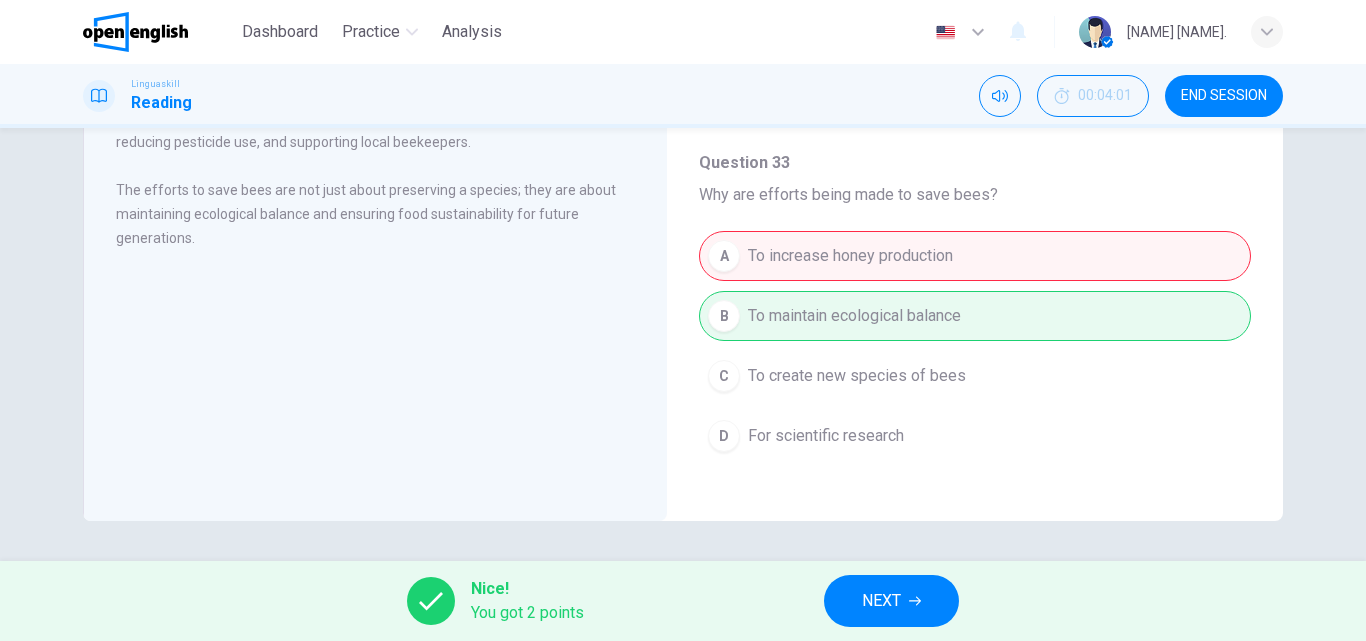 click on "NEXT" at bounding box center [891, 601] 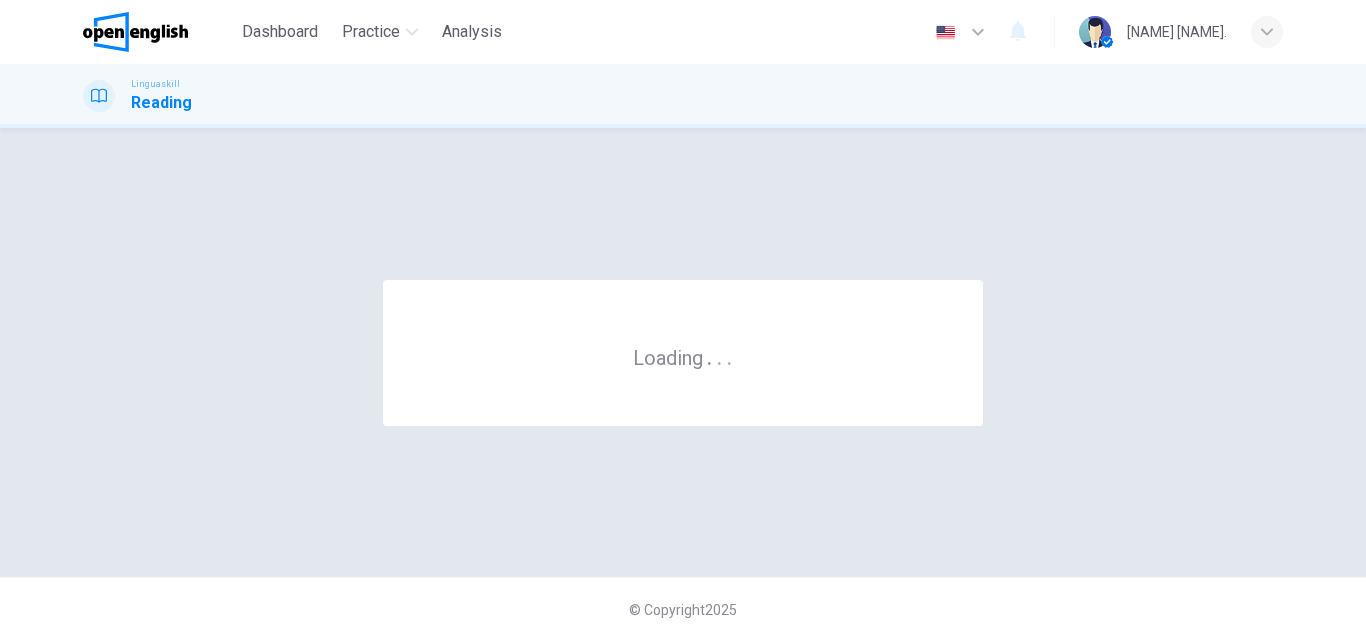 scroll, scrollTop: 0, scrollLeft: 0, axis: both 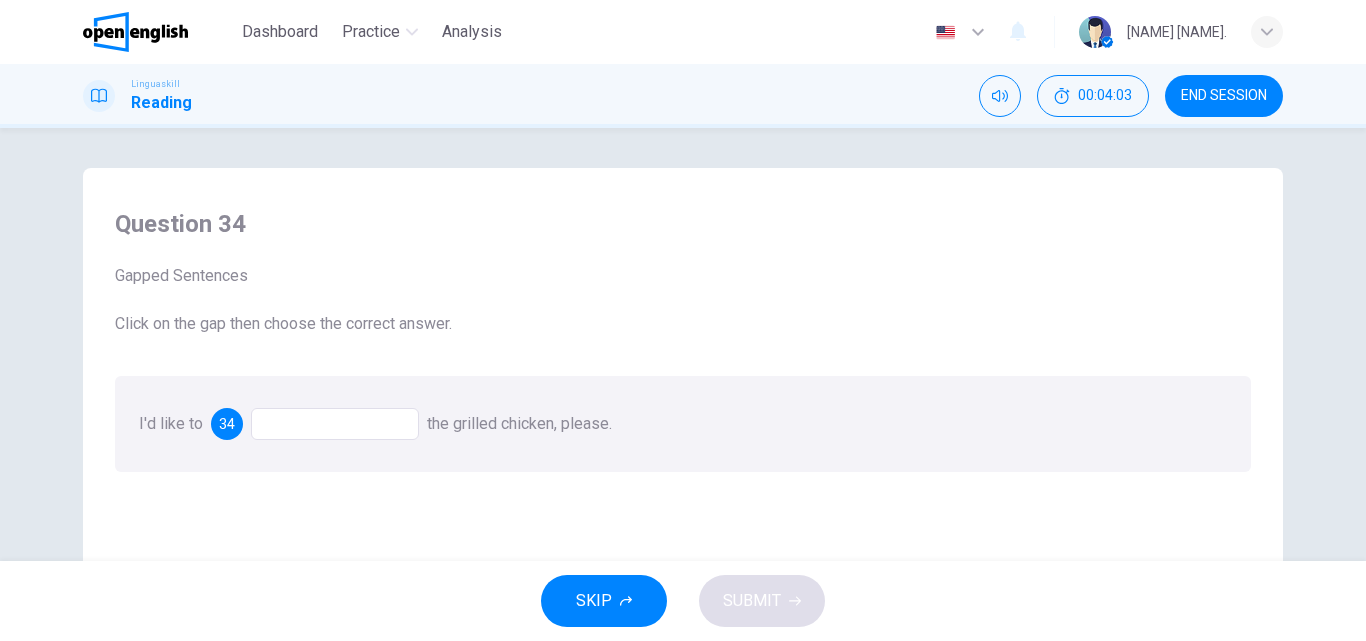 click at bounding box center [335, 424] 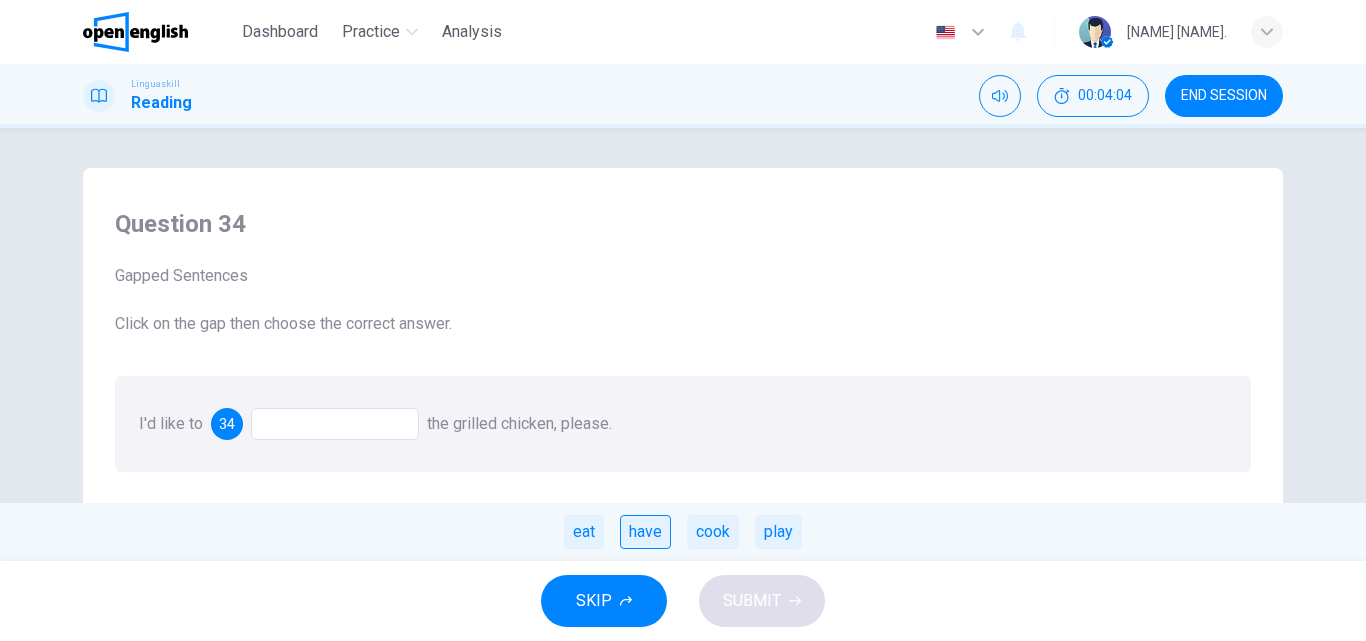 click on "have" at bounding box center [645, 532] 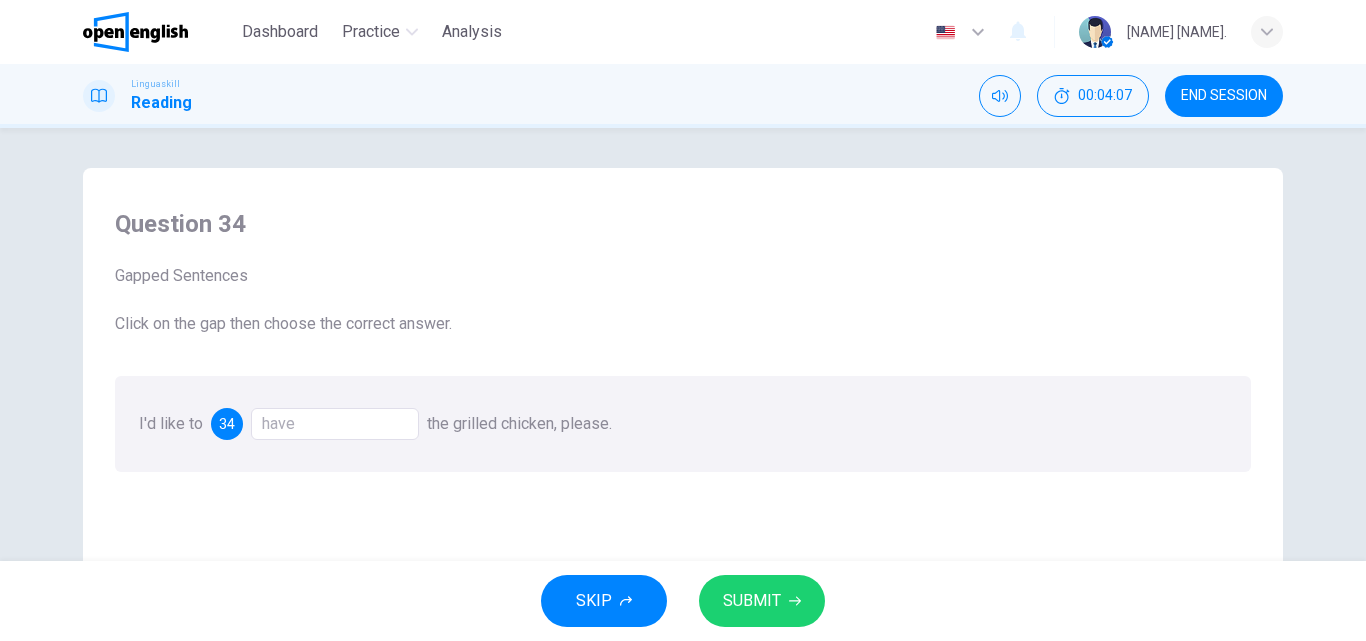 click on "have" at bounding box center [335, 424] 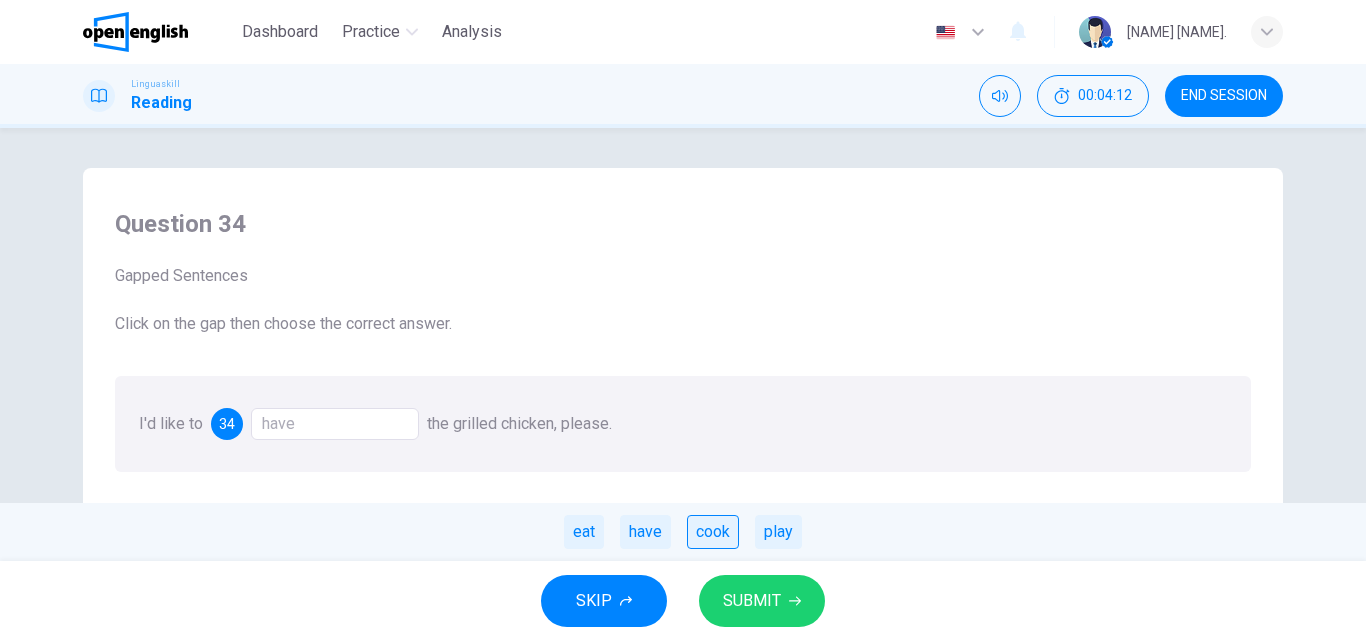 click on "cook" at bounding box center (713, 532) 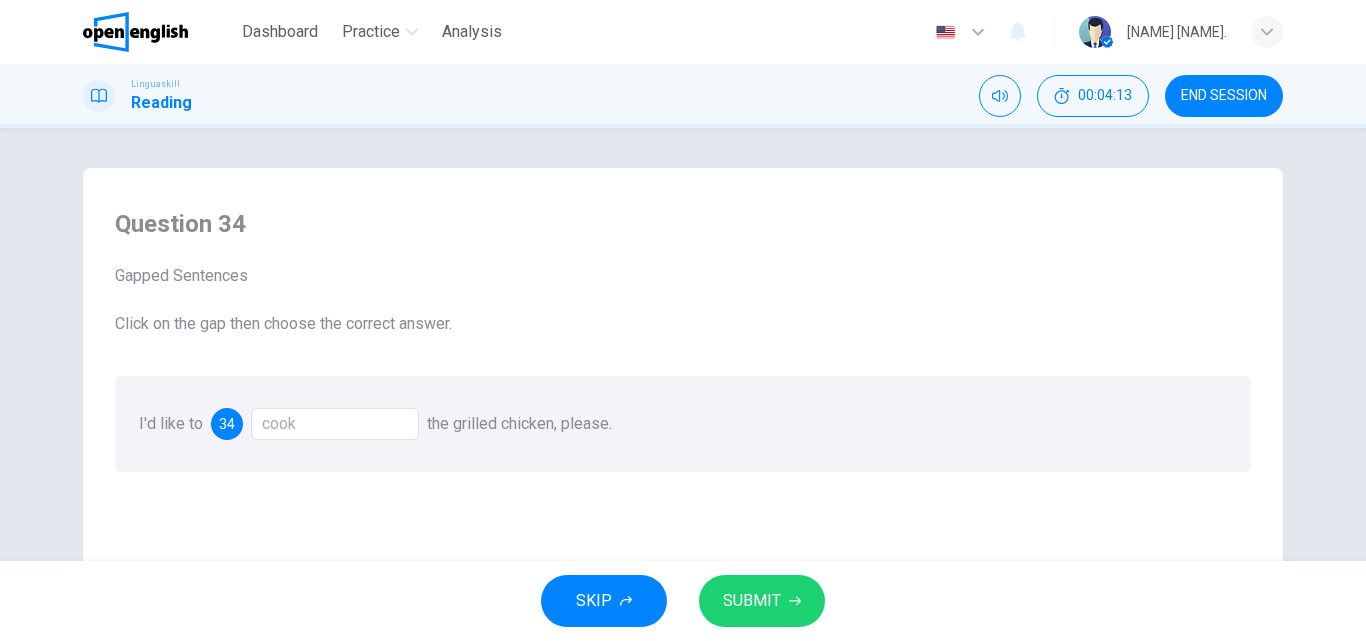 click on "SUBMIT" at bounding box center [752, 601] 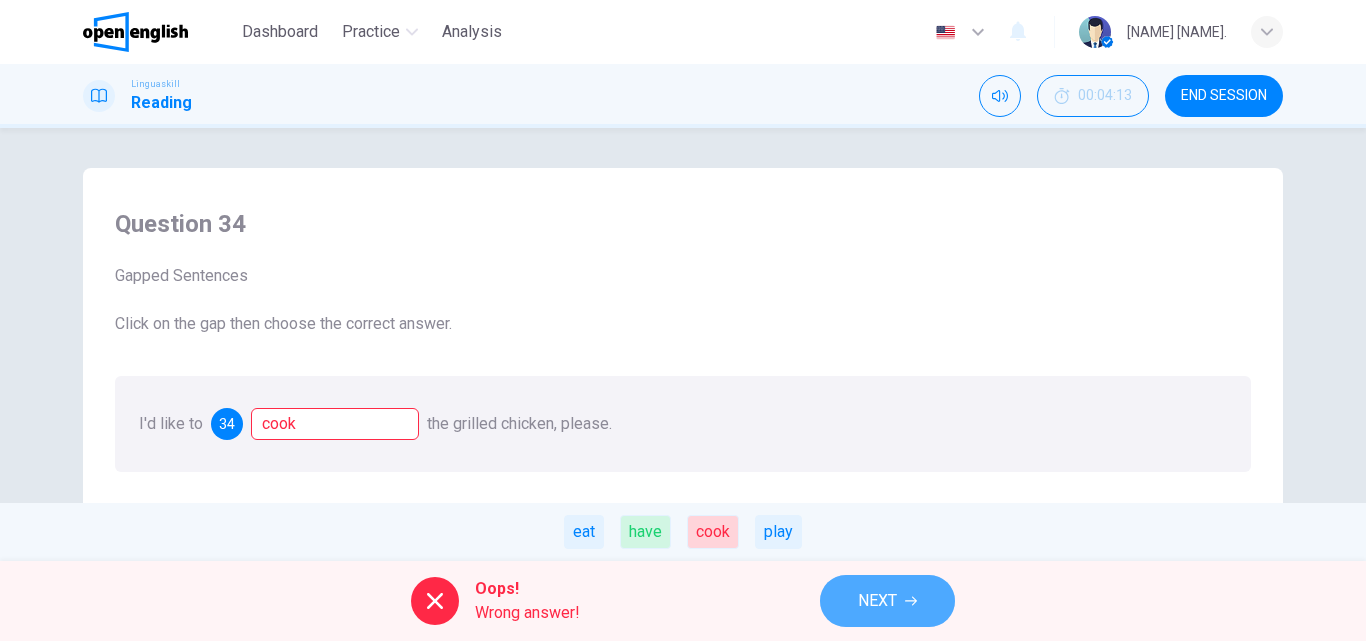 click on "NEXT" at bounding box center (887, 601) 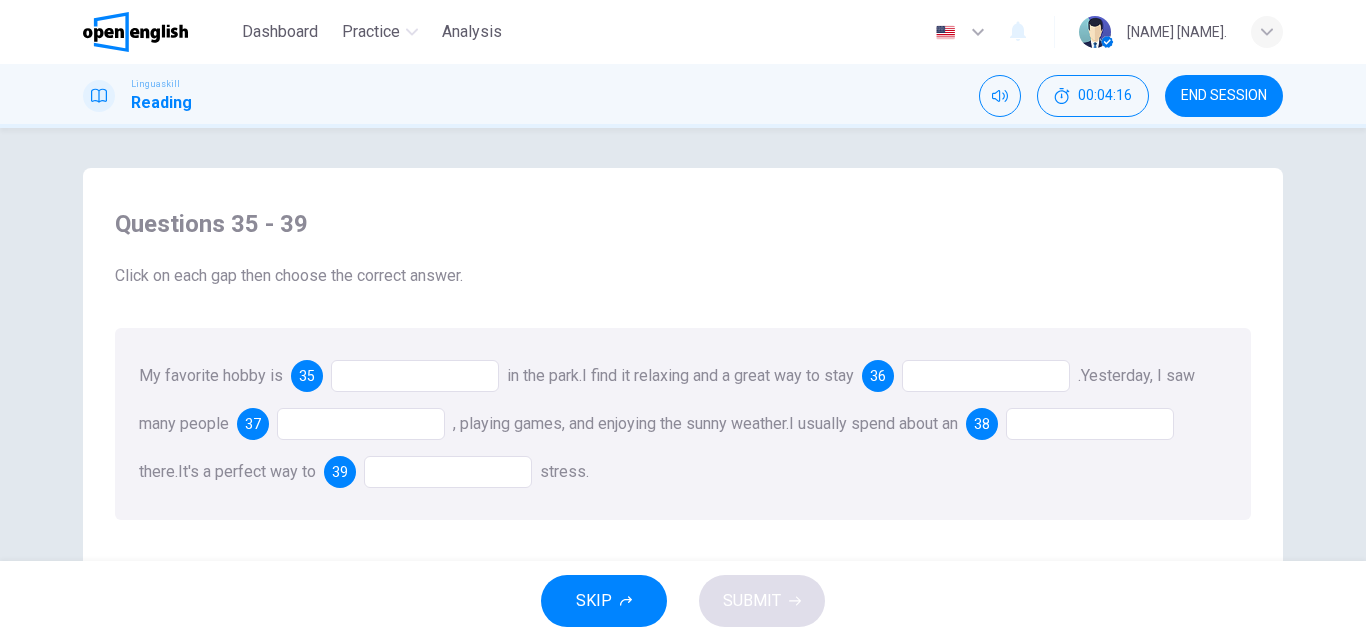 click at bounding box center [415, 376] 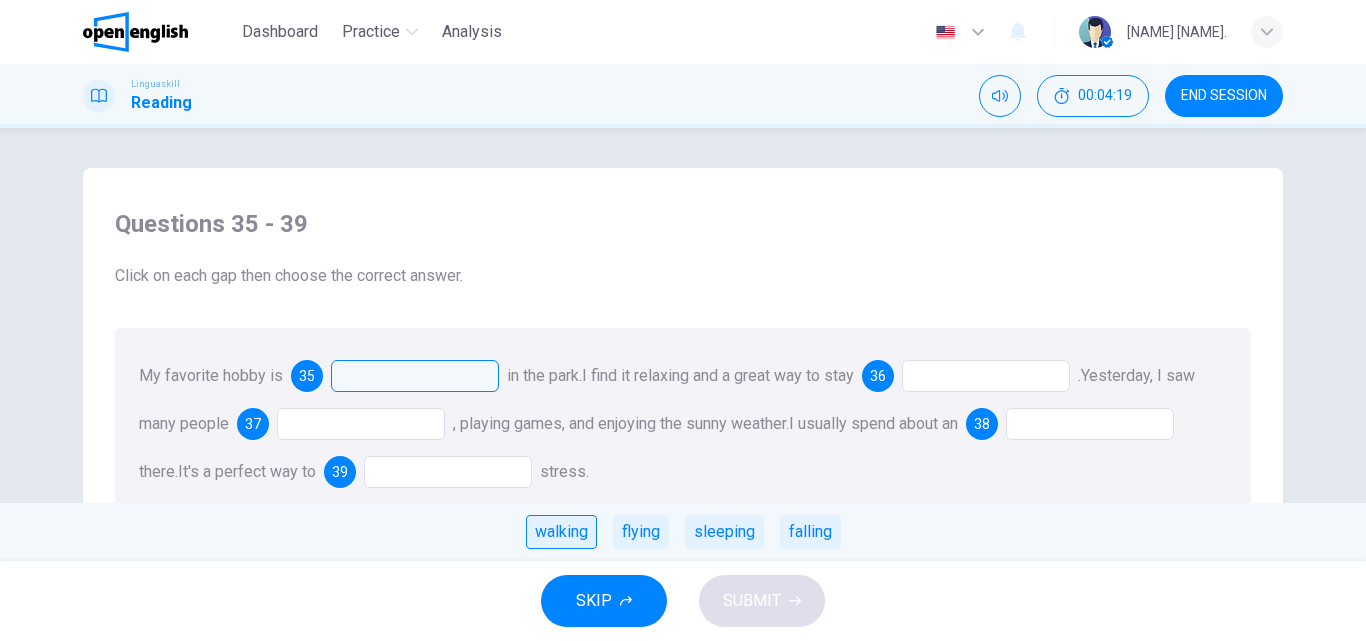 click on "walking" at bounding box center (561, 532) 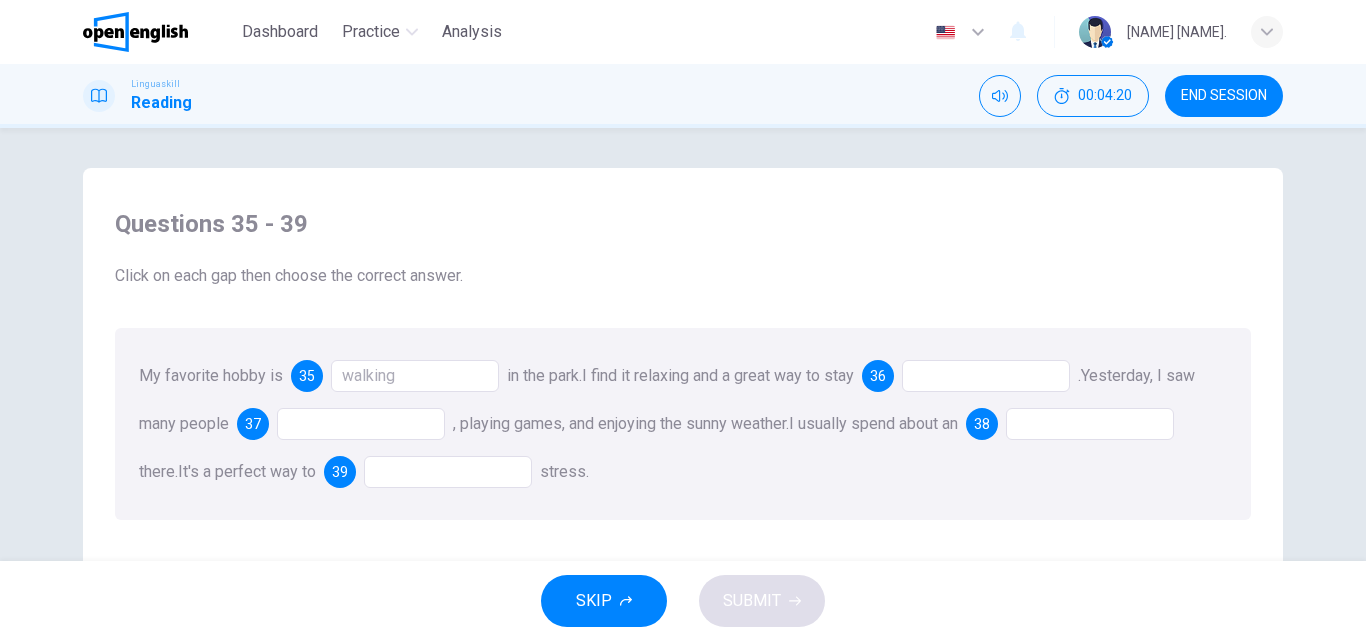 click at bounding box center [986, 376] 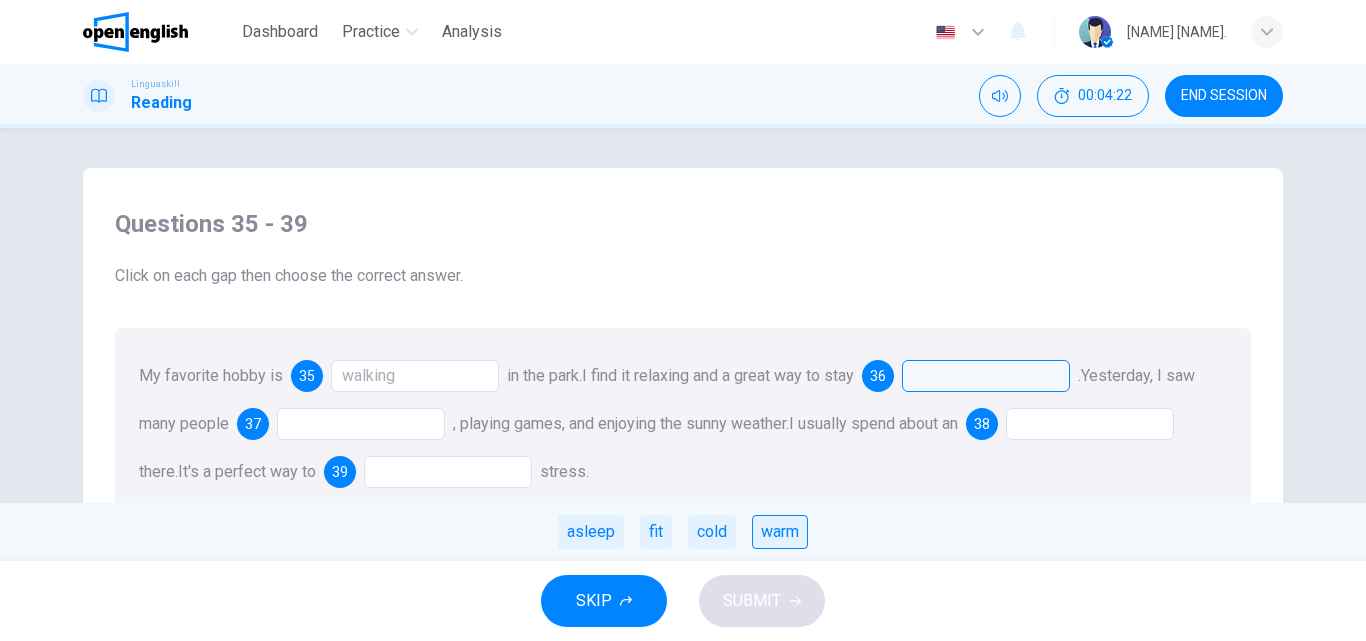 click on "warm" at bounding box center (780, 532) 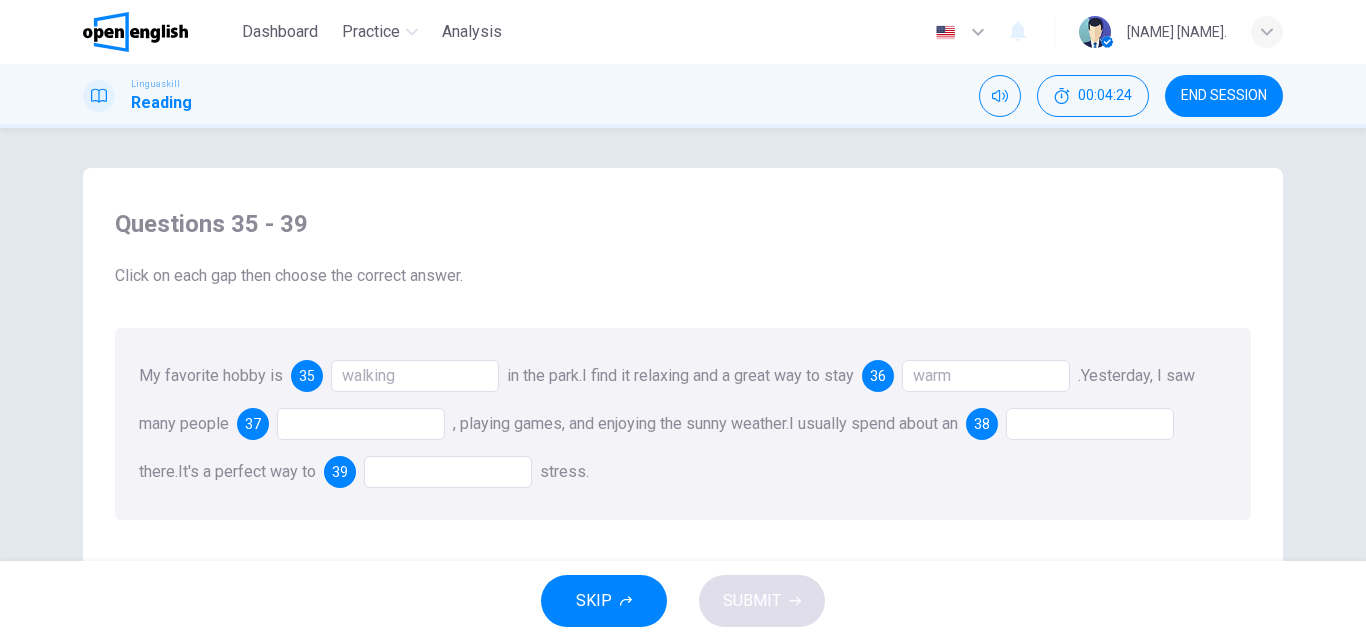 click at bounding box center [361, 424] 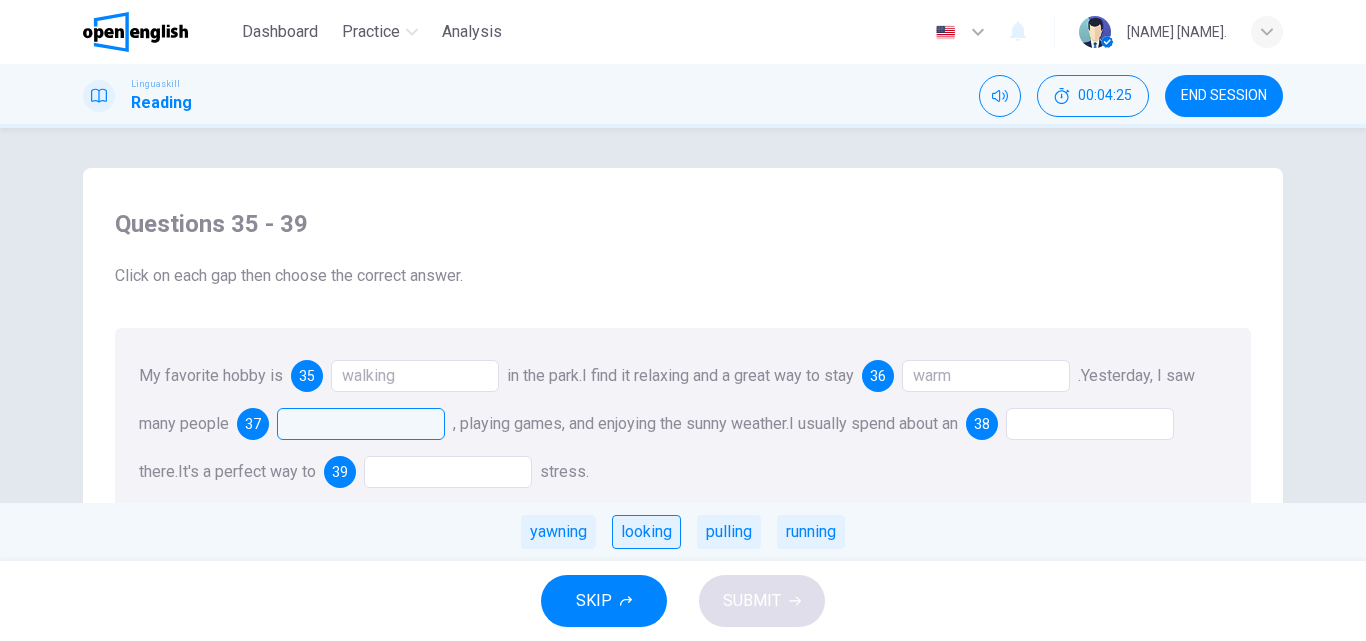 click on "looking" at bounding box center (646, 532) 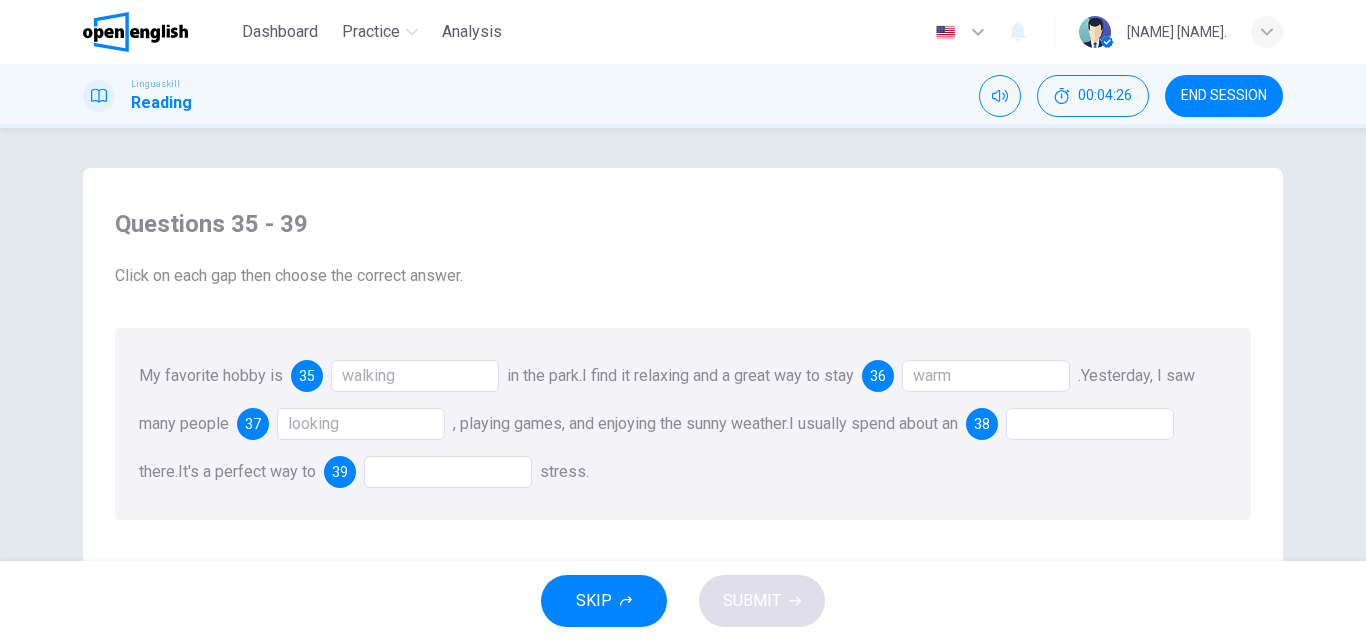 click at bounding box center (1090, 424) 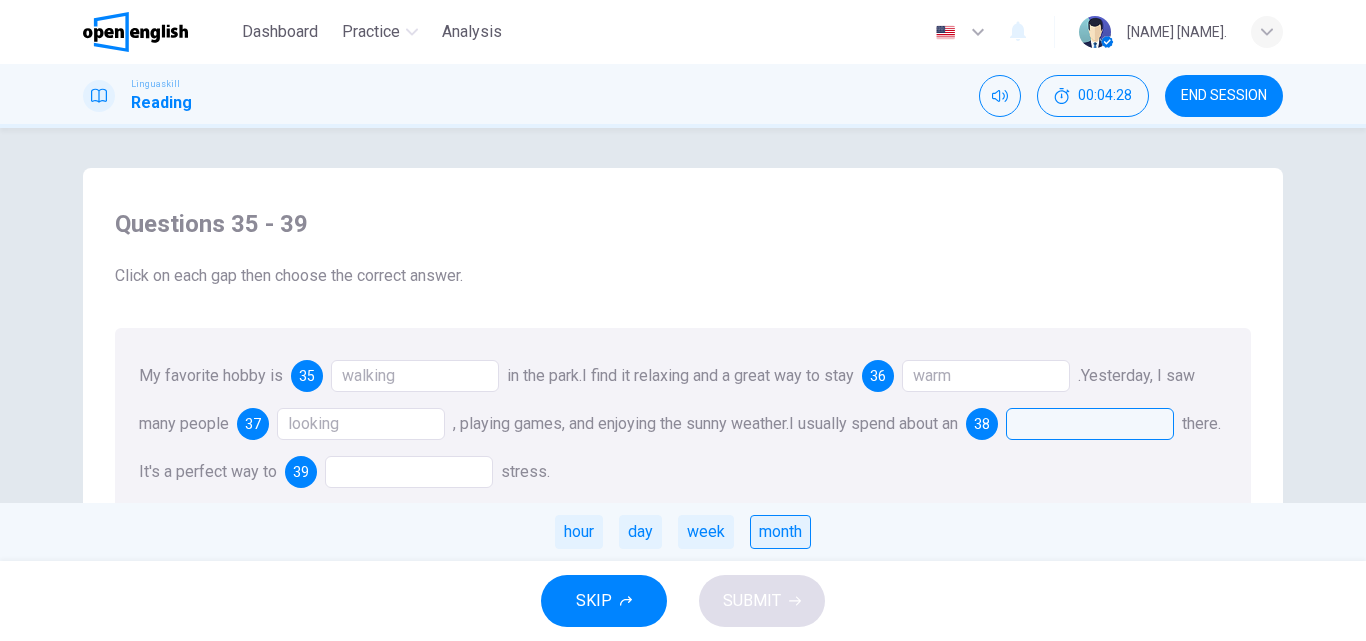 click on "month" at bounding box center [780, 532] 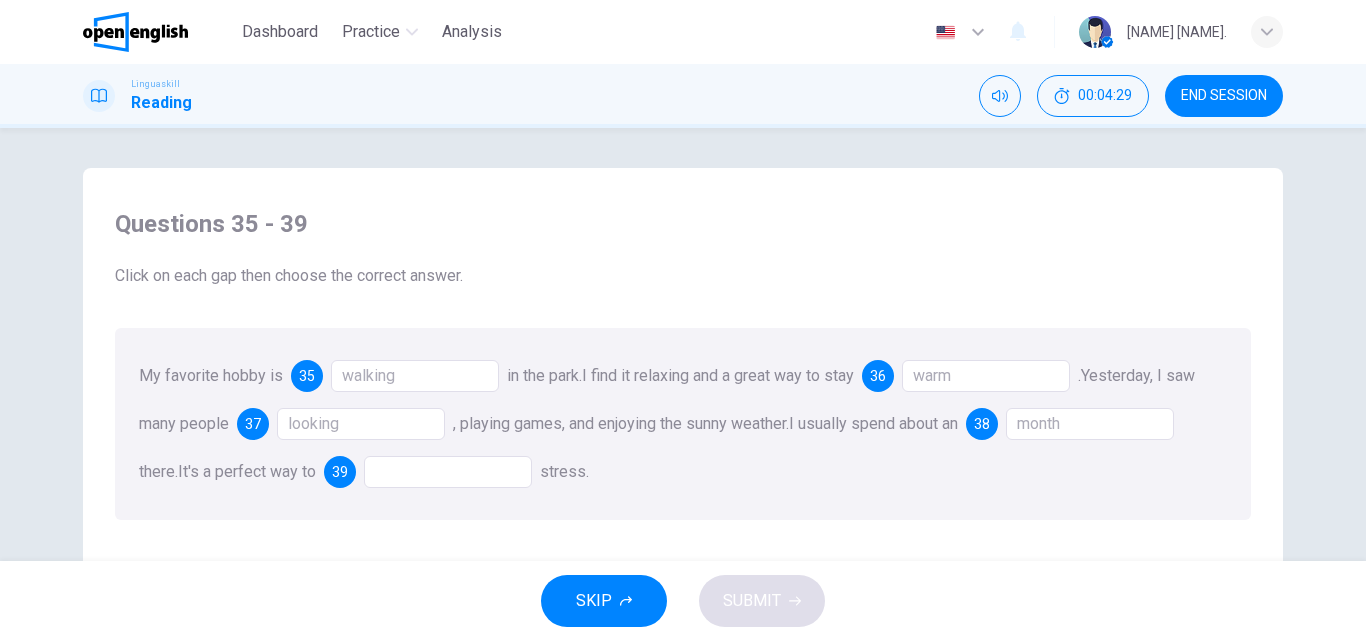 click at bounding box center [448, 472] 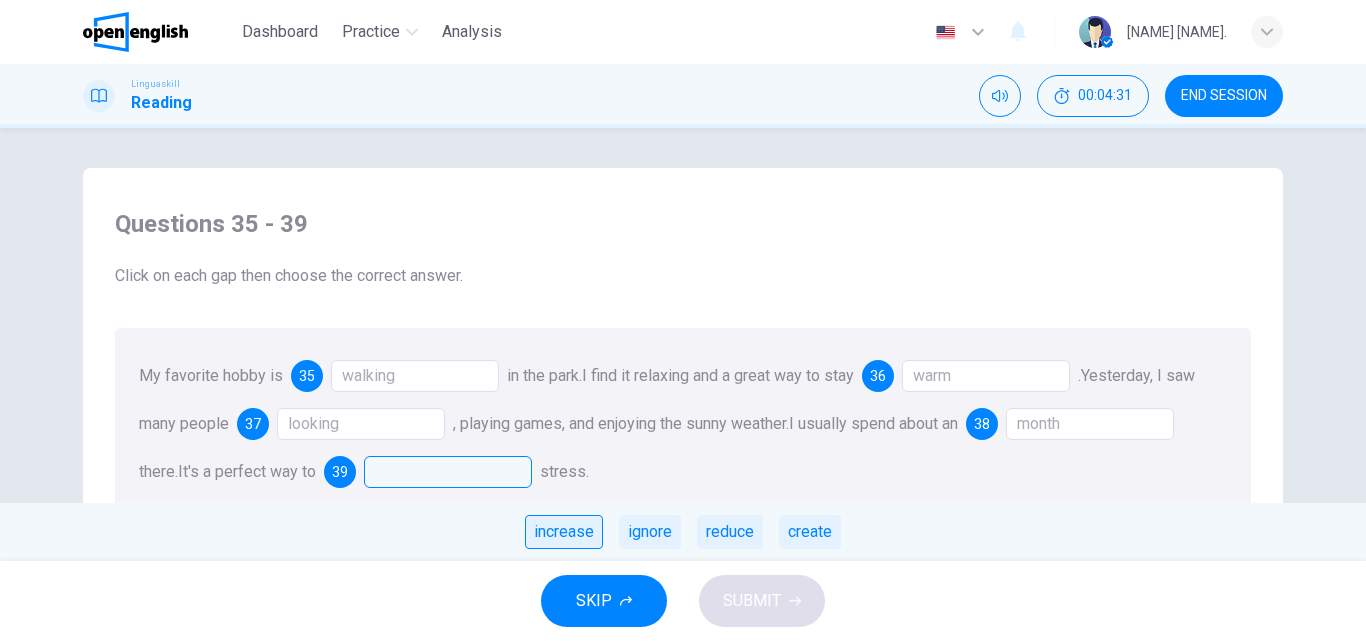 click on "increase" at bounding box center (564, 532) 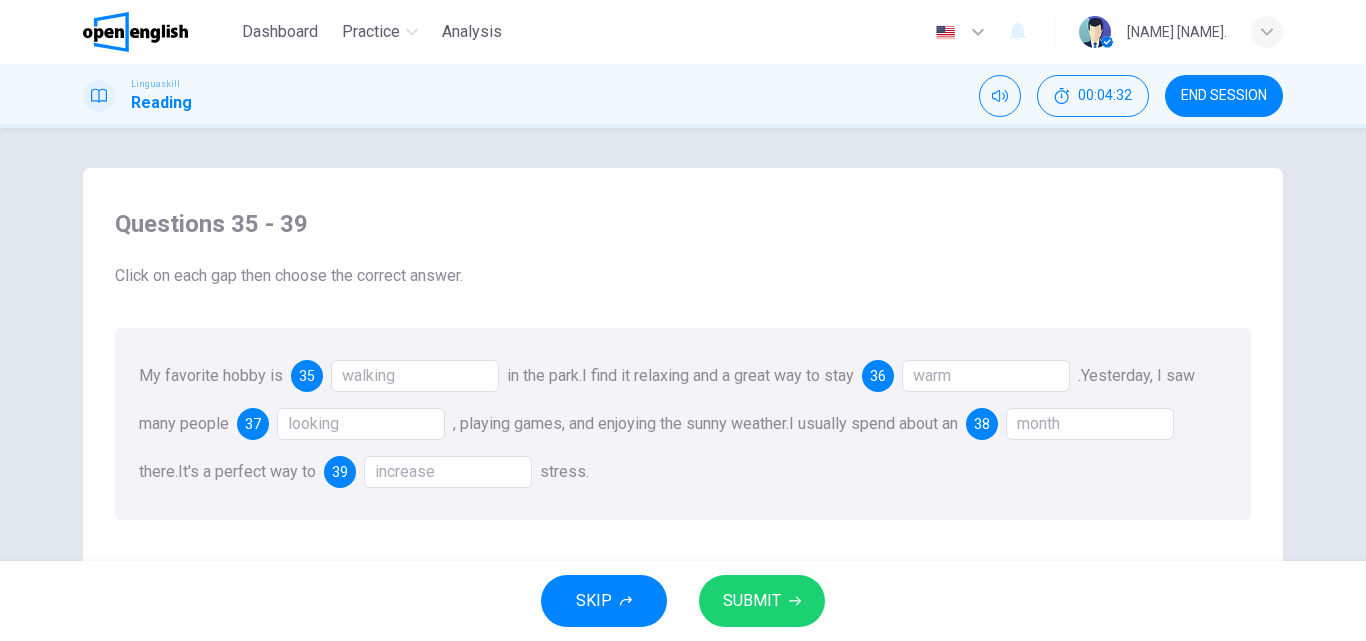 click on "month" at bounding box center [1090, 424] 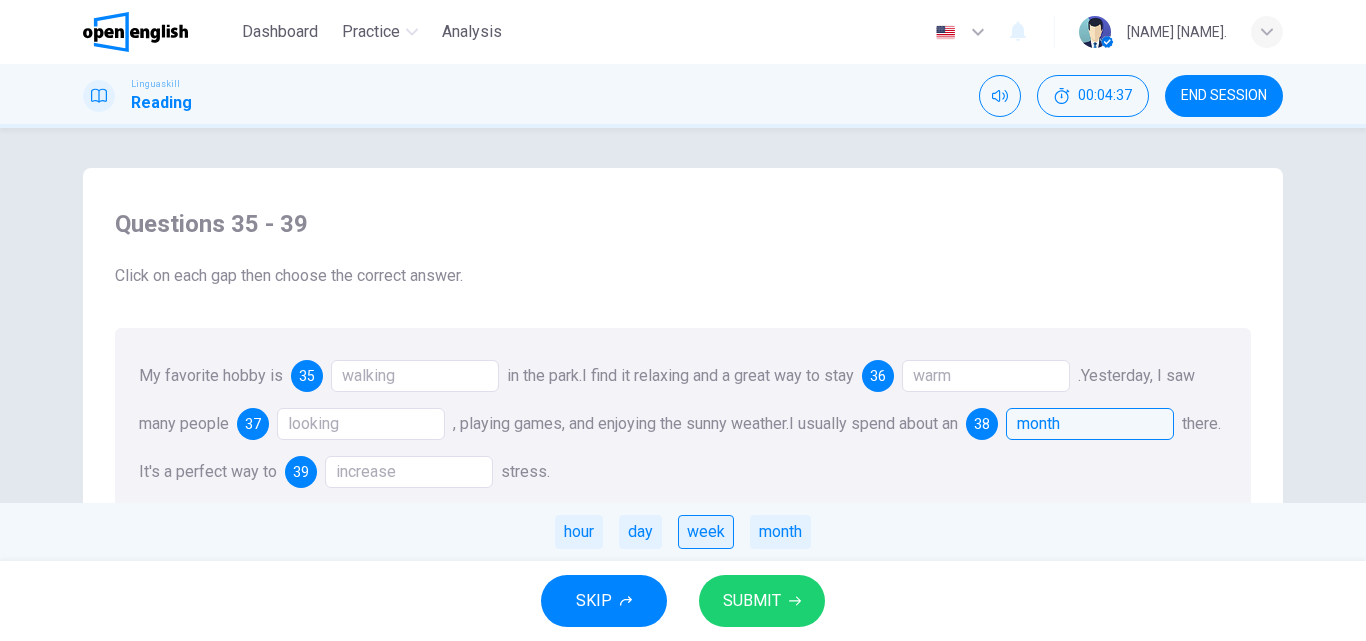 click on "week" at bounding box center (706, 532) 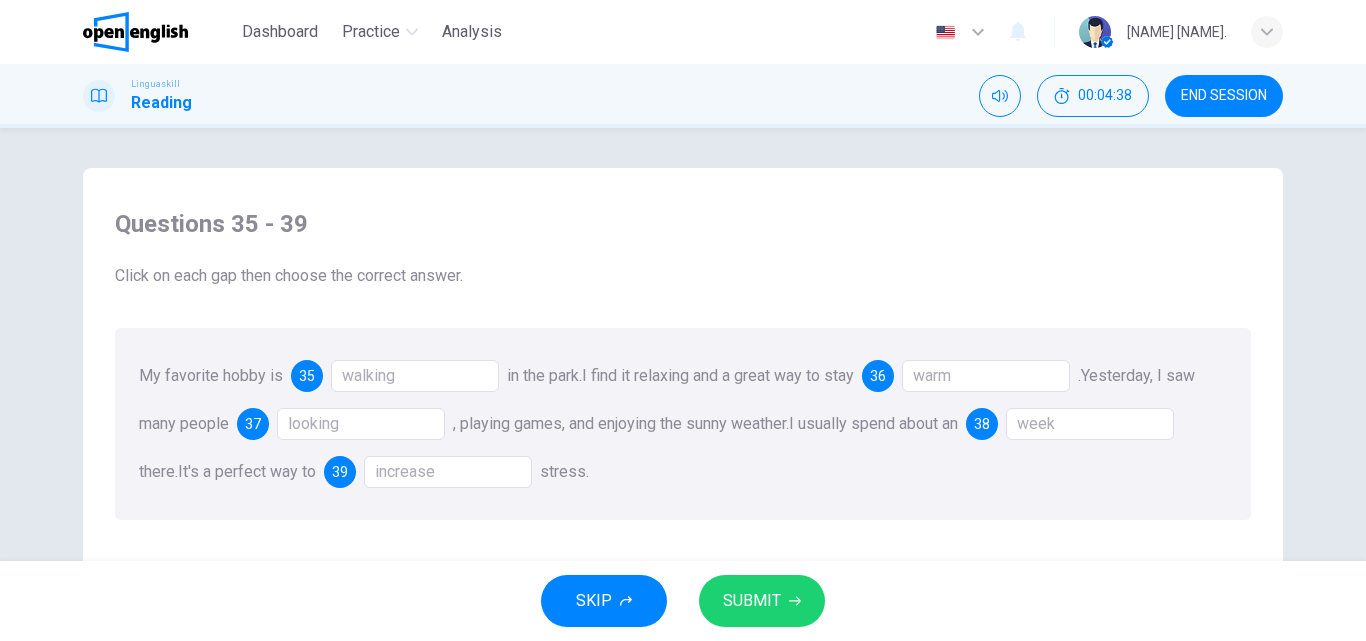 click on "SUBMIT" at bounding box center [762, 601] 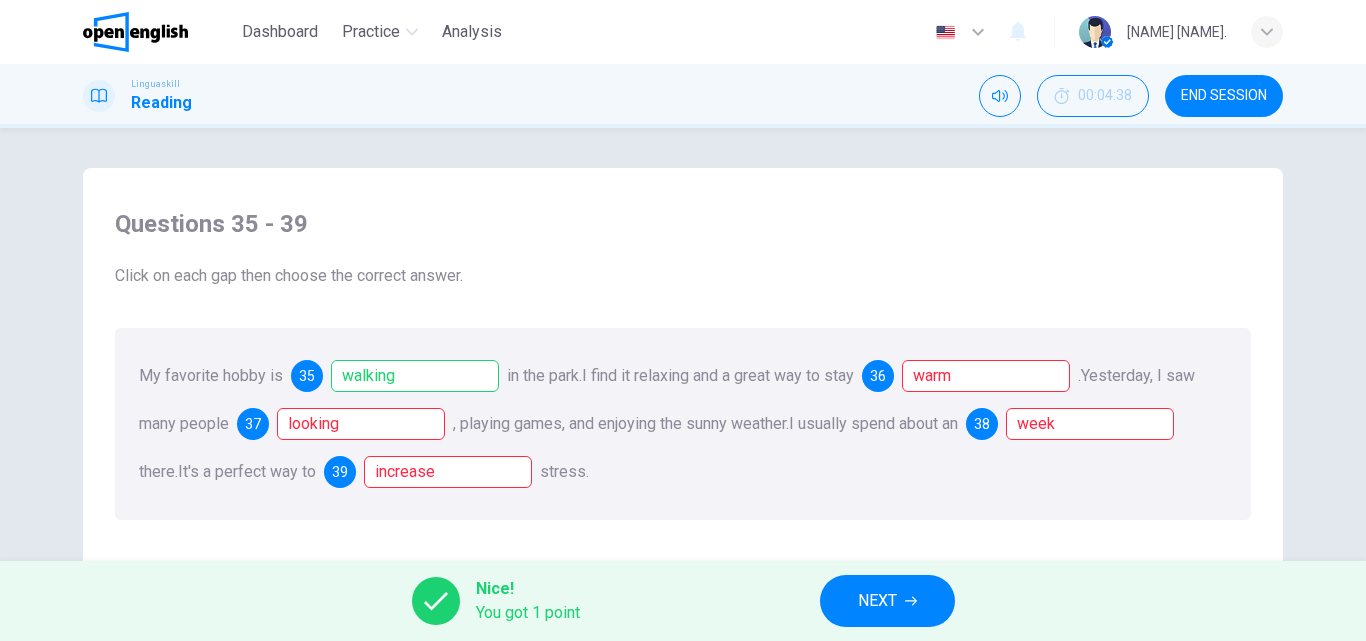click on "NEXT" at bounding box center (877, 601) 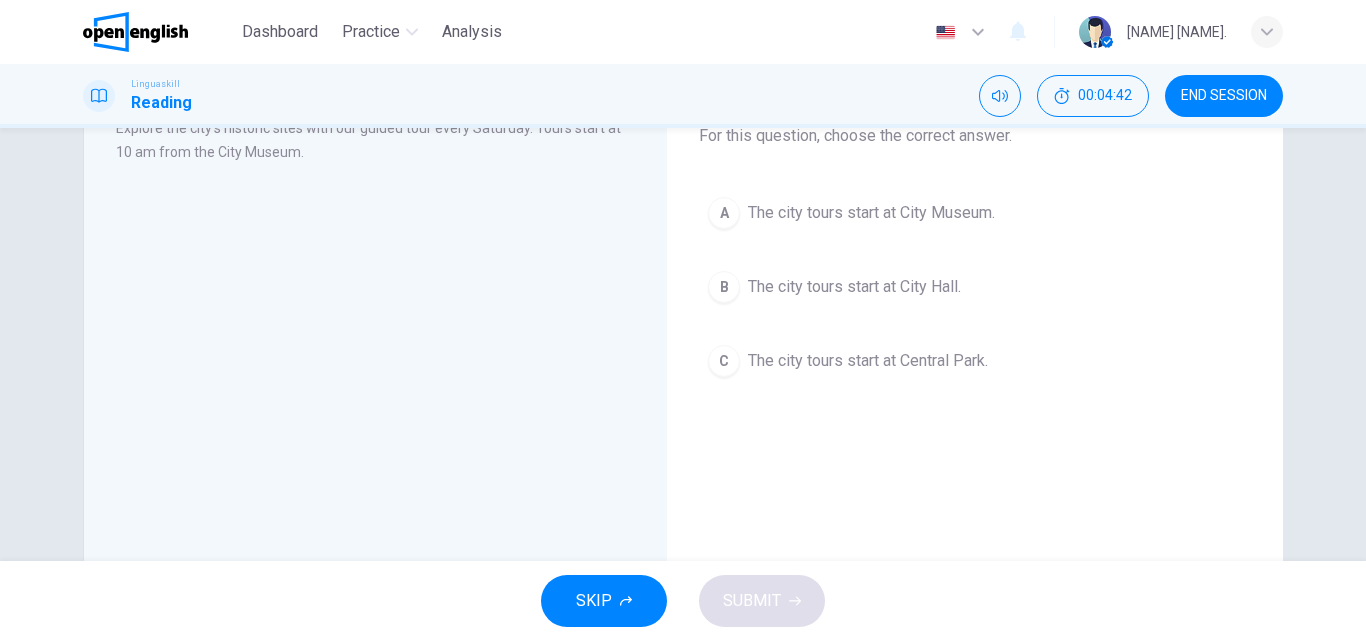 scroll, scrollTop: 138, scrollLeft: 0, axis: vertical 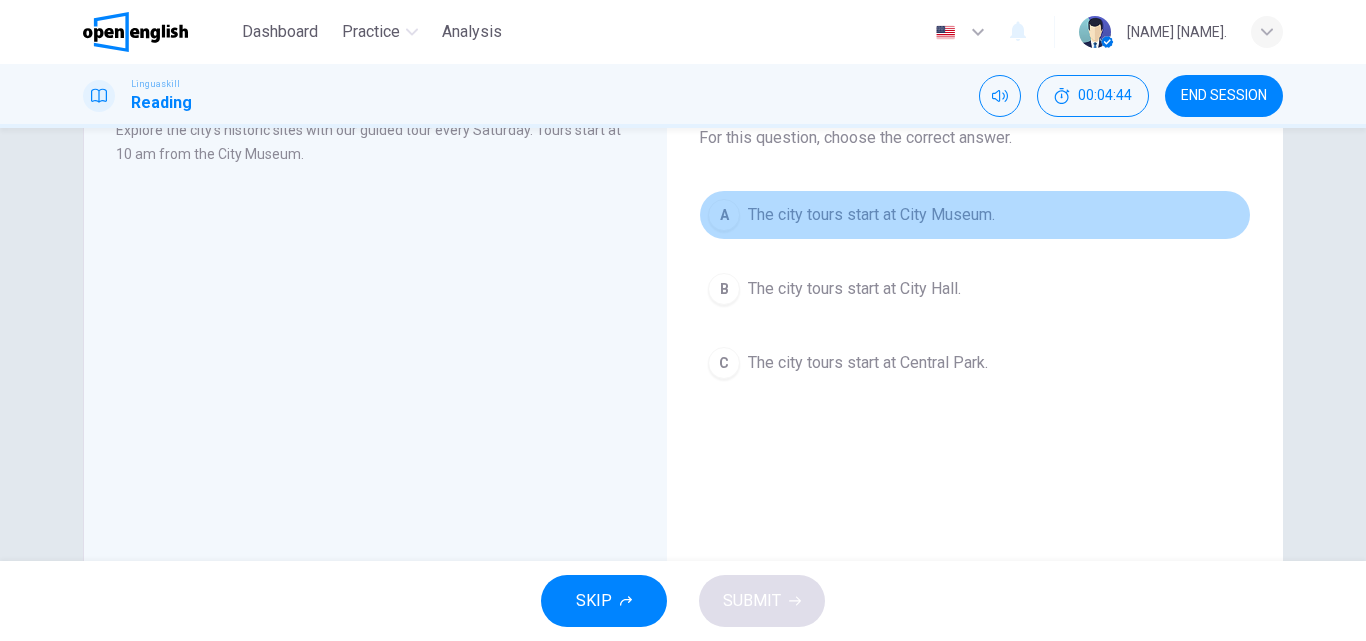 click on "A The city tours start at City Museum." at bounding box center [975, 215] 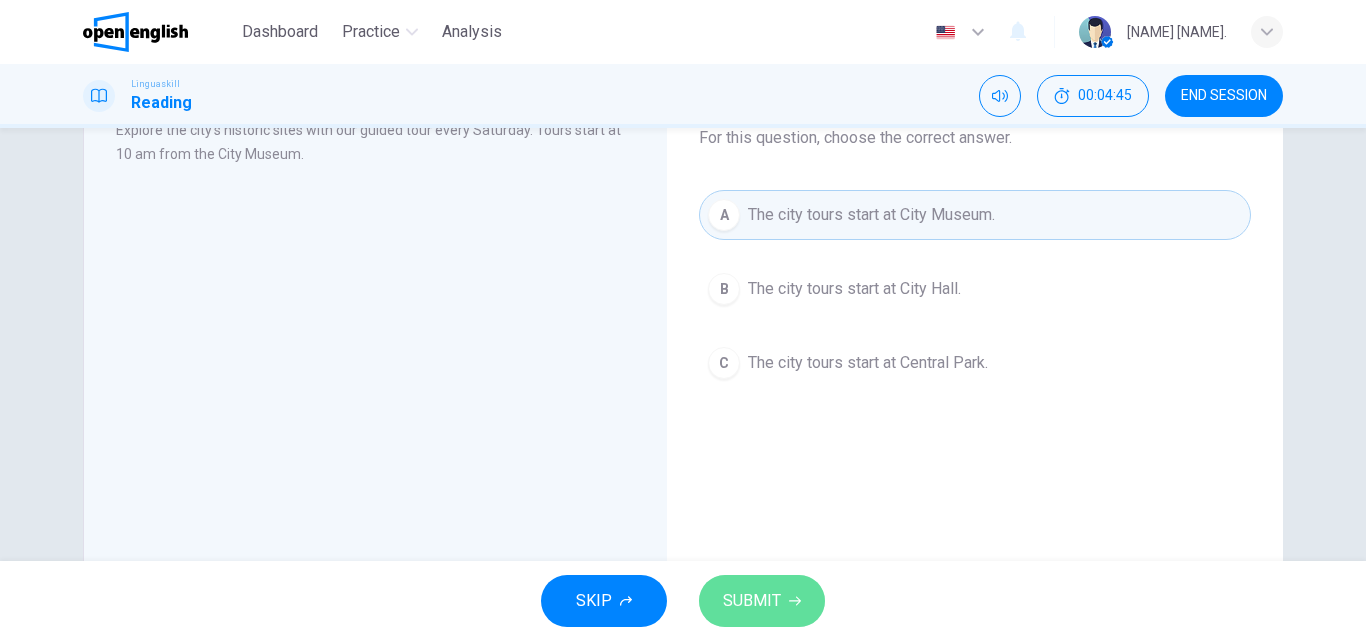 click on "SUBMIT" at bounding box center [752, 601] 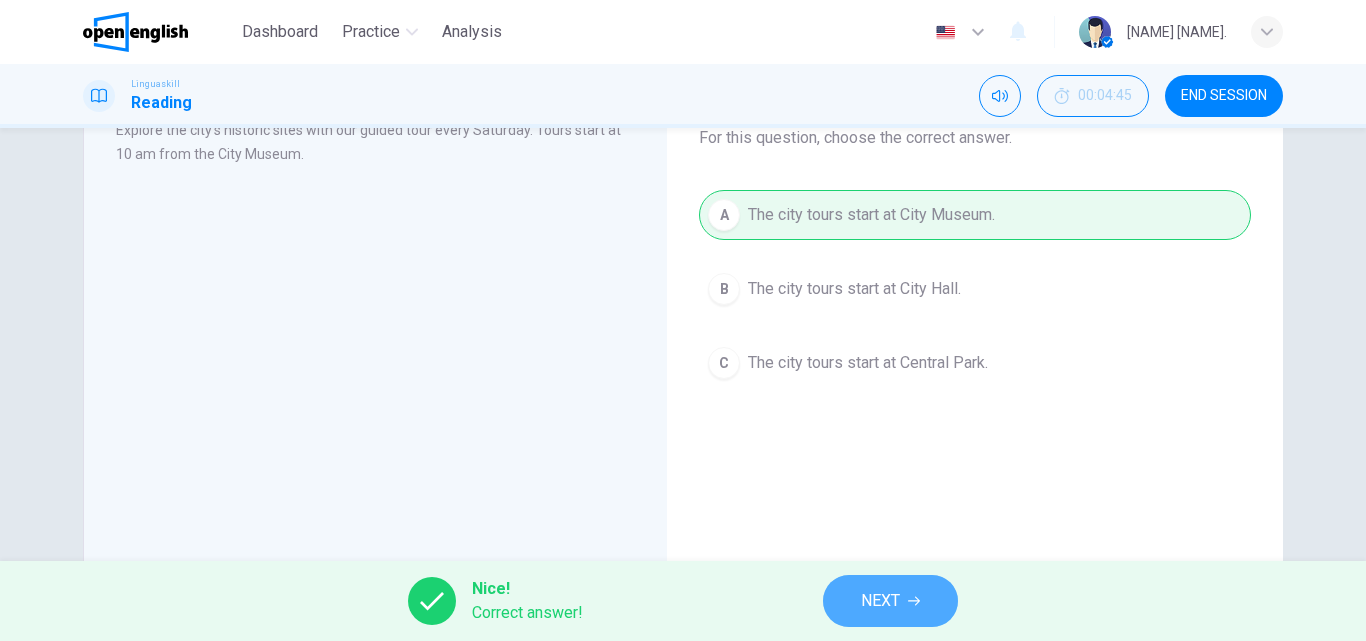 click on "NEXT" at bounding box center (880, 601) 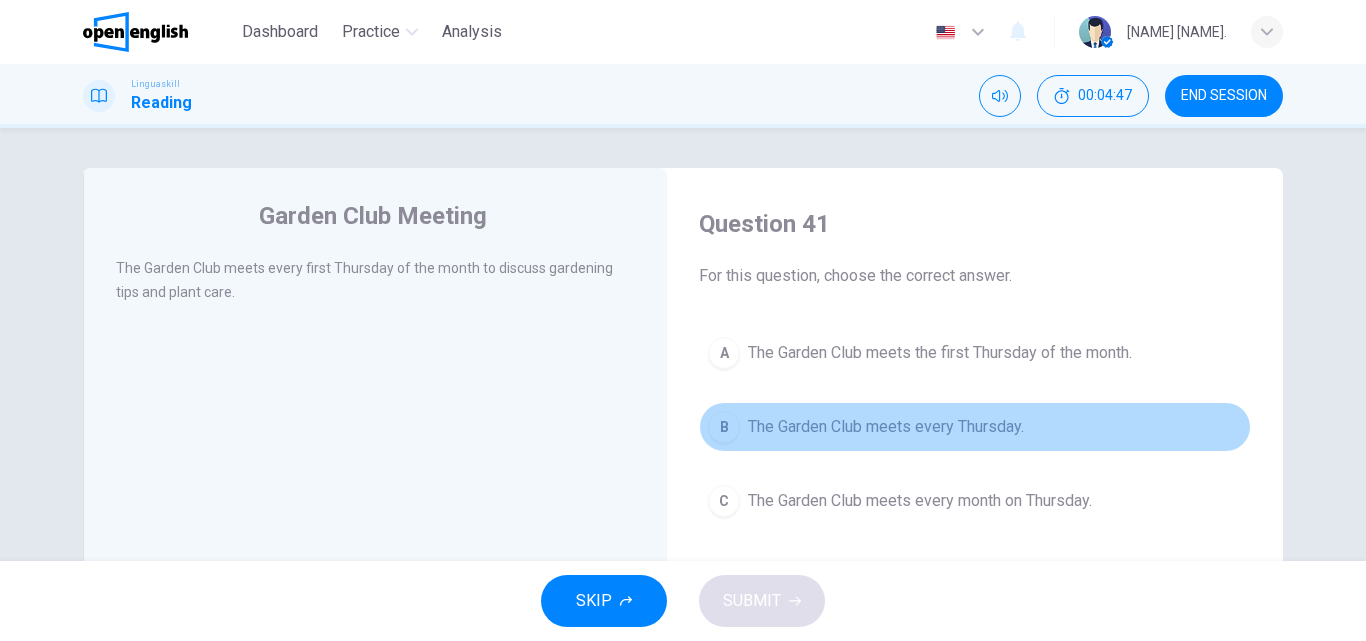 click on "B The Garden Club meets every Thursday." at bounding box center [975, 427] 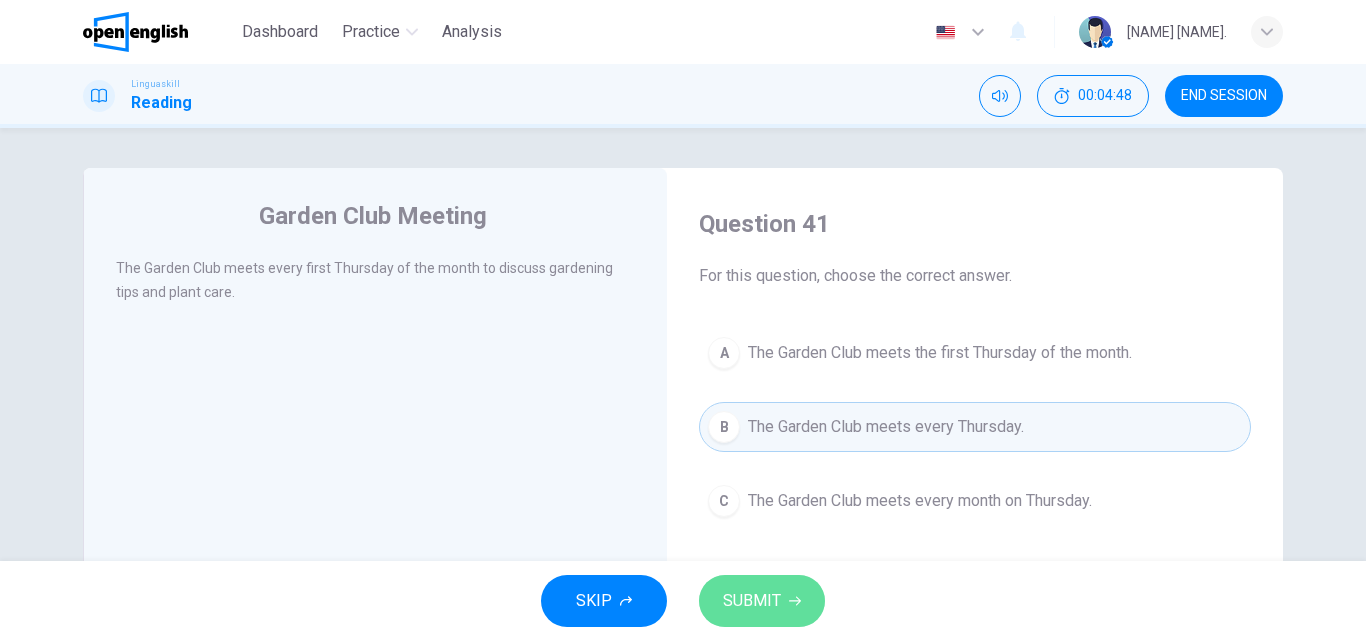 click on "SUBMIT" at bounding box center (762, 601) 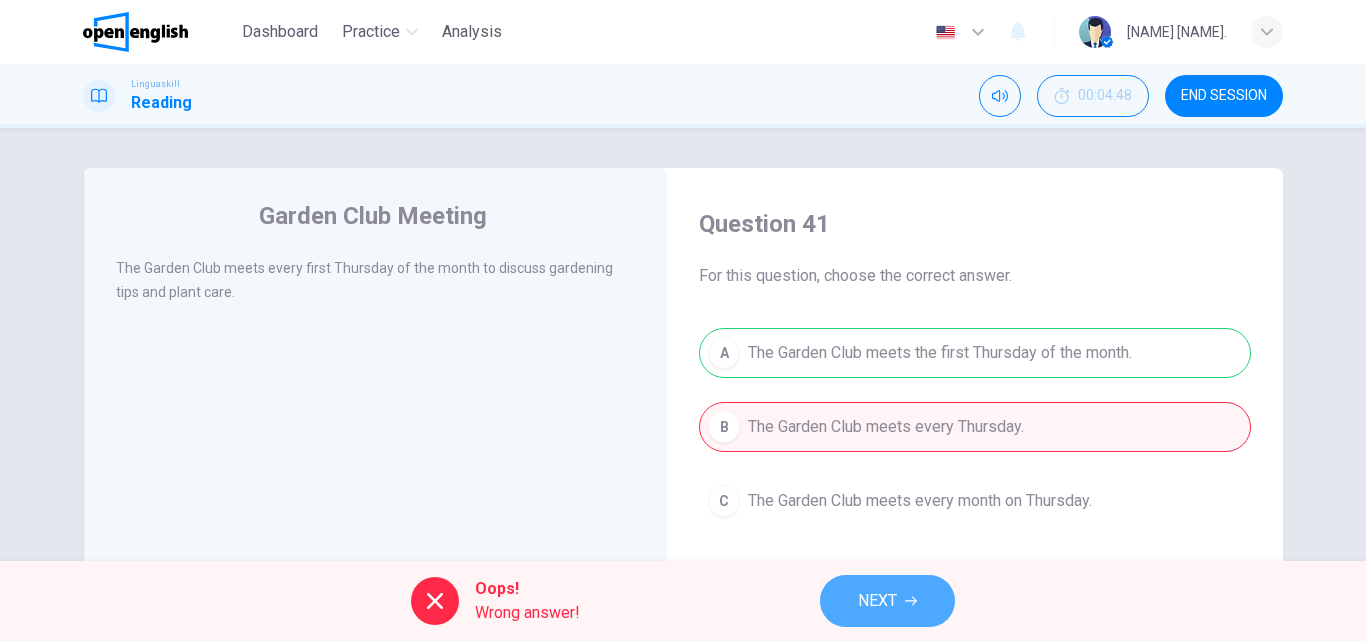 click on "NEXT" at bounding box center [877, 601] 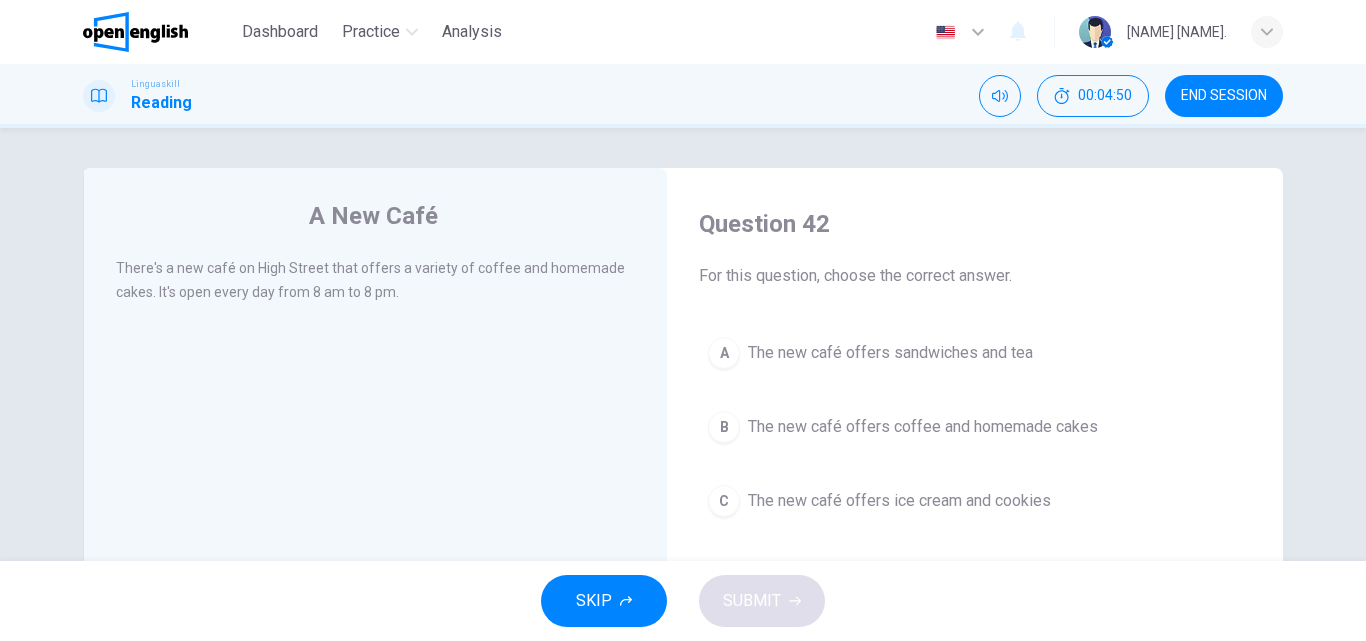 click on "The new café offers coffee and homemade cakes" at bounding box center [923, 427] 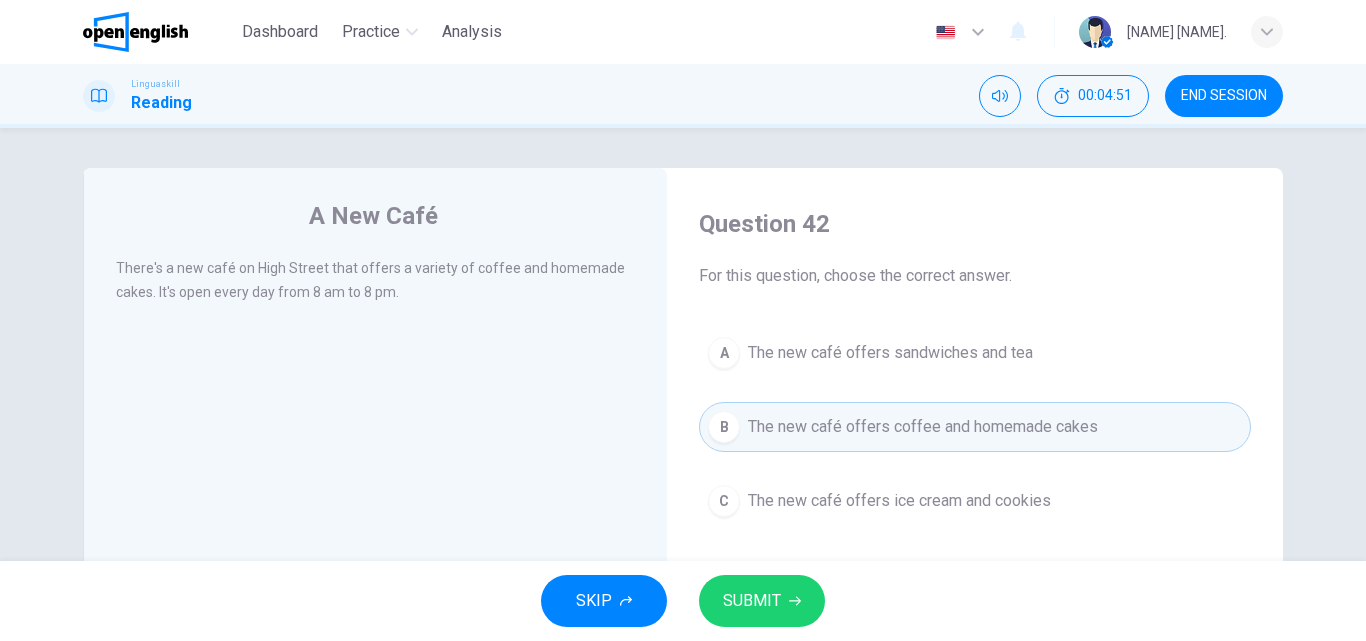 click on "SUBMIT" at bounding box center [762, 601] 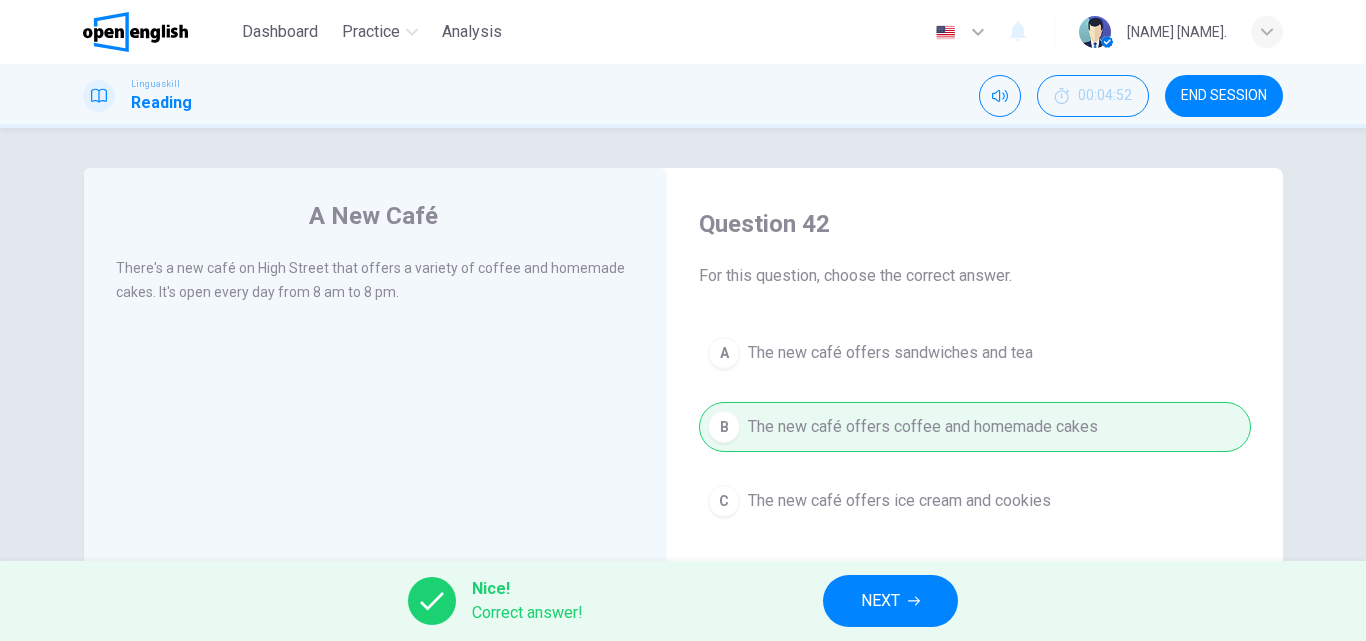 click on "NEXT" at bounding box center (880, 601) 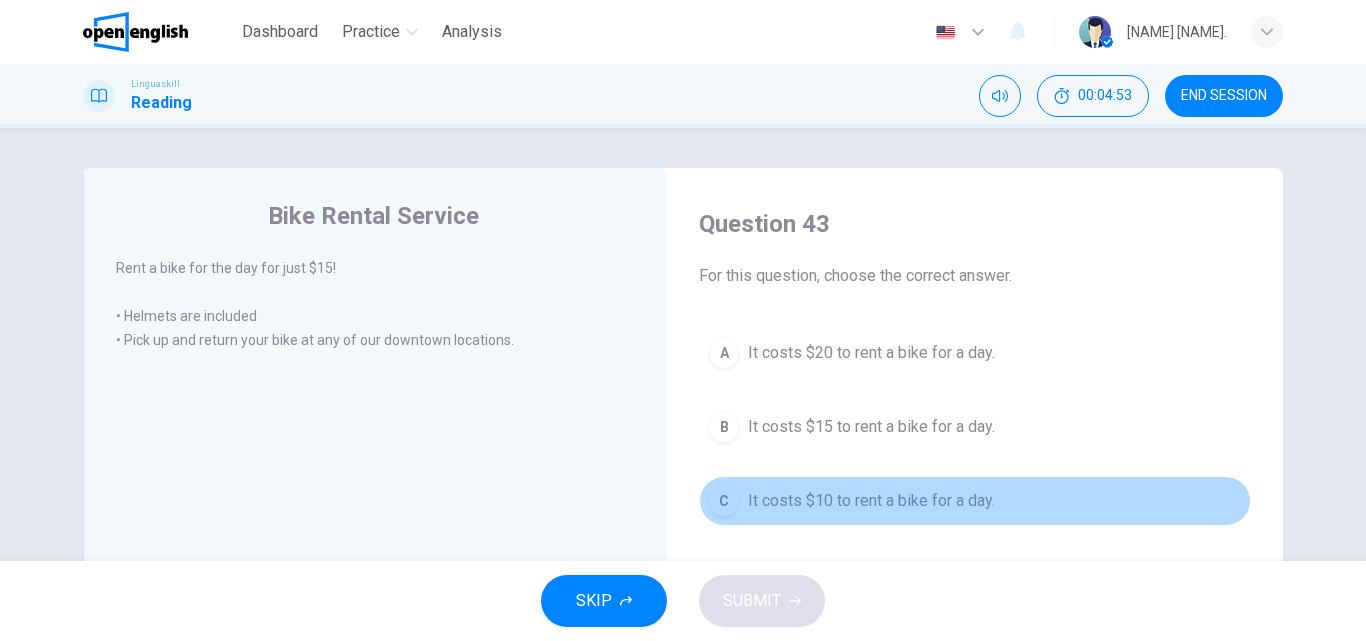 click on "It costs $10 to rent a bike for a day." at bounding box center (871, 501) 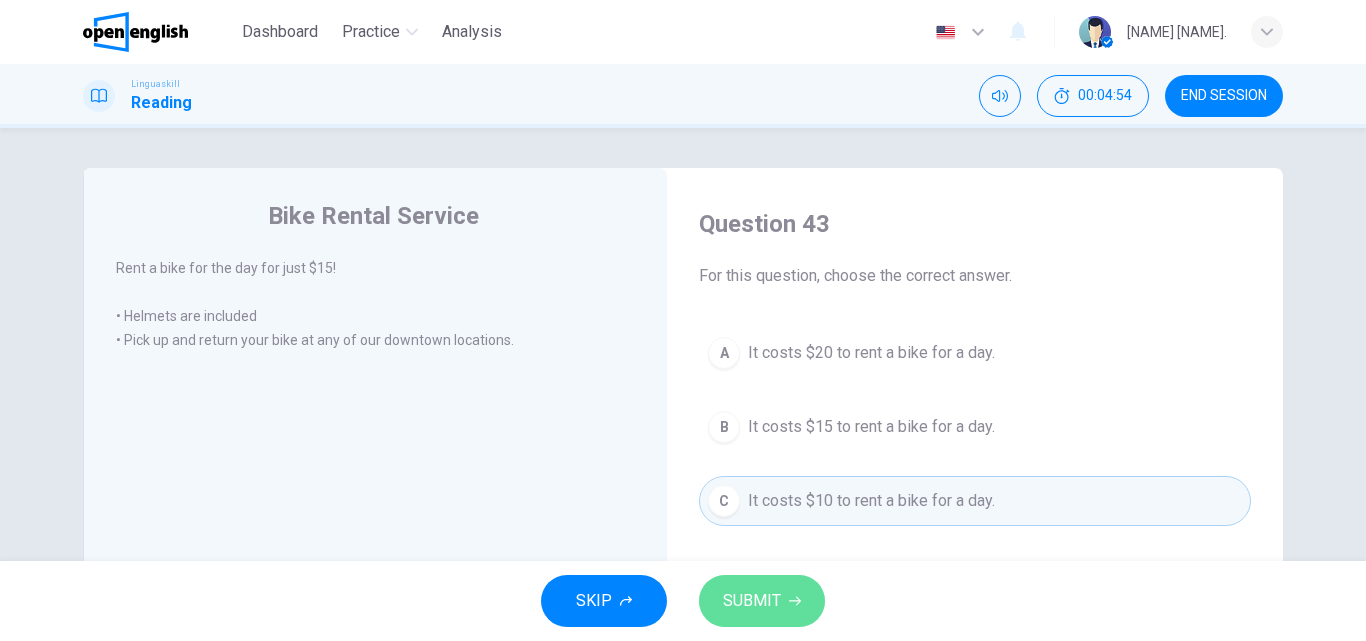 click 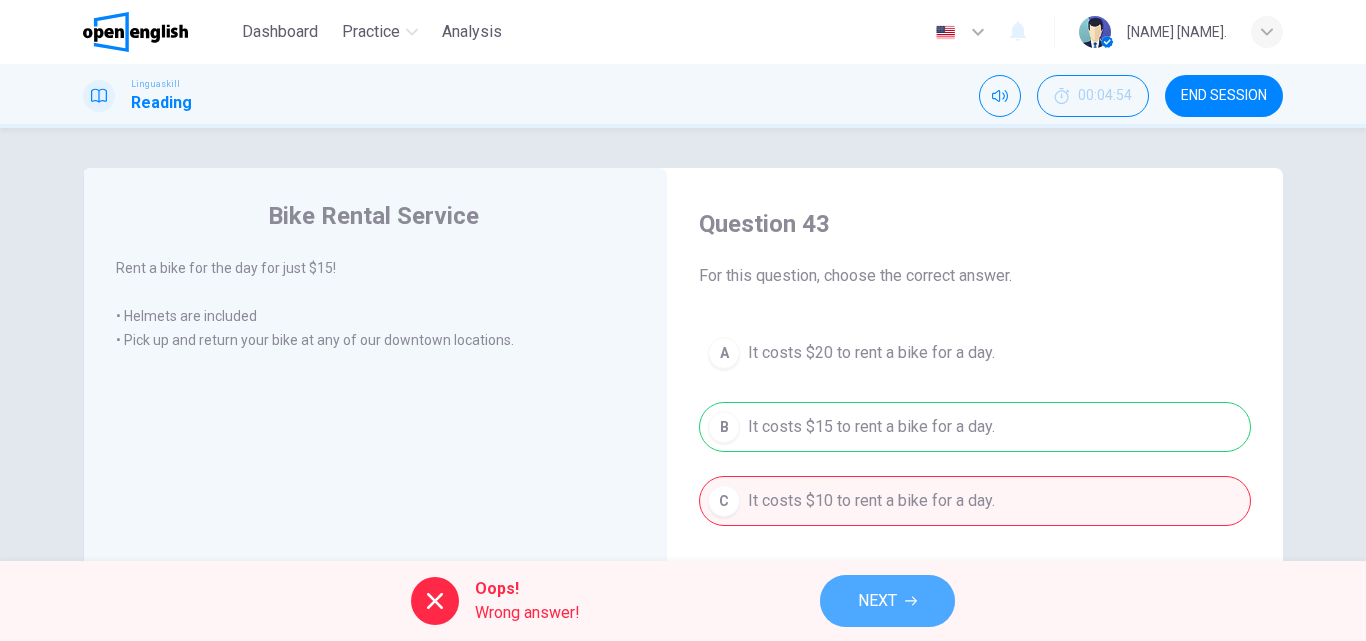 click on "NEXT" at bounding box center (877, 601) 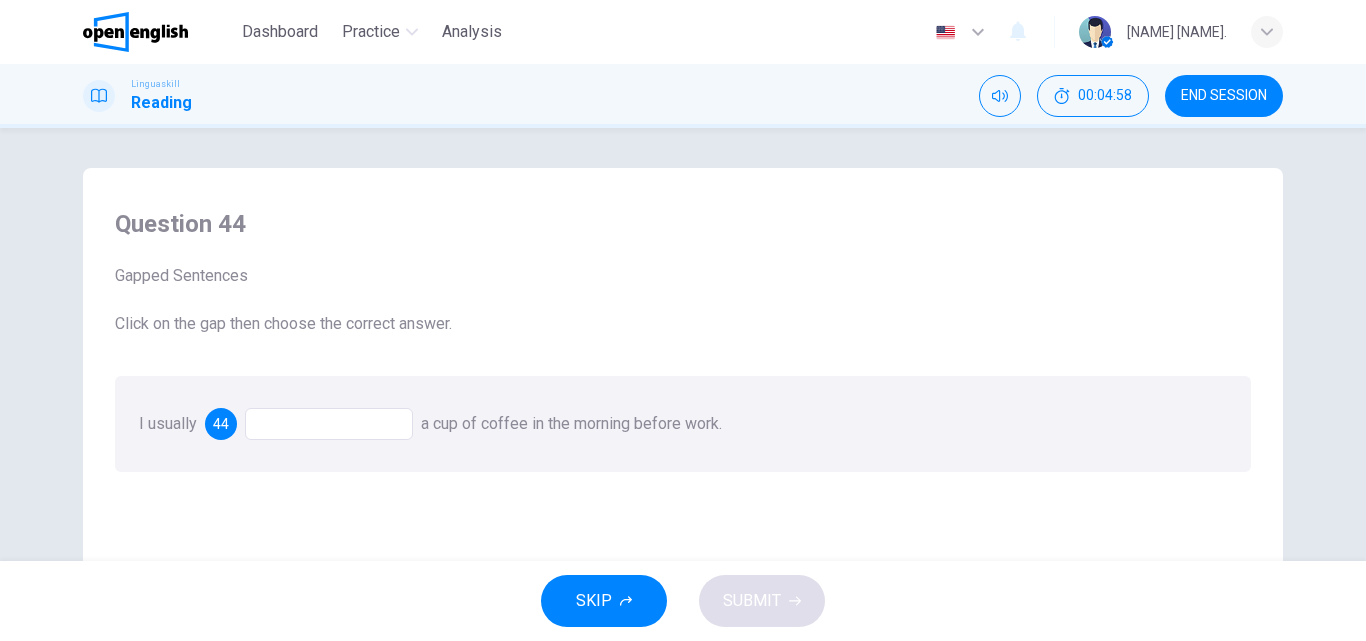 click at bounding box center [329, 424] 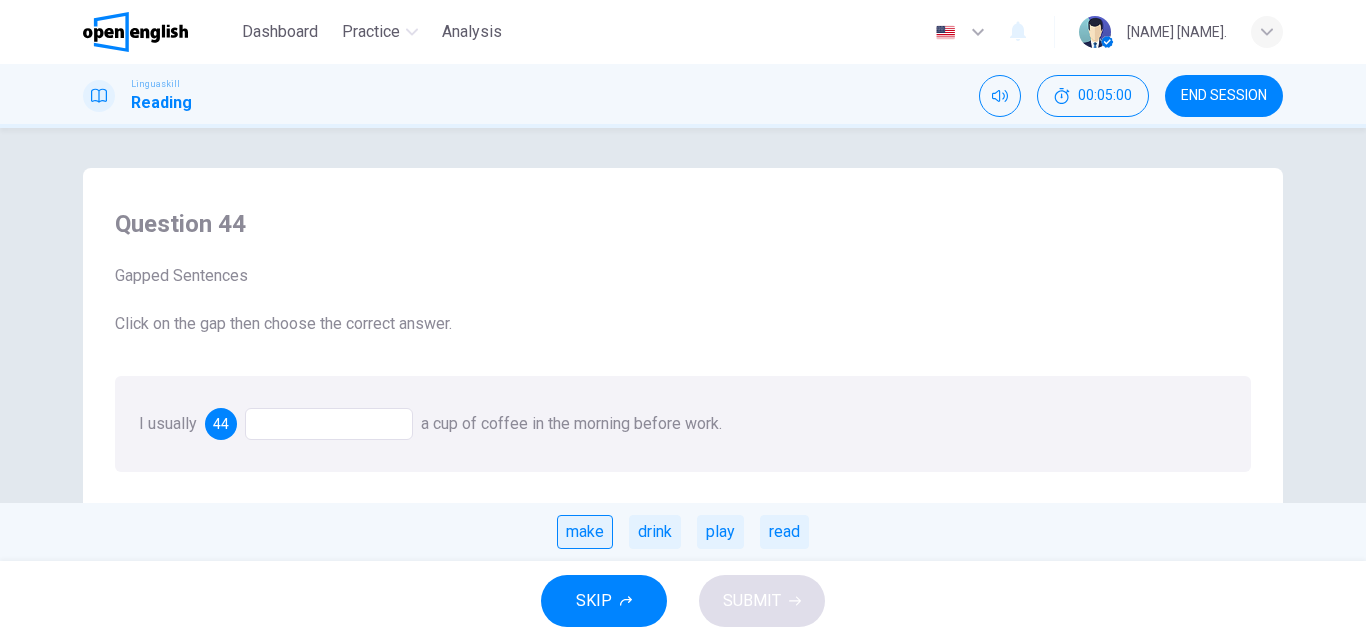 click on "make" at bounding box center [585, 532] 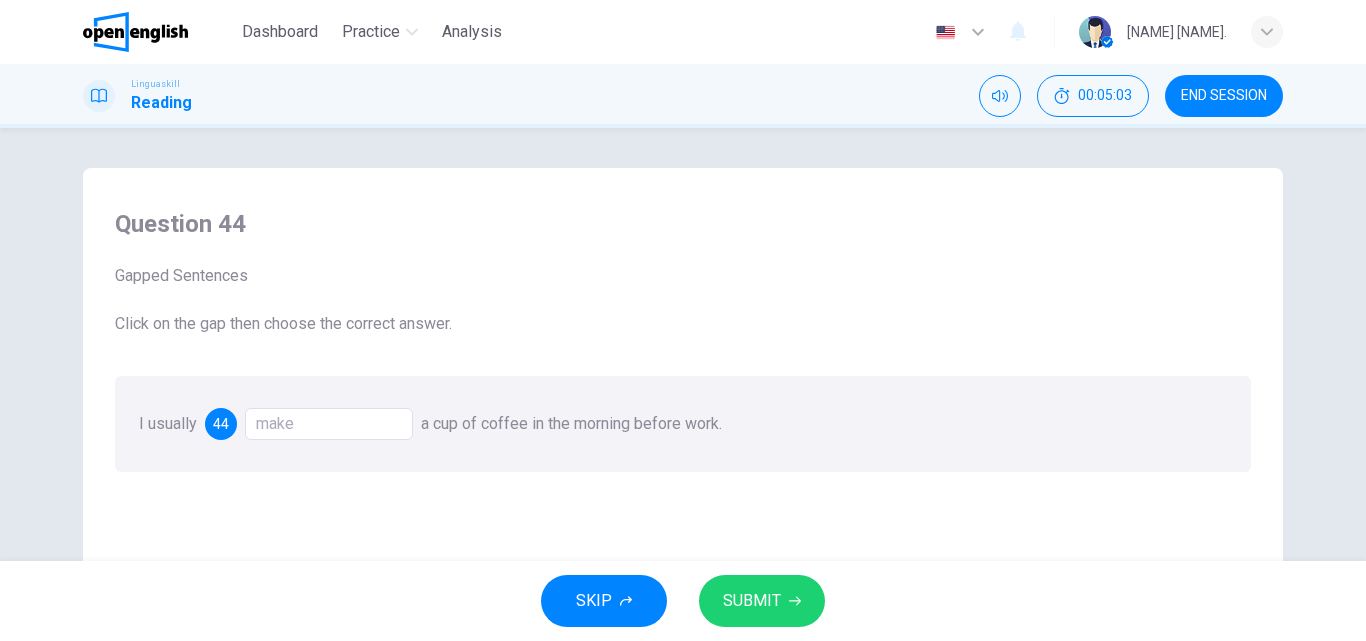 click on "SUBMIT" at bounding box center (752, 601) 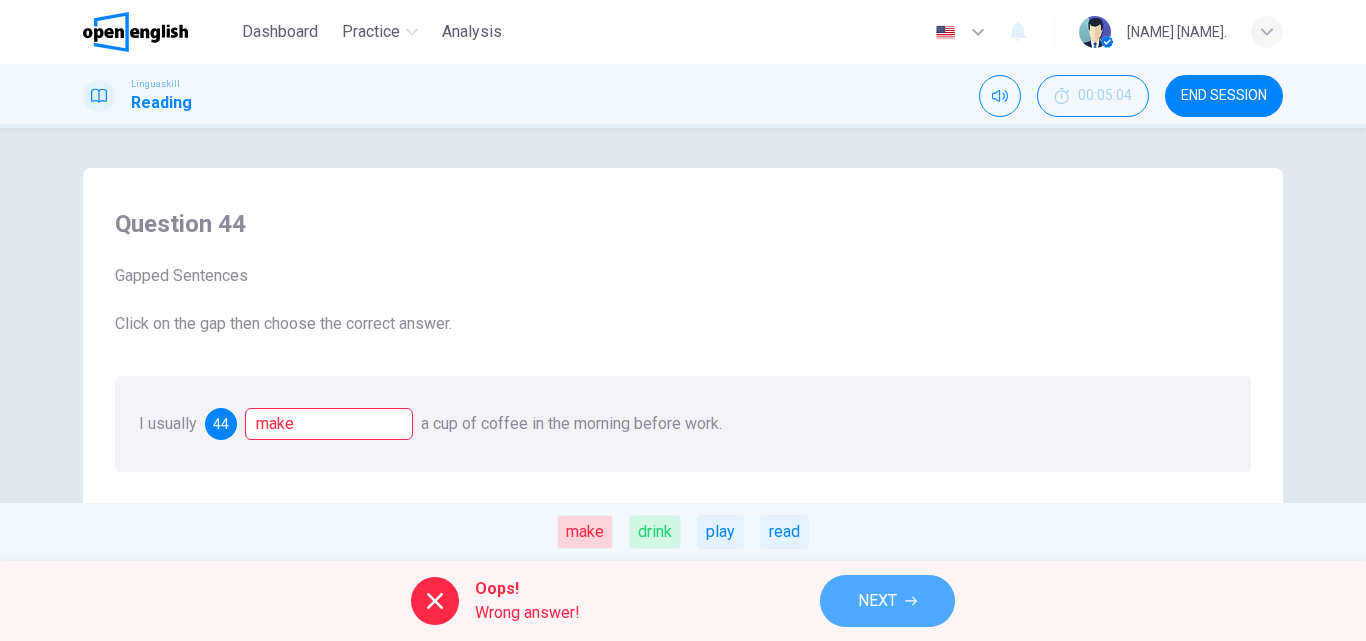 click on "NEXT" at bounding box center (877, 601) 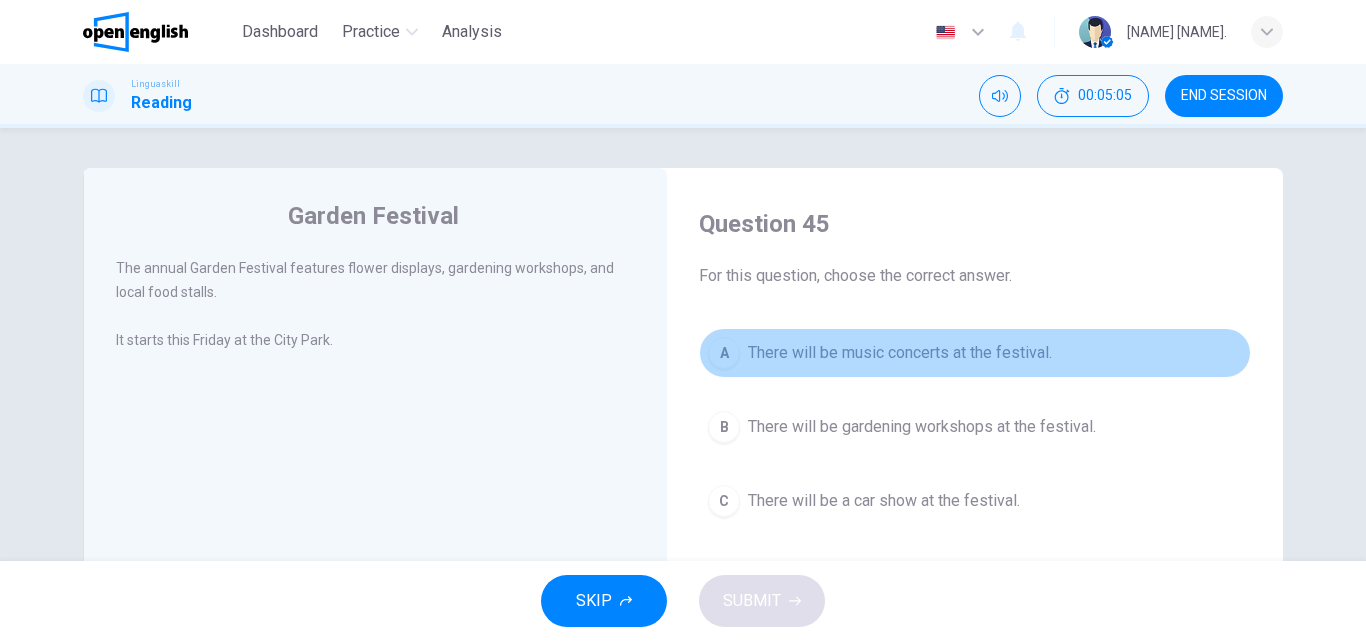 click on "A There will be music concerts at the festival." at bounding box center [975, 353] 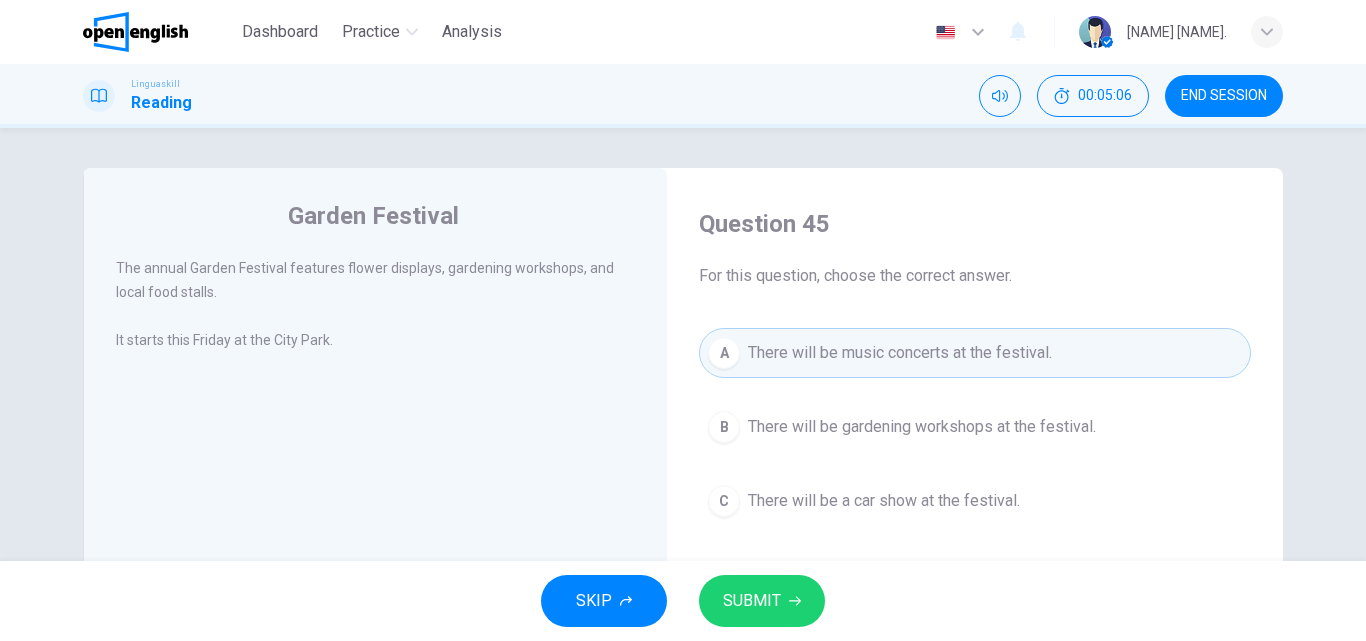 click on "SUBMIT" at bounding box center [762, 601] 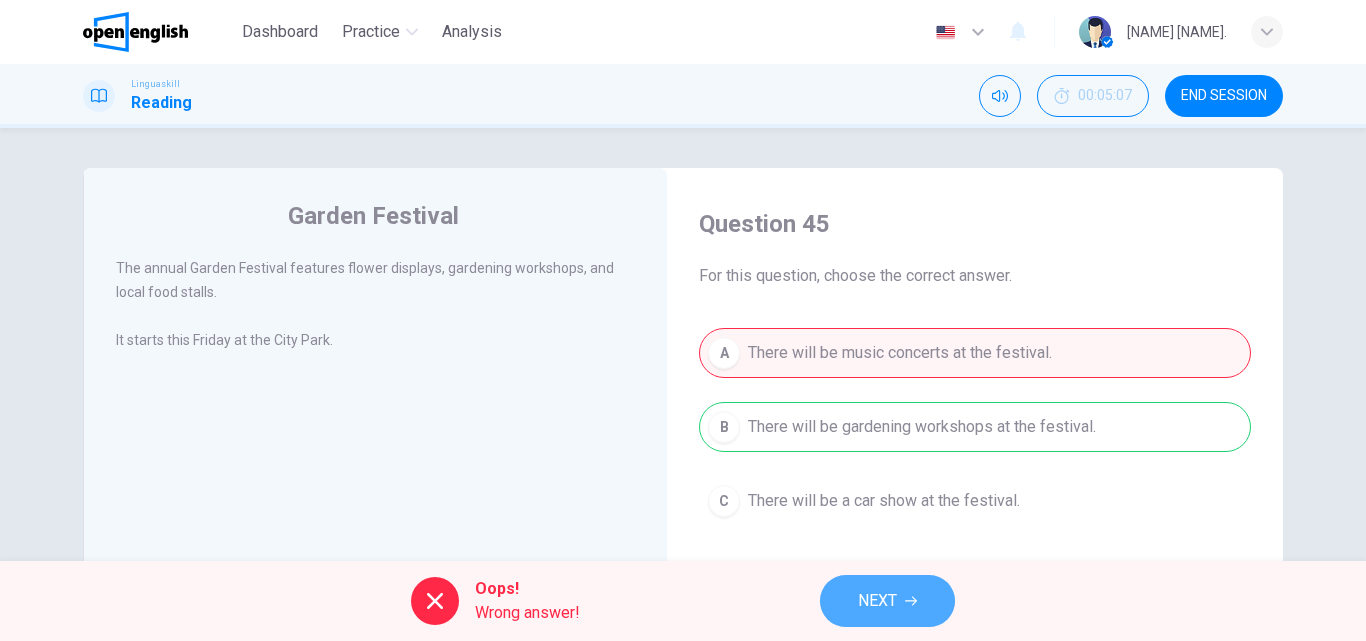 click on "NEXT" at bounding box center (877, 601) 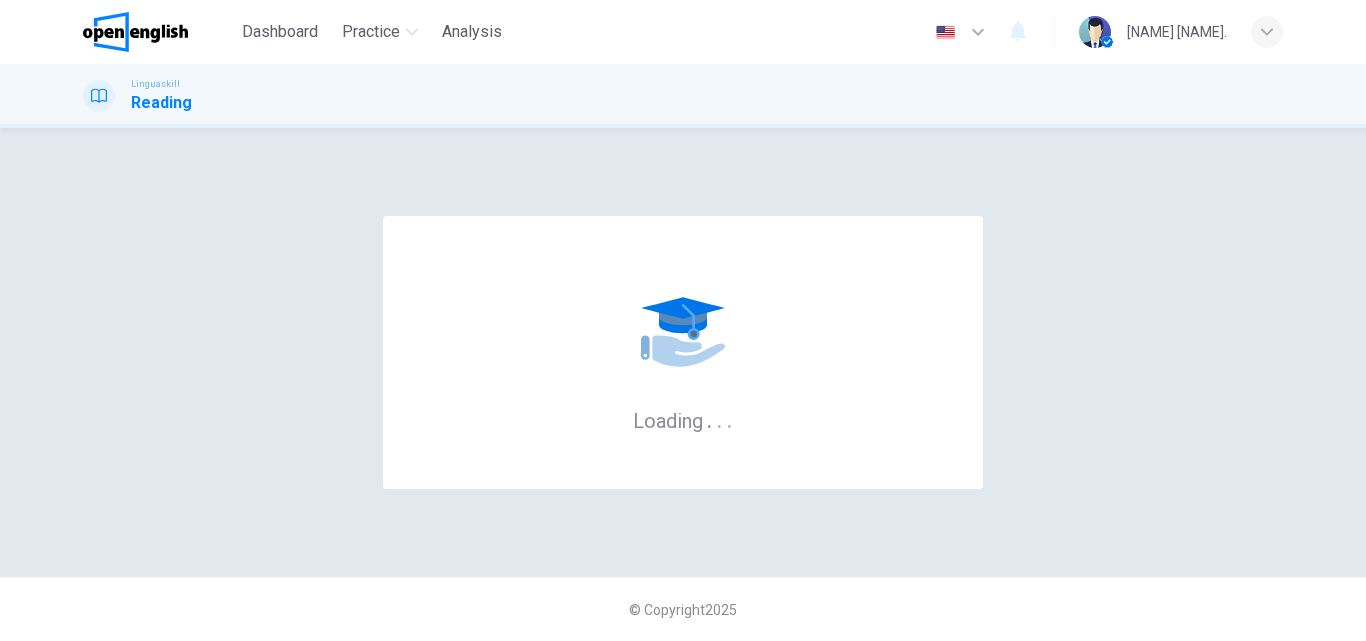 click on "© Copyright  2025" at bounding box center (683, 609) 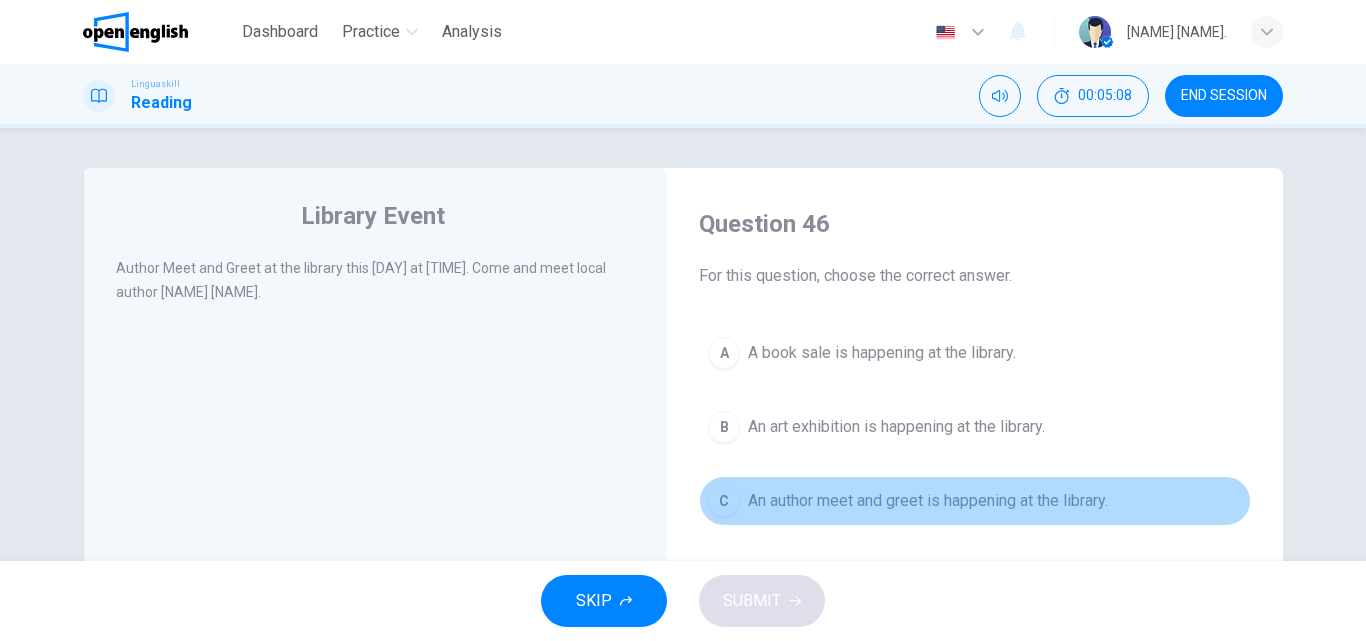click on "An author meet and greet is happening at the library." at bounding box center (928, 501) 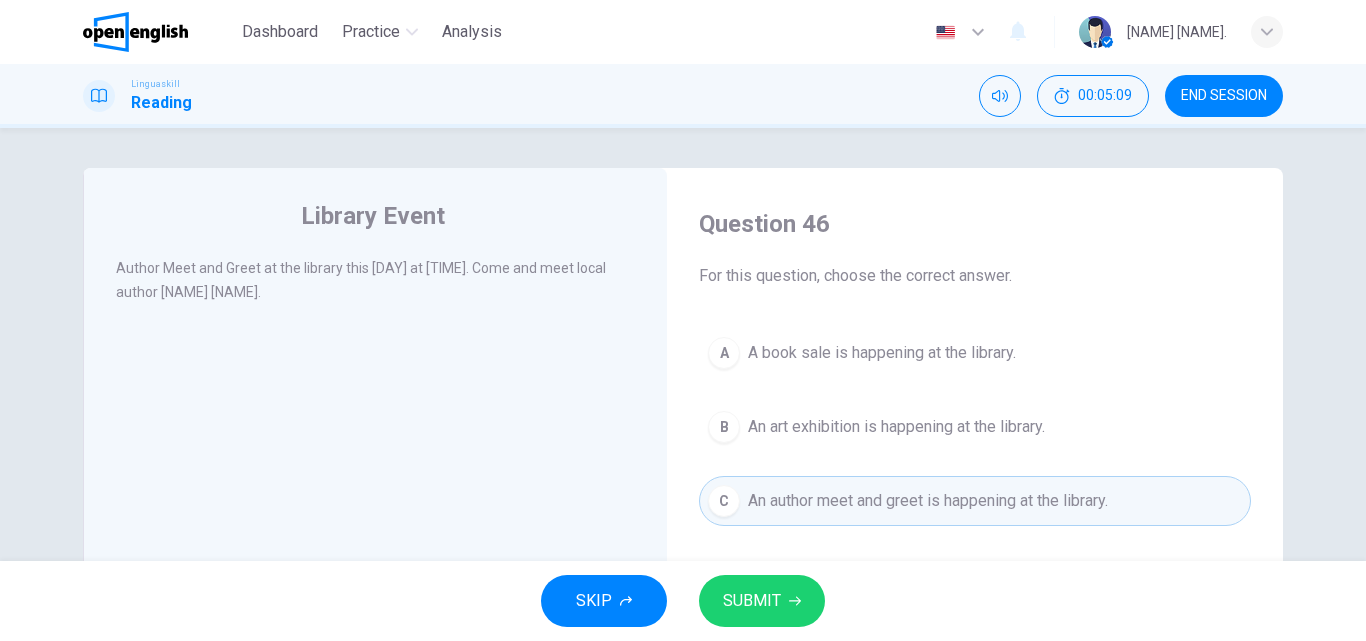 click on "SUBMIT" at bounding box center (762, 601) 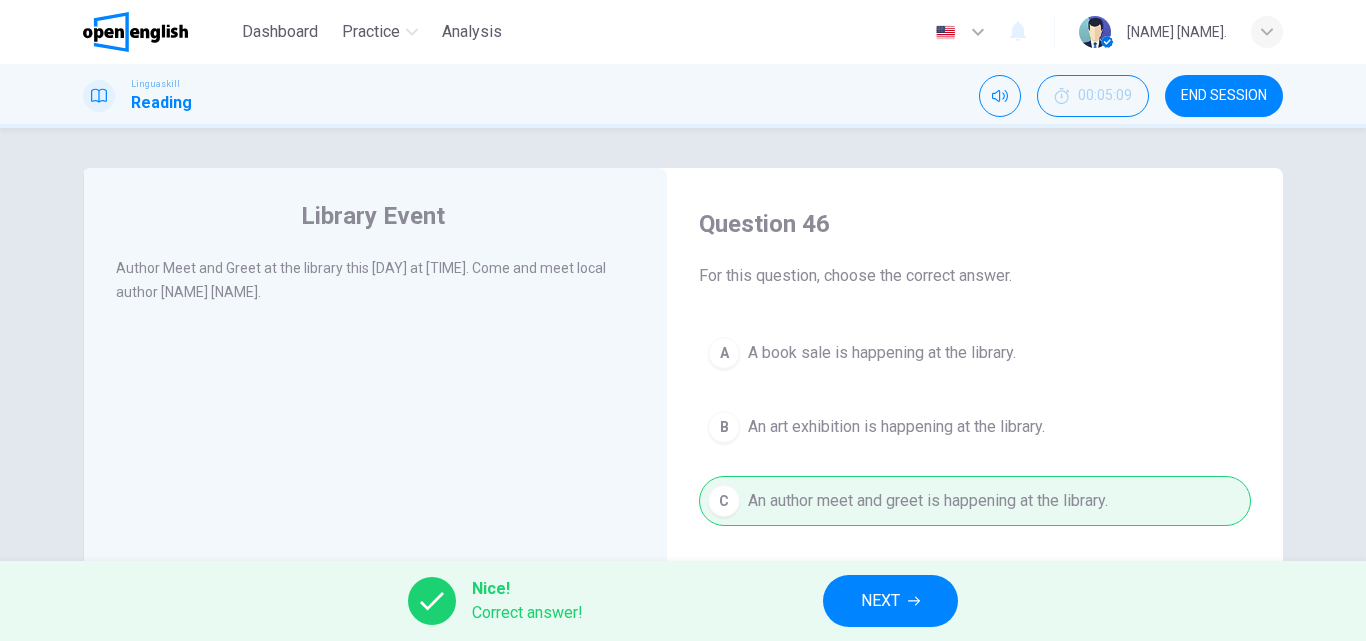 click on "NEXT" at bounding box center (890, 601) 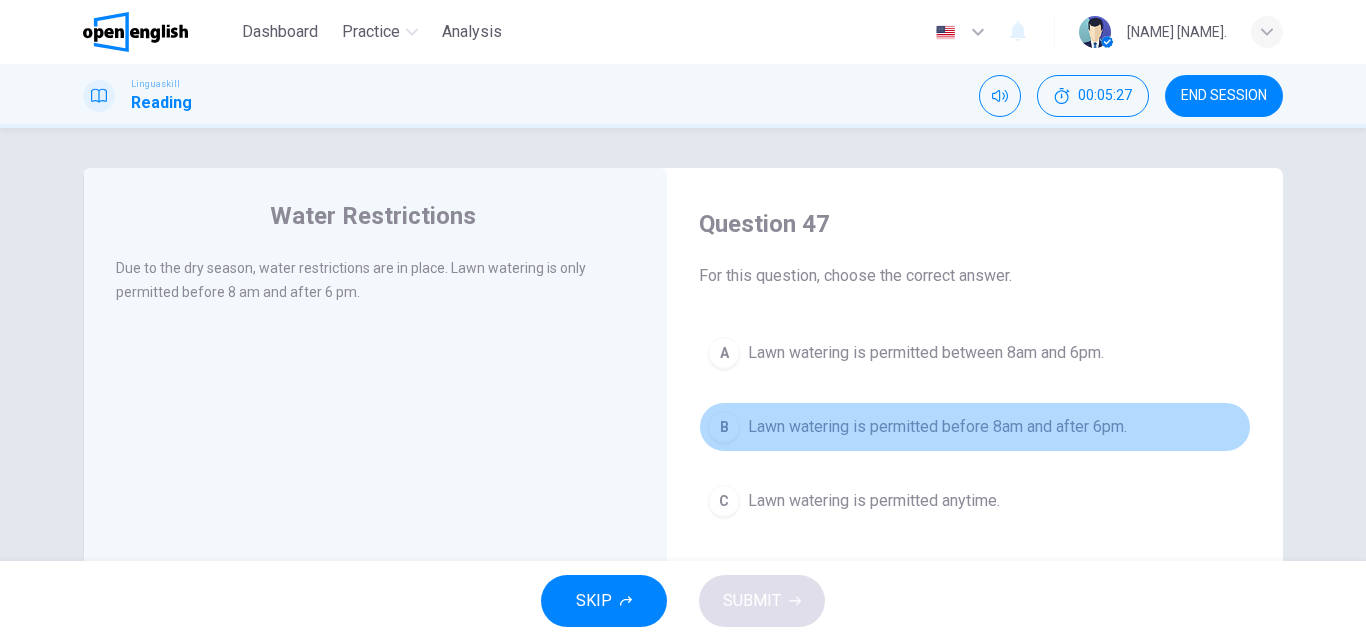 click on "Lawn watering is permitted before 8am and after 6pm." at bounding box center [937, 427] 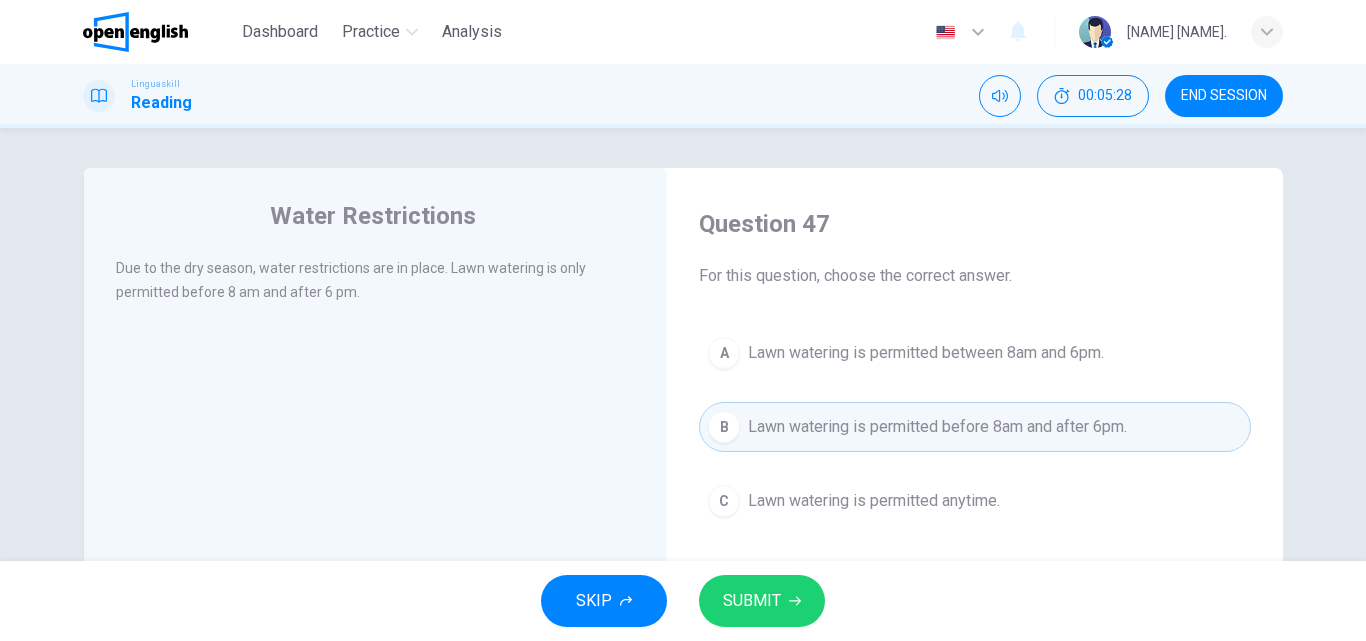 click on "SUBMIT" at bounding box center (752, 601) 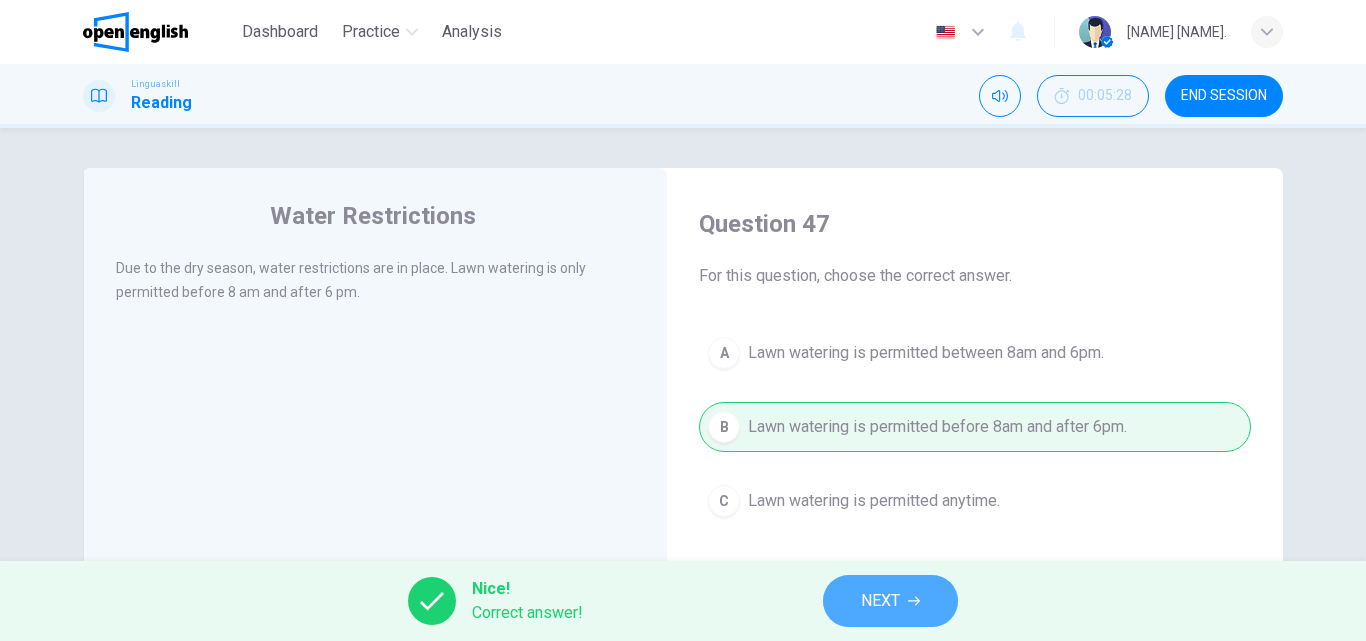 click on "NEXT" at bounding box center (880, 601) 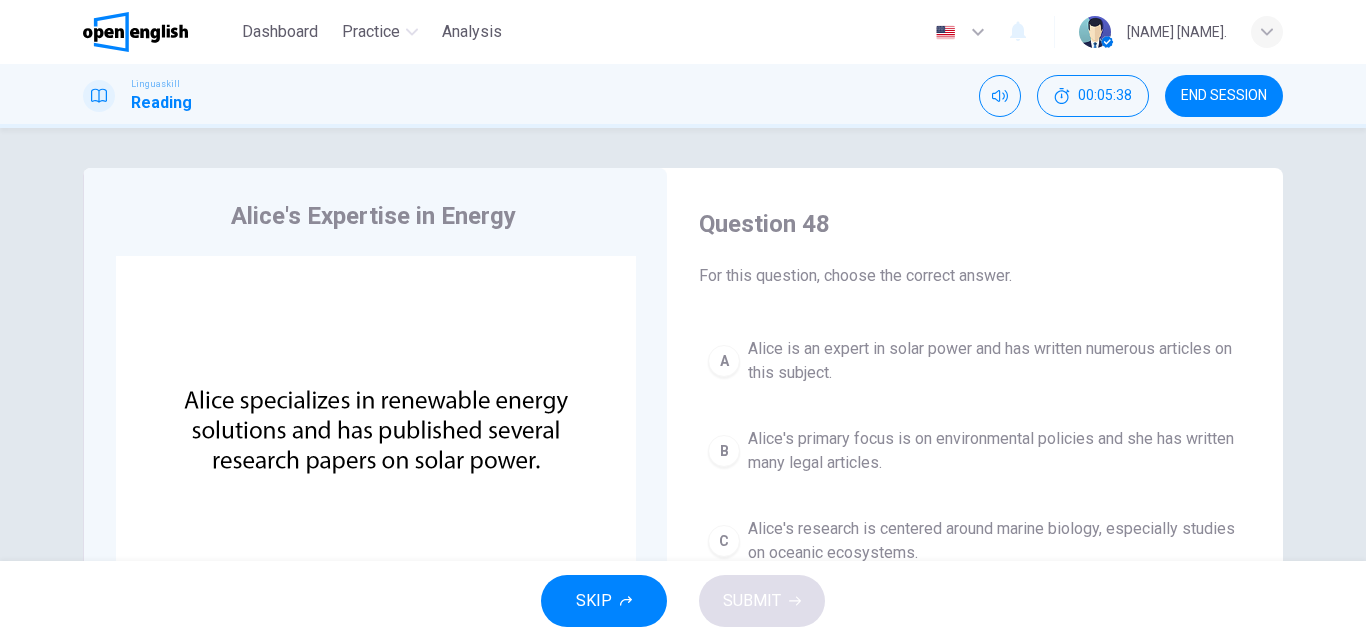 click on "Alice's primary focus is on environmental policies and she has written many legal articles." at bounding box center (995, 451) 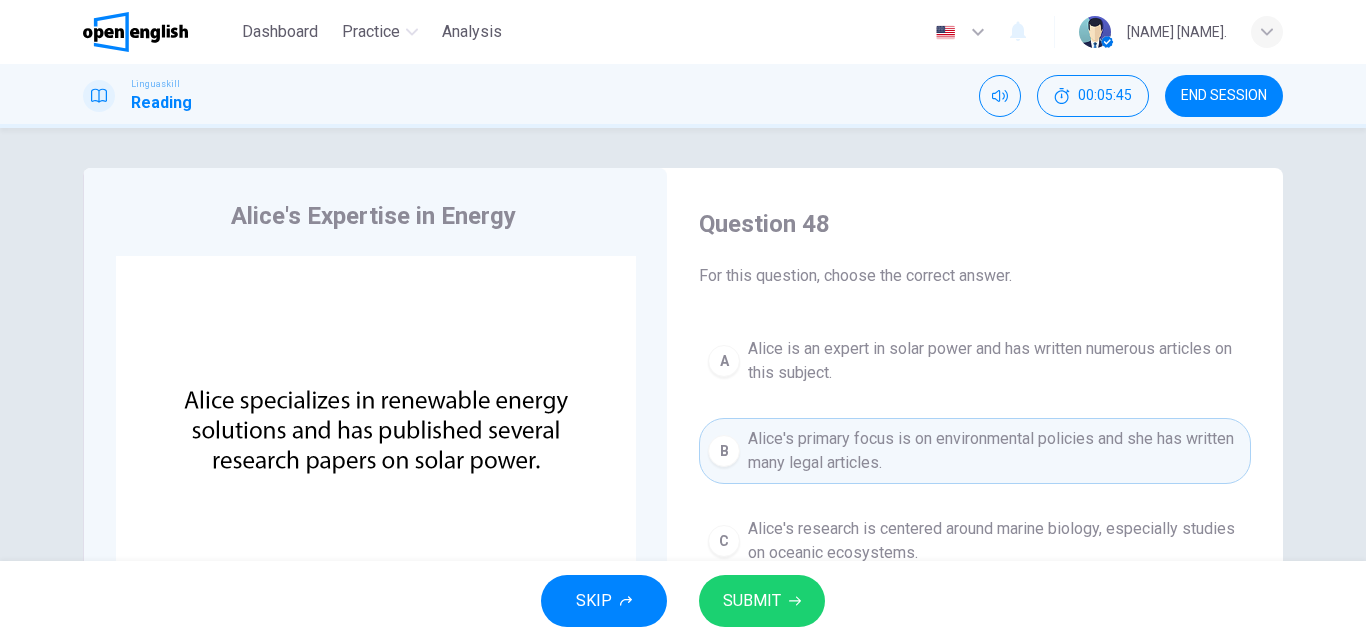 click on "SUBMIT" at bounding box center [762, 601] 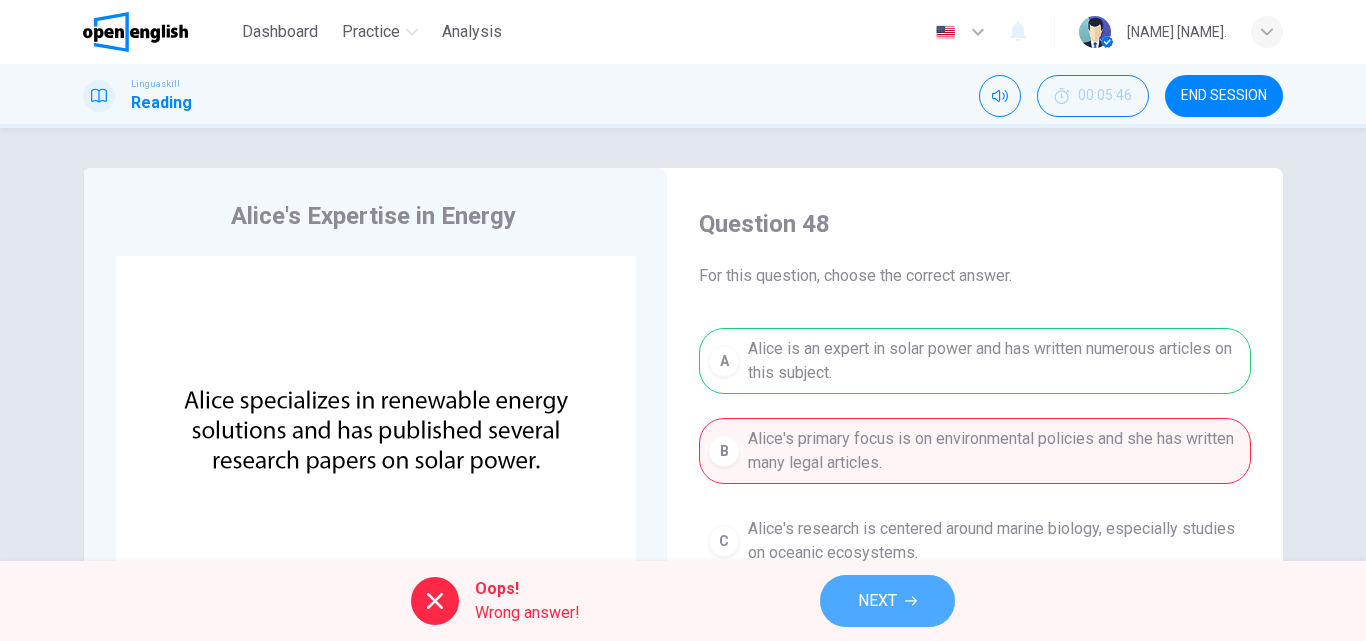 click on "NEXT" at bounding box center [877, 601] 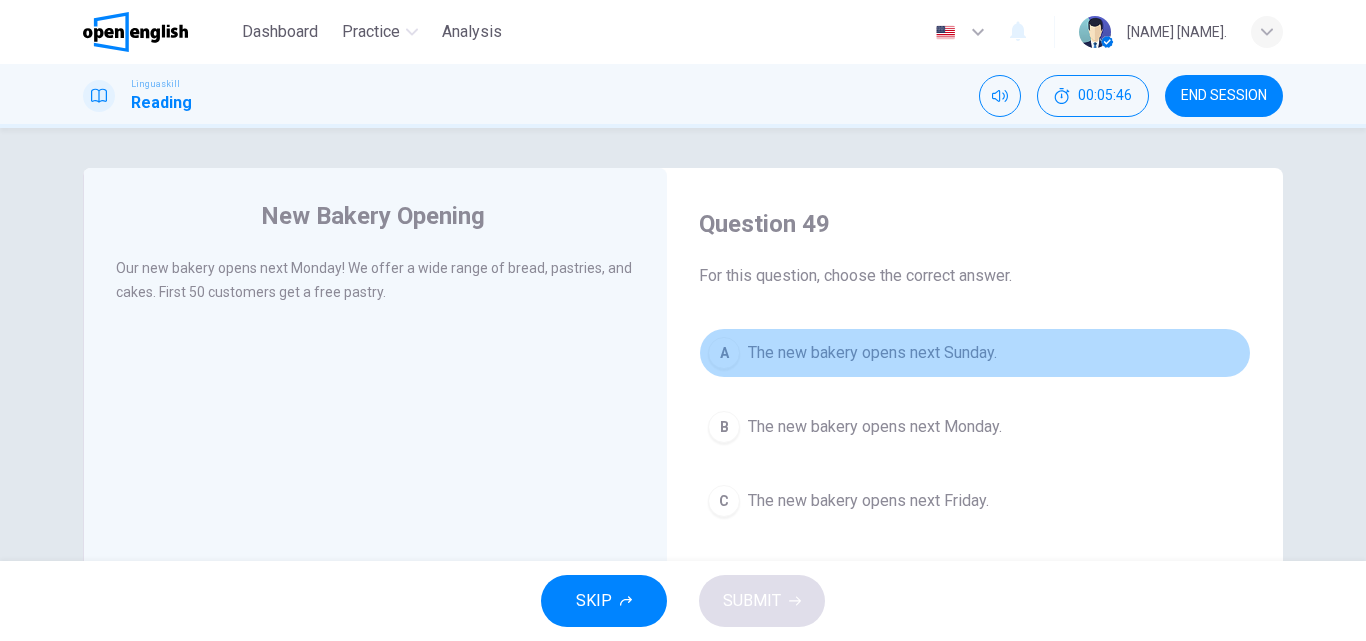click on "A The new bakery opens next Sunday." at bounding box center [975, 353] 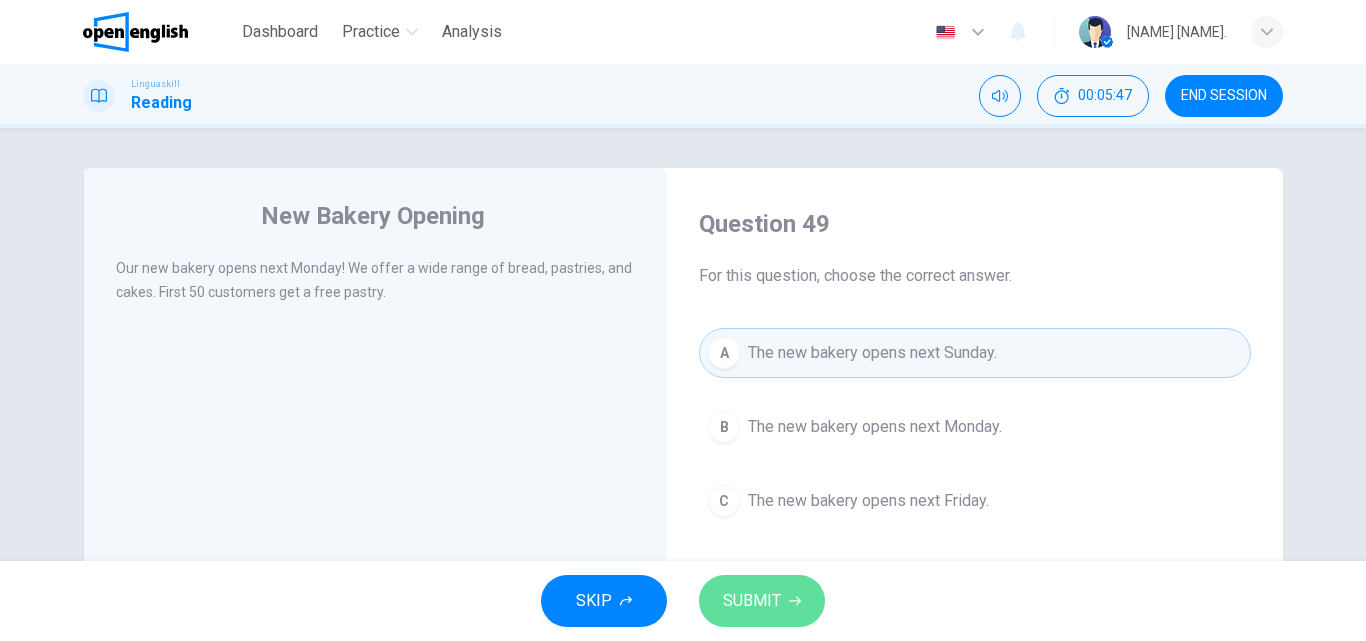 click on "SUBMIT" at bounding box center [752, 601] 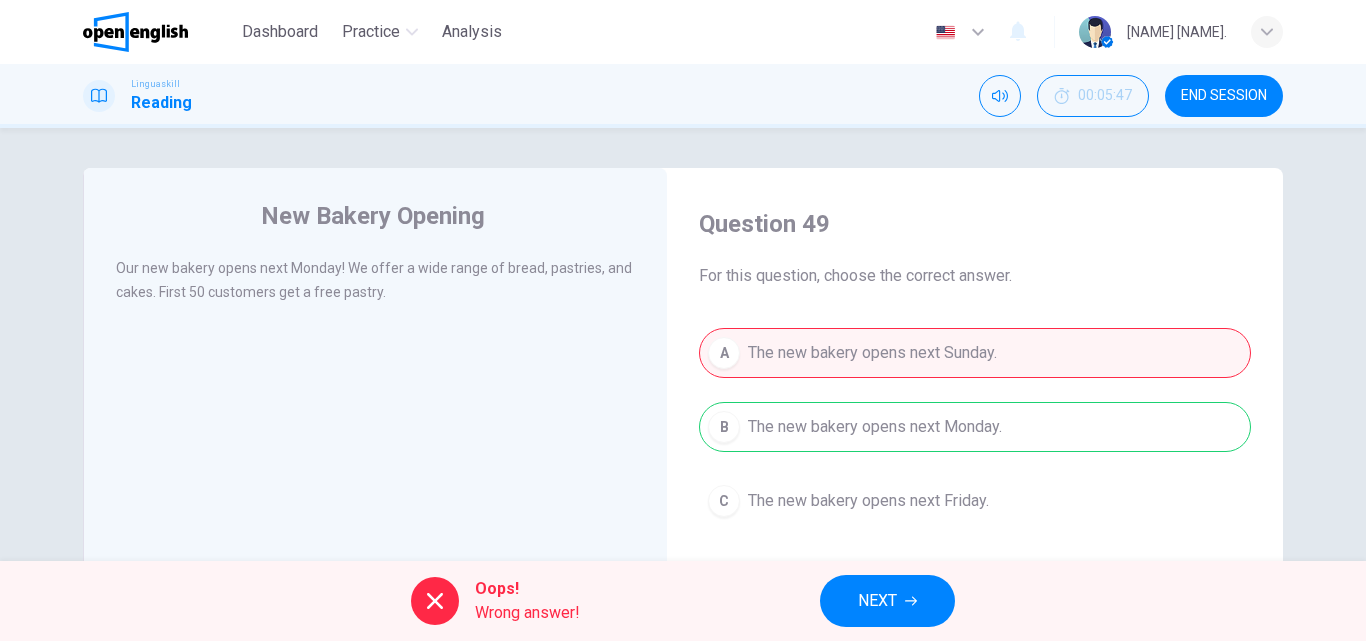 click on "NEXT" at bounding box center (887, 601) 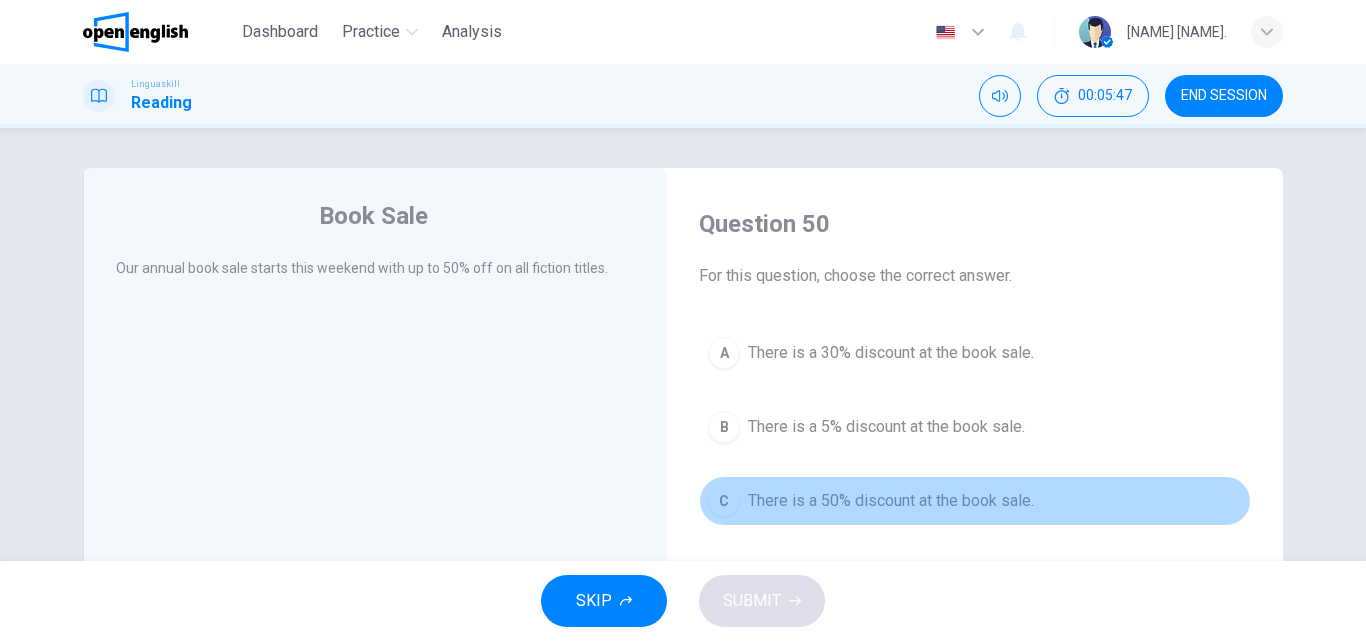 click on "There is a 50% discount at the book sale." at bounding box center [891, 501] 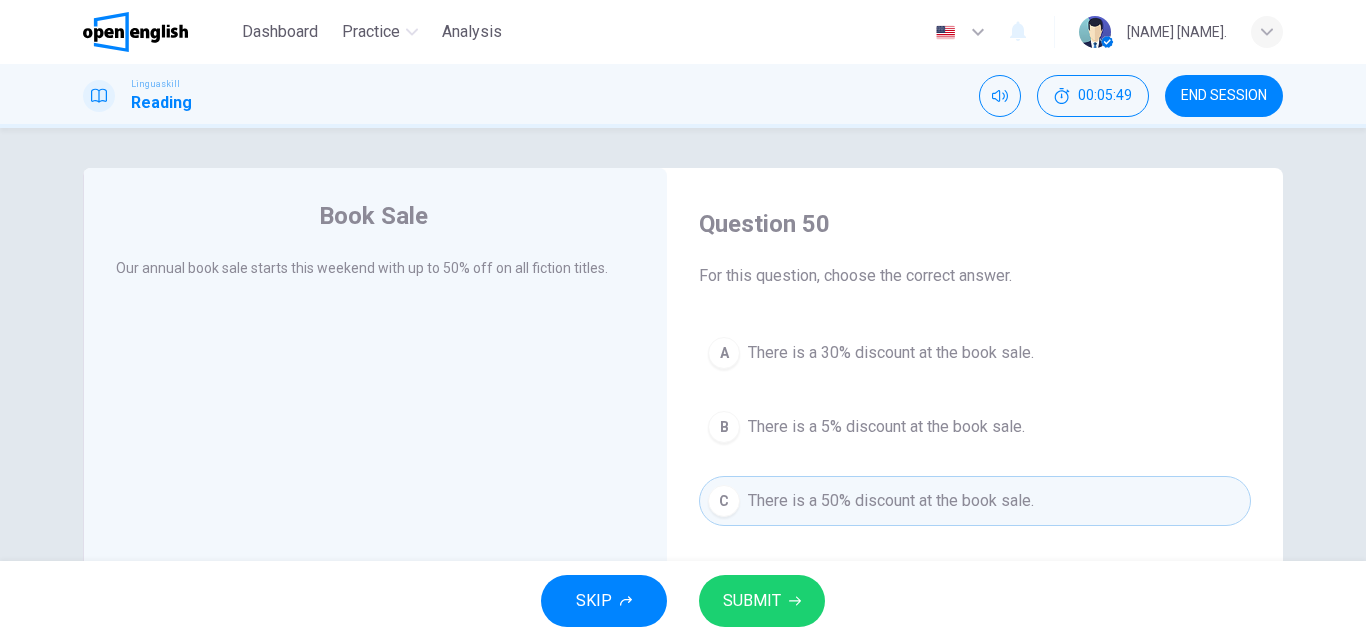 click on "SKIP SUBMIT" at bounding box center (683, 601) 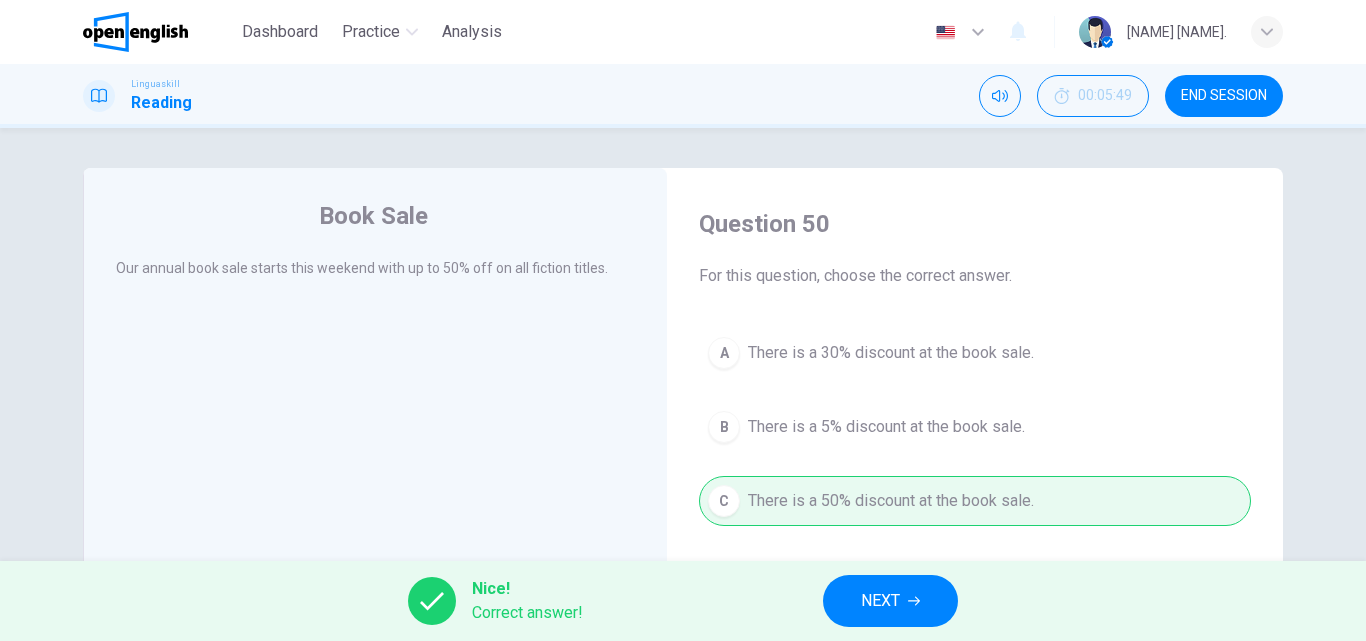 click on "NEXT" at bounding box center [890, 601] 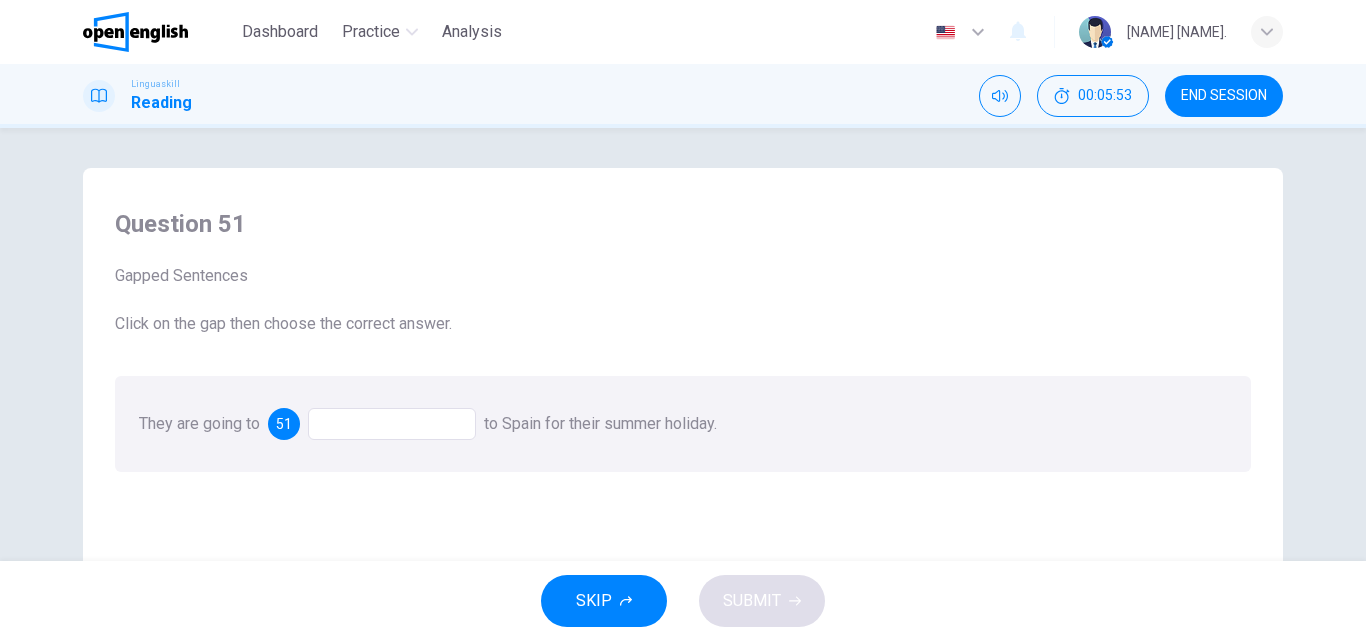 click at bounding box center (392, 424) 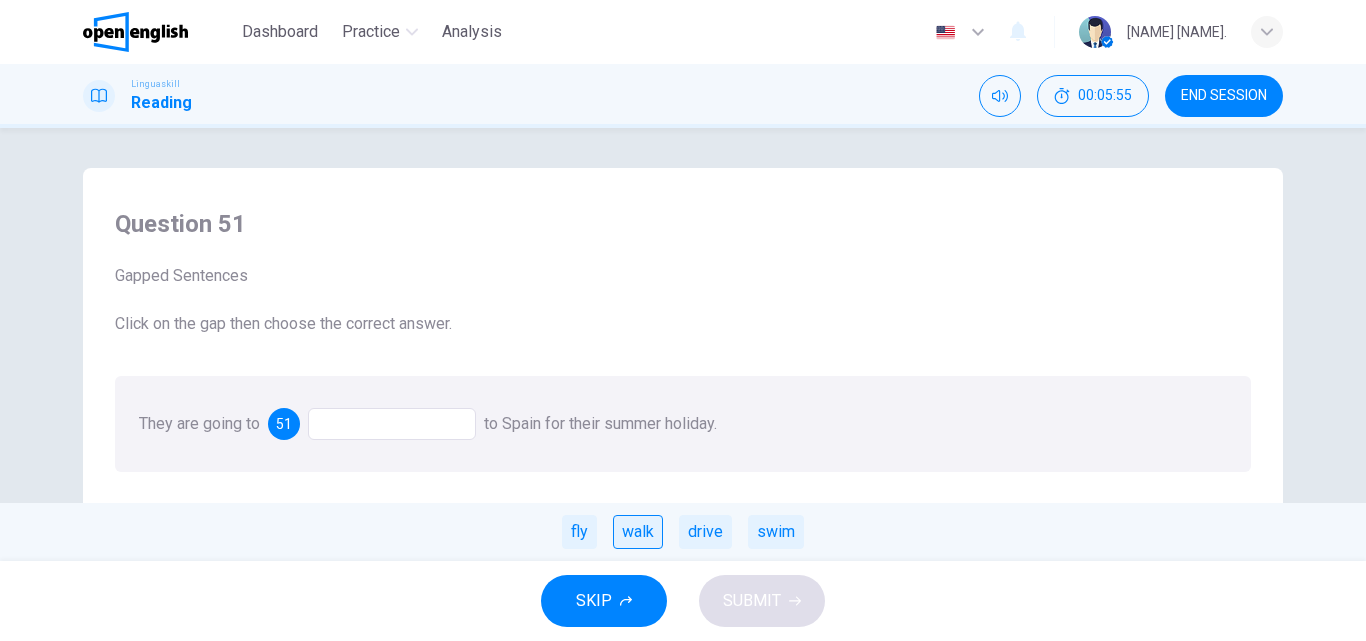 click on "walk" at bounding box center (638, 532) 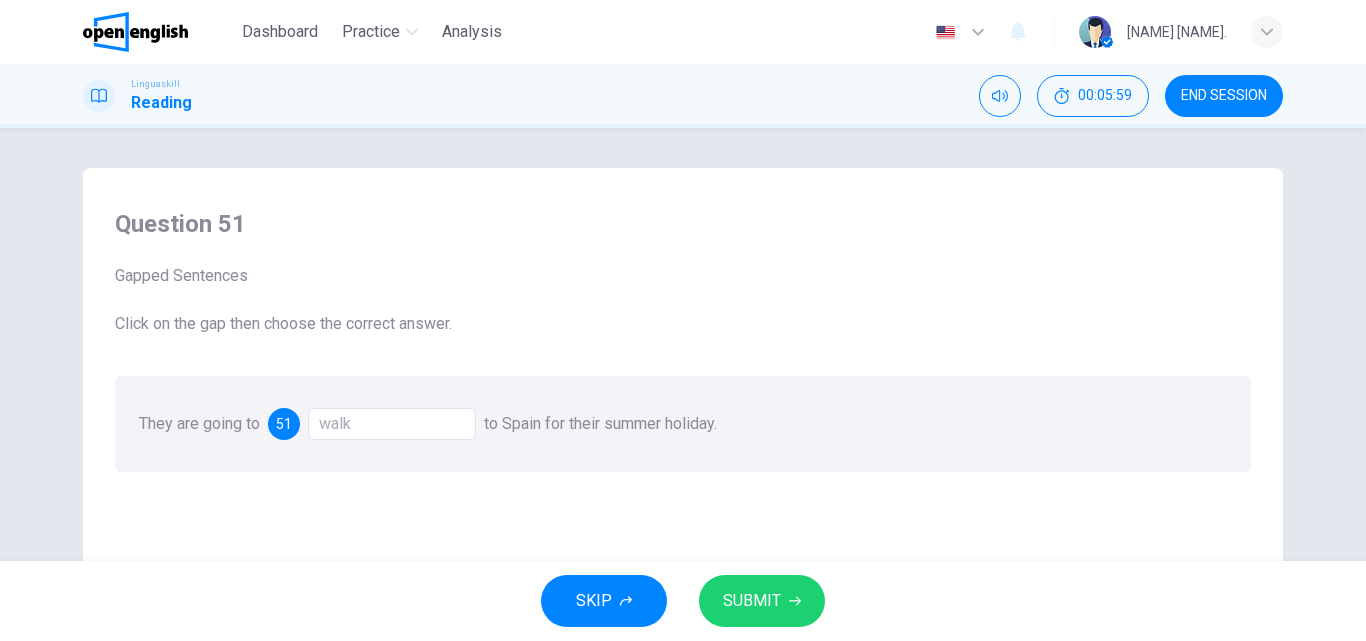click on "walk" at bounding box center (392, 424) 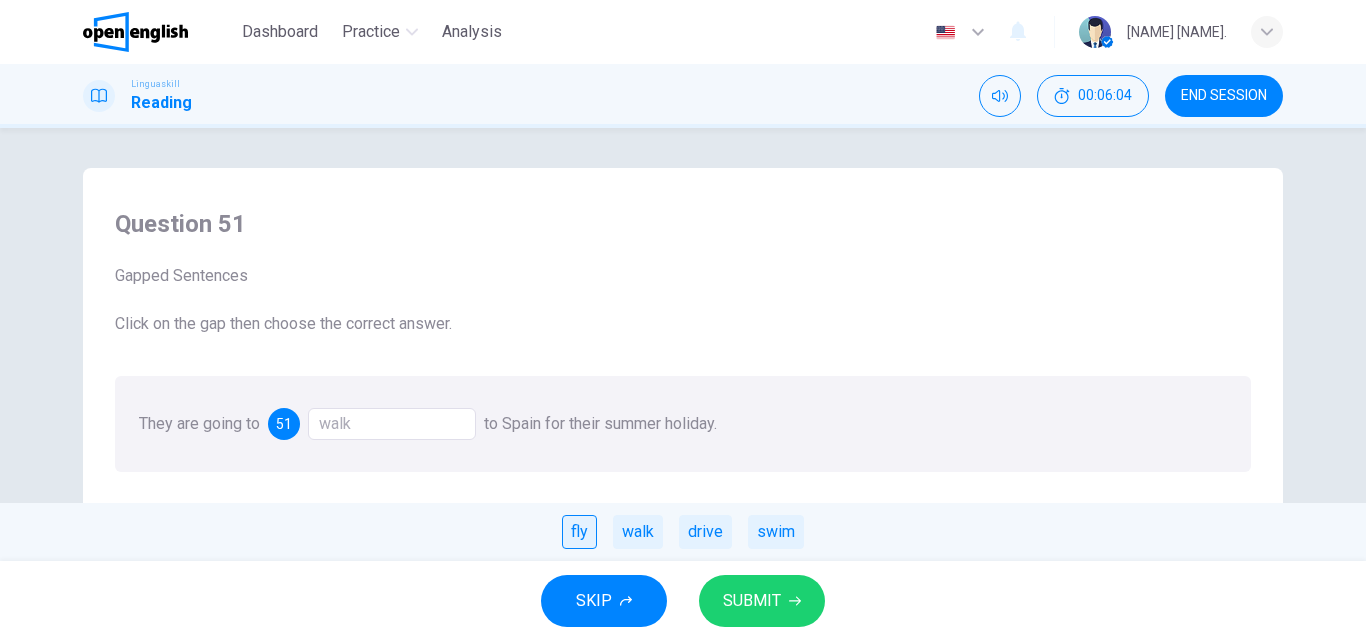 click on "fly" at bounding box center [579, 532] 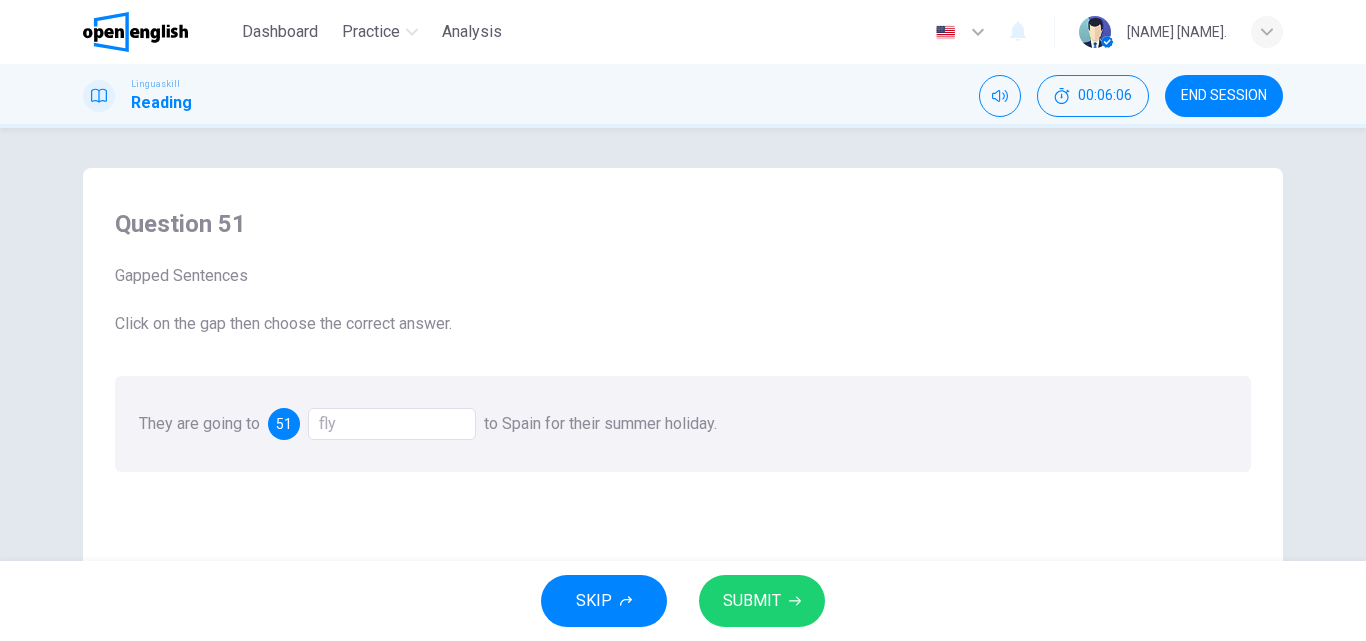 click on "fly" at bounding box center (392, 424) 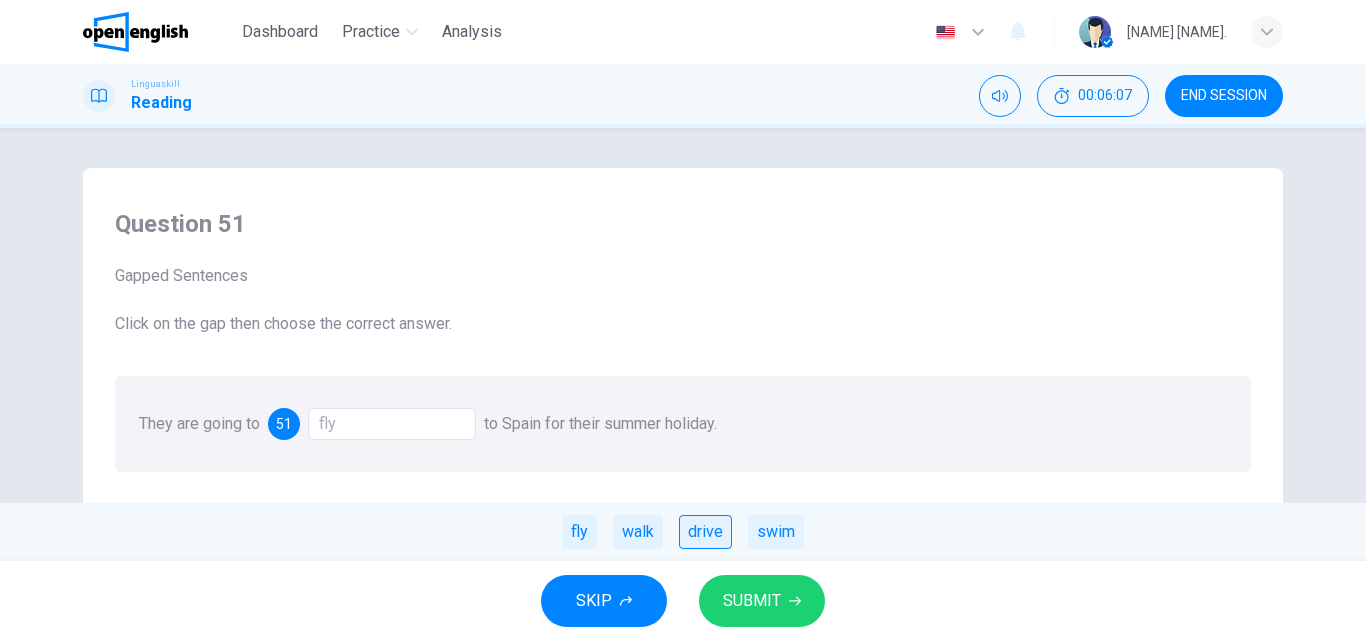click on "drive" at bounding box center (705, 532) 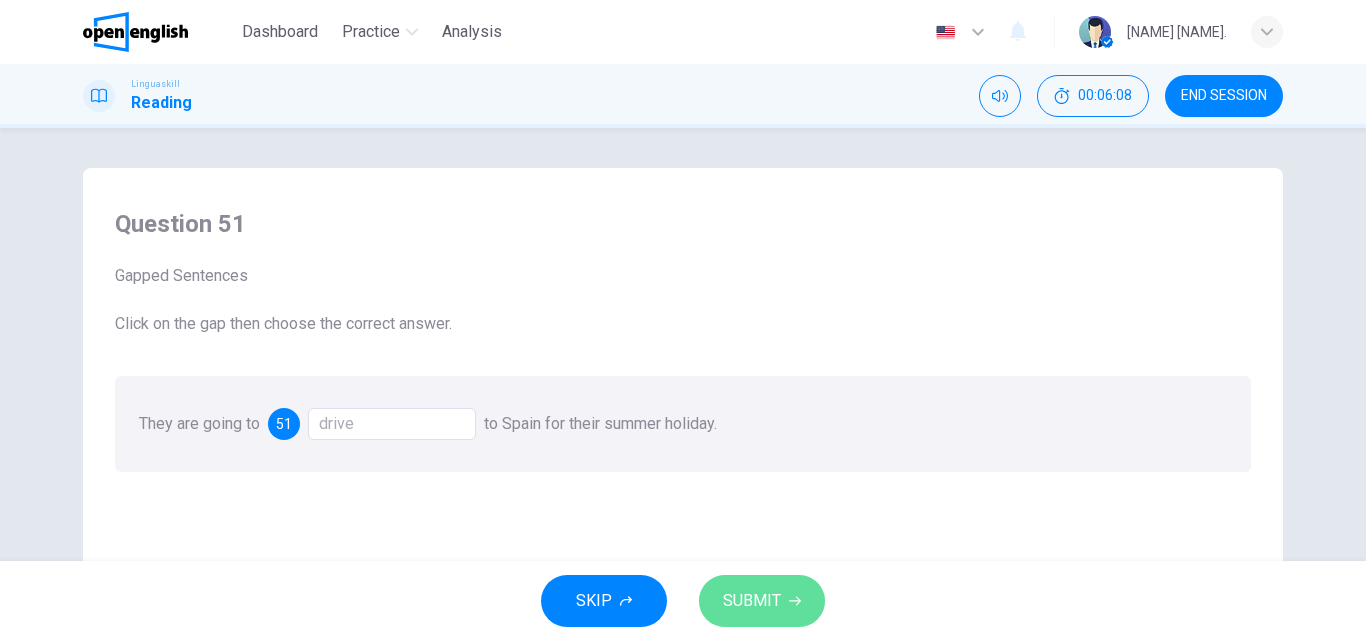 click on "SUBMIT" at bounding box center [752, 601] 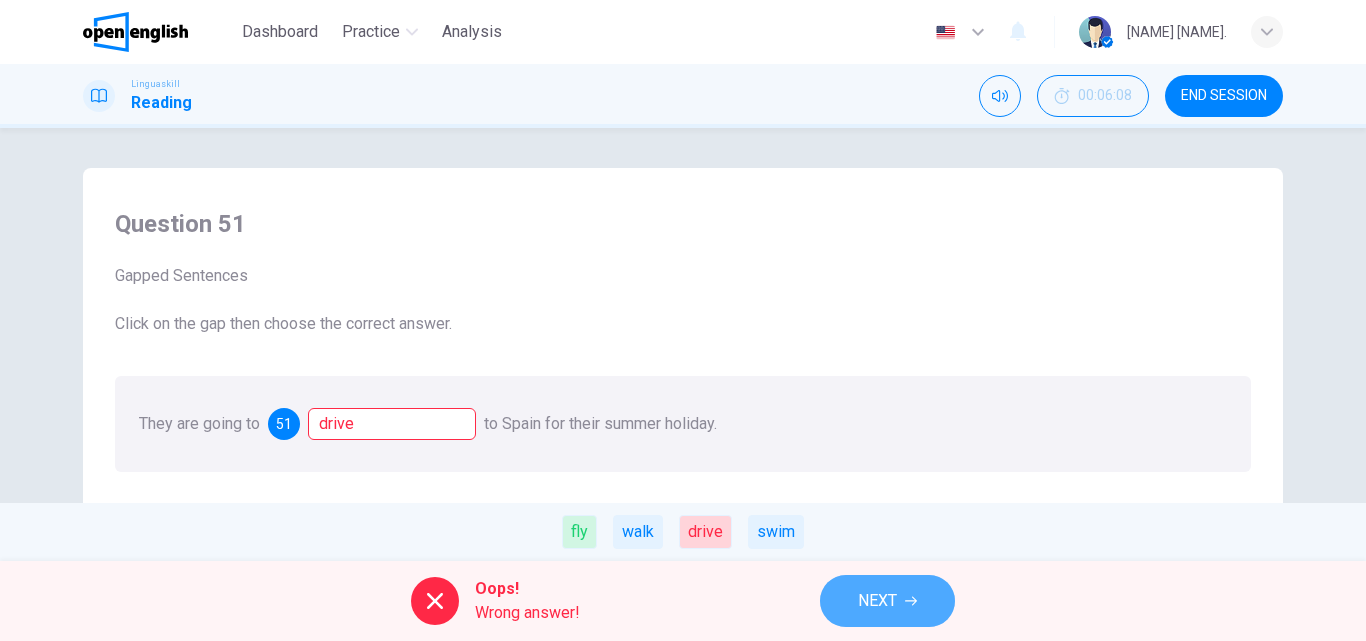 click on "NEXT" at bounding box center [887, 601] 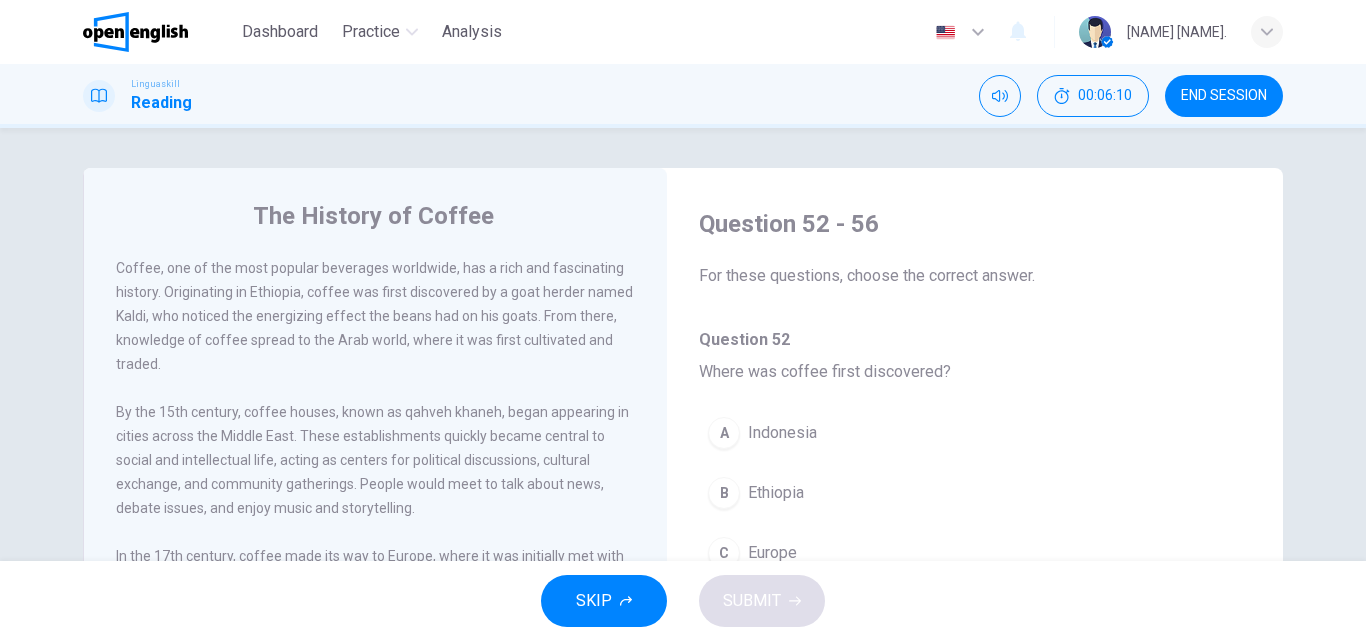 scroll, scrollTop: 14, scrollLeft: 0, axis: vertical 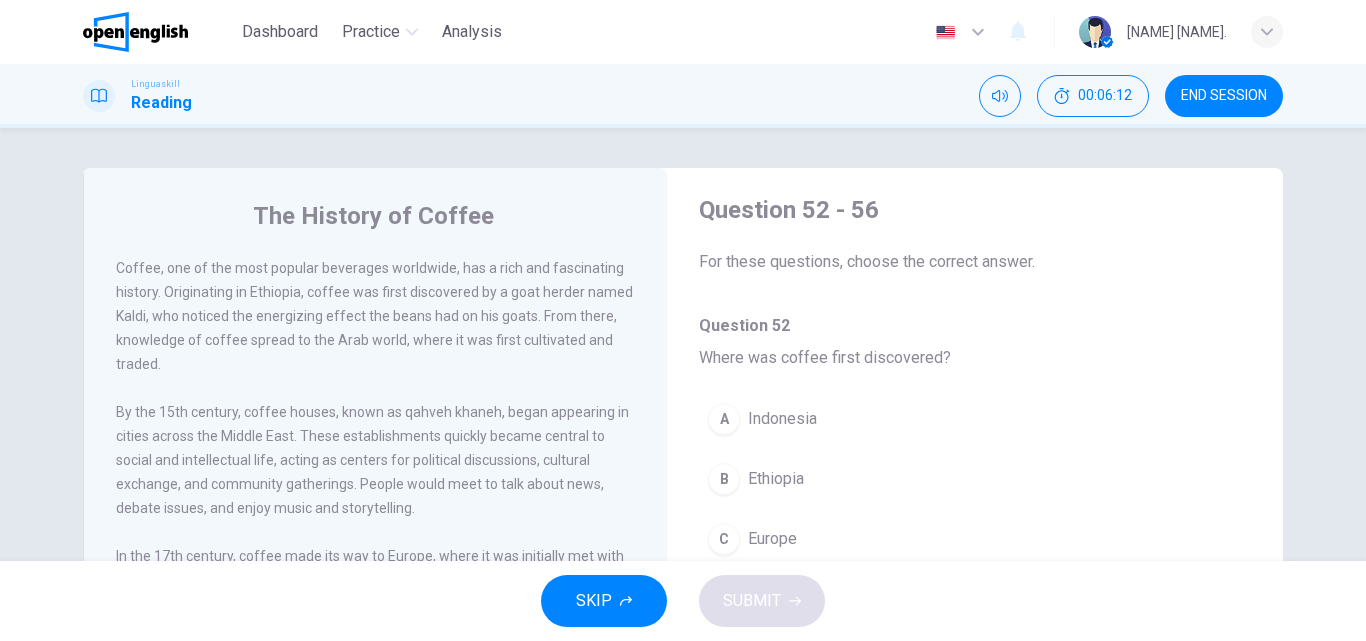 click on "B Ethiopia" at bounding box center (975, 479) 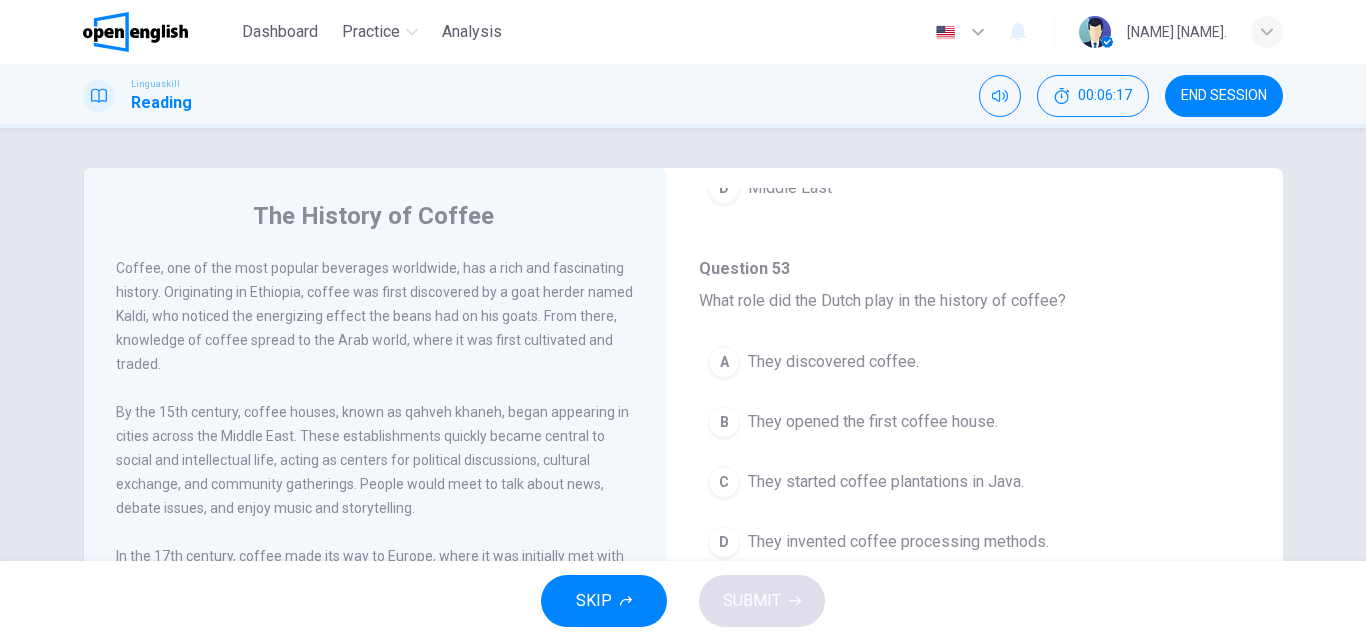 scroll, scrollTop: 428, scrollLeft: 0, axis: vertical 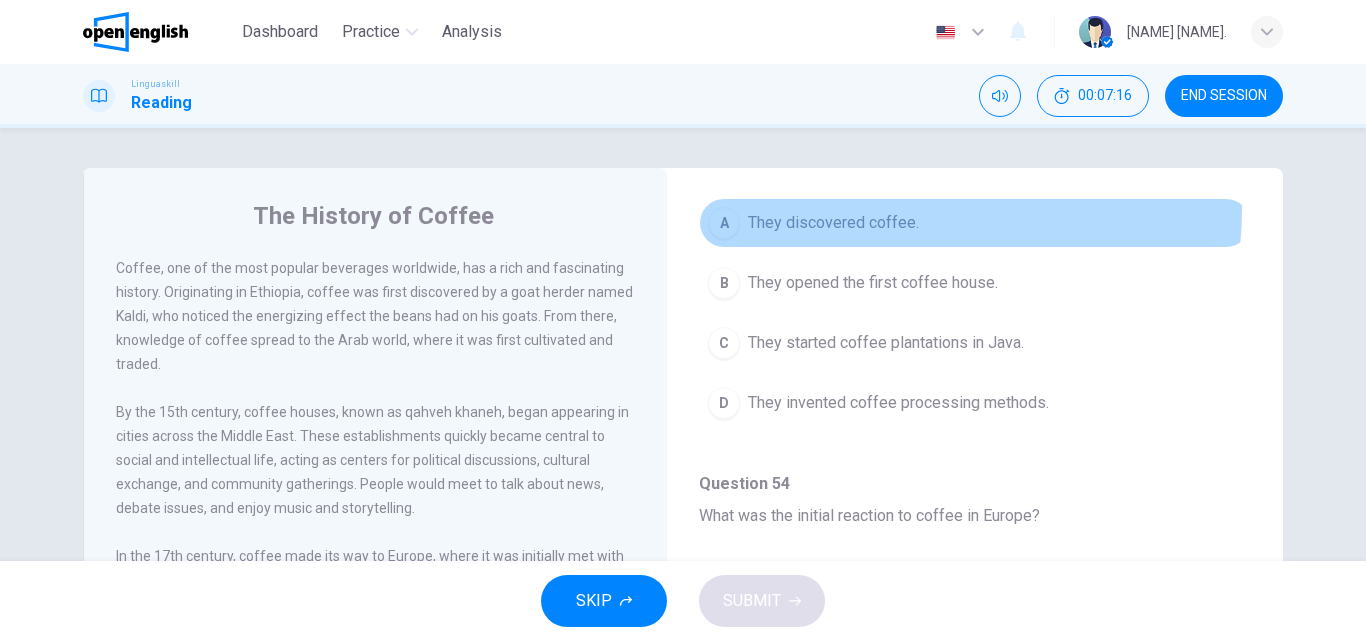 click on "A They discovered coffee." at bounding box center [975, 223] 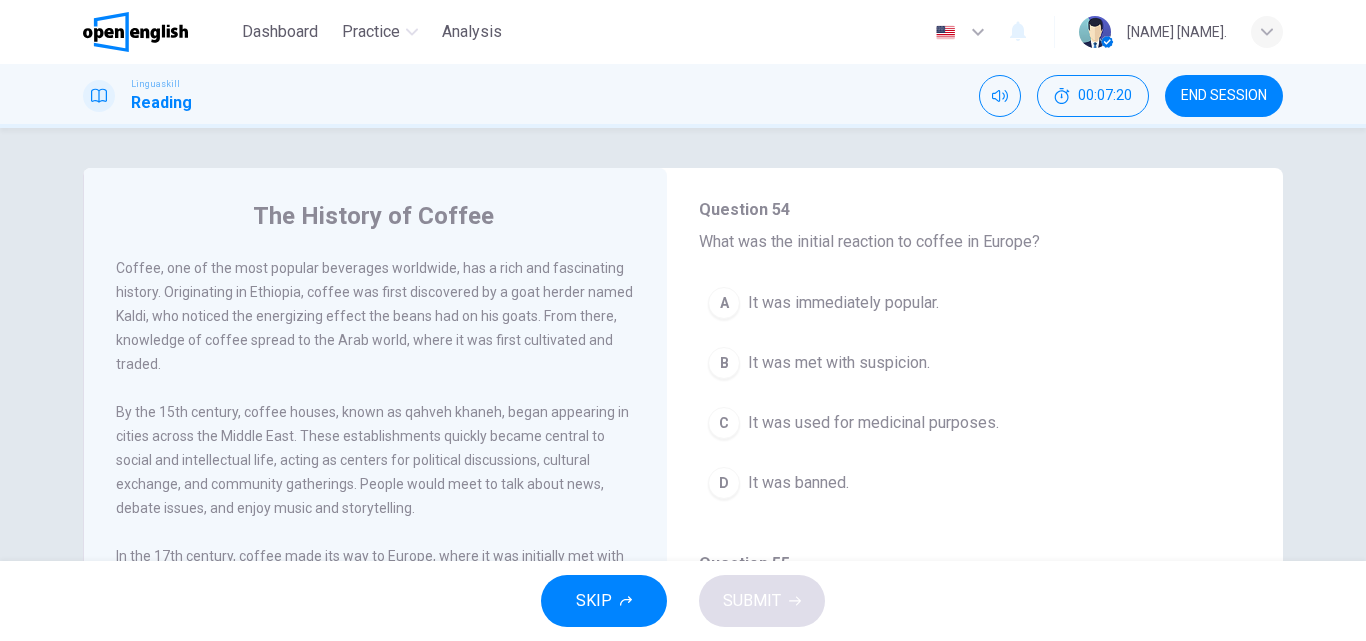 scroll, scrollTop: 844, scrollLeft: 0, axis: vertical 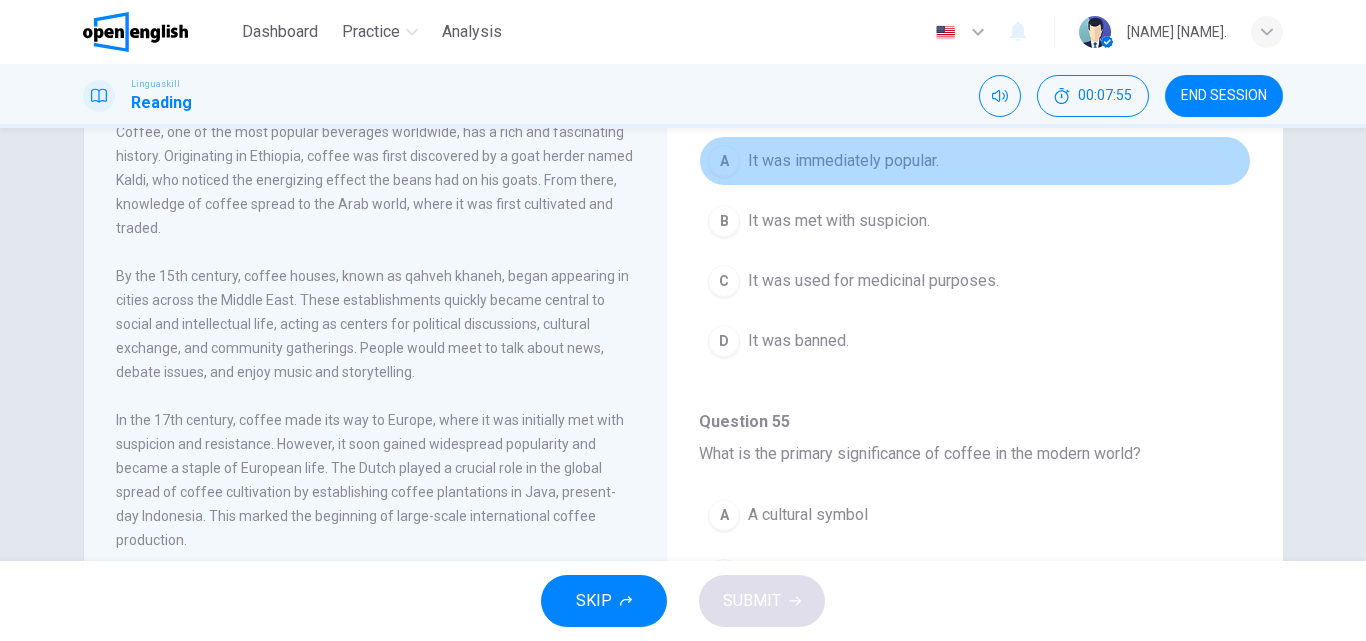 click on "A It was immediately popular." at bounding box center (975, 161) 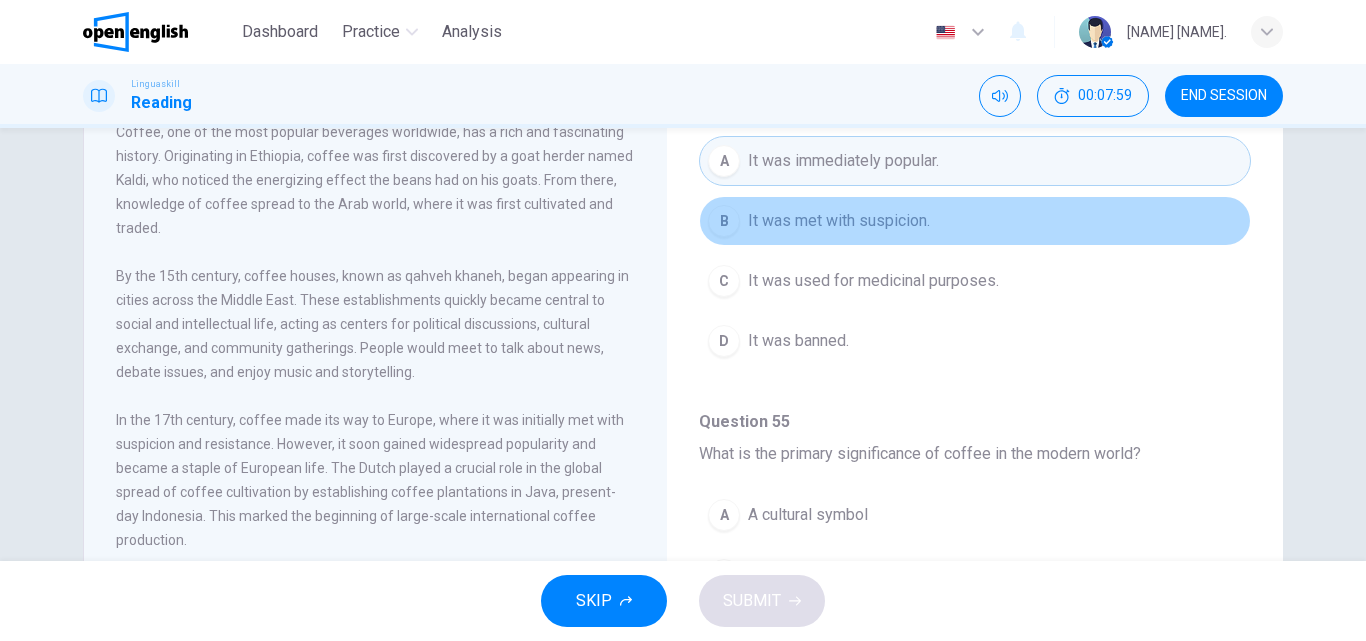 click on "B It was met with suspicion." at bounding box center [975, 221] 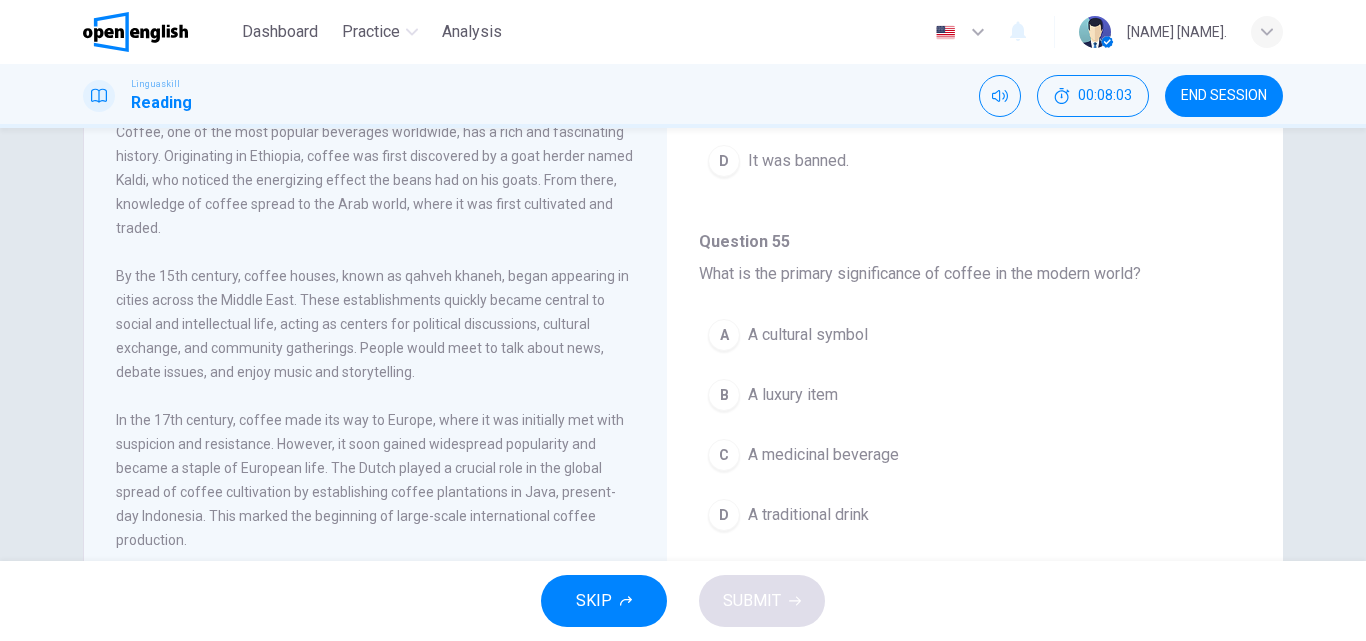 scroll, scrollTop: 1012, scrollLeft: 0, axis: vertical 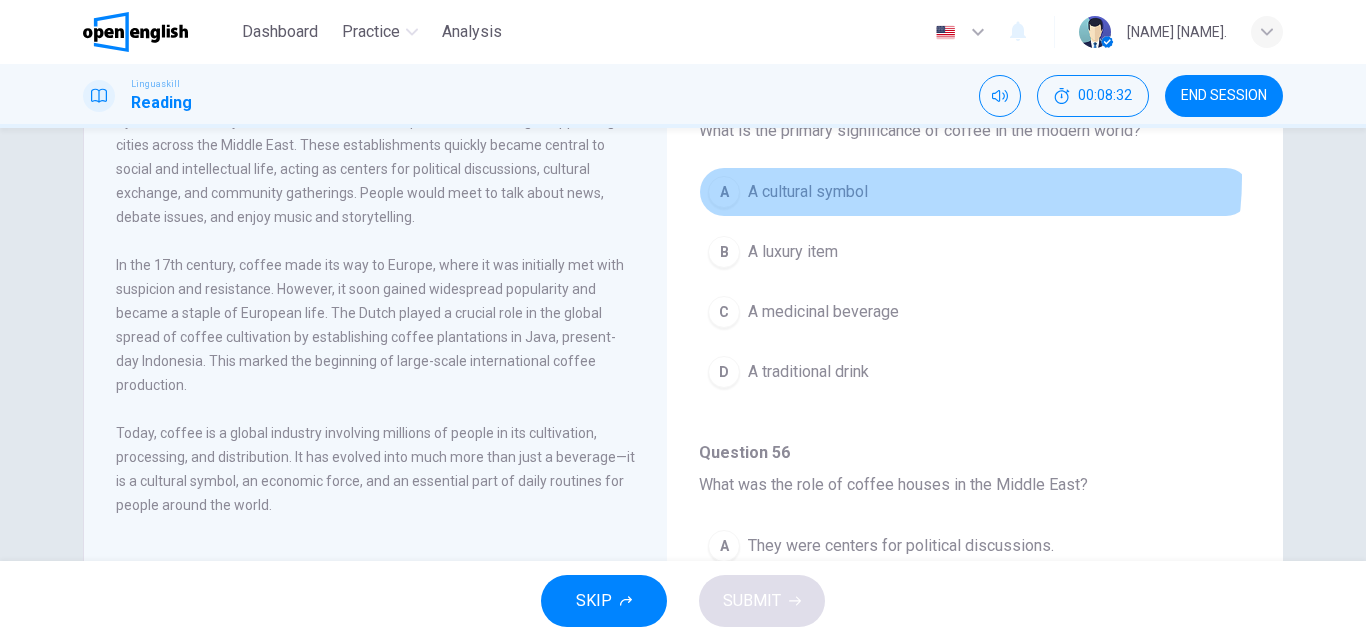 click on "A A cultural symbol" at bounding box center (975, 192) 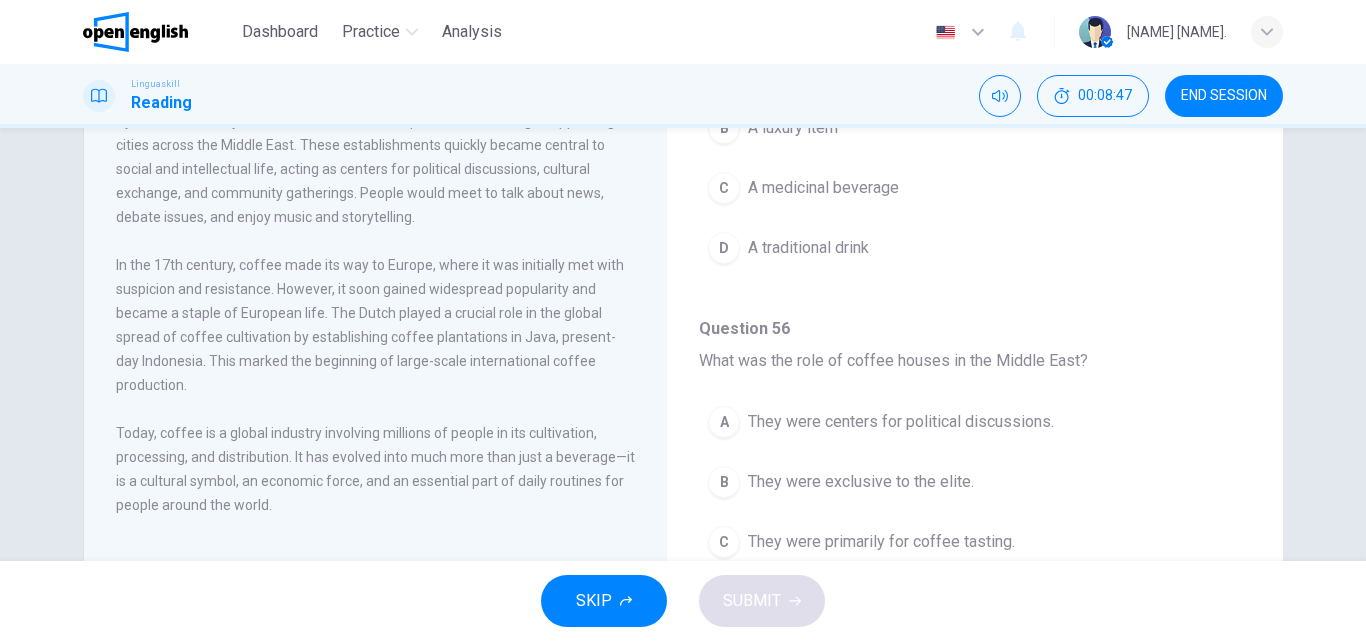 scroll, scrollTop: 1251, scrollLeft: 0, axis: vertical 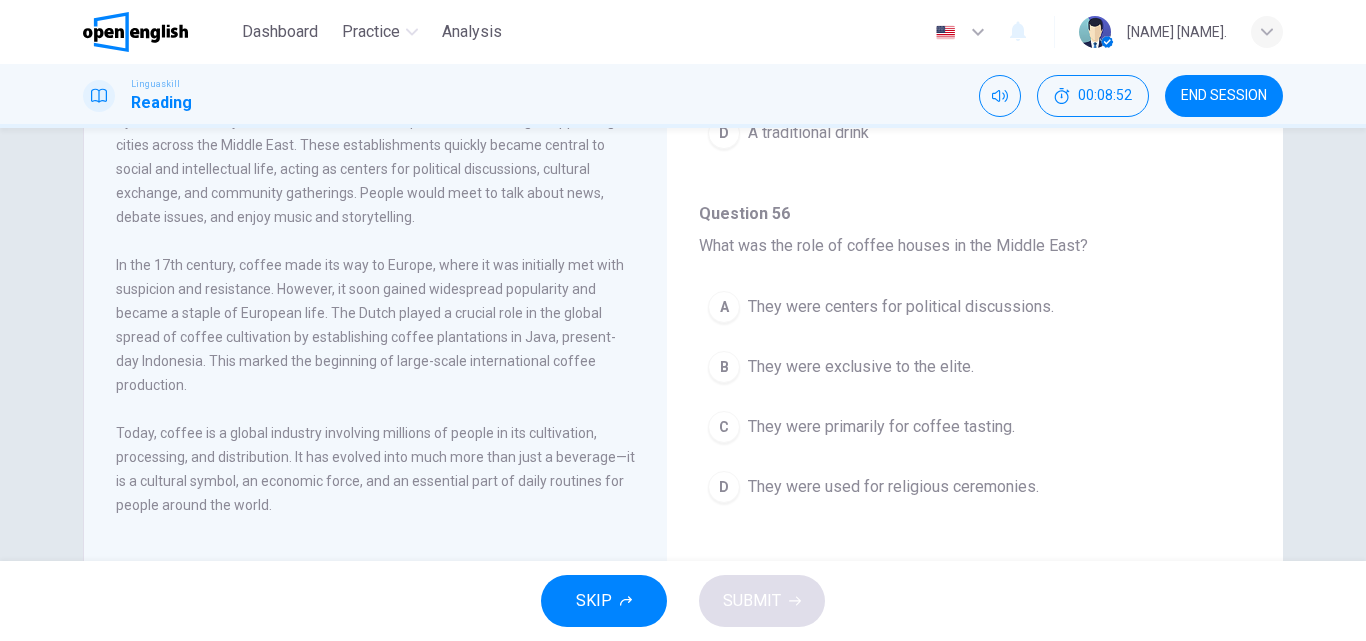 click on "They were centers for political discussions." at bounding box center (901, 307) 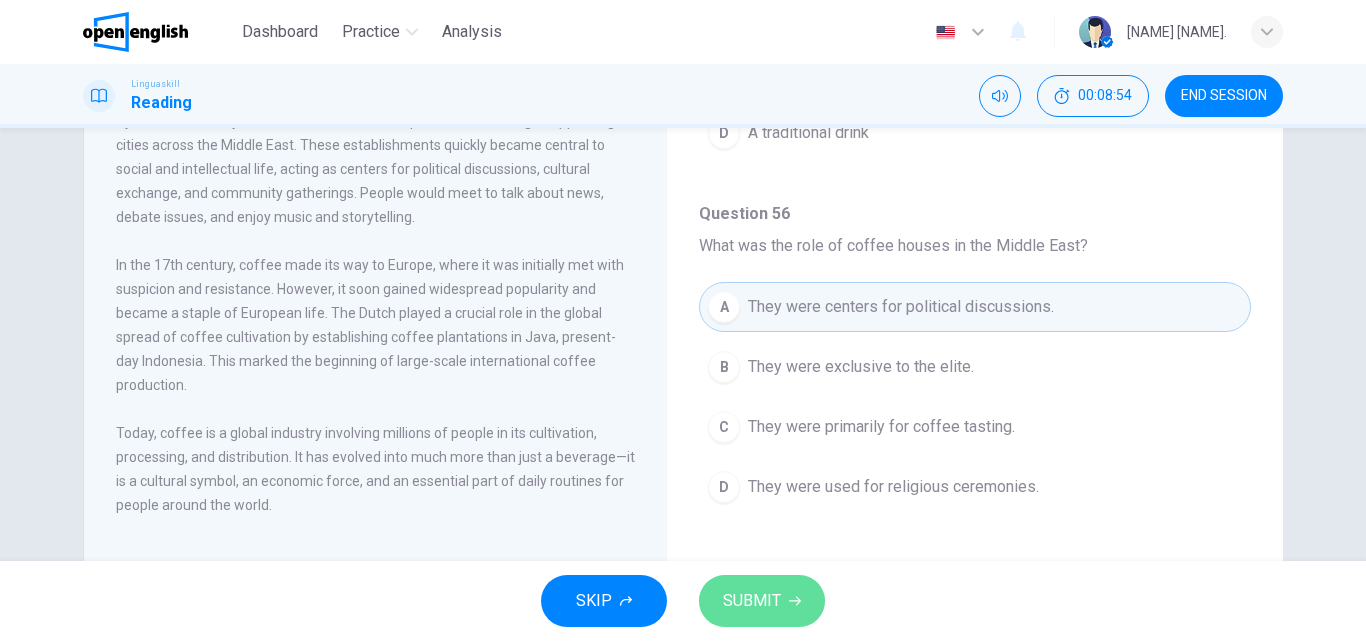 click on "SUBMIT" at bounding box center (752, 601) 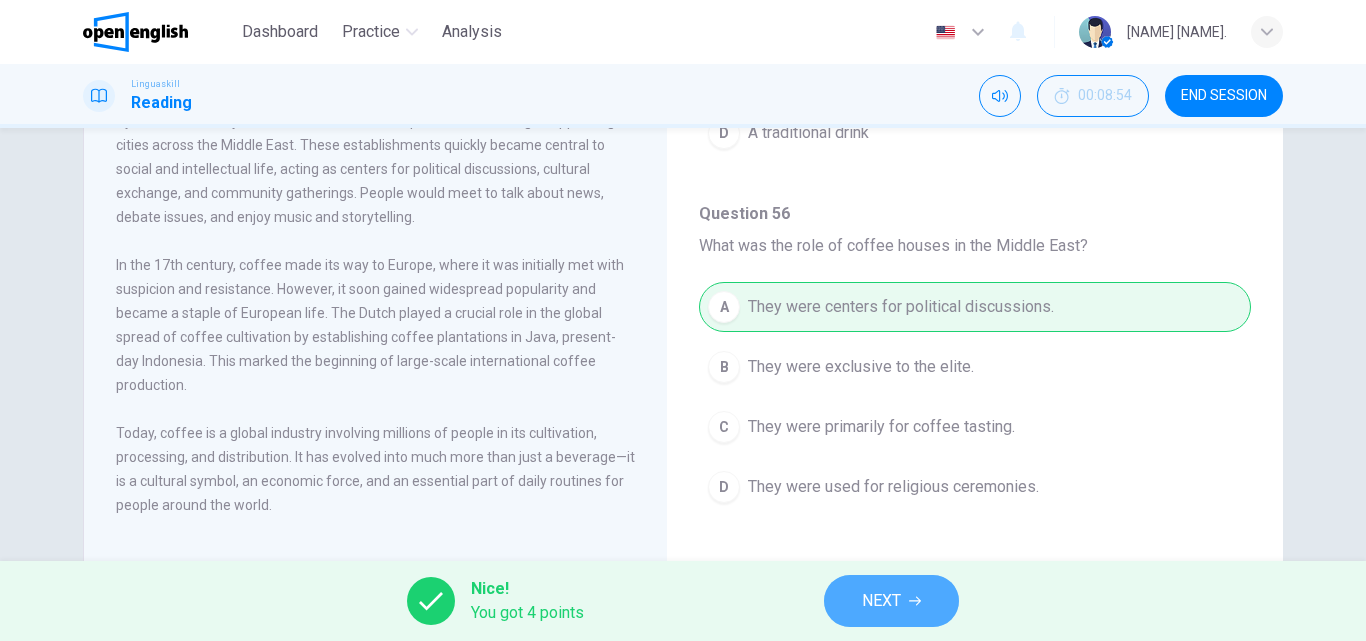 click on "NEXT" at bounding box center (891, 601) 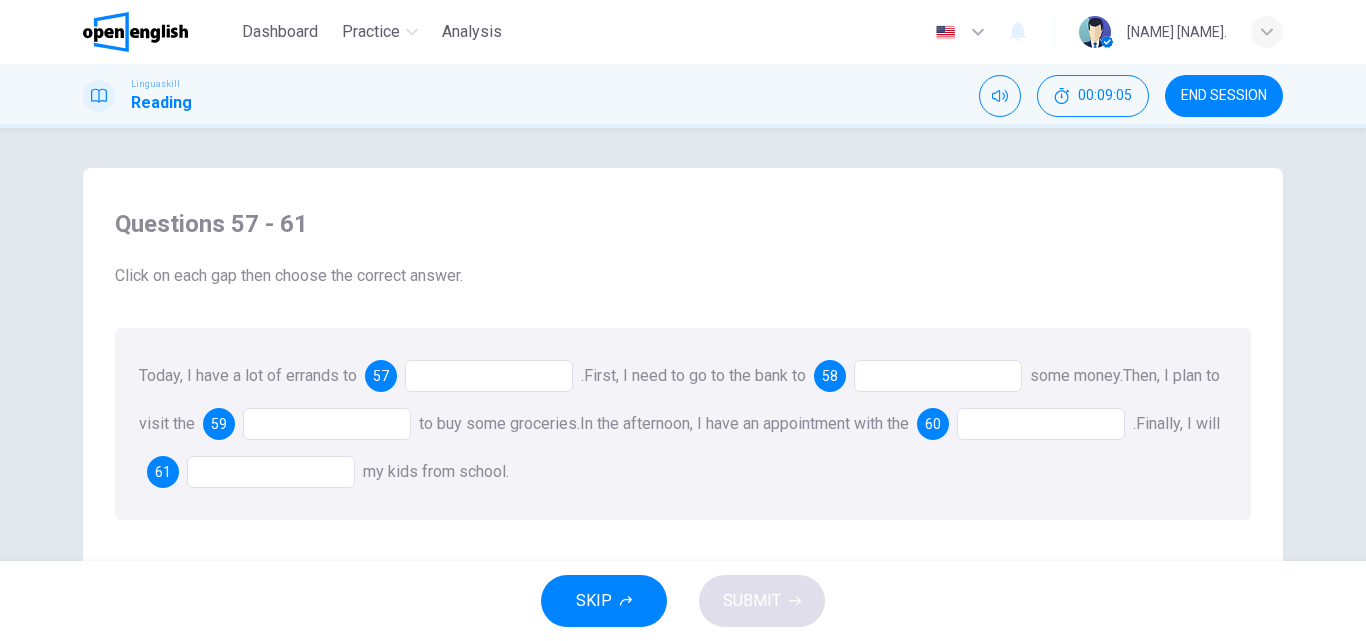 click on "Today, I have a lot of errands to [ACTION]. First, I need to go to the bank to [ACTION] some money. Then, I plan to visit the [PLACE] to buy some groceries. In the afternoon, I have an appointment with the [PROFESSION]. Finally, I will [ACTION] my kids from school." at bounding box center (683, 424) 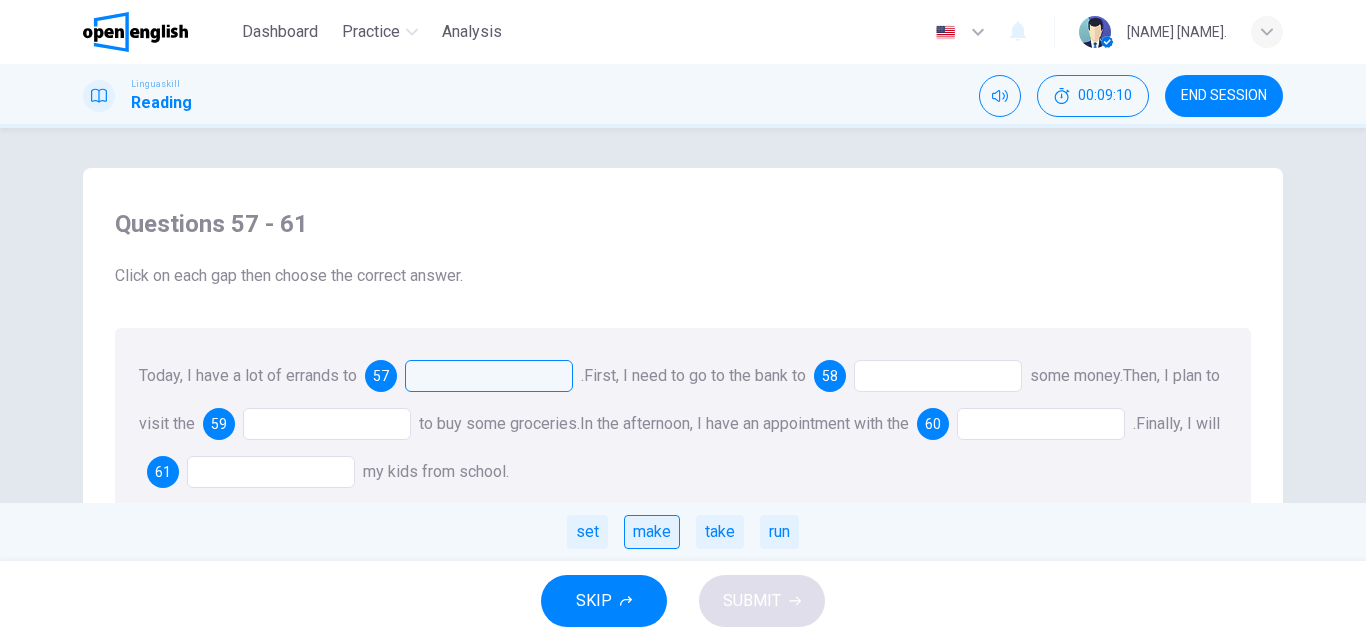 click on "make" at bounding box center (652, 532) 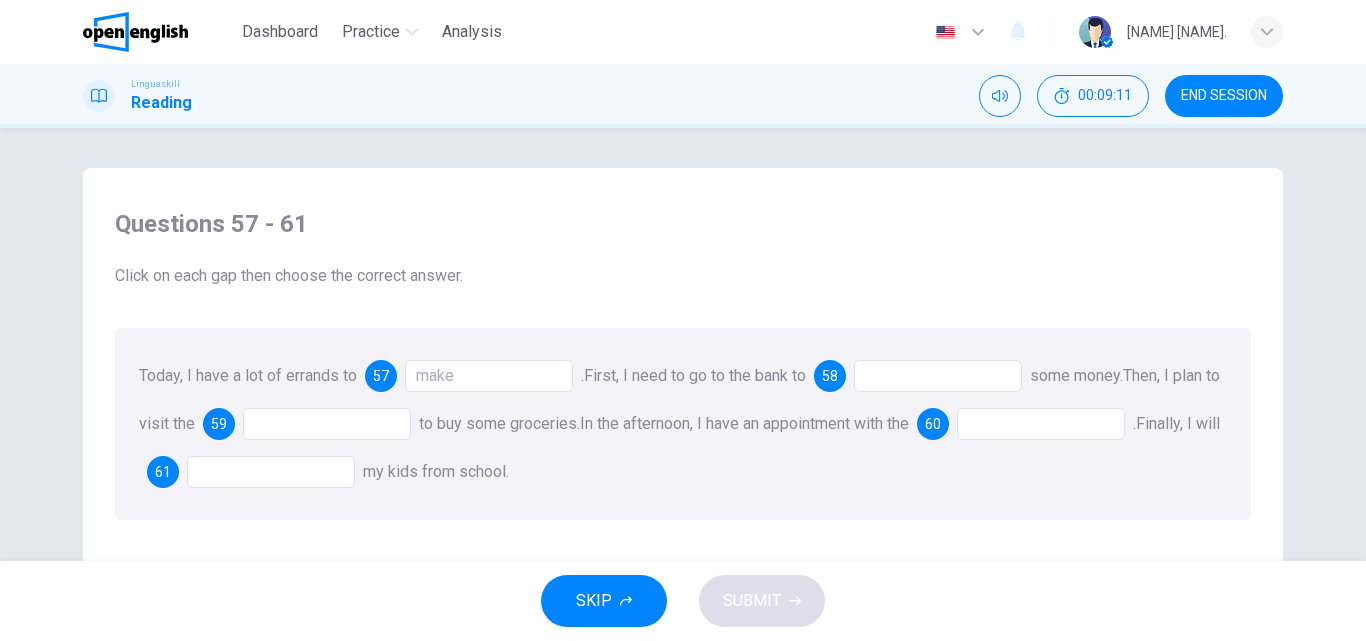 click at bounding box center [938, 376] 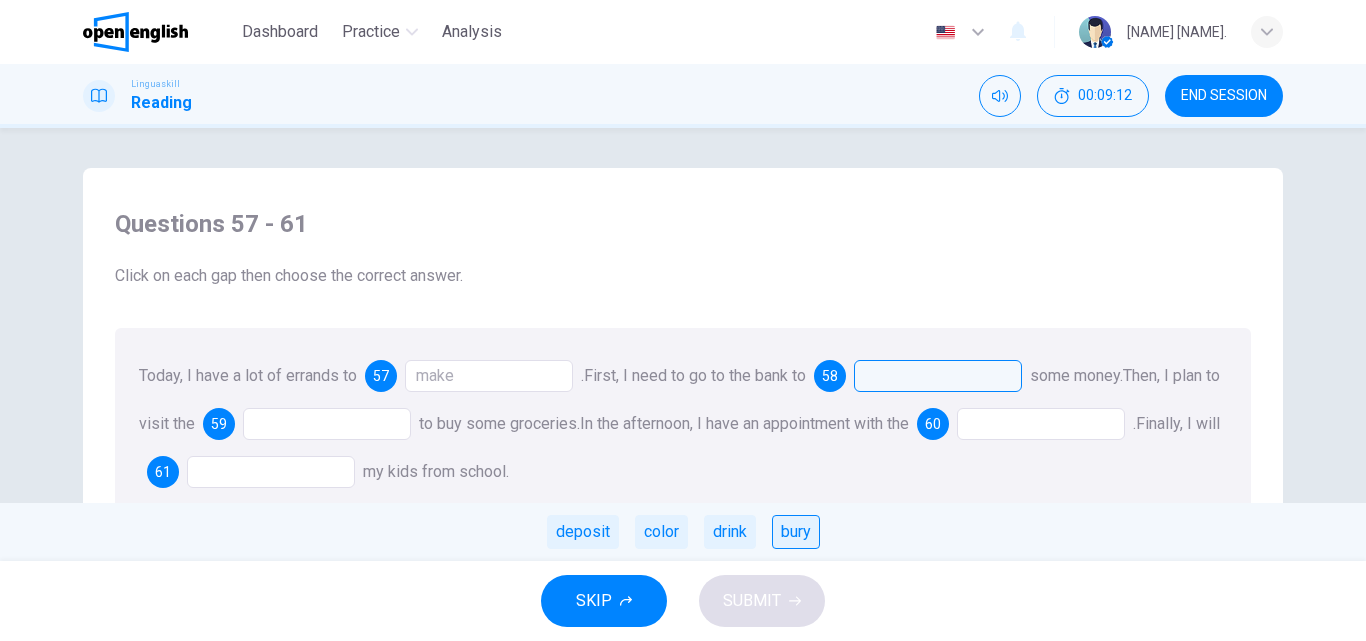 click on "bury" at bounding box center [796, 532] 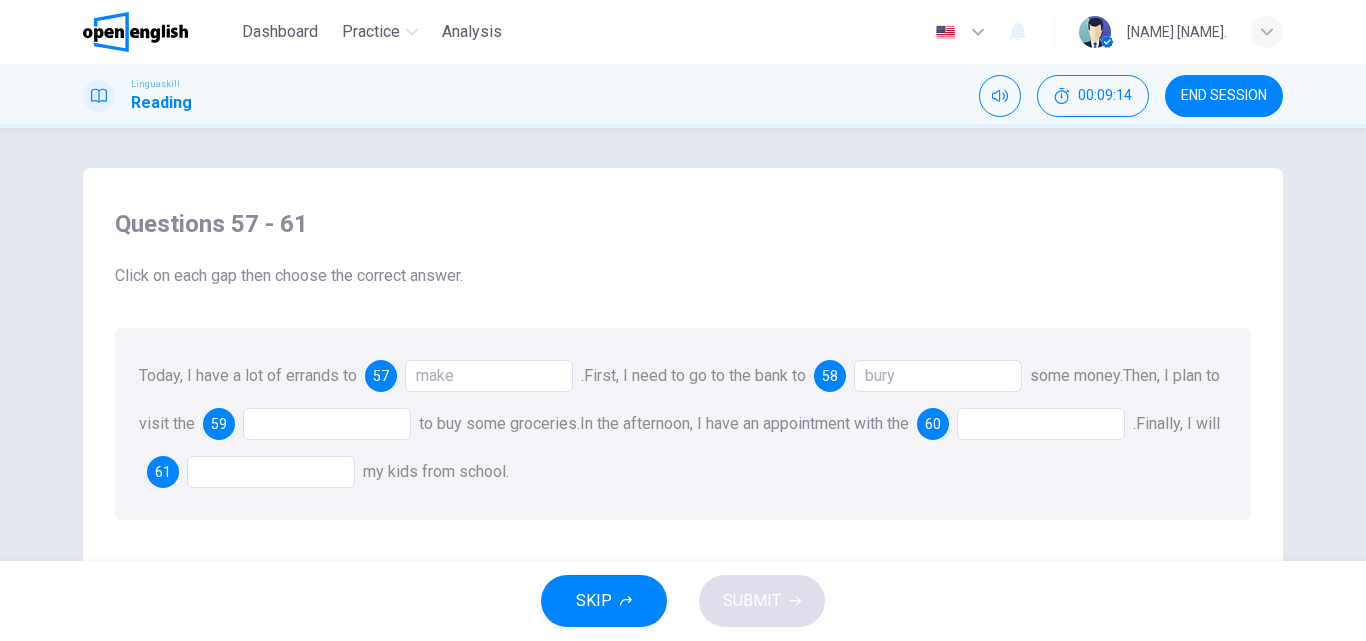 click at bounding box center [327, 424] 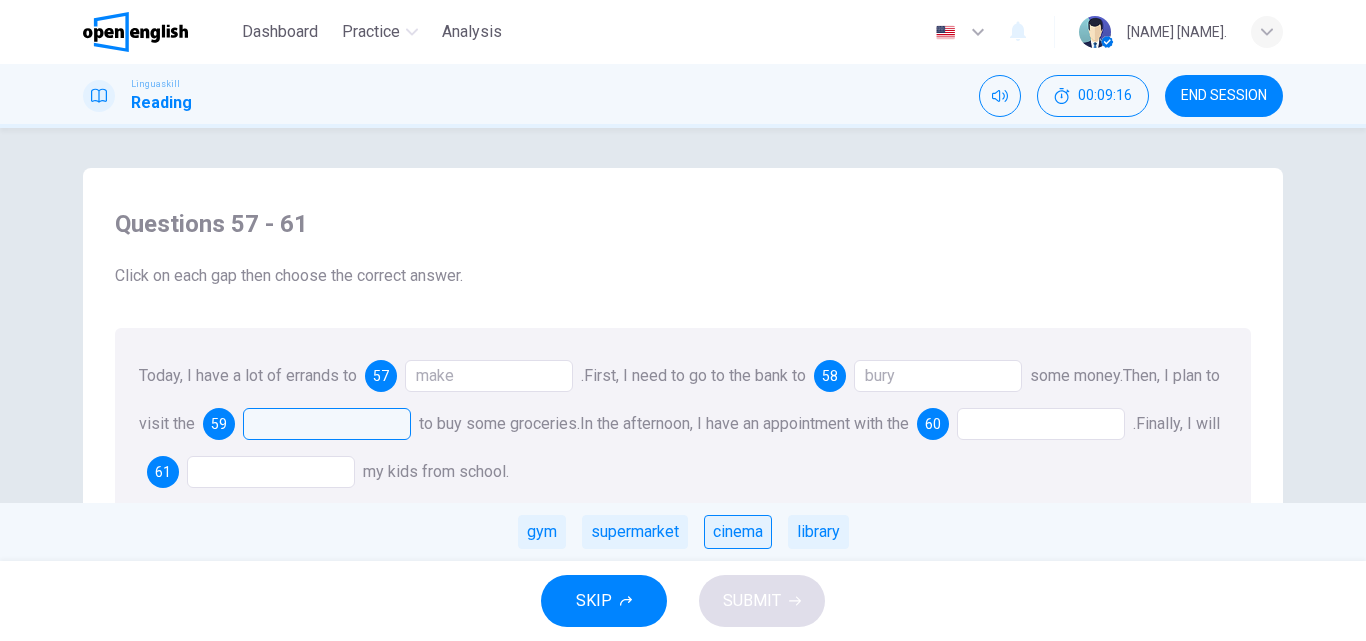 click on "cinema" at bounding box center [738, 532] 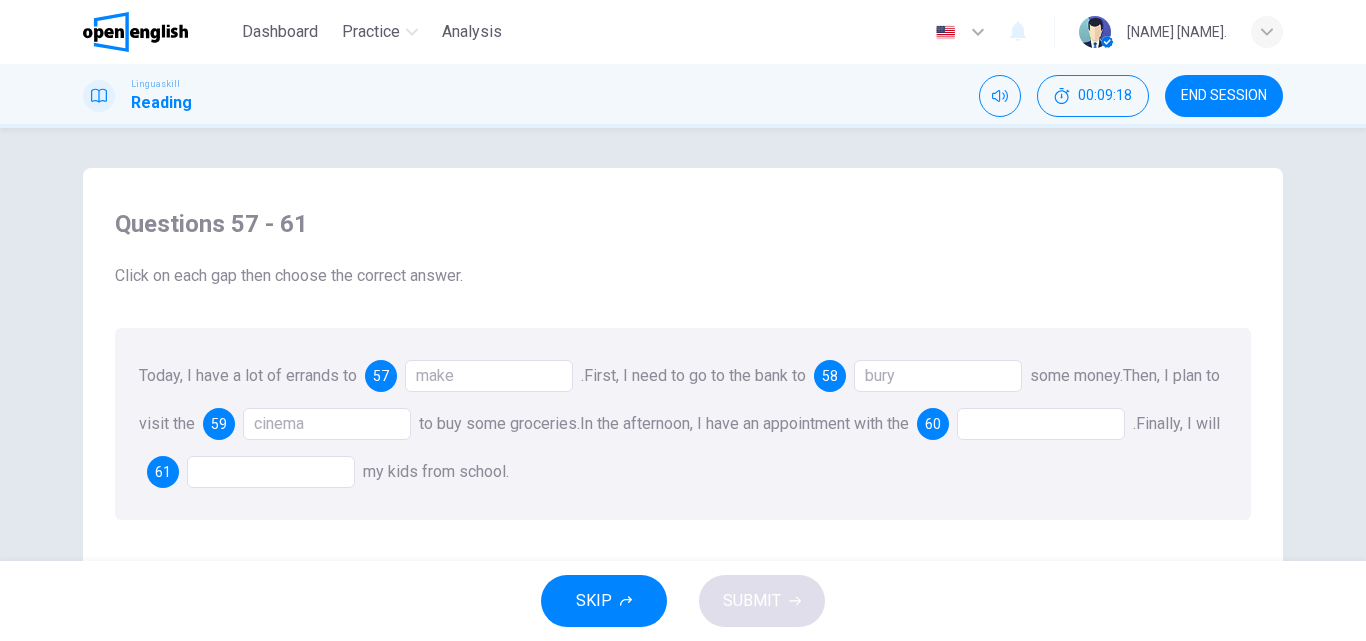 click at bounding box center [271, 472] 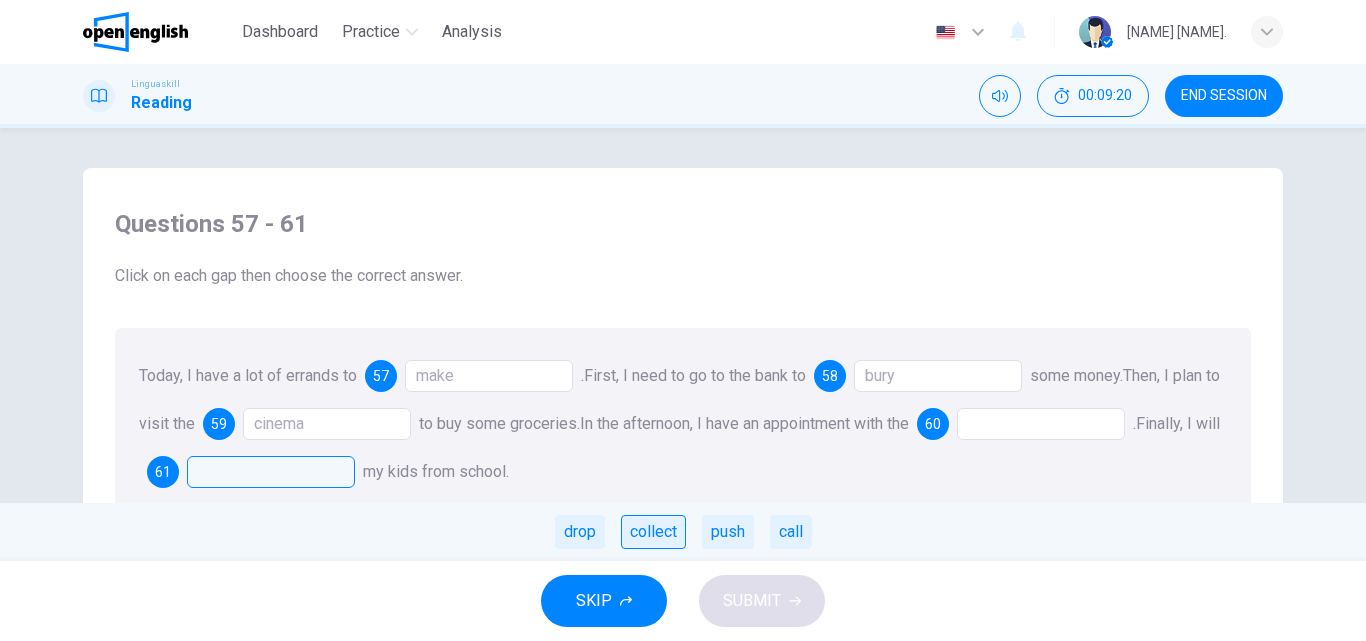 click on "collect" at bounding box center (653, 532) 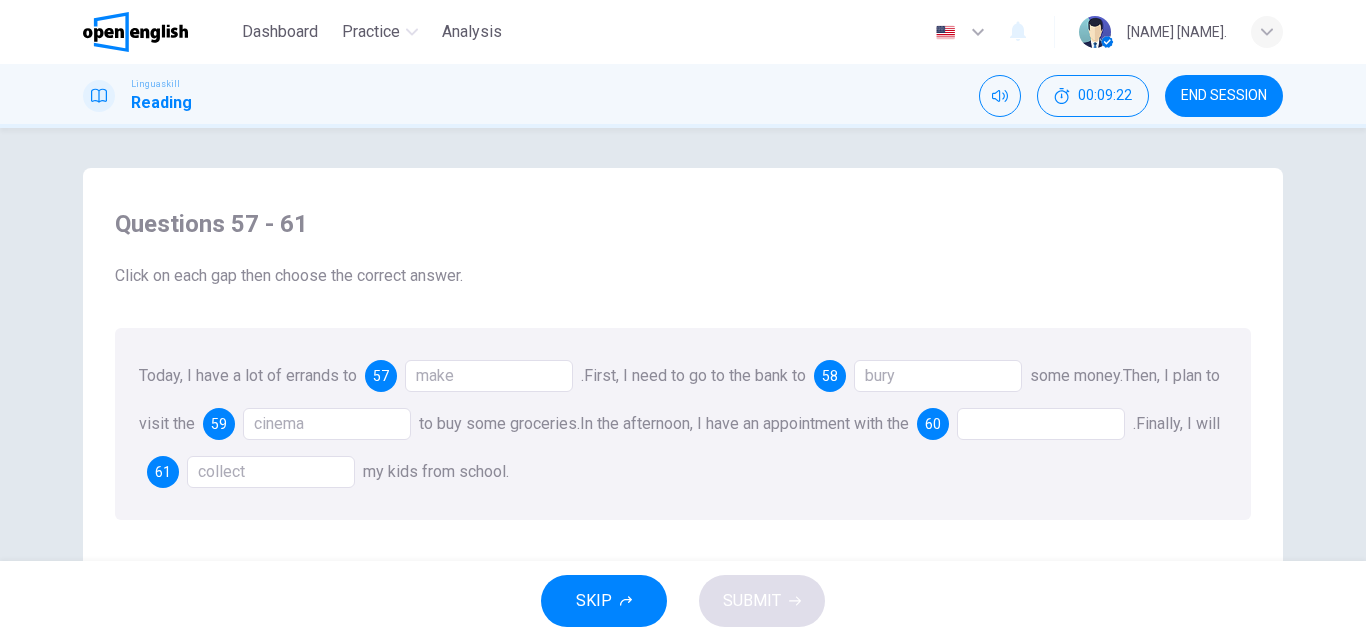 click at bounding box center [1041, 424] 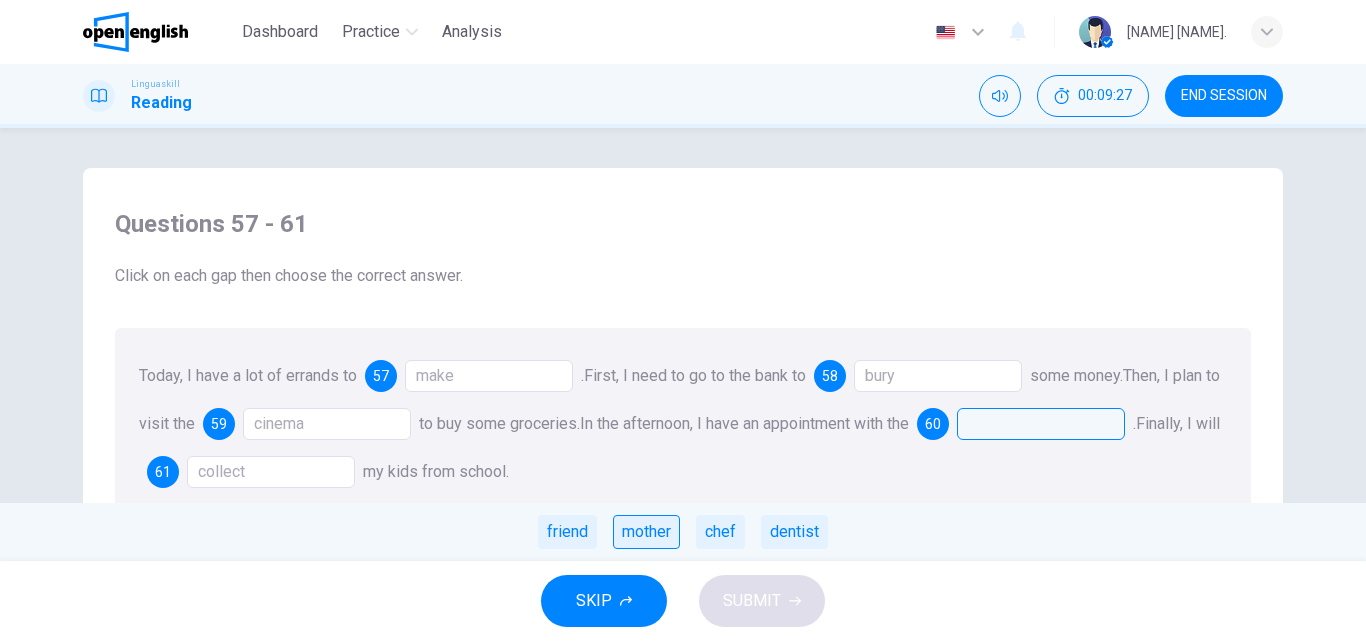 click on "mother" at bounding box center (646, 532) 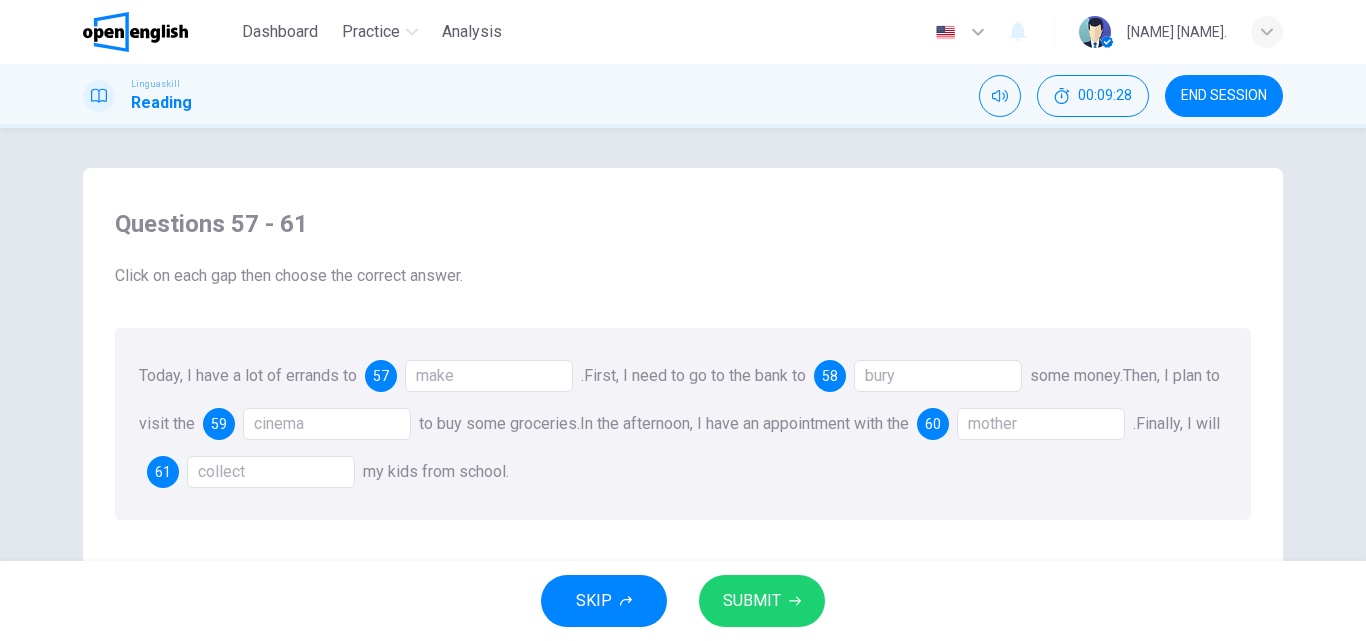 click on "SUBMIT" at bounding box center (762, 601) 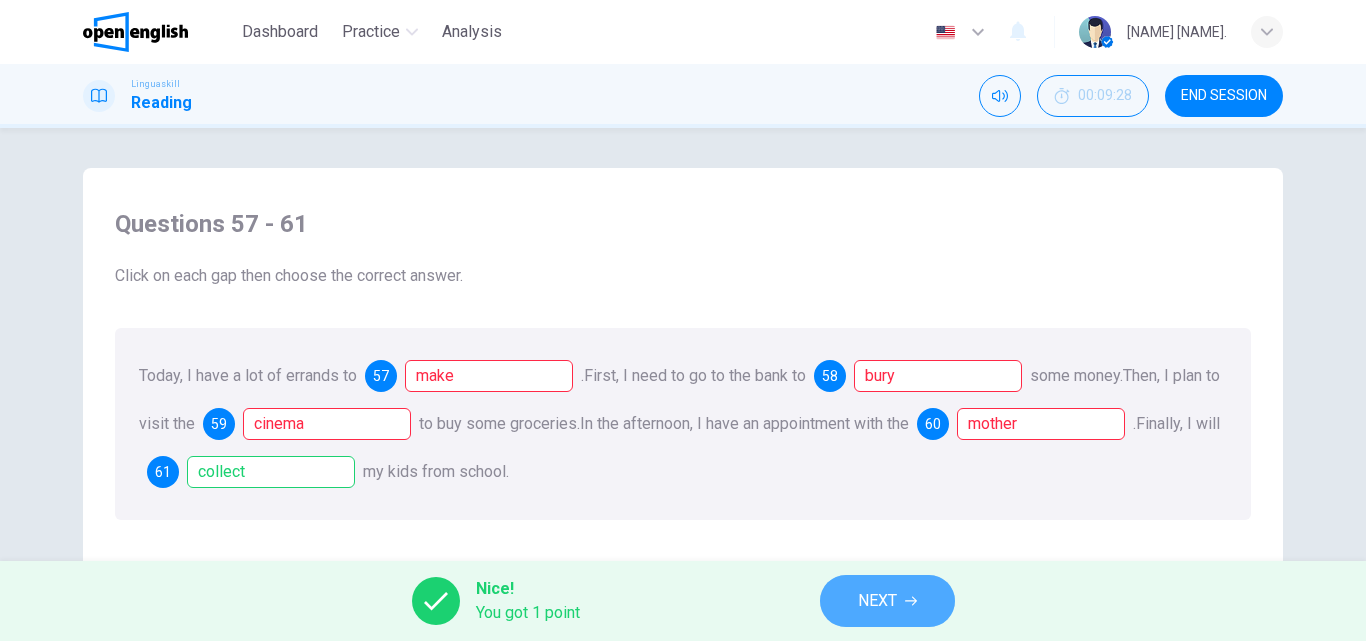 click on "NEXT" at bounding box center [877, 601] 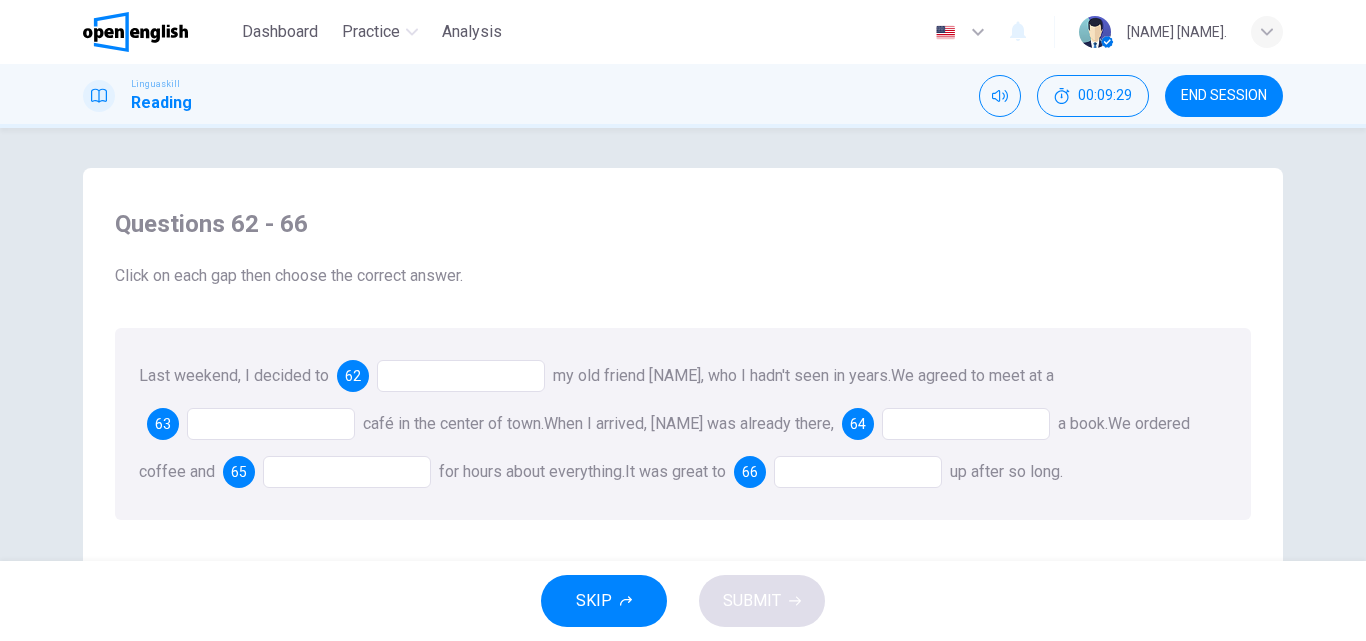 click at bounding box center [966, 424] 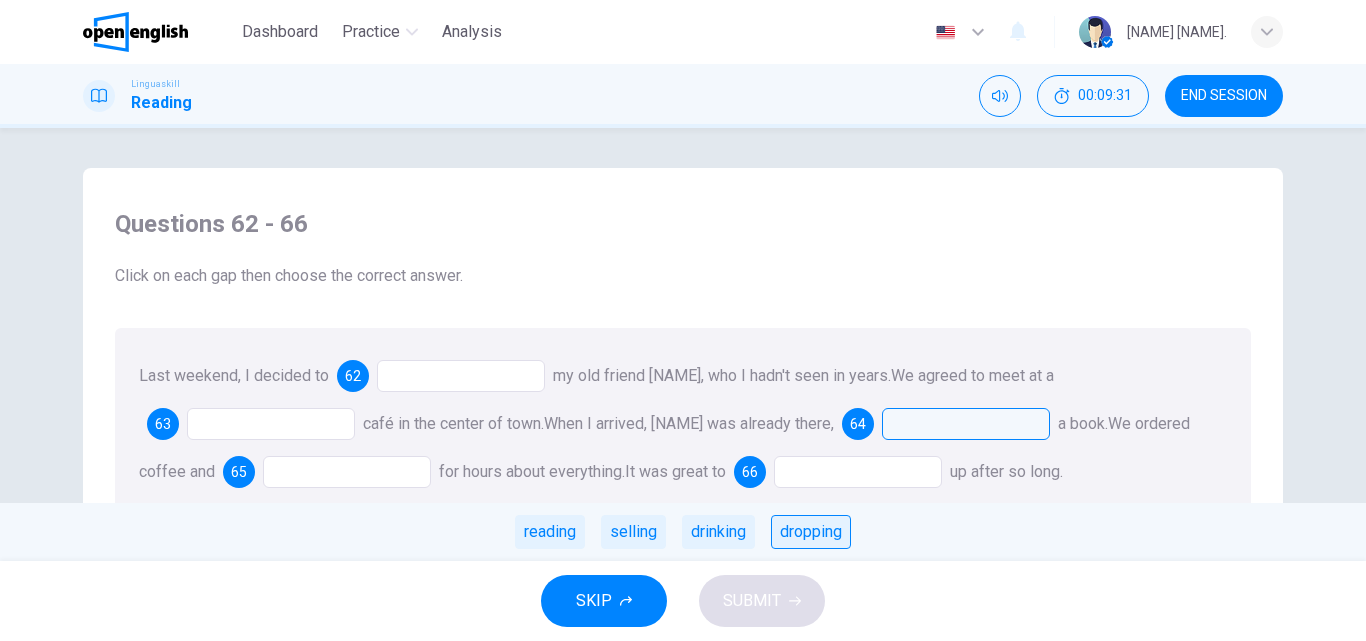 click on "dropping" at bounding box center [811, 532] 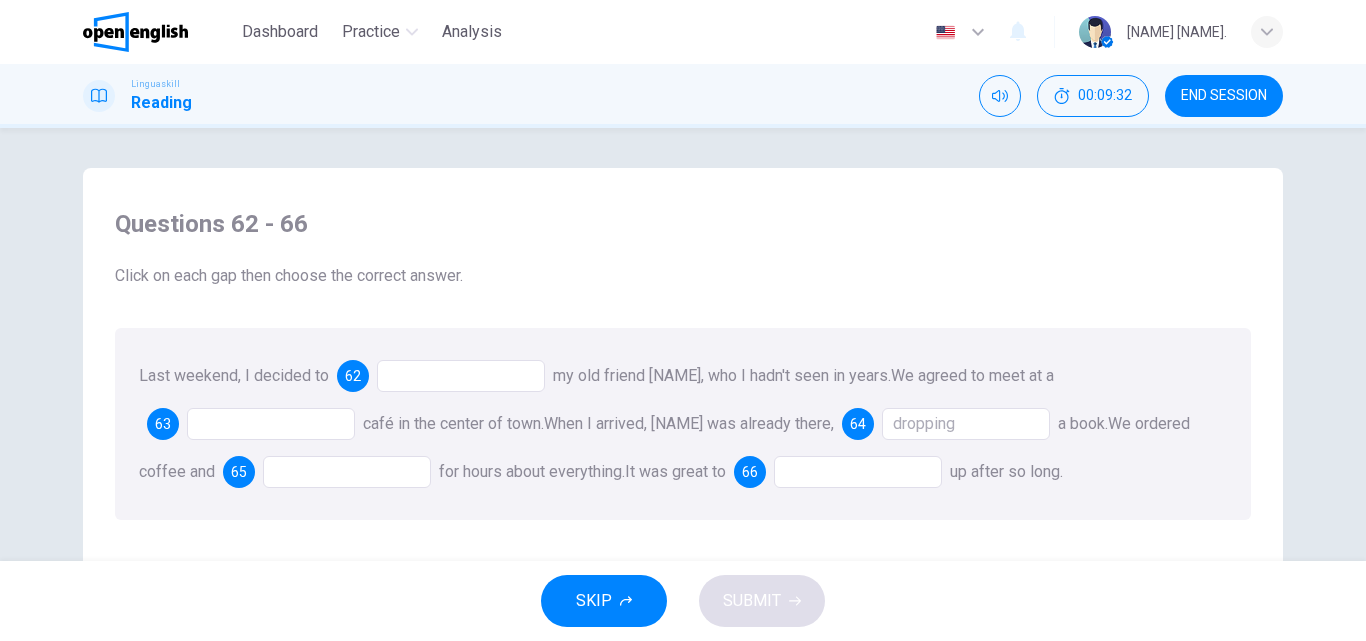 click at bounding box center (461, 376) 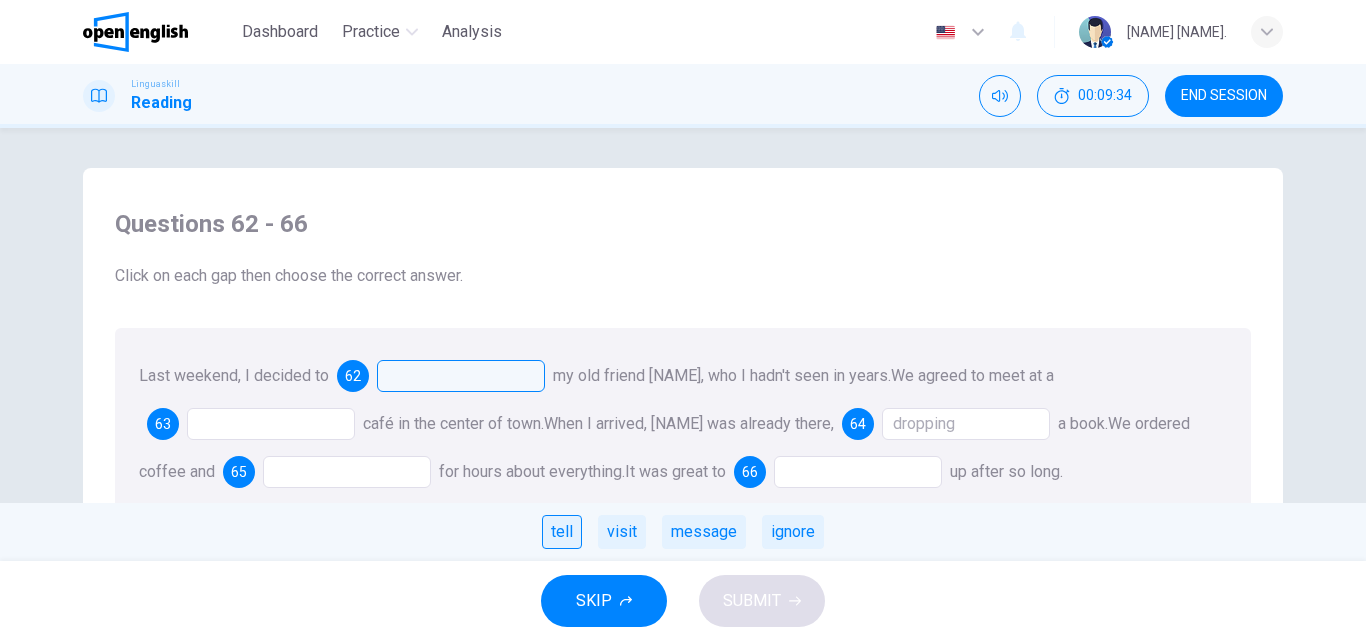 click on "tell" at bounding box center [562, 532] 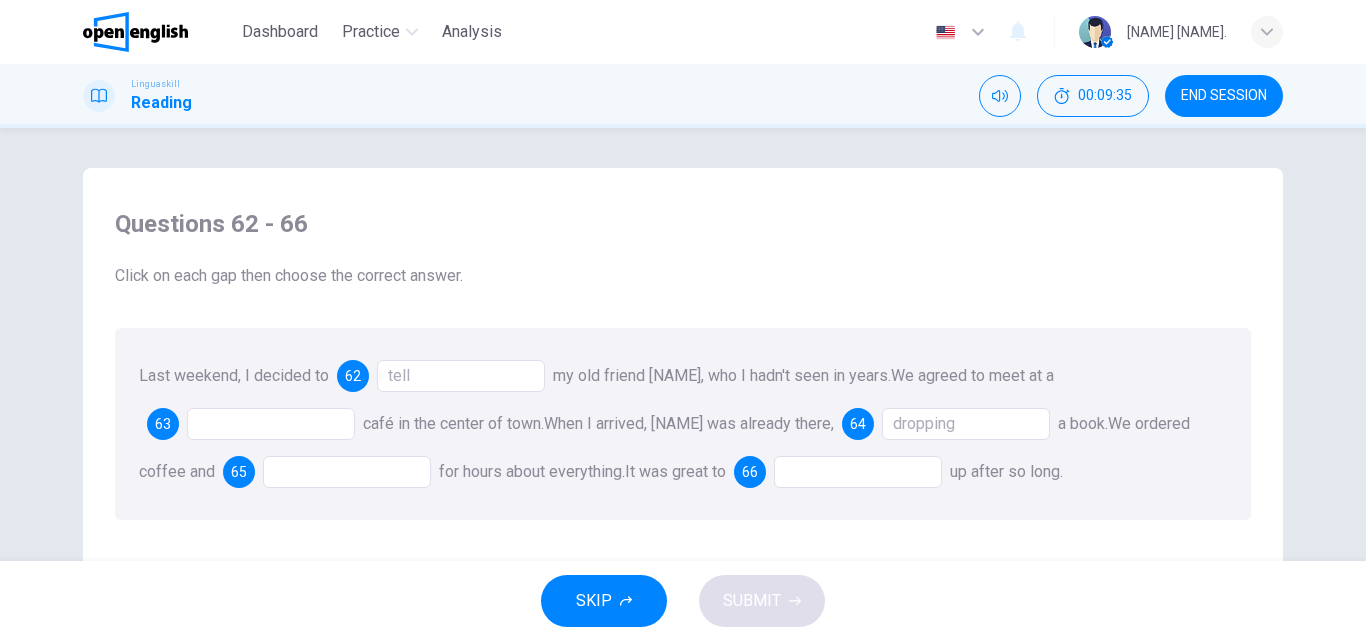 click at bounding box center (271, 424) 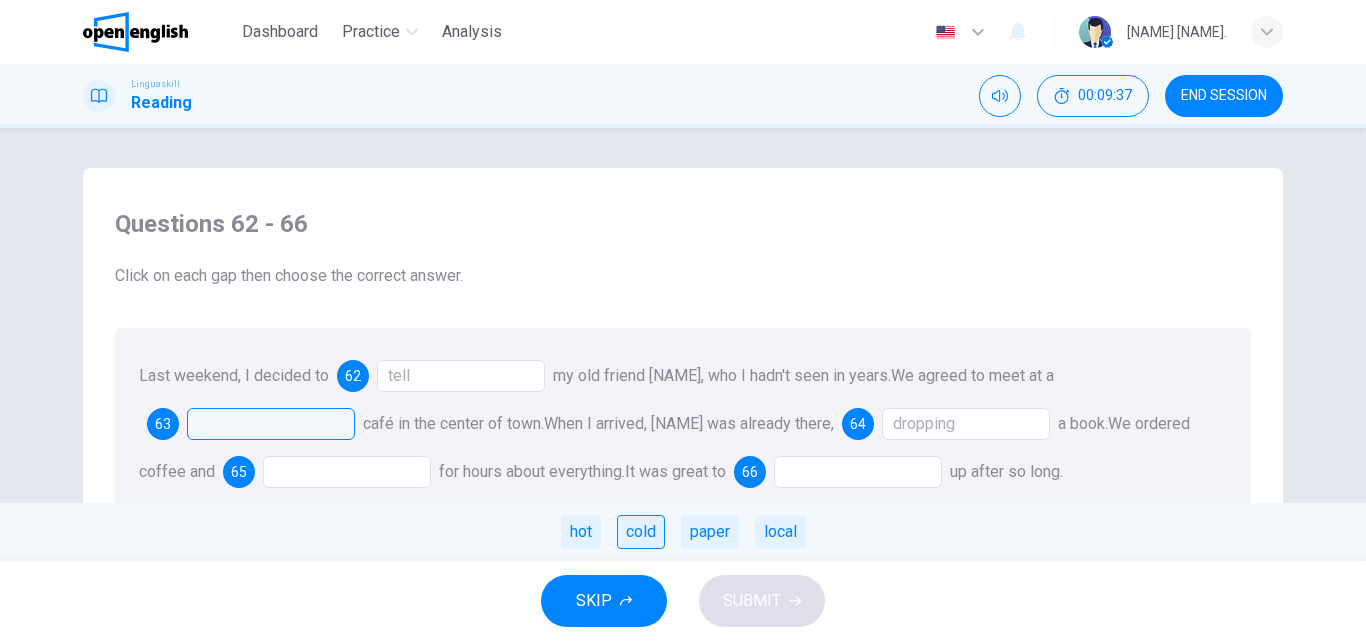 click on "cold" at bounding box center (641, 532) 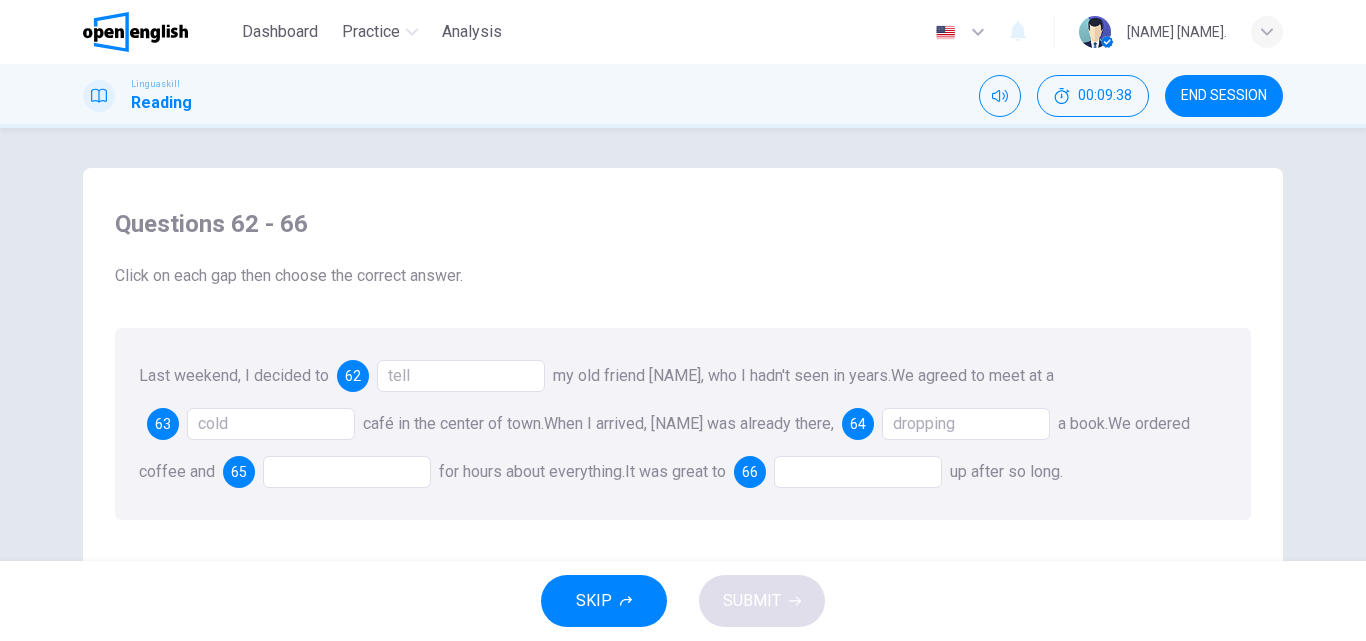 click at bounding box center [858, 472] 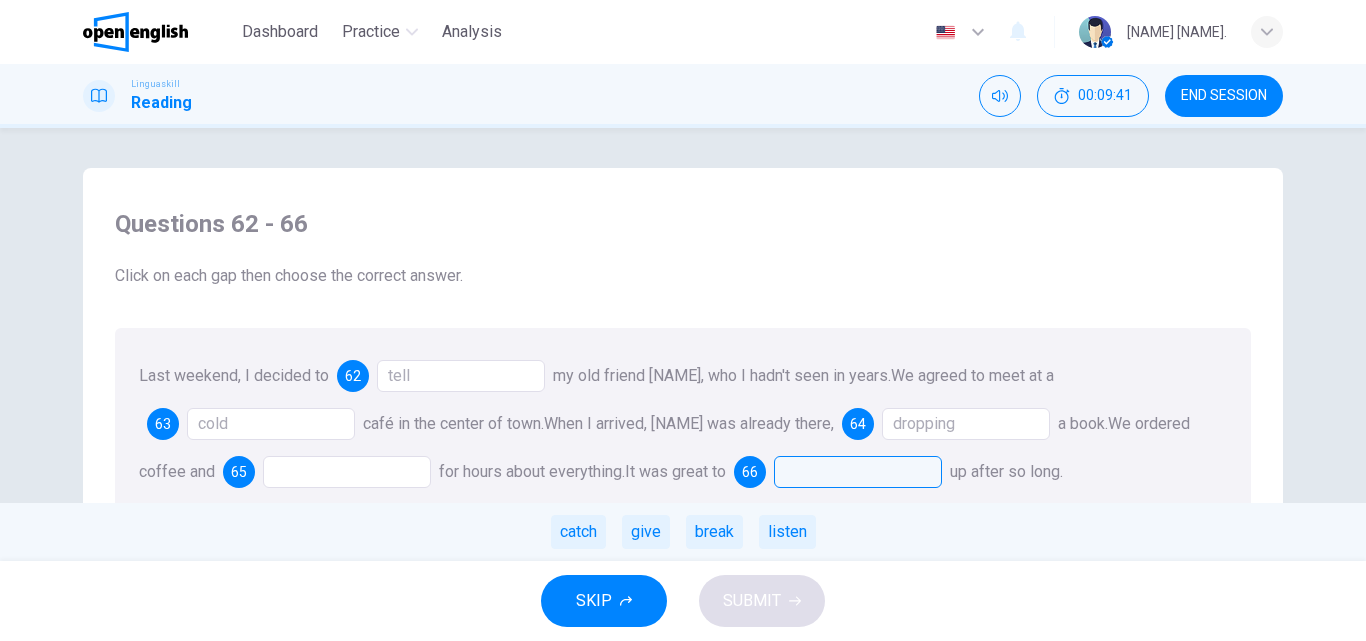 click on "catch give break listen" at bounding box center [683, 532] 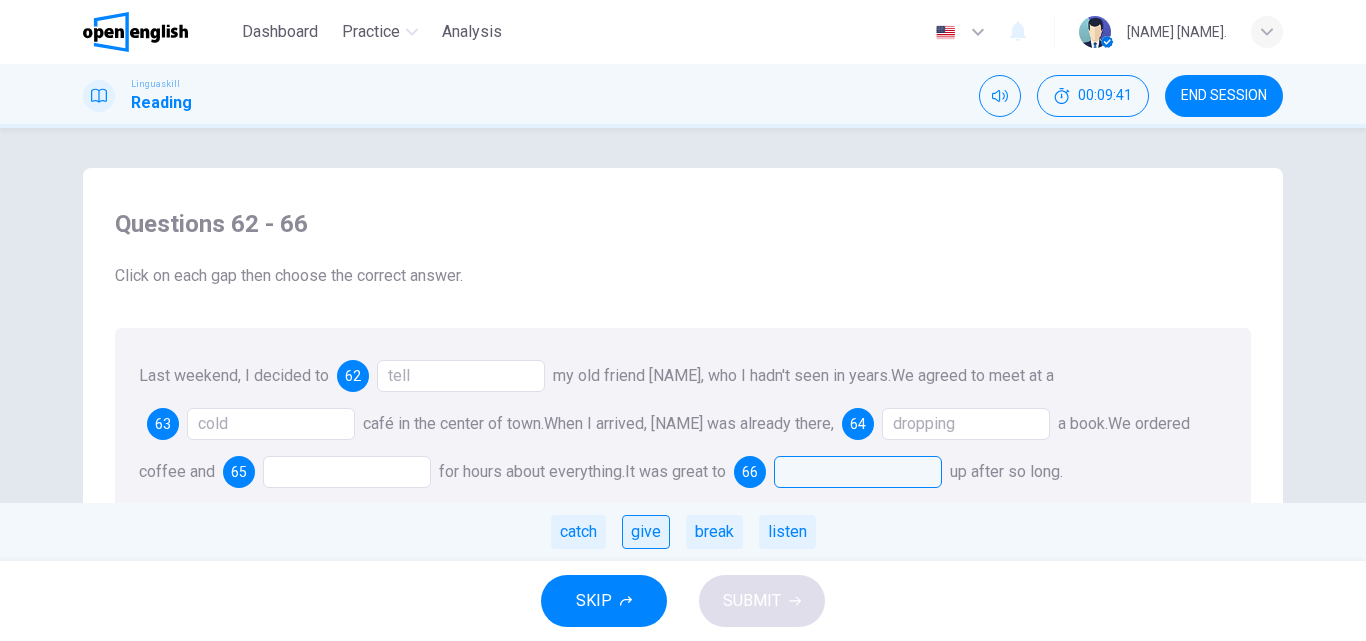 click on "give" at bounding box center [646, 532] 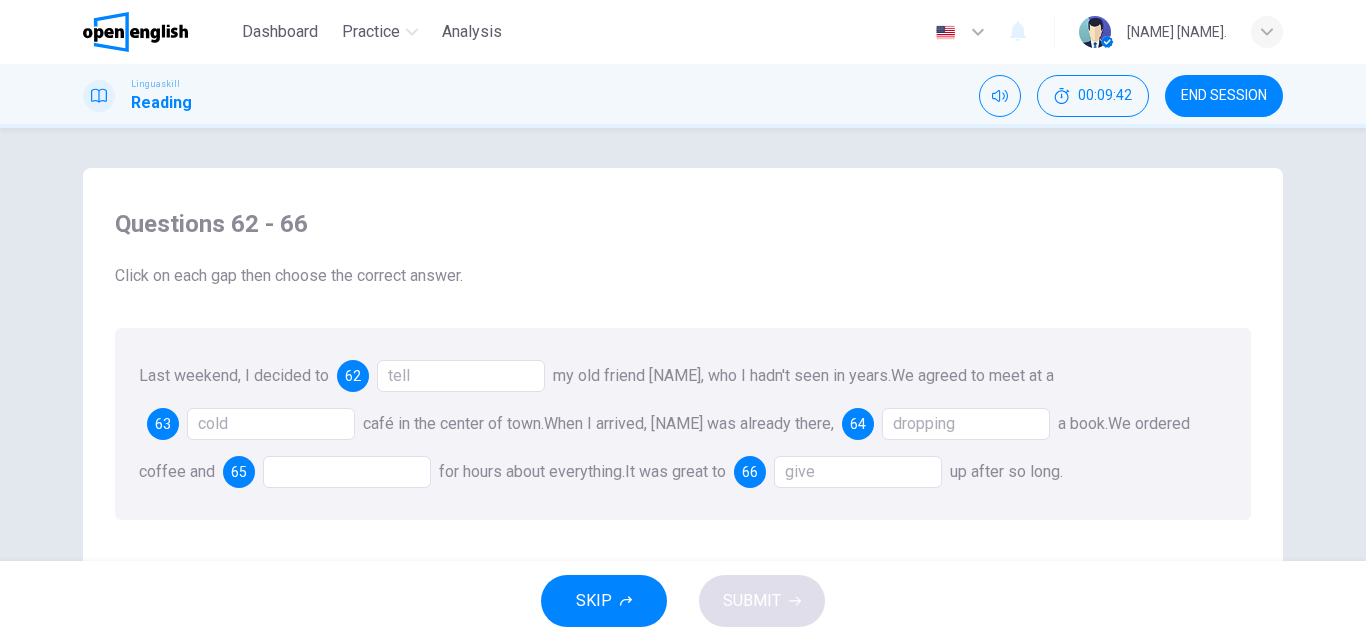 click at bounding box center (347, 472) 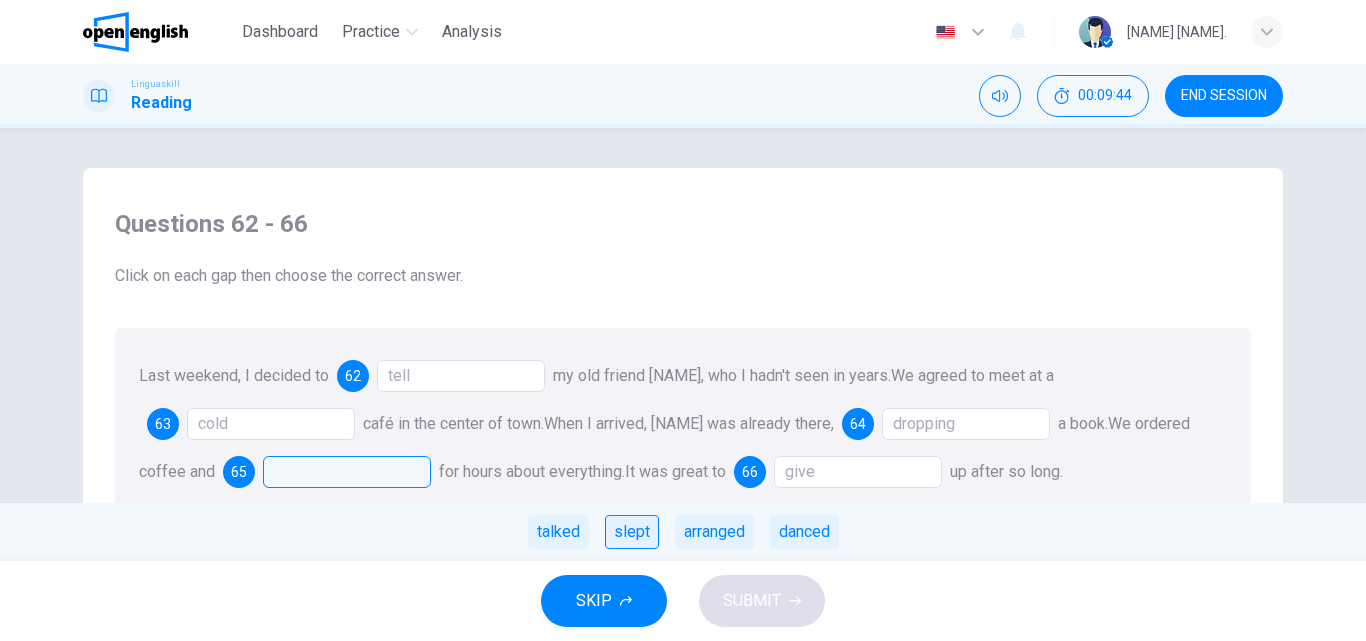 click on "slept" at bounding box center [632, 532] 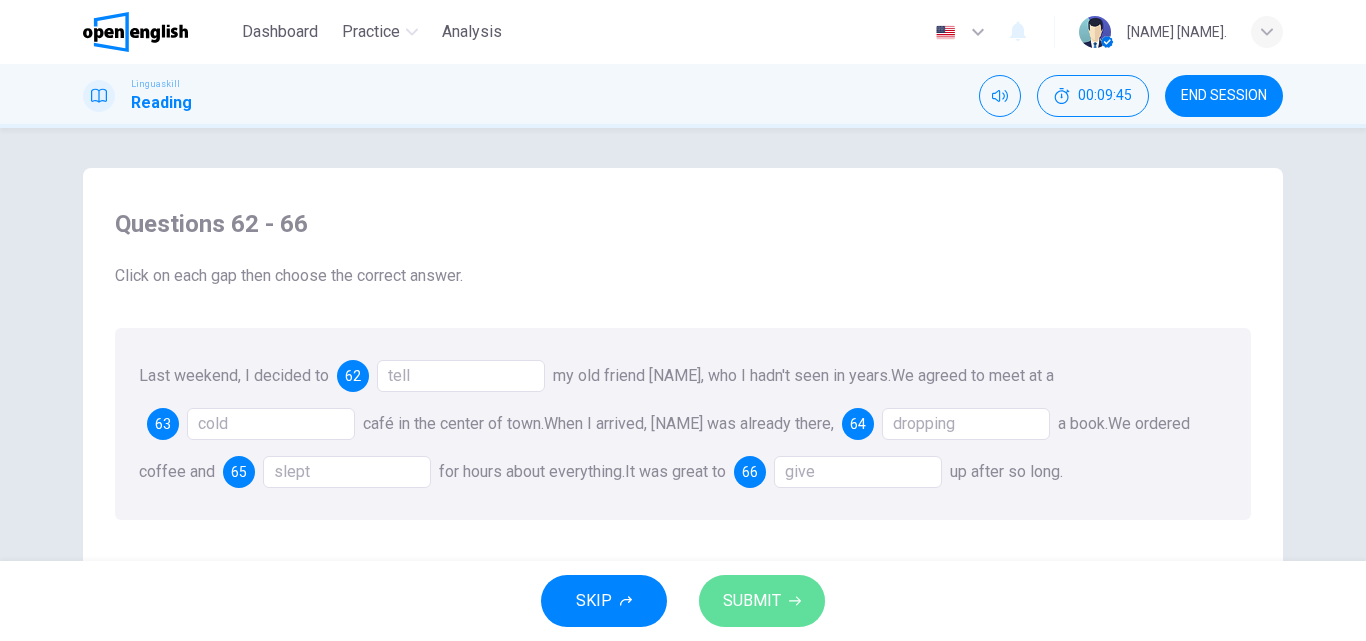 click on "SUBMIT" at bounding box center [762, 601] 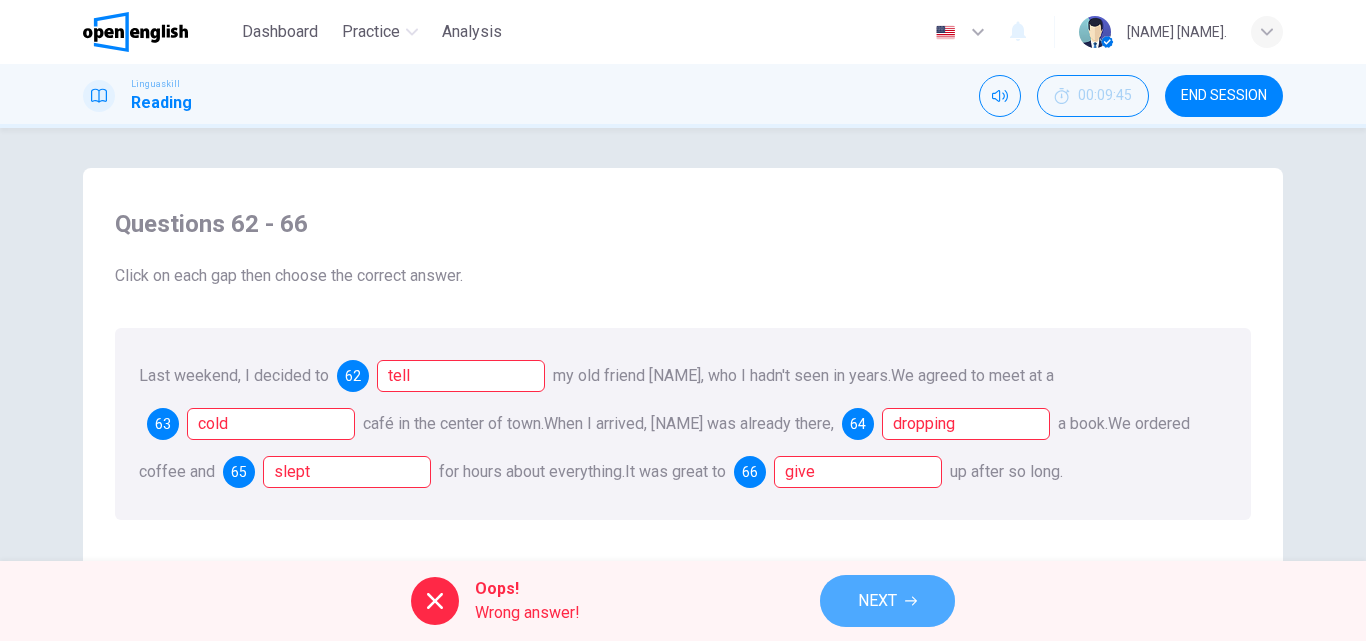 click on "NEXT" at bounding box center (877, 601) 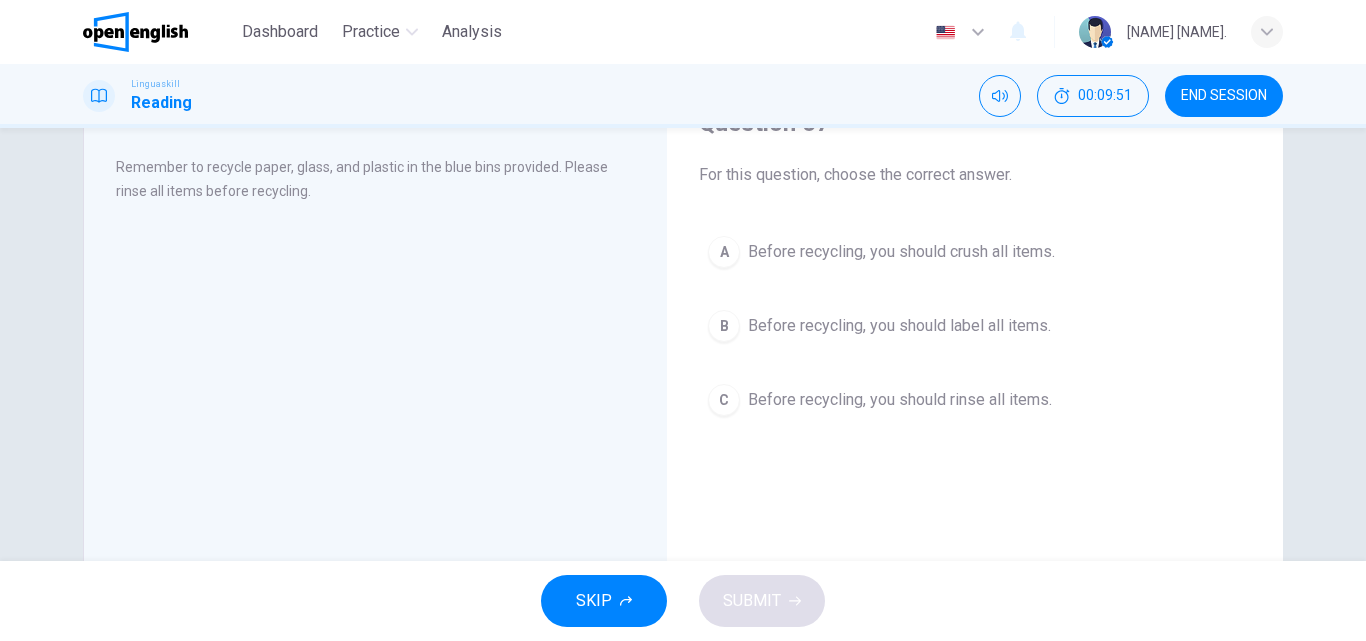 scroll, scrollTop: 102, scrollLeft: 0, axis: vertical 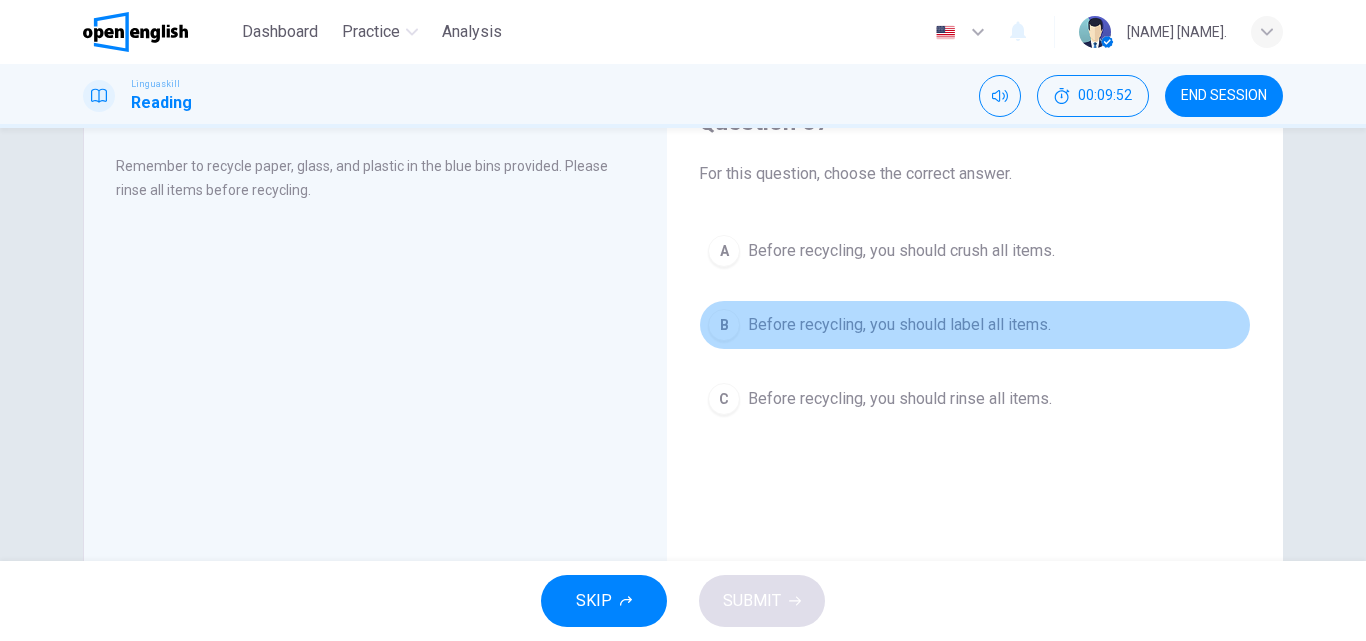 click on "Before recycling, you should label all items." at bounding box center [899, 325] 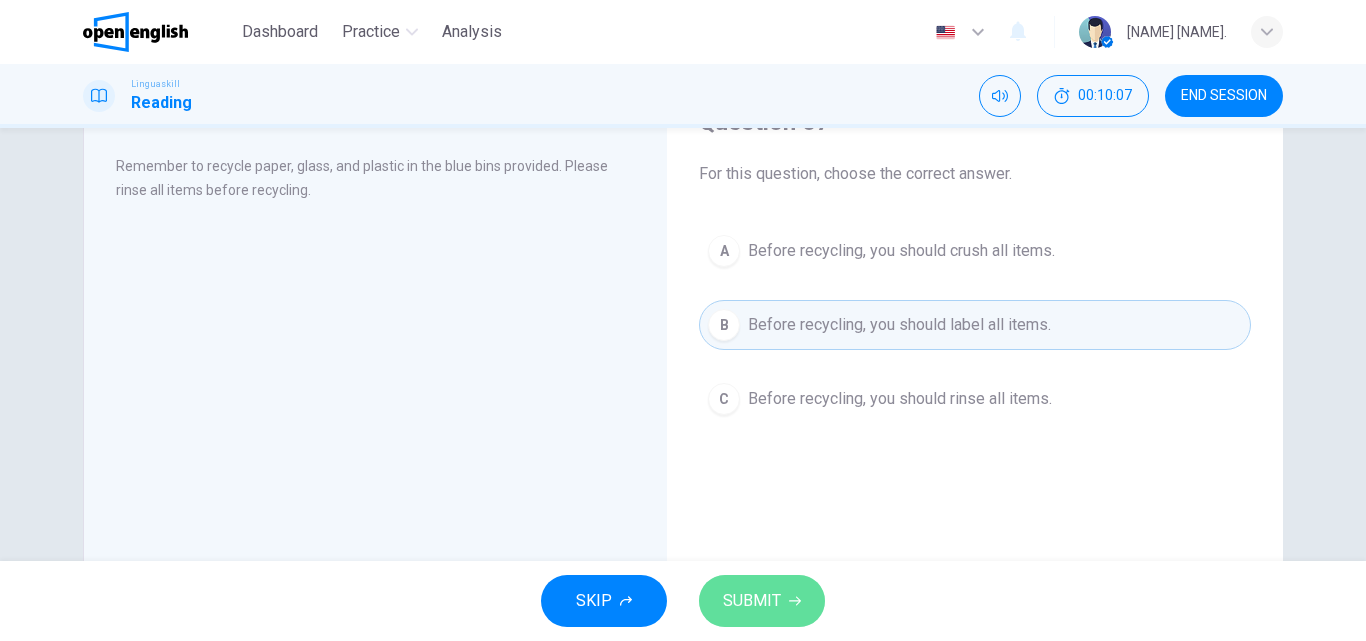 click on "SUBMIT" at bounding box center (752, 601) 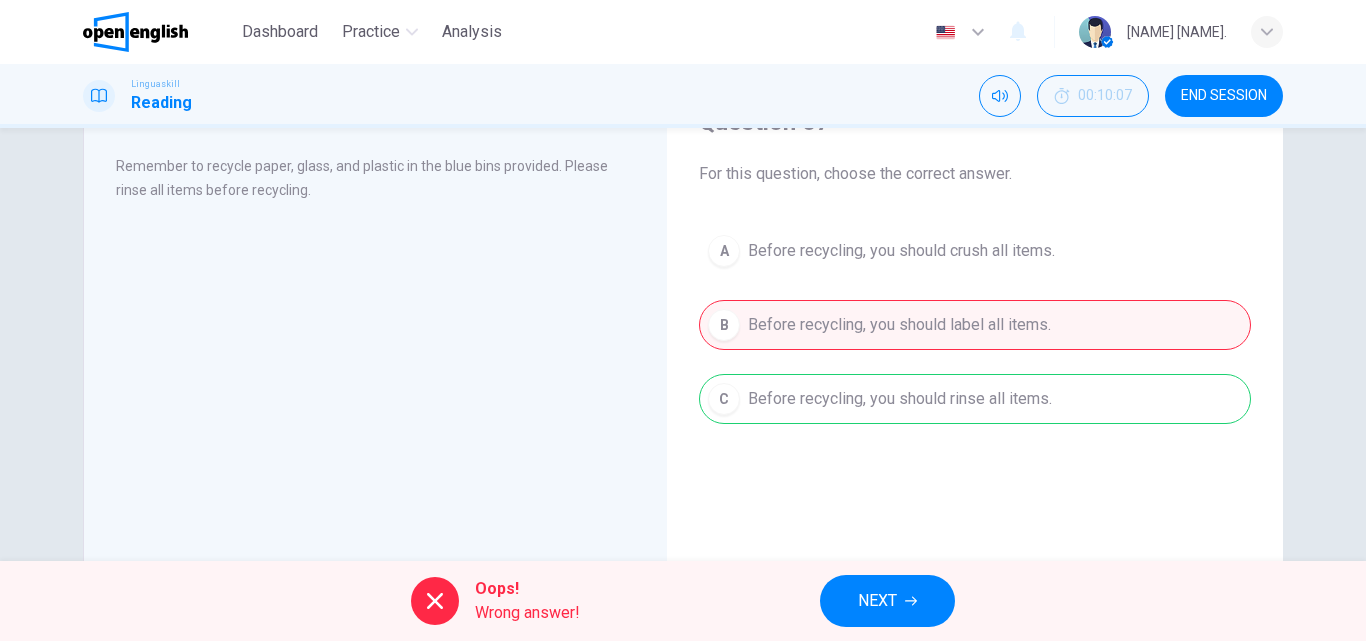 click on "NEXT" at bounding box center (887, 601) 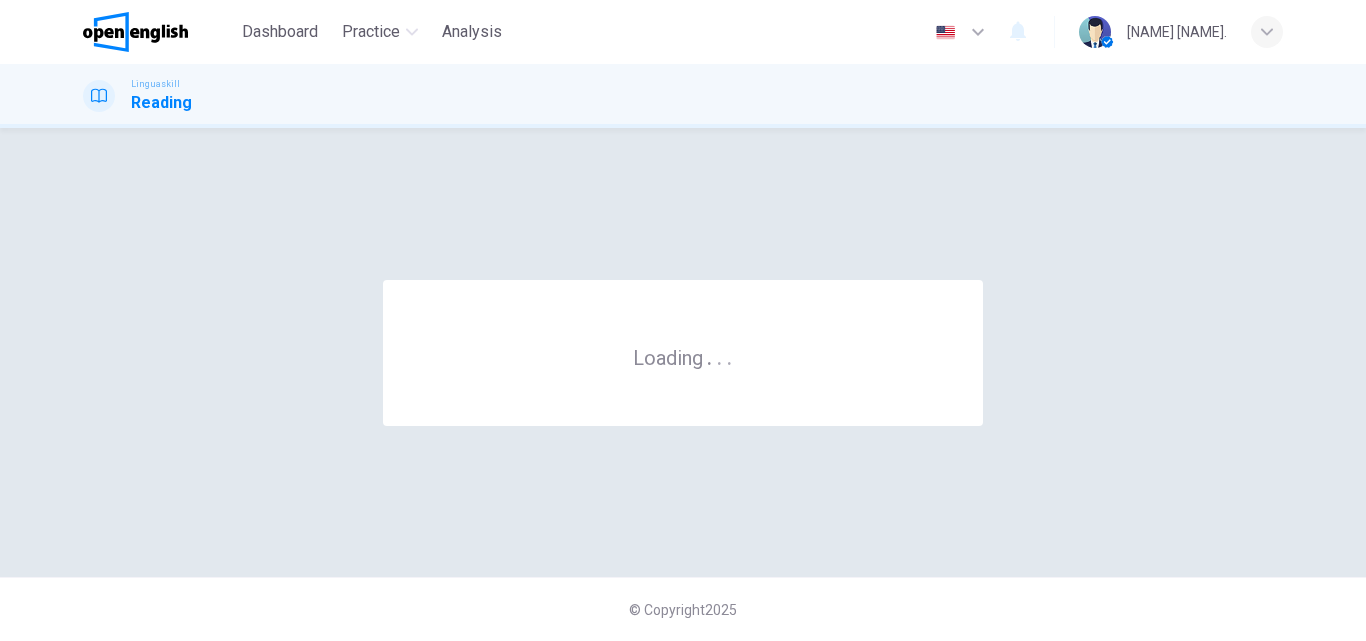 scroll, scrollTop: 0, scrollLeft: 0, axis: both 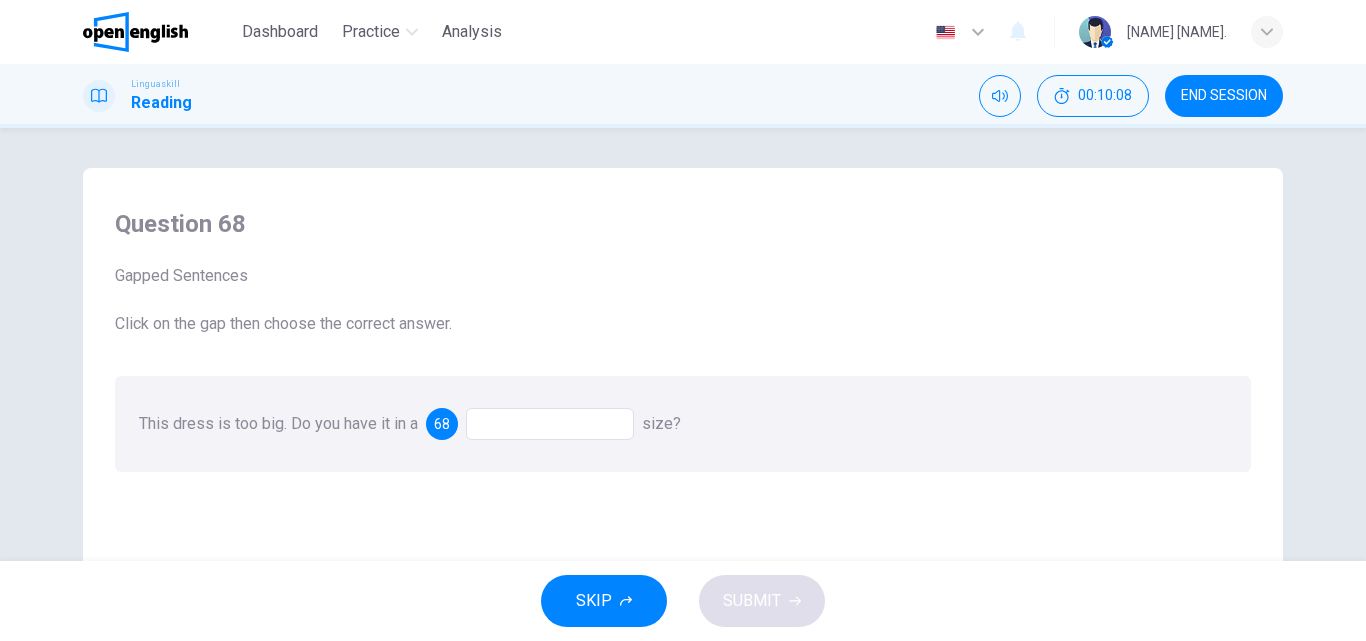 click at bounding box center [550, 424] 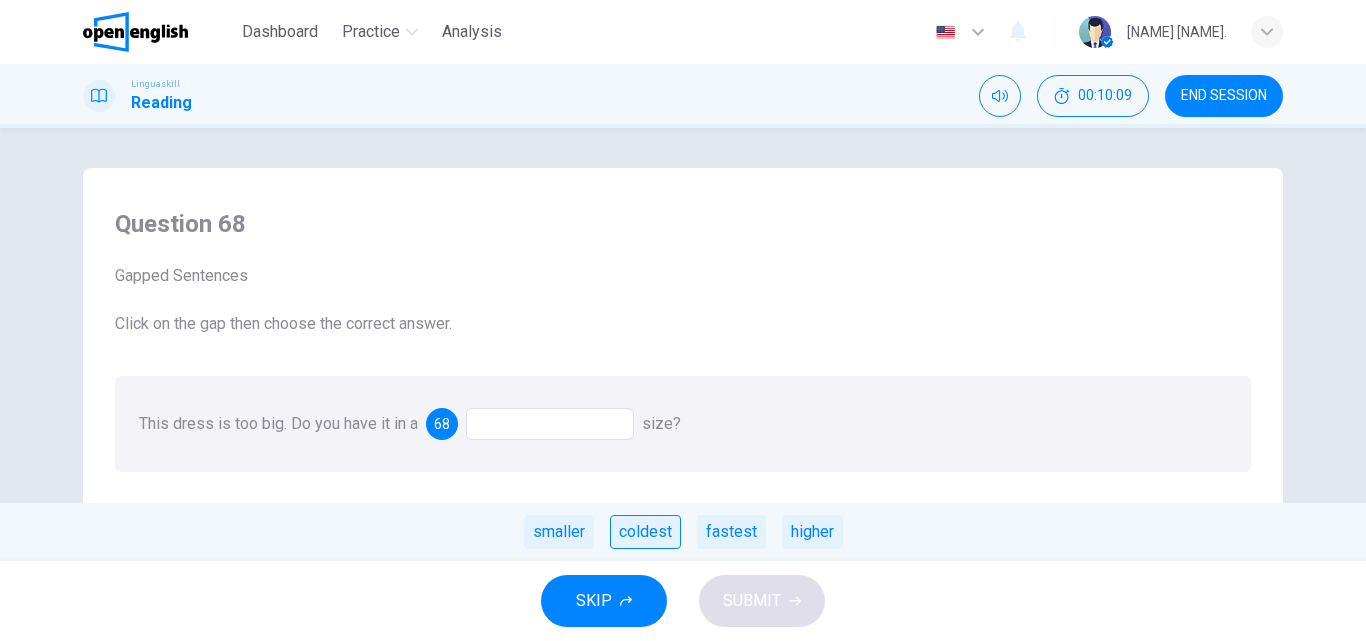 click on "coldest" at bounding box center [645, 532] 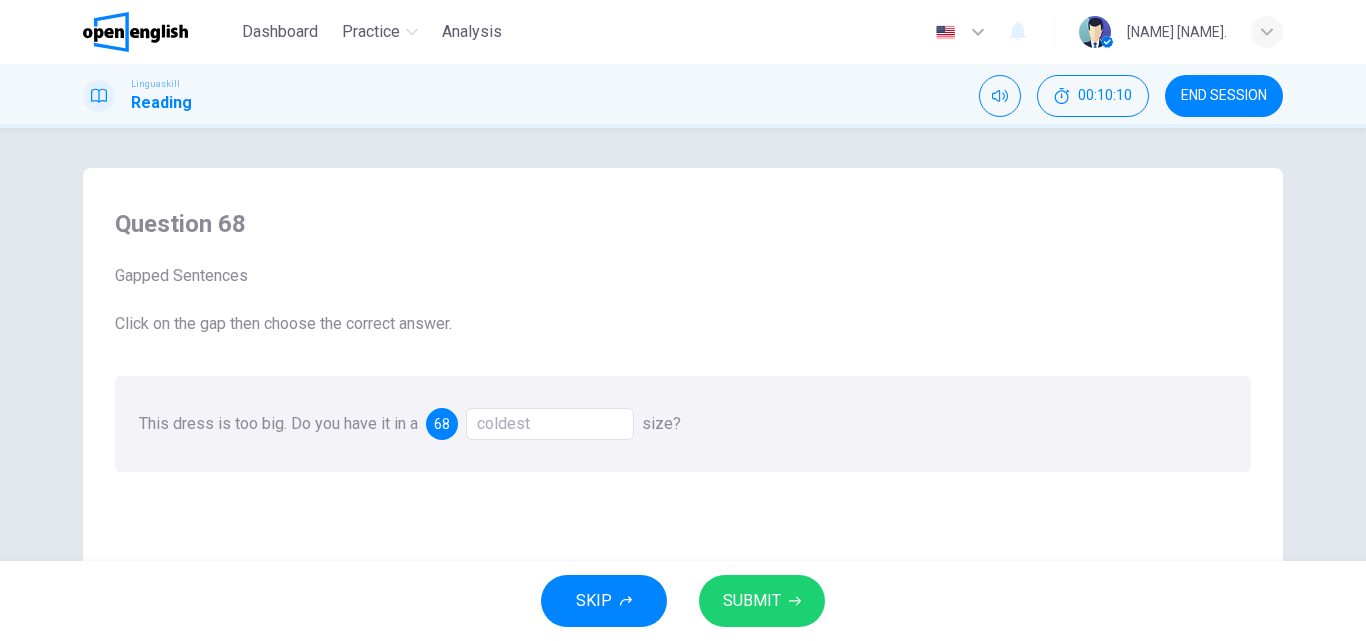 click on "SUBMIT" at bounding box center [762, 601] 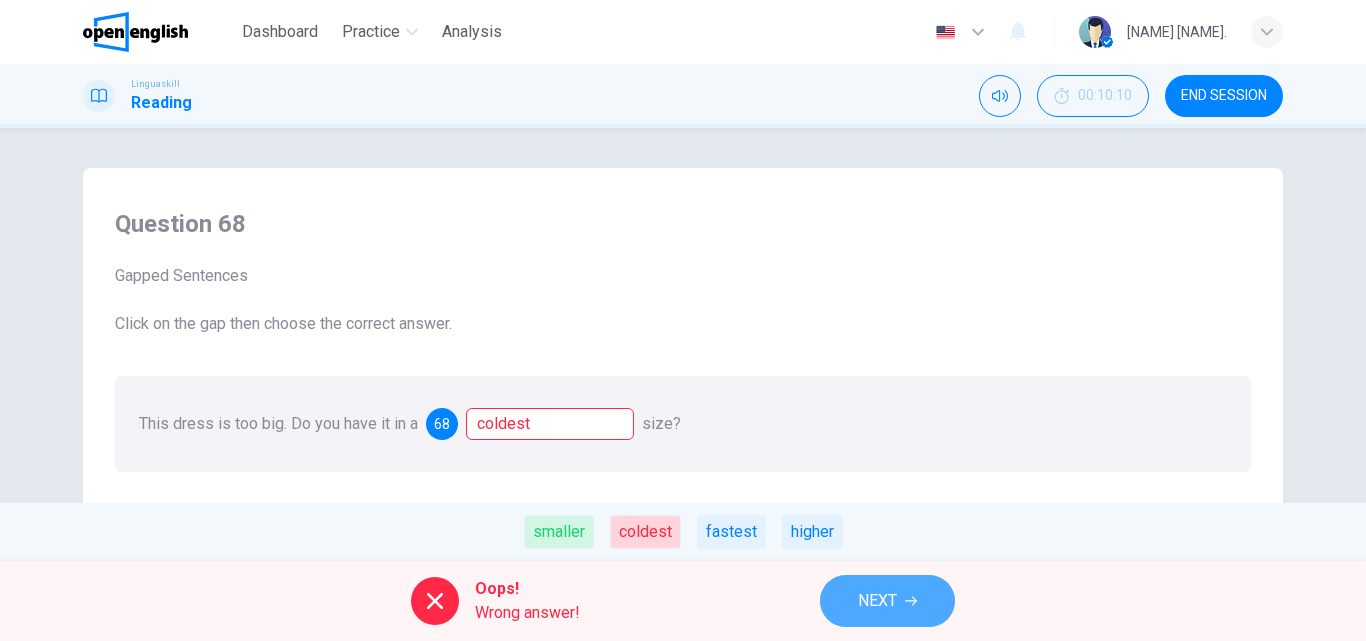 click on "NEXT" at bounding box center [887, 601] 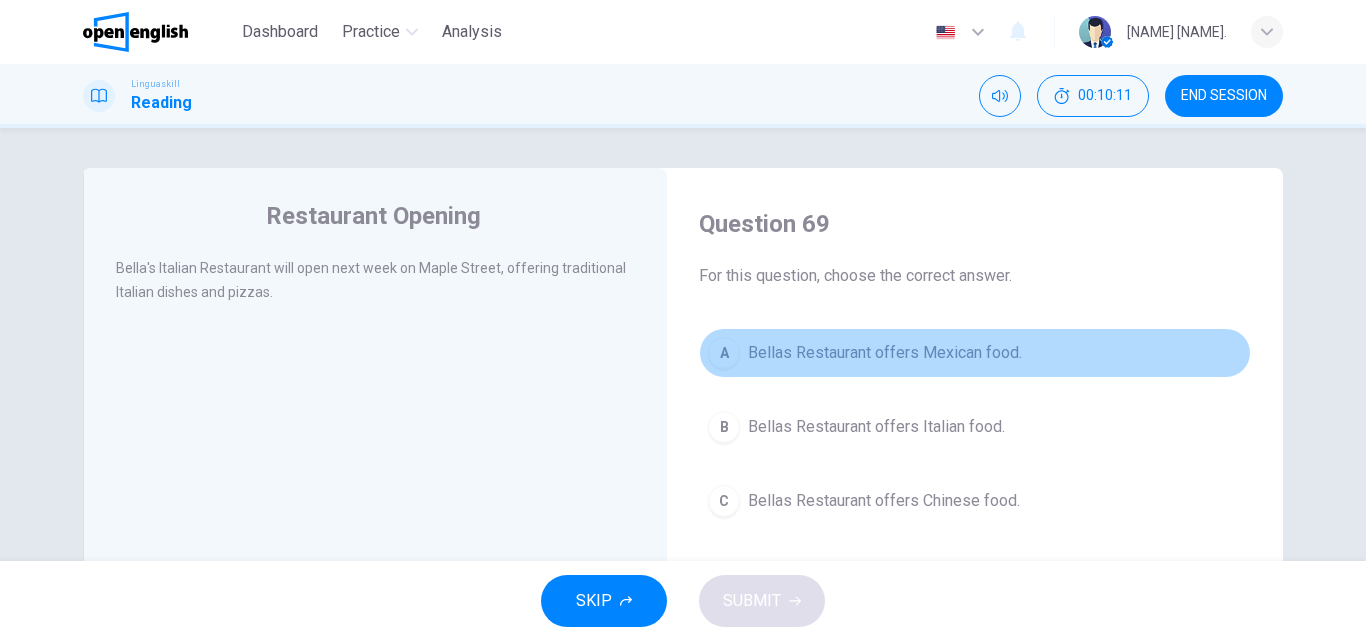 click on "Bellas Restaurant offers Mexican food." at bounding box center [885, 353] 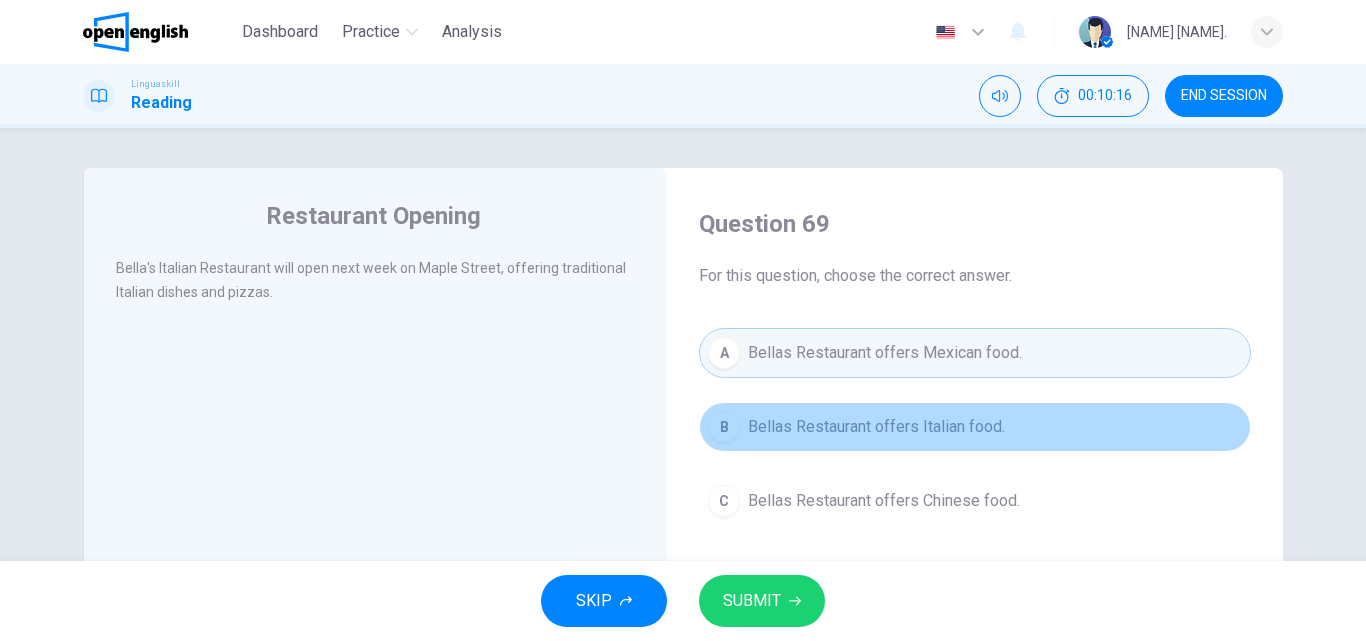 click on "Bellas Restaurant offers Italian food." at bounding box center [876, 427] 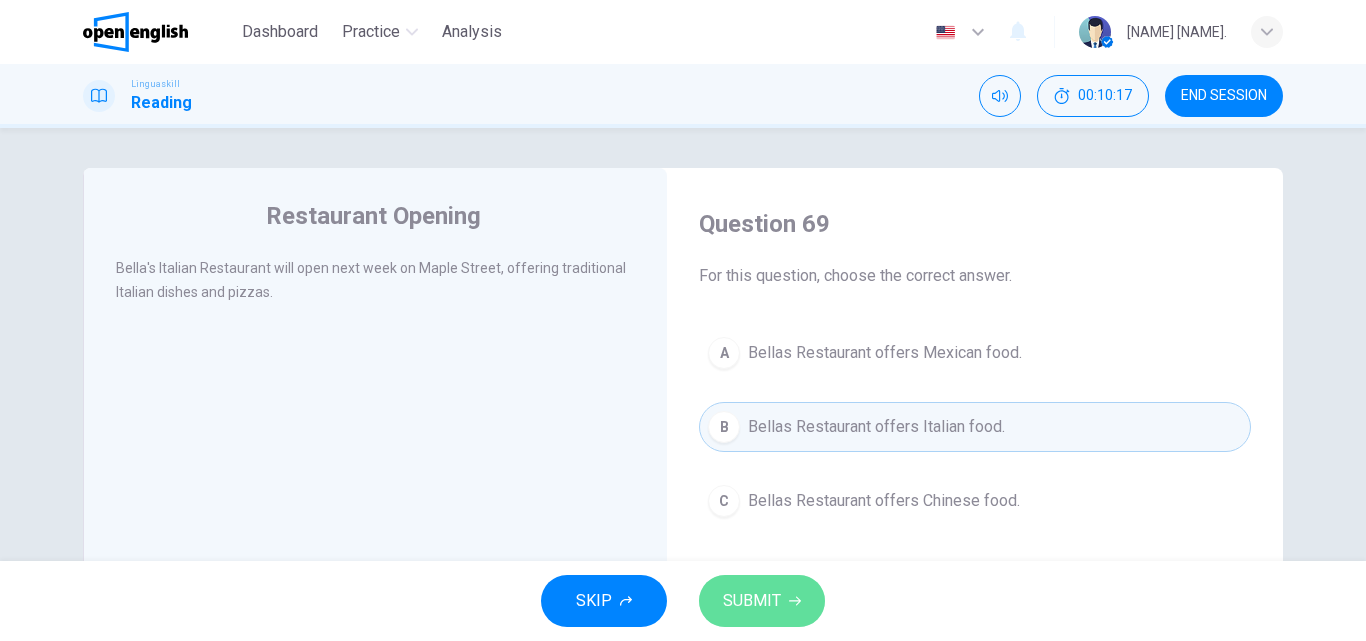 click on "SUBMIT" at bounding box center (762, 601) 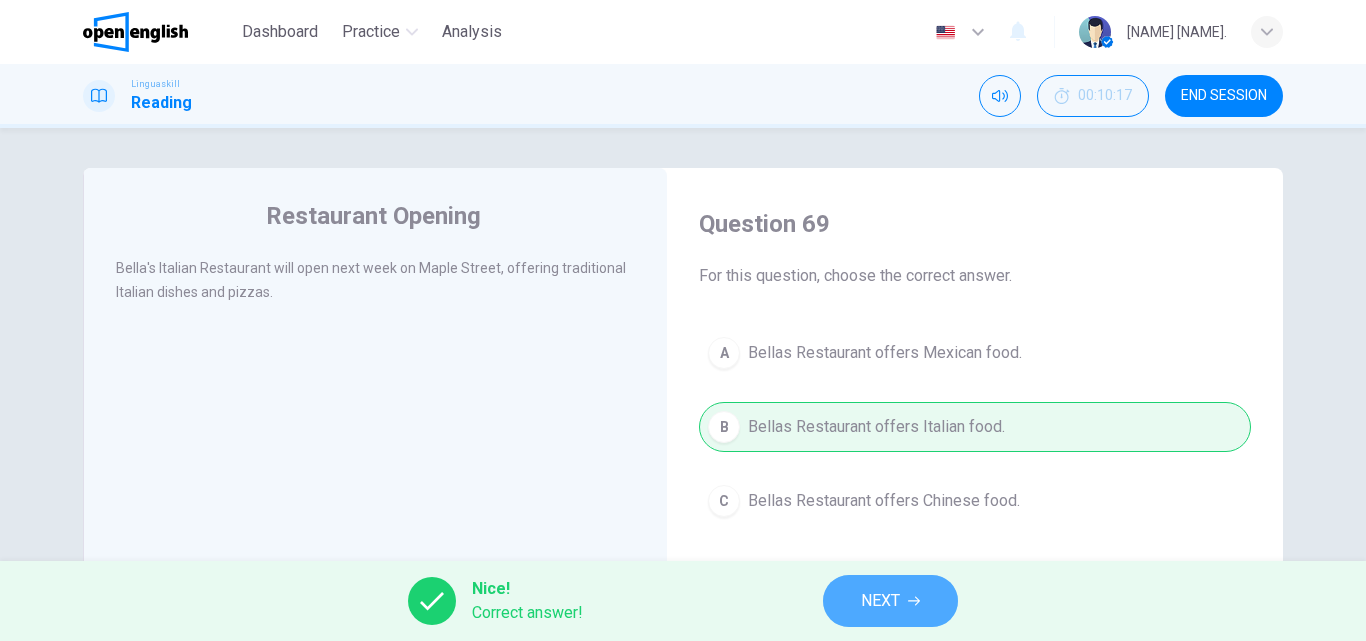 click on "NEXT" at bounding box center (890, 601) 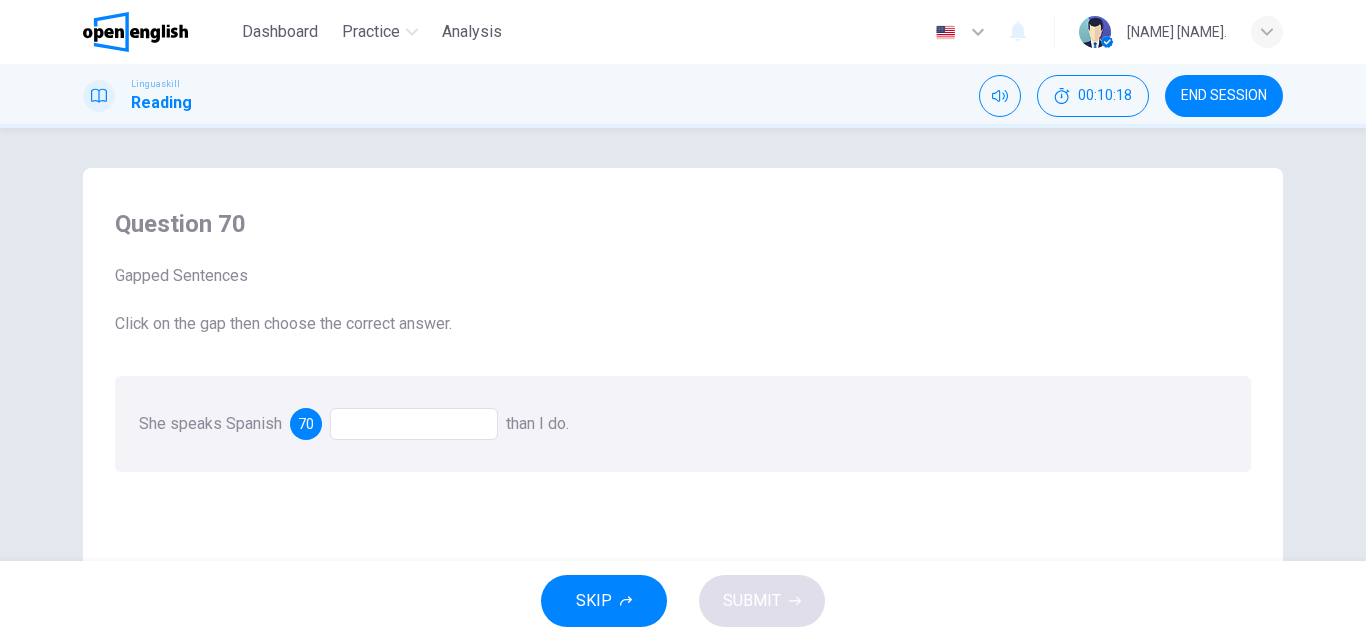 click at bounding box center (414, 424) 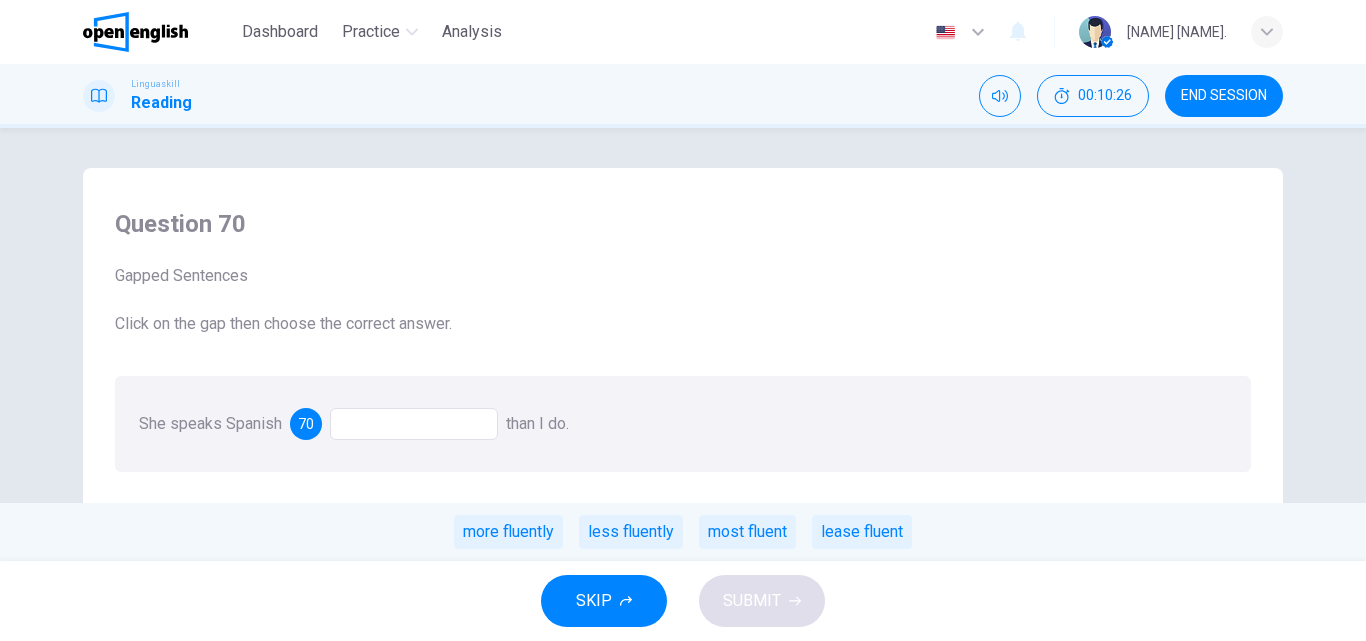 click on "more fluently less fluently most fluent lease fluent" at bounding box center [683, 532] 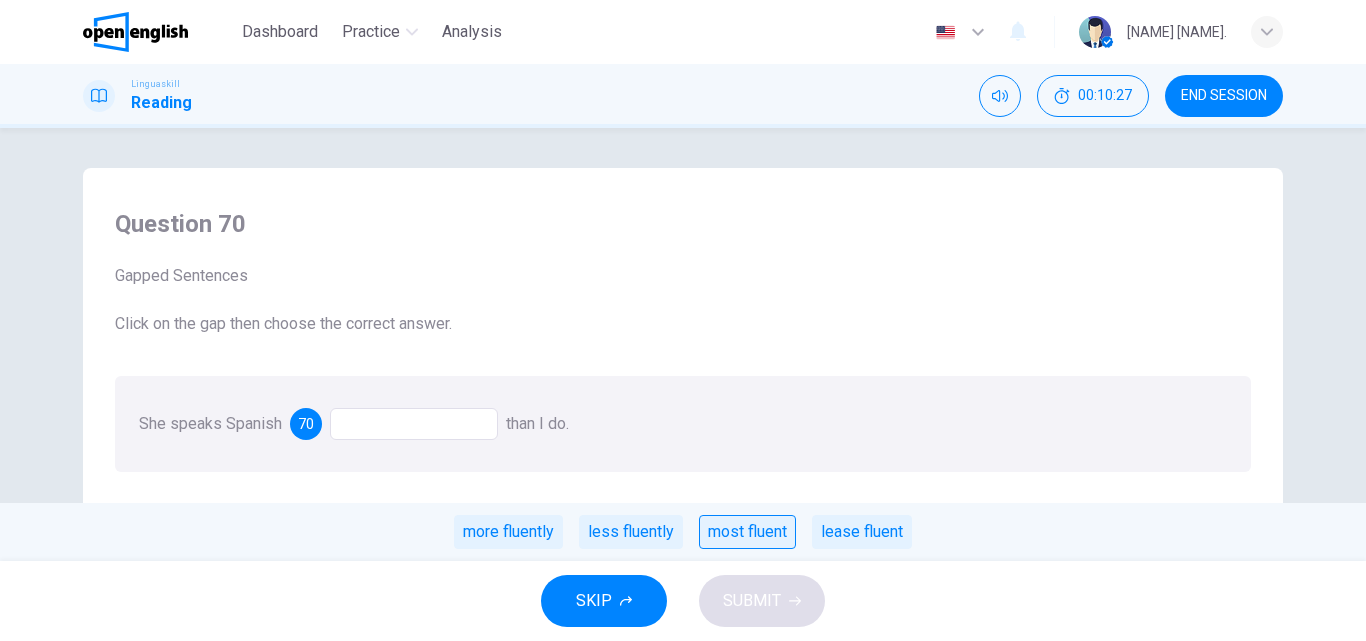 click on "most fluent" at bounding box center [747, 532] 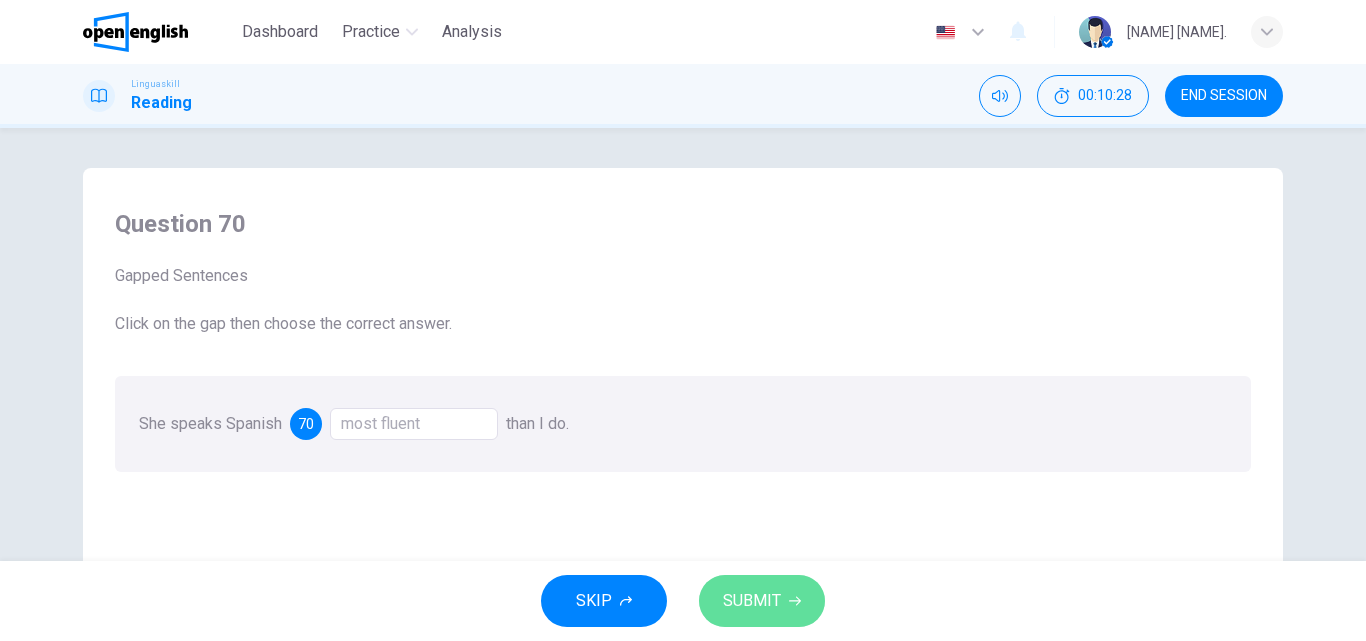 click on "SUBMIT" at bounding box center (752, 601) 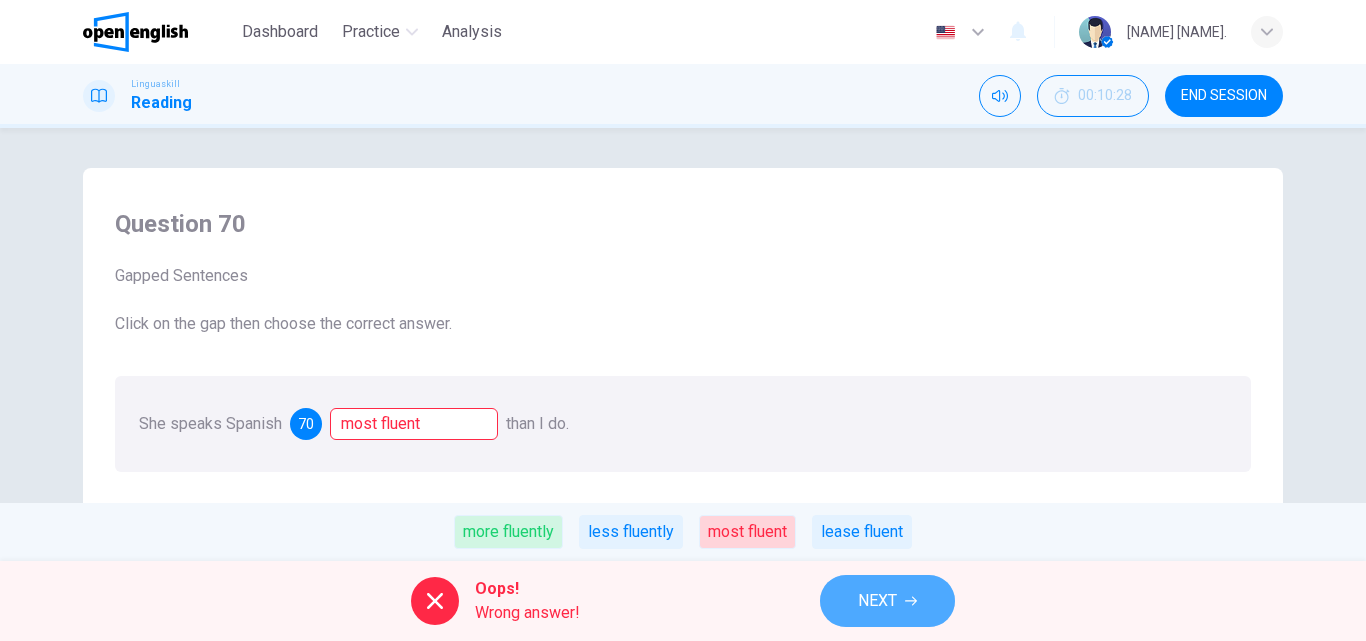 click on "NEXT" at bounding box center [887, 601] 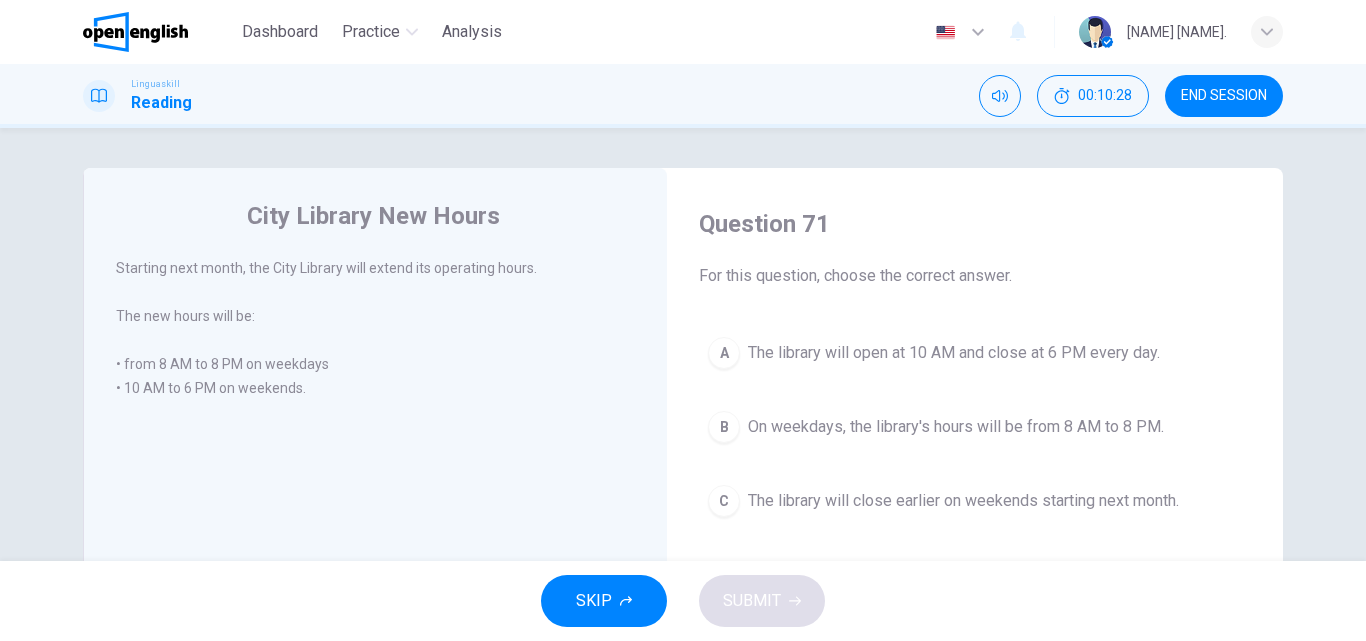 click on "A The library will open at 10 AM and close at 6 PM every day. B On weekdays, the library's hours will be from 8 AM to 8 PM. C The library will close earlier on weekends starting next month." at bounding box center [975, 427] 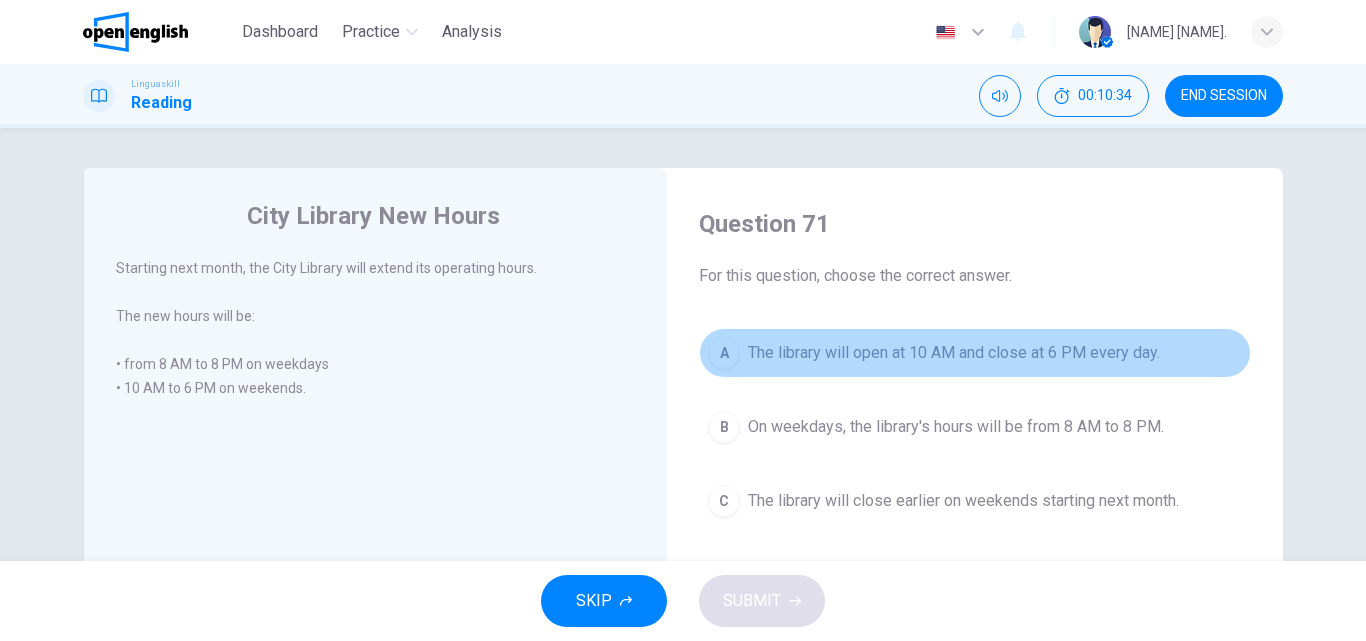 click on "The library will open at 10 AM and close at 6 PM every day." at bounding box center [954, 353] 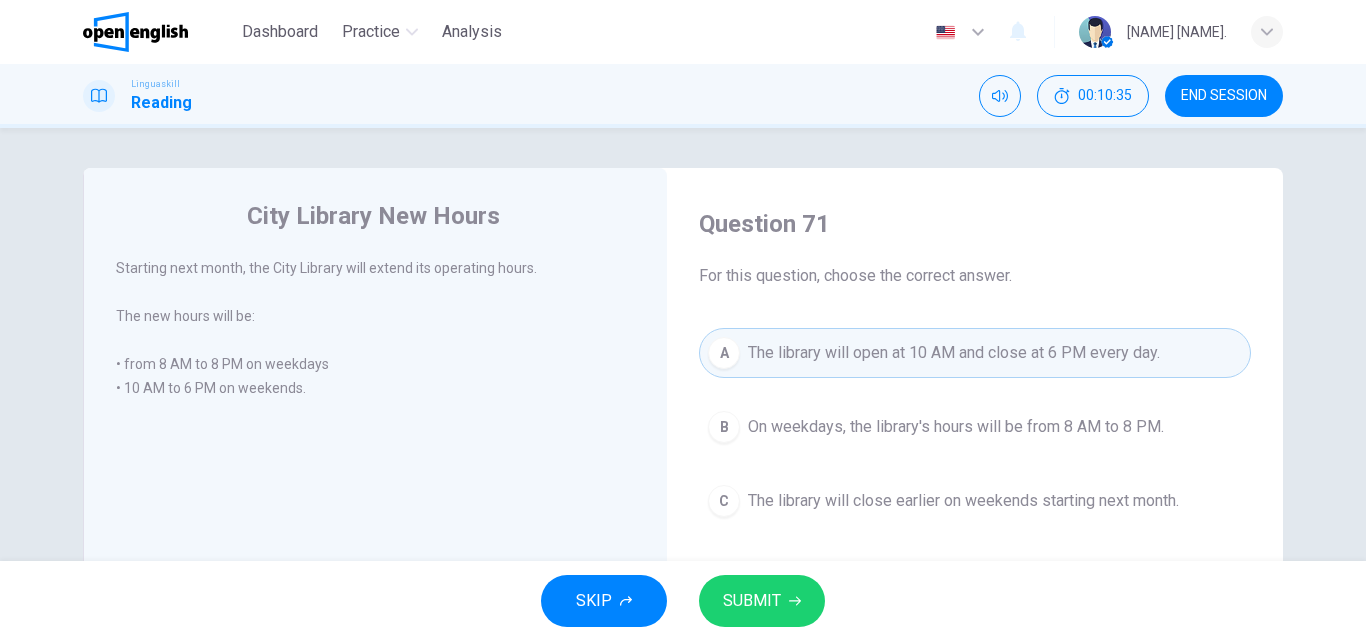 click on "SUBMIT" at bounding box center [752, 601] 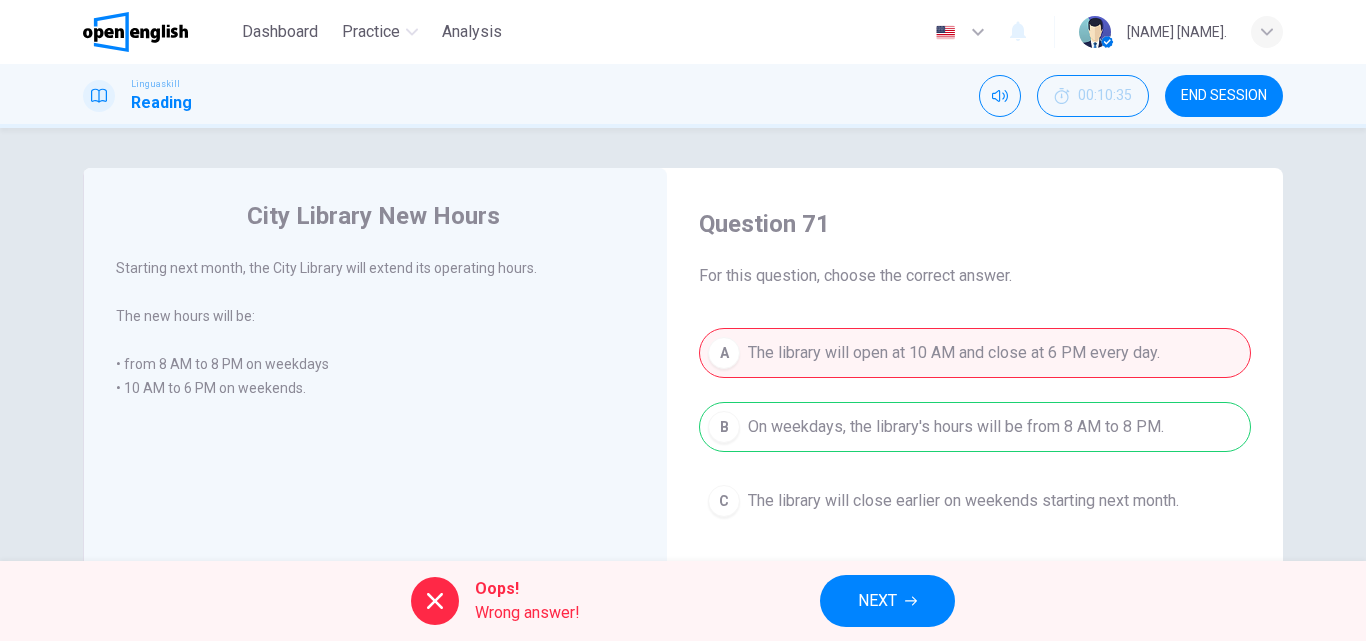 click on "NEXT" at bounding box center (887, 601) 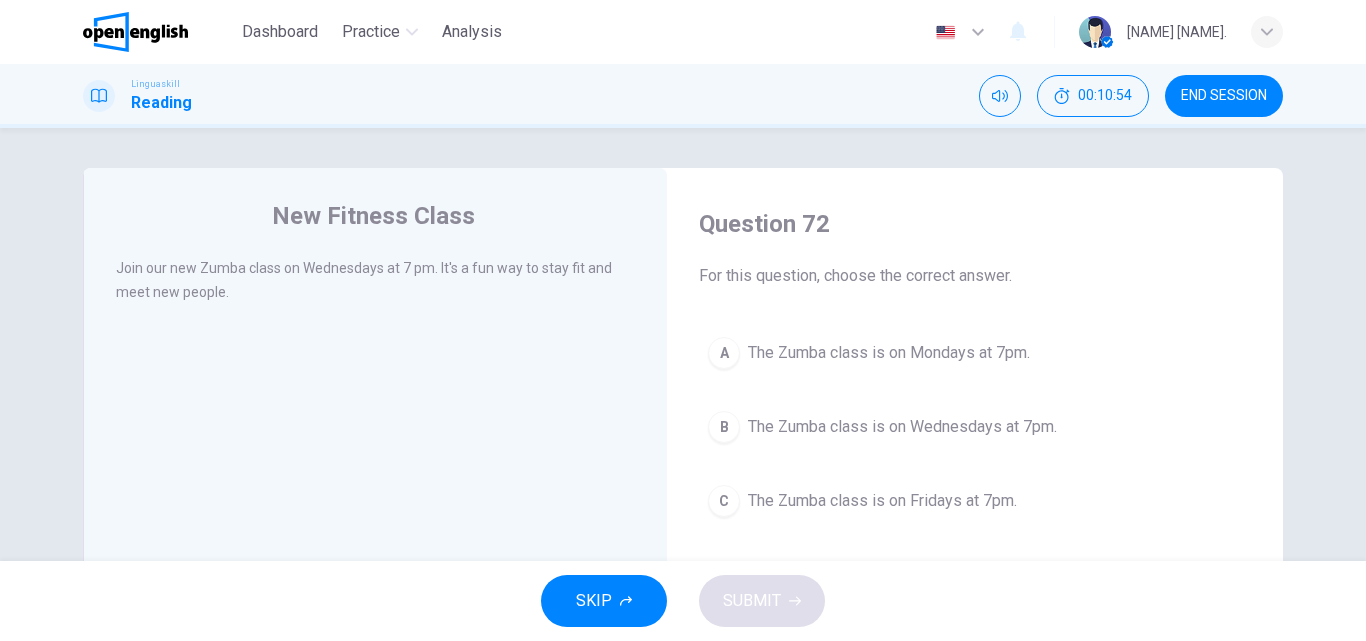 click on "The Zumba class is on Wednesdays at 7pm." at bounding box center [902, 427] 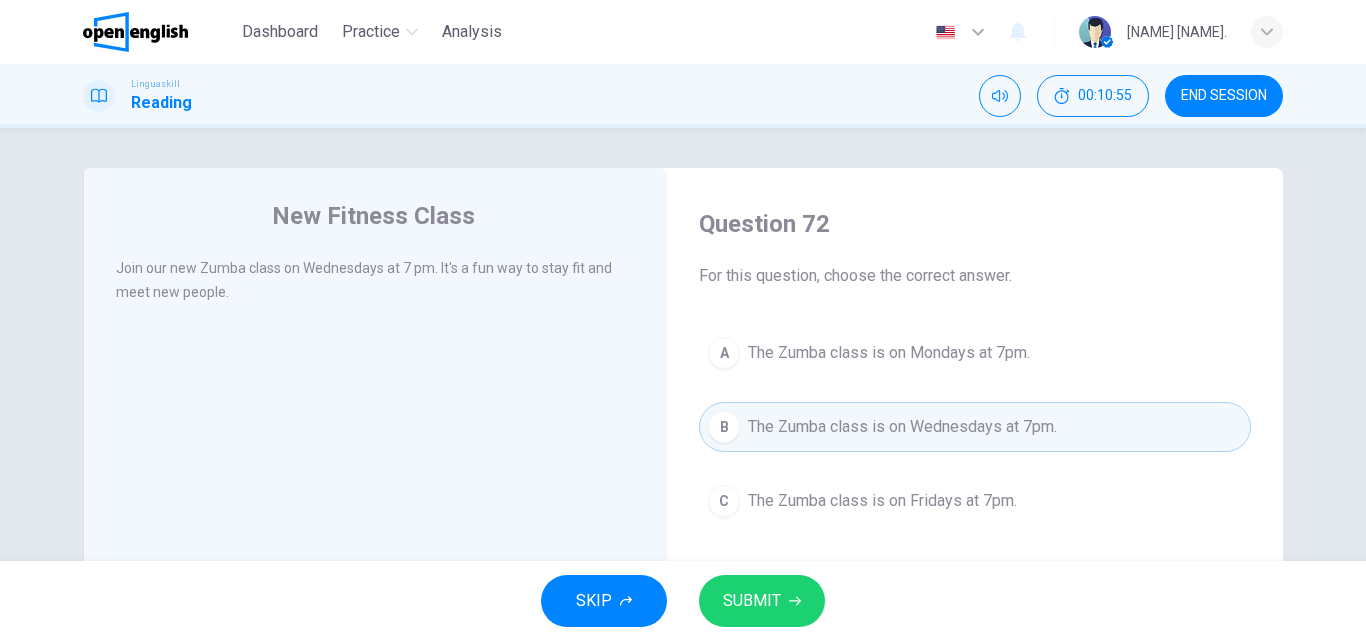 click on "SUBMIT" at bounding box center [752, 601] 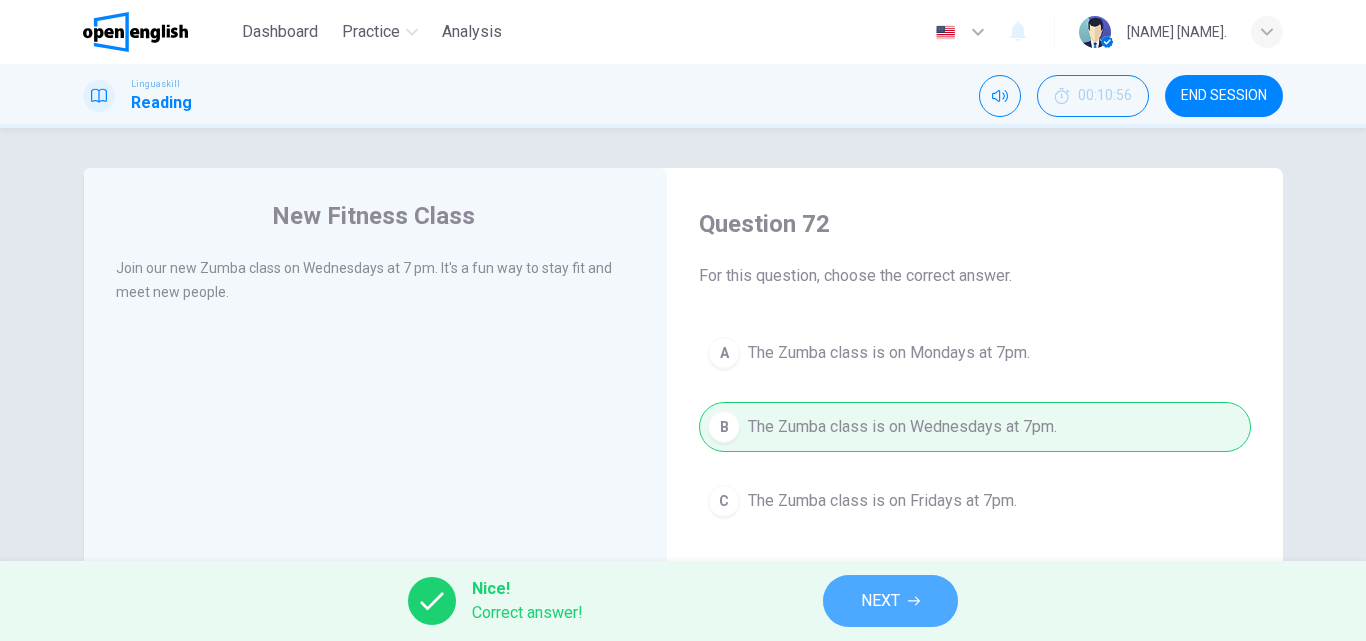 click on "NEXT" at bounding box center (880, 601) 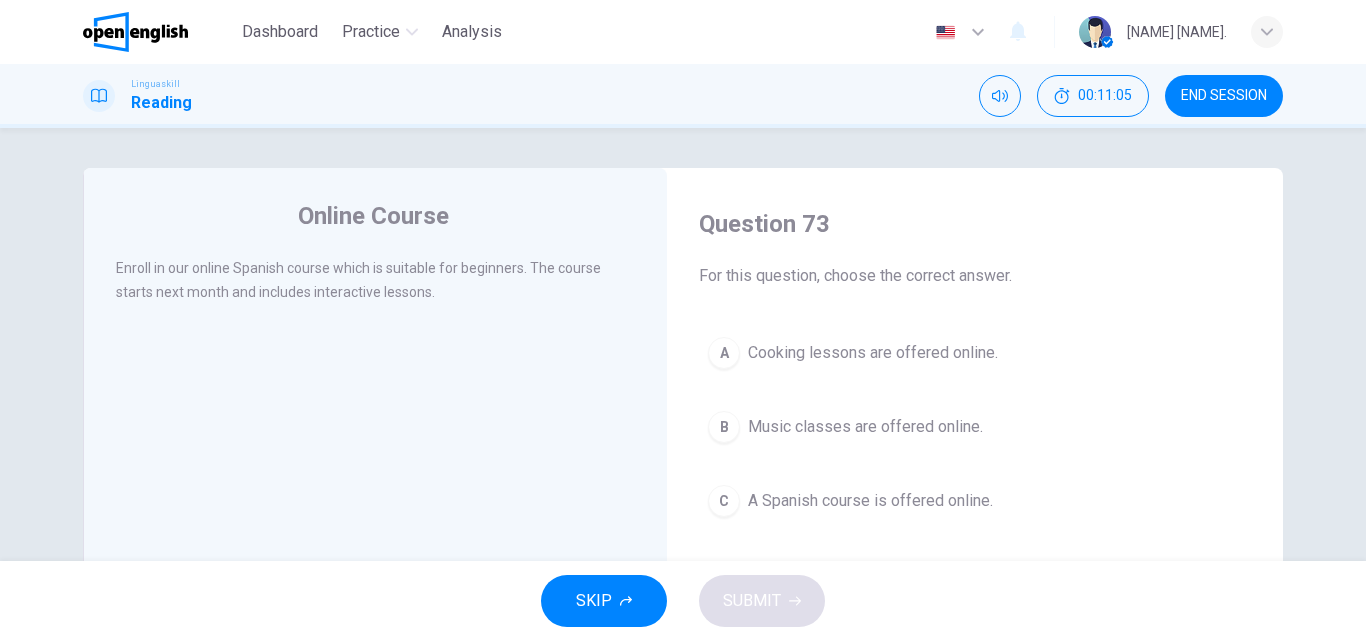 click on "A Spanish course is offered online." at bounding box center (870, 501) 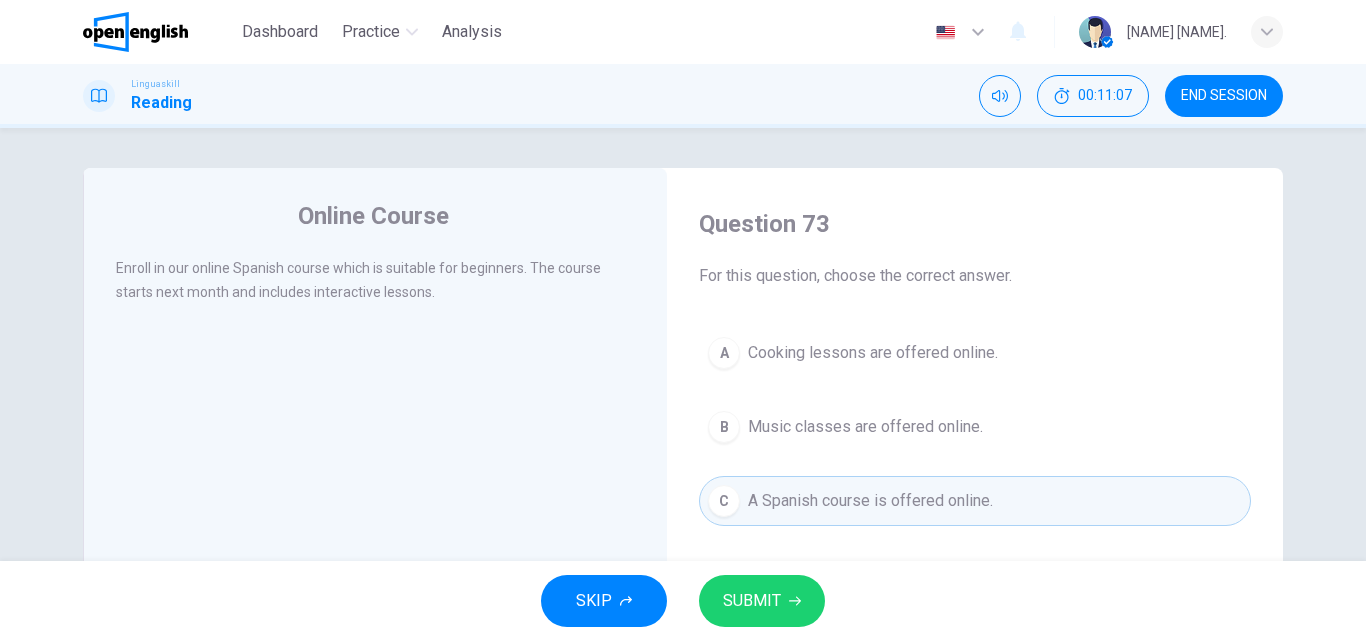 click on "SUBMIT" at bounding box center [762, 601] 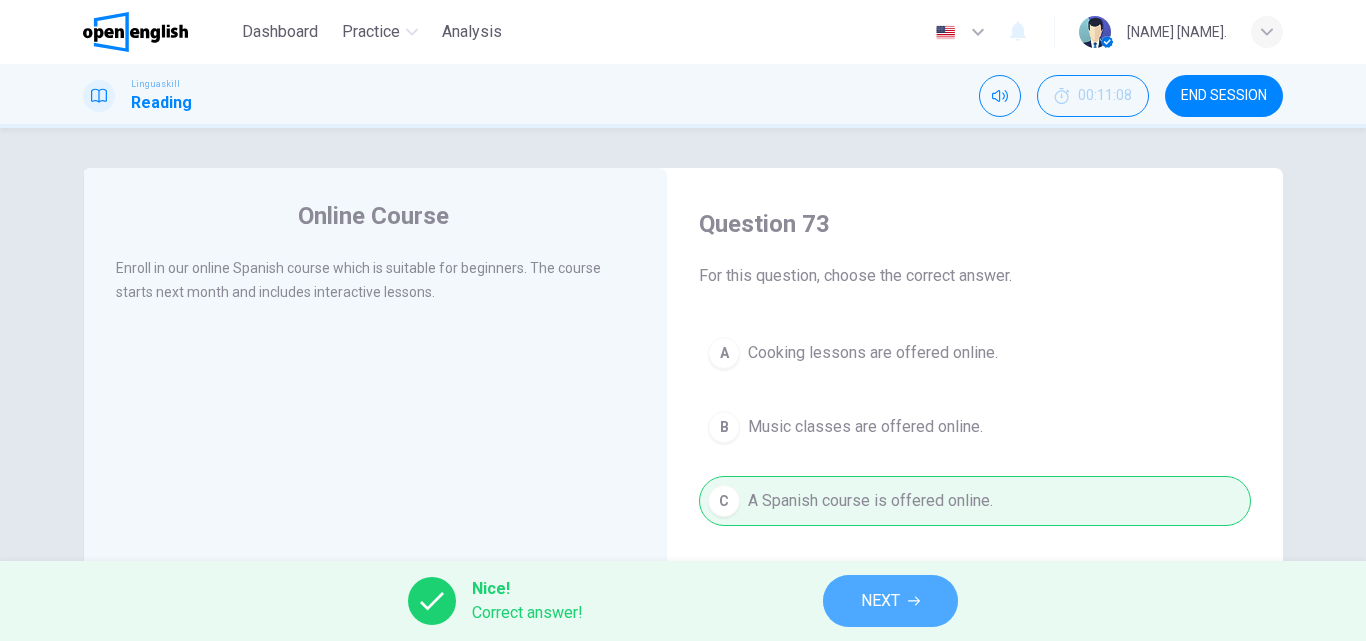 click on "NEXT" at bounding box center (890, 601) 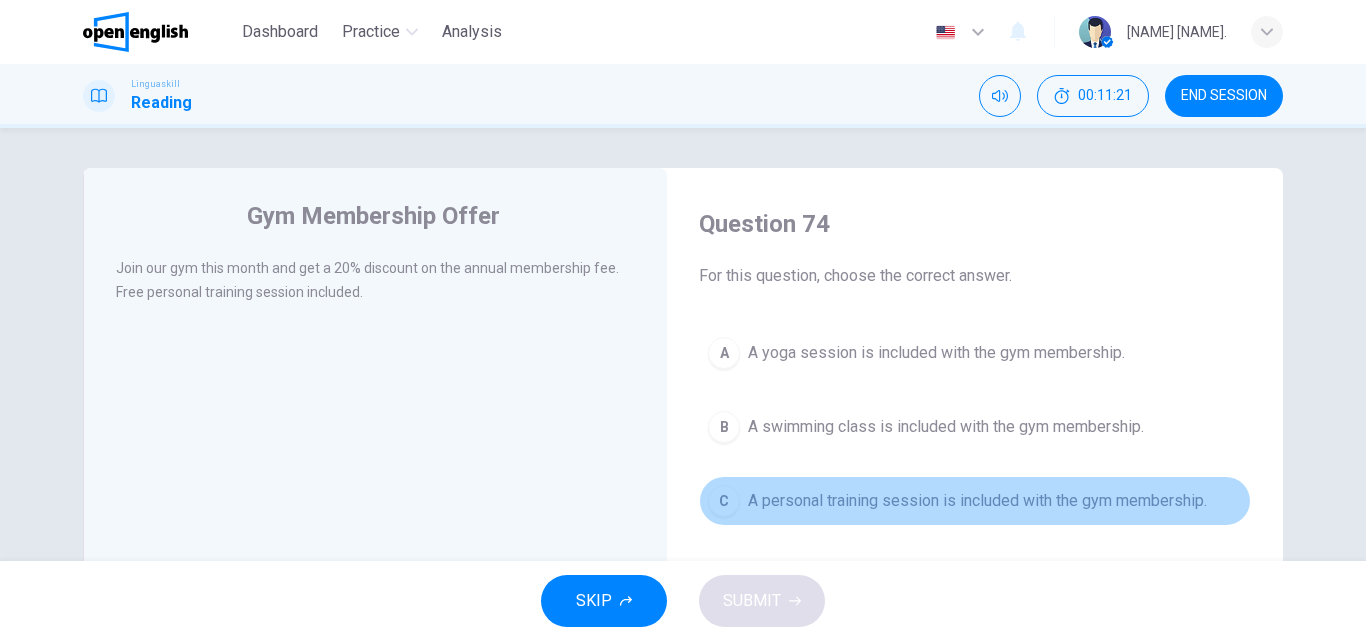 click on "A personal training session is included with the gym membership." at bounding box center (977, 501) 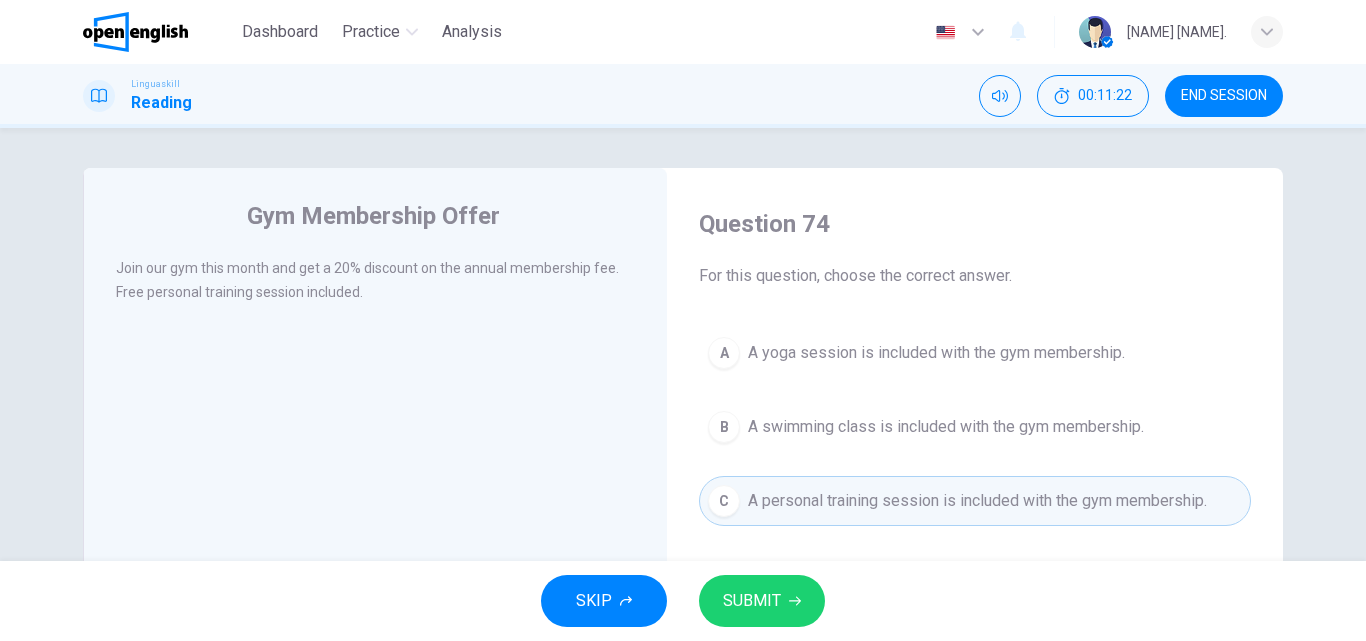 click on "SUBMIT" at bounding box center [752, 601] 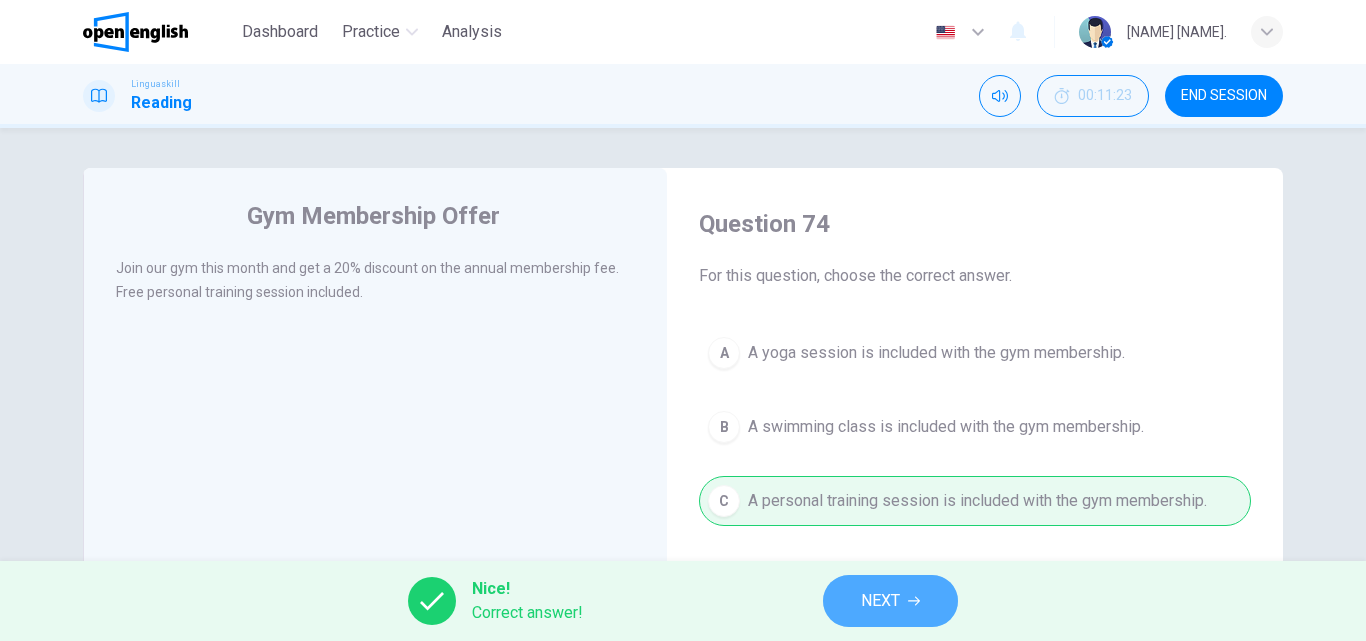 click on "NEXT" at bounding box center (890, 601) 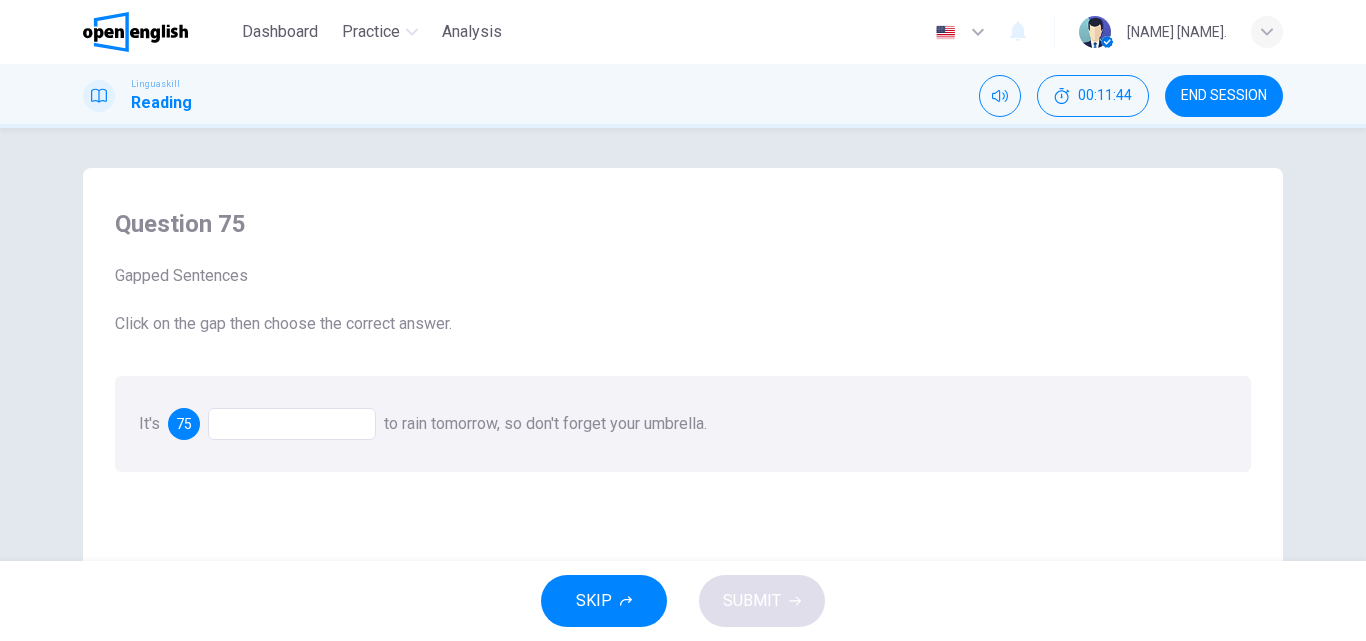 click at bounding box center [292, 424] 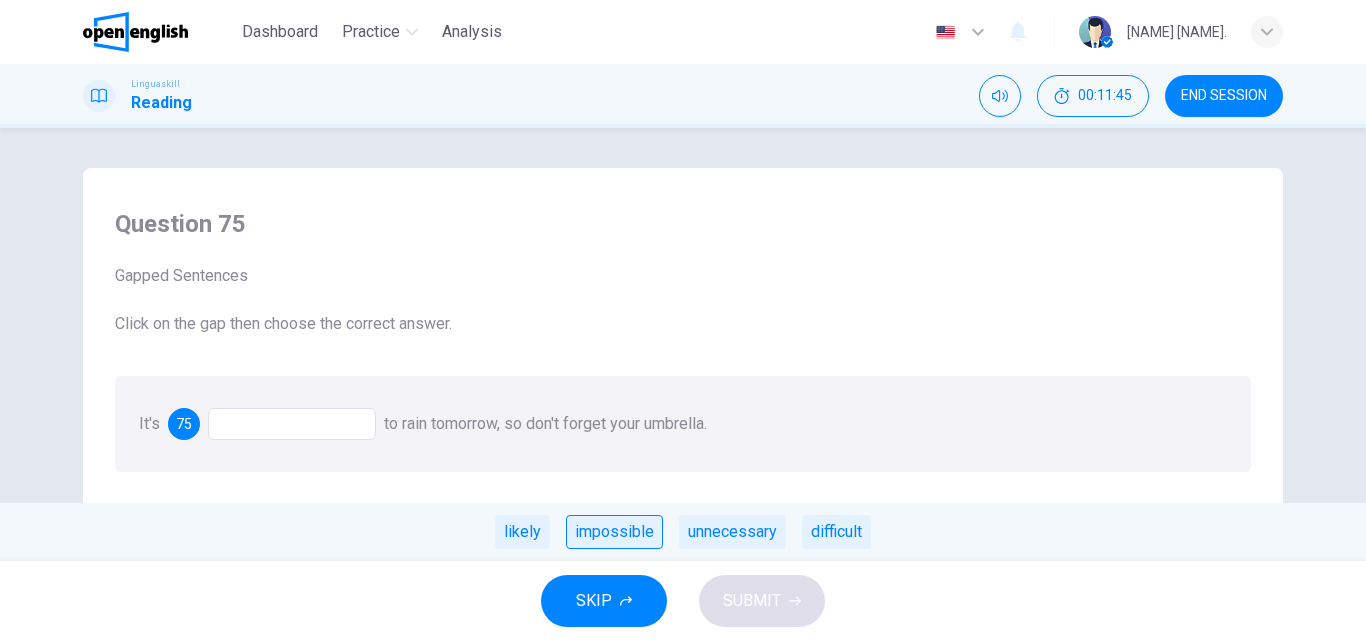 click on "impossible" at bounding box center [614, 532] 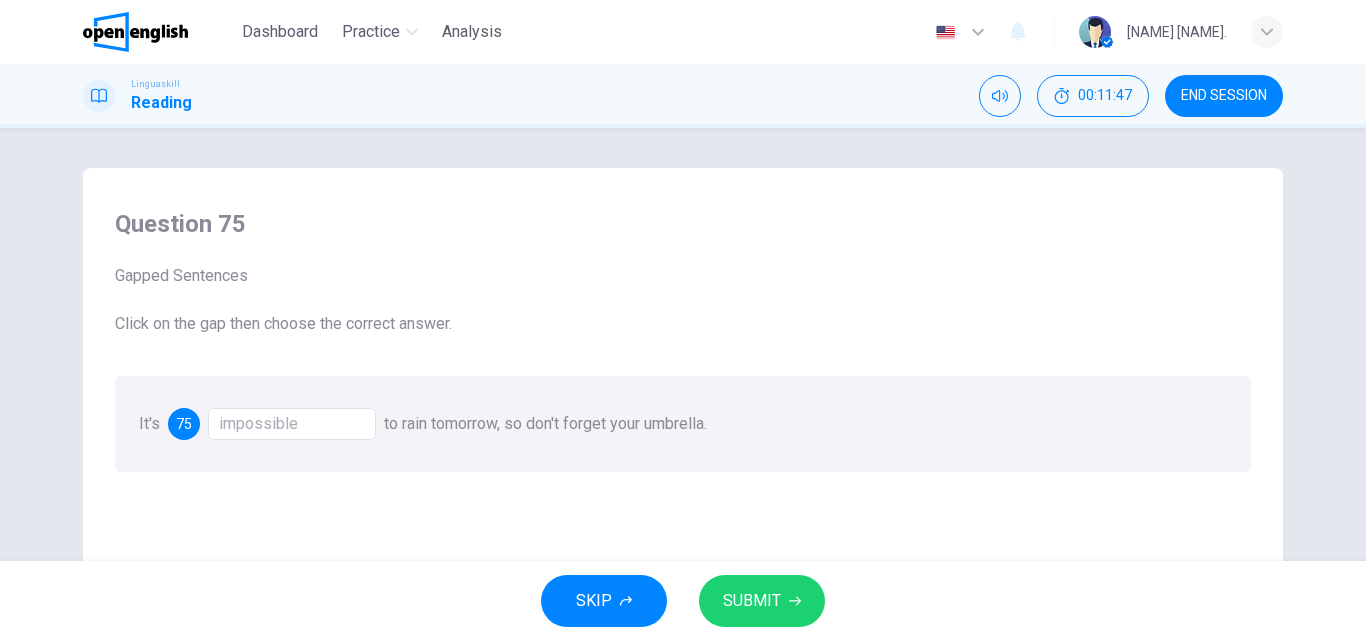 click on "impossible" at bounding box center [292, 424] 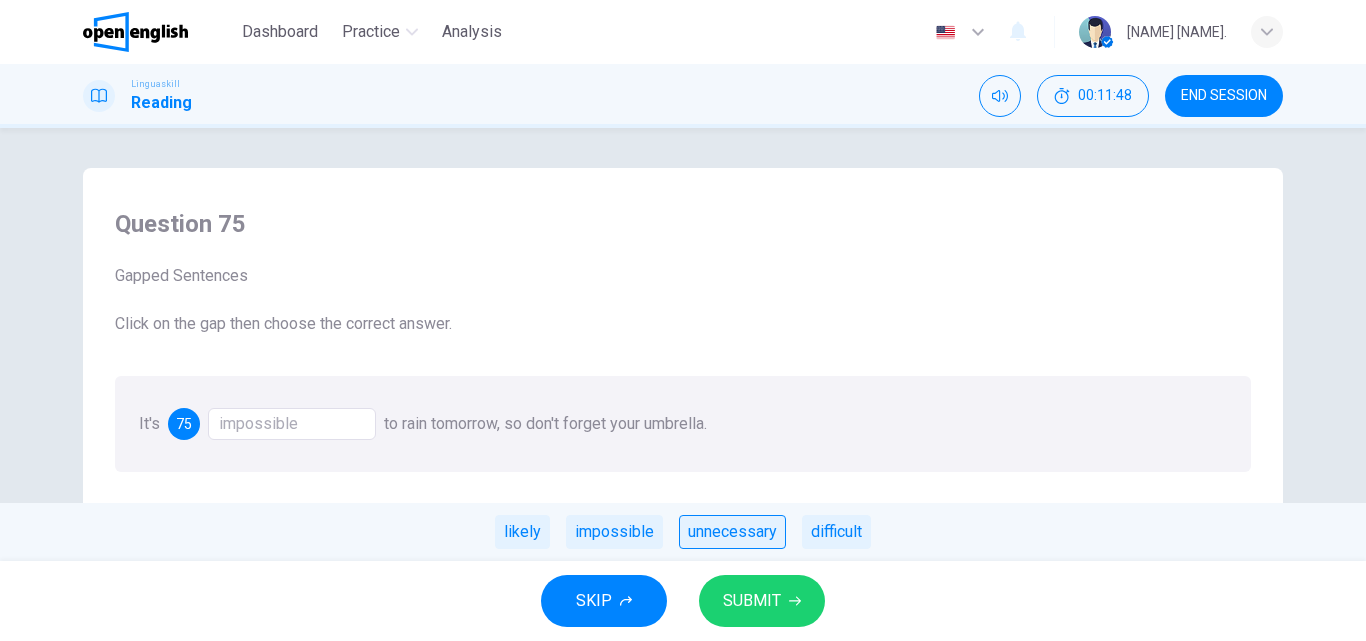 click on "unnecessary" at bounding box center [732, 532] 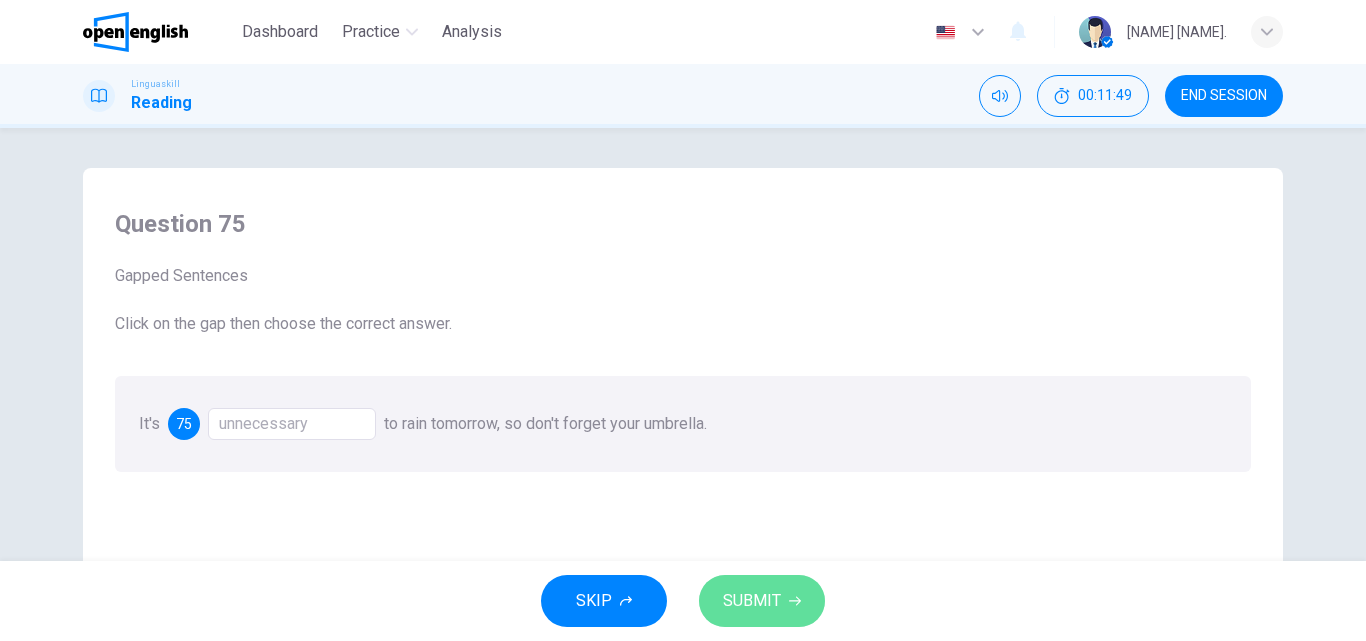 click on "SUBMIT" at bounding box center (752, 601) 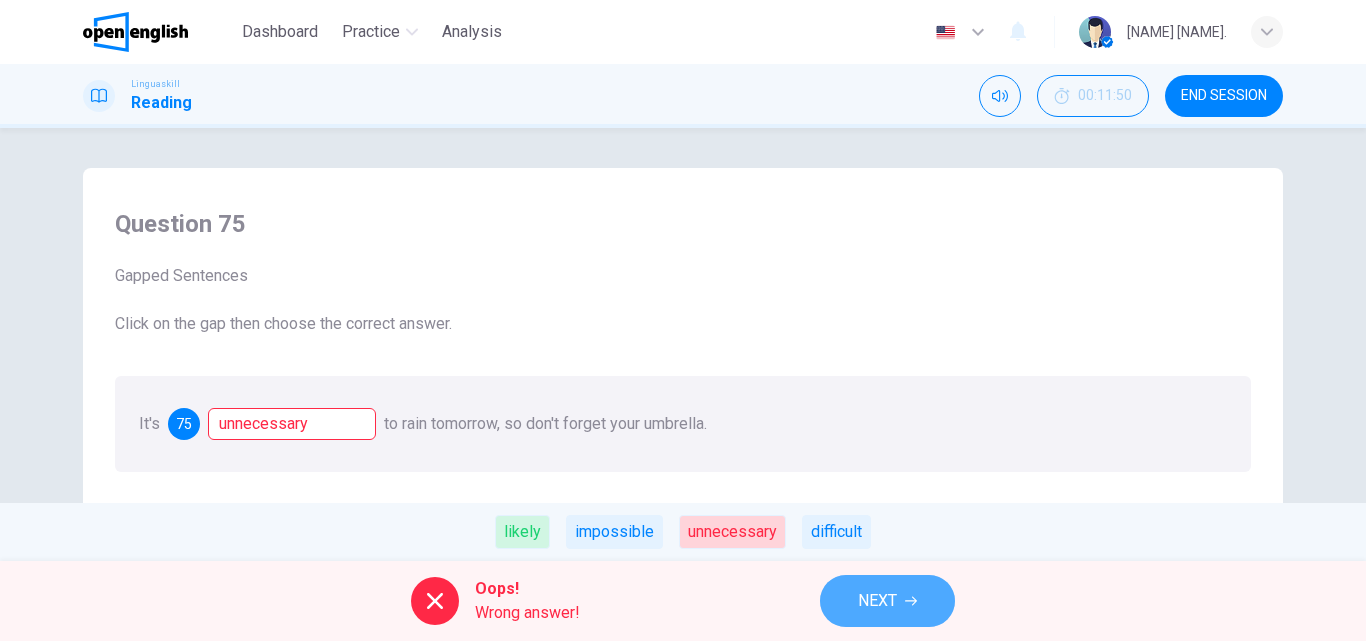click on "NEXT" at bounding box center (887, 601) 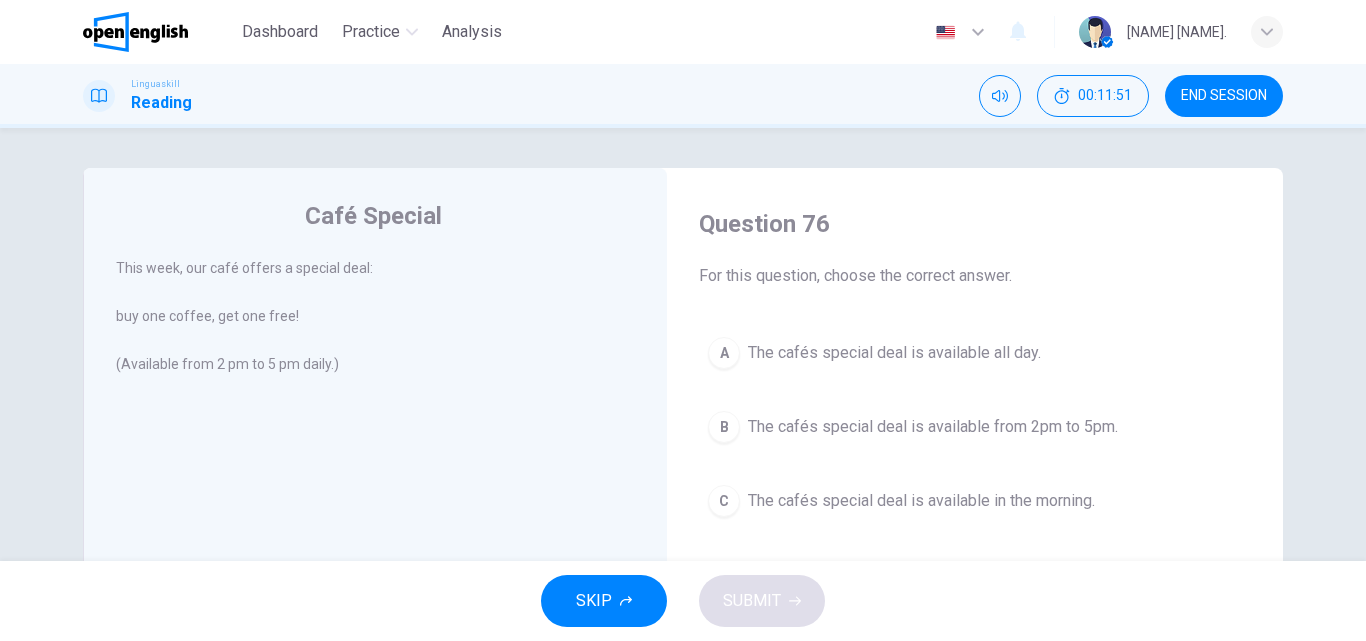 click on "The cafés special deal is available in the morning." at bounding box center [921, 501] 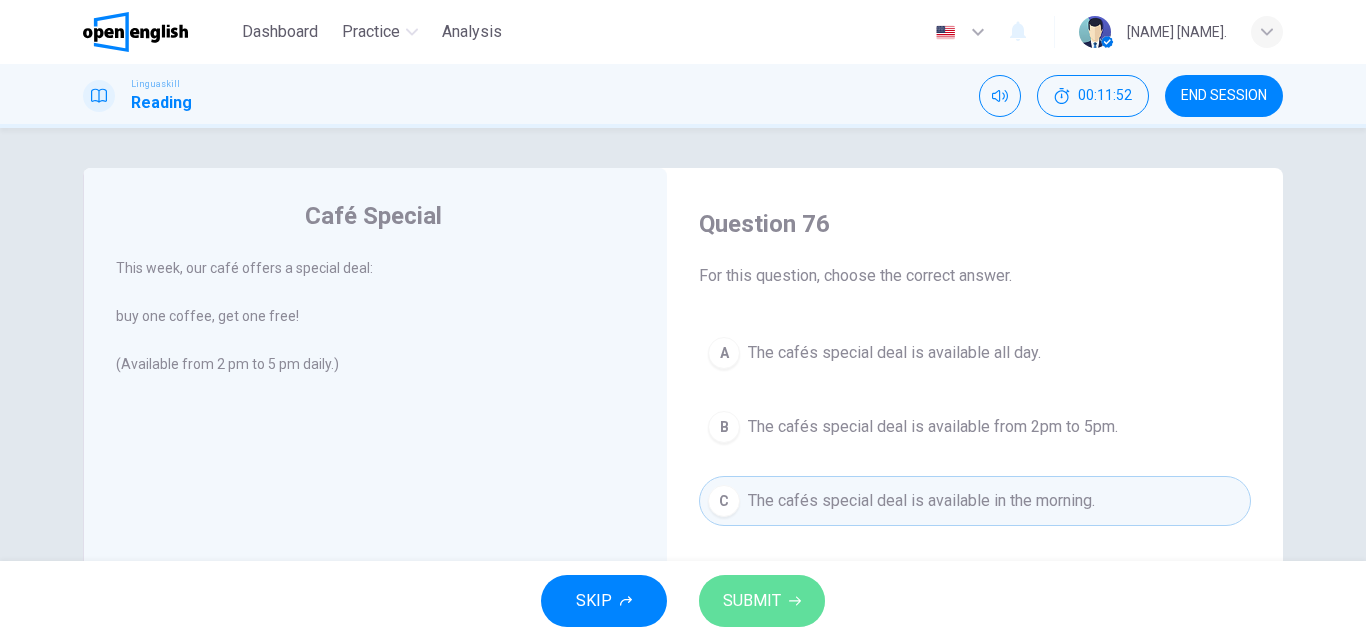 click on "SUBMIT" at bounding box center [752, 601] 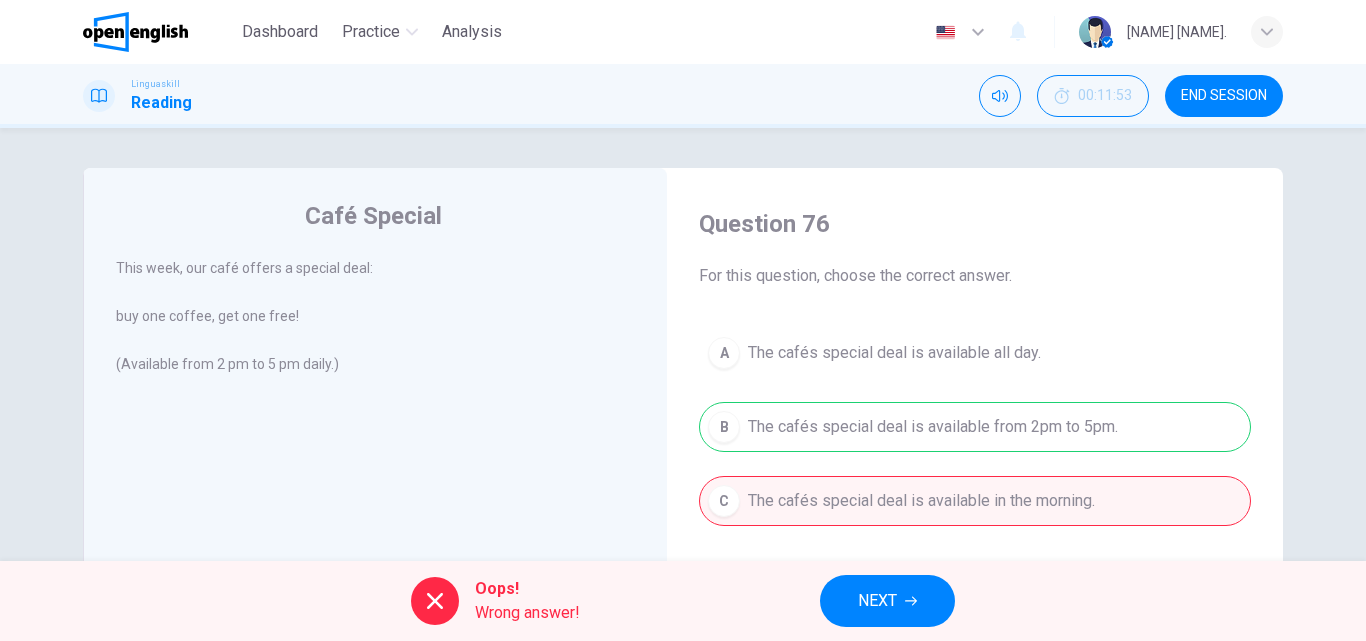 click on "NEXT" at bounding box center [877, 601] 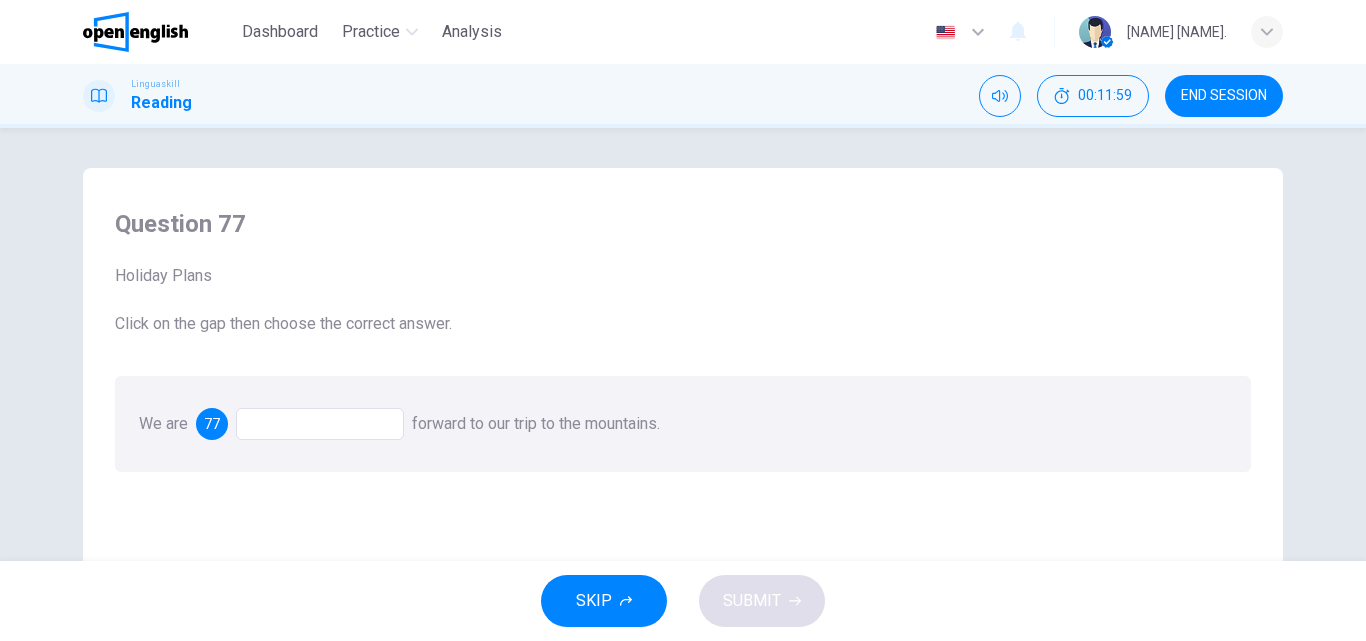click at bounding box center (320, 424) 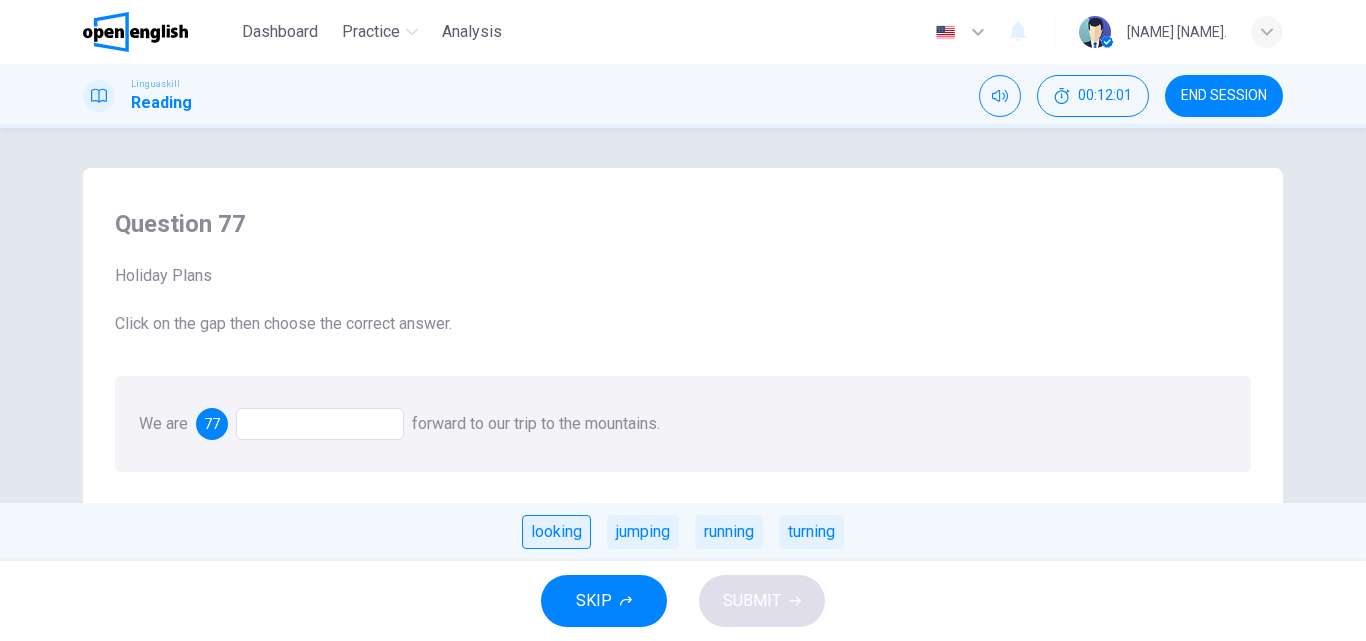 click on "looking" at bounding box center [556, 532] 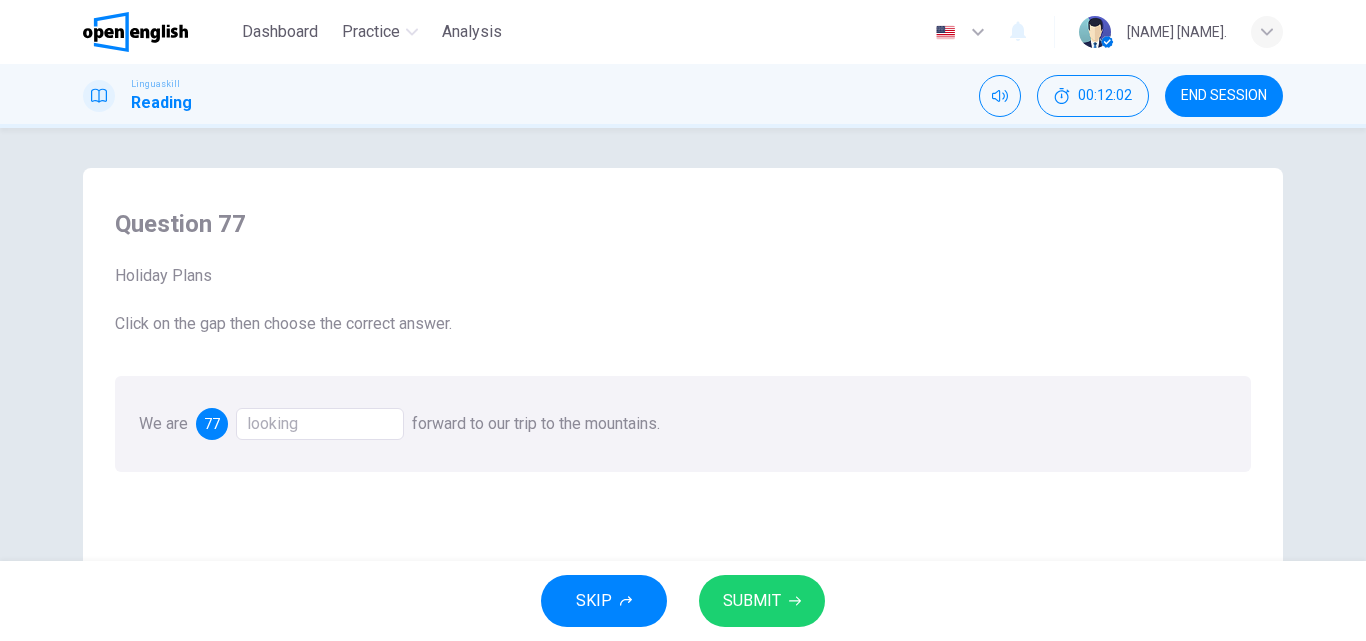 click on "SUBMIT" at bounding box center (752, 601) 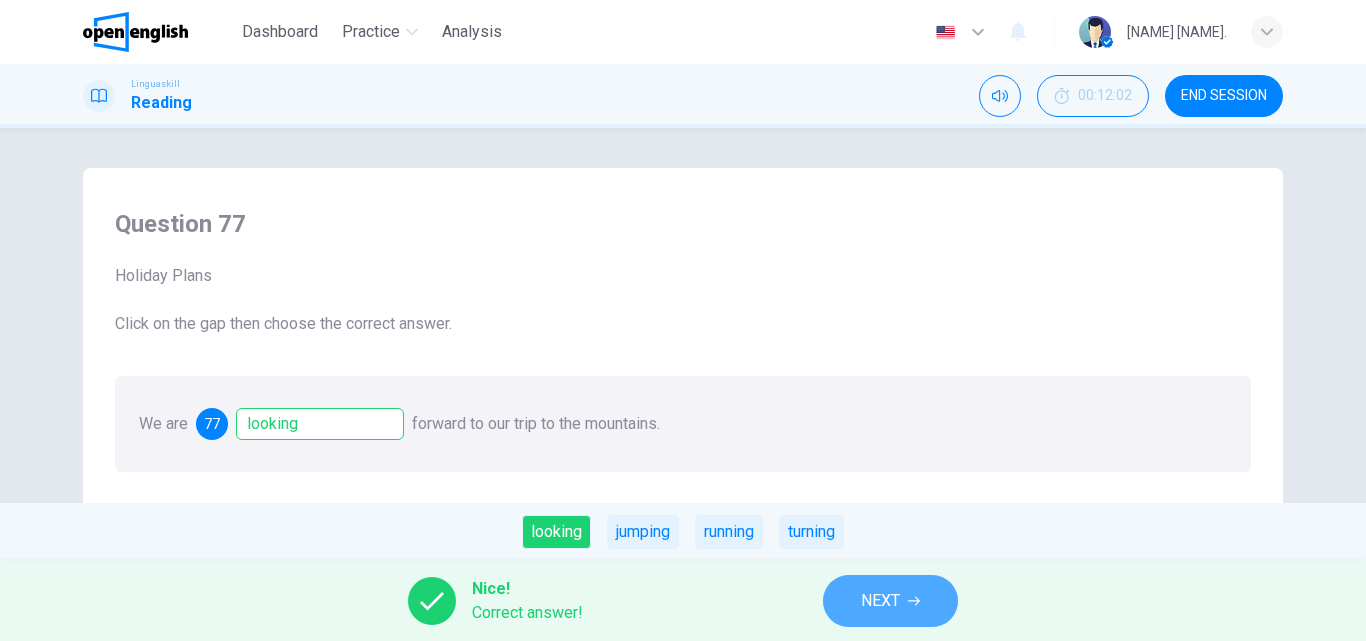 click on "NEXT" at bounding box center (880, 601) 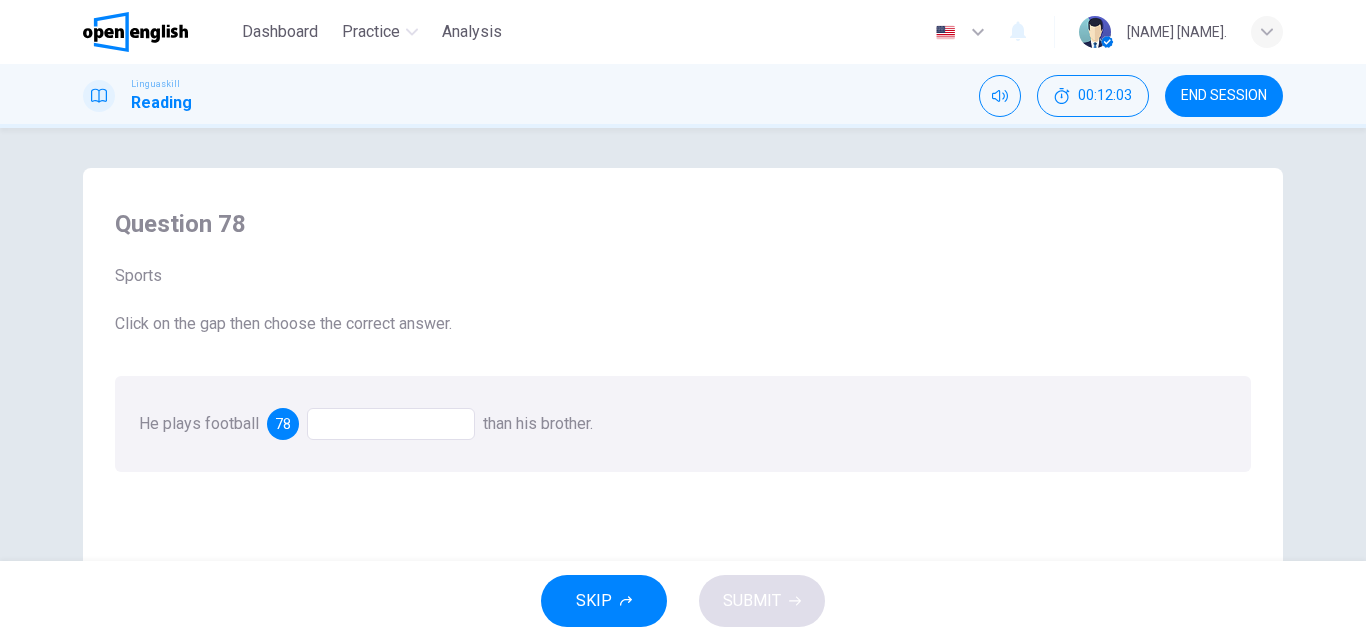 click on "He plays football [COMPARISON] than his brother." at bounding box center (683, 424) 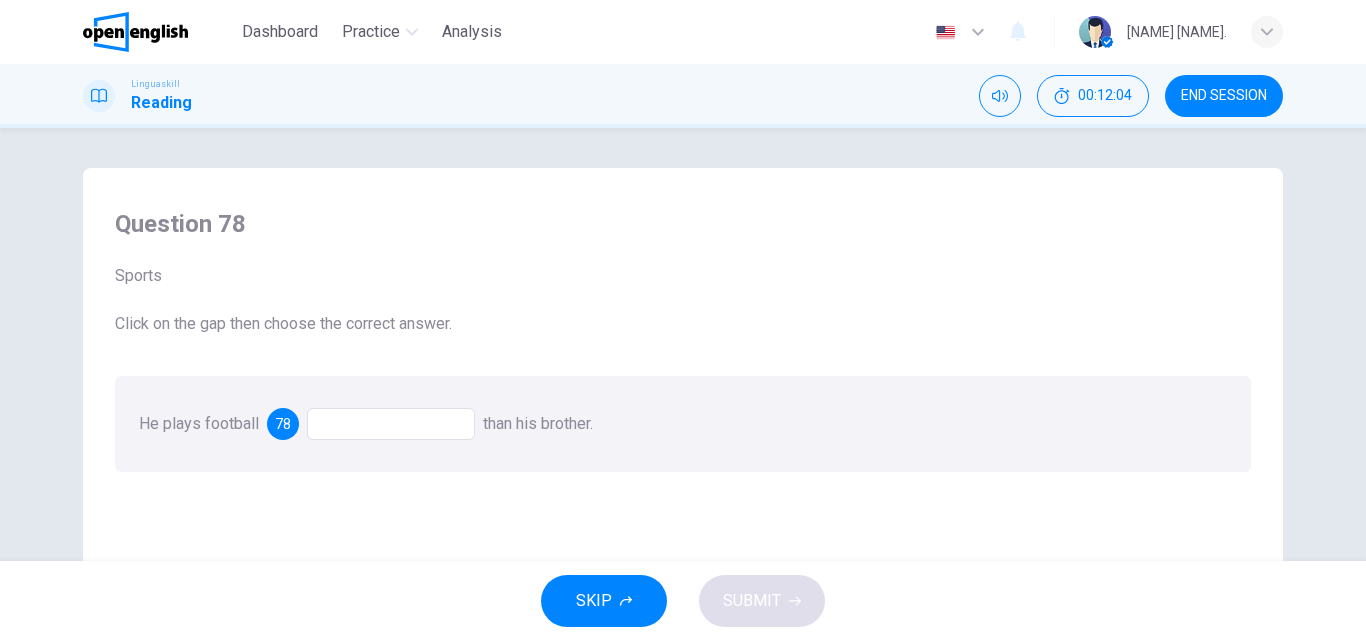 click at bounding box center [391, 424] 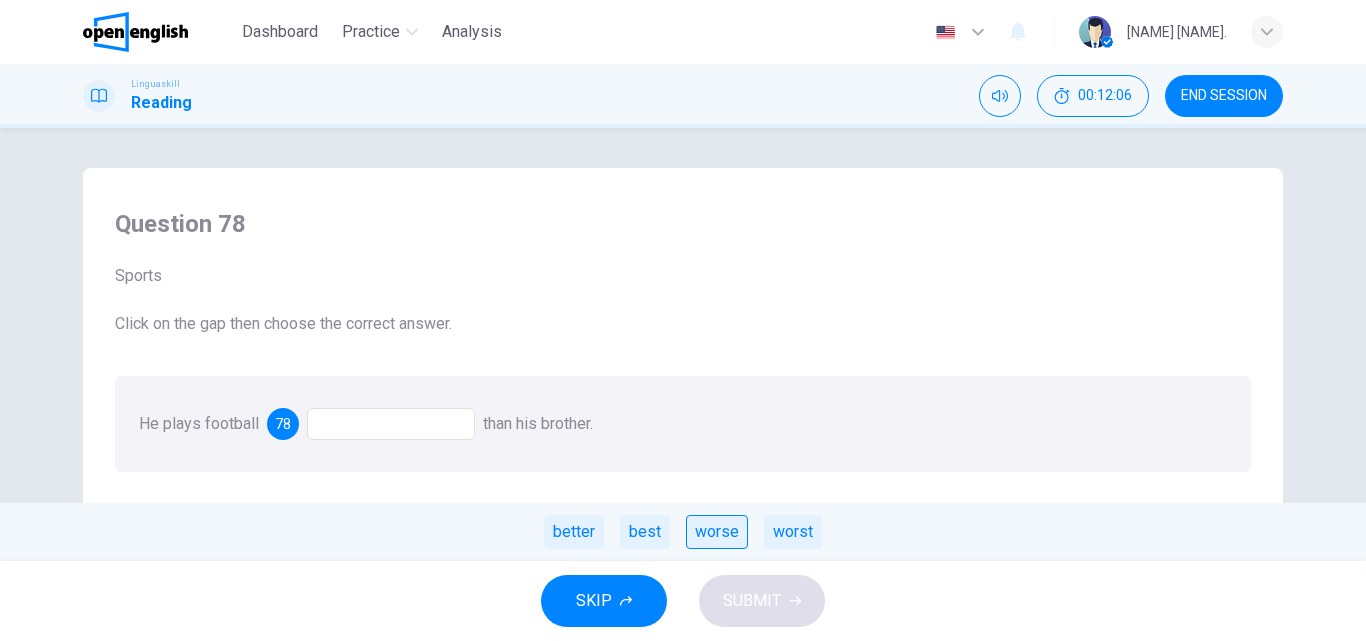 click on "worse" at bounding box center (717, 532) 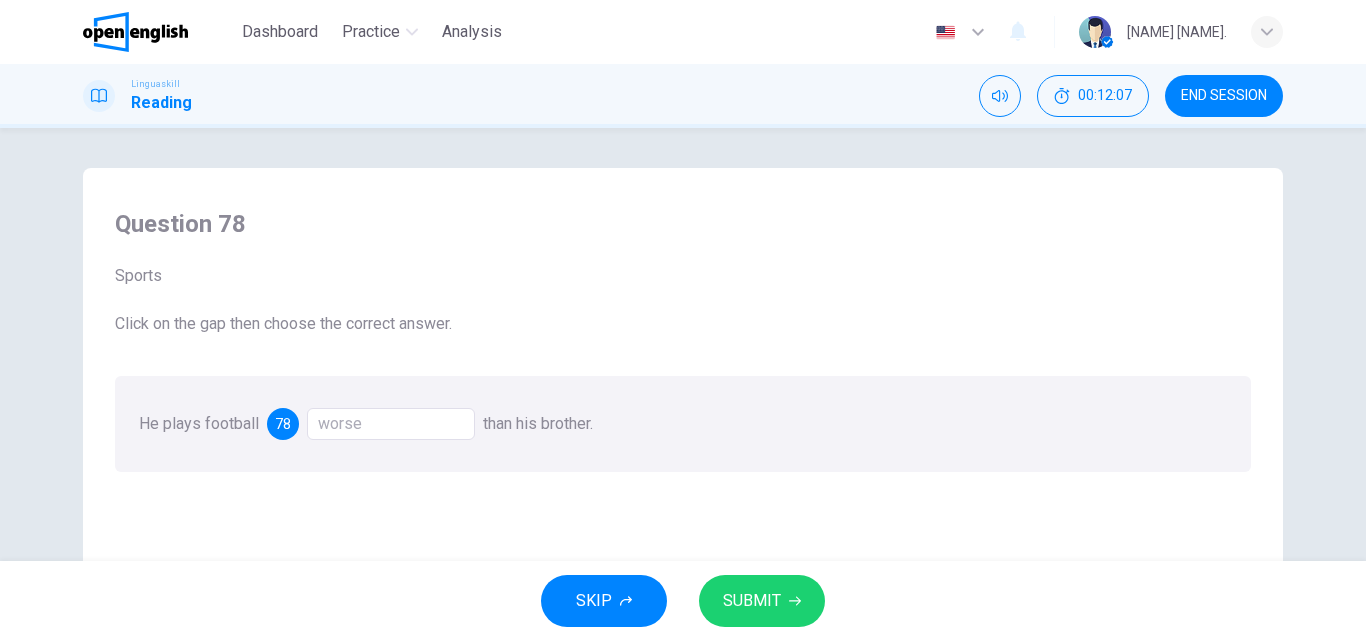 click on "SUBMIT" at bounding box center (762, 601) 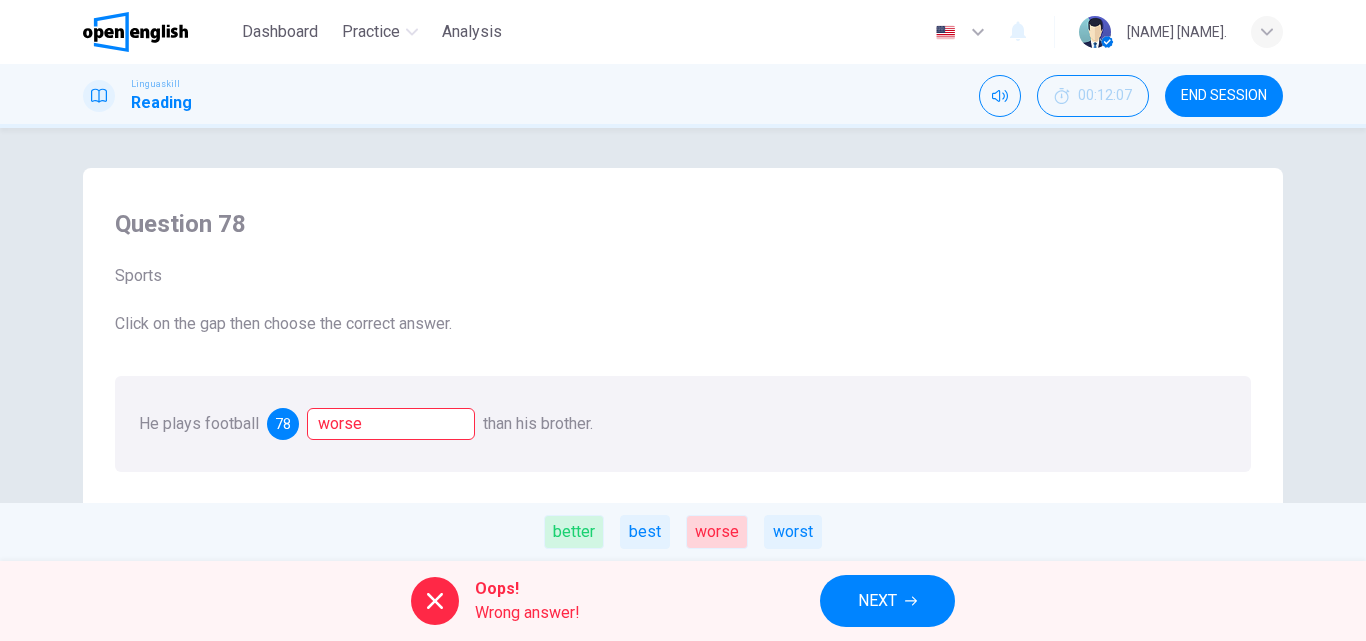 click on "NEXT" at bounding box center [887, 601] 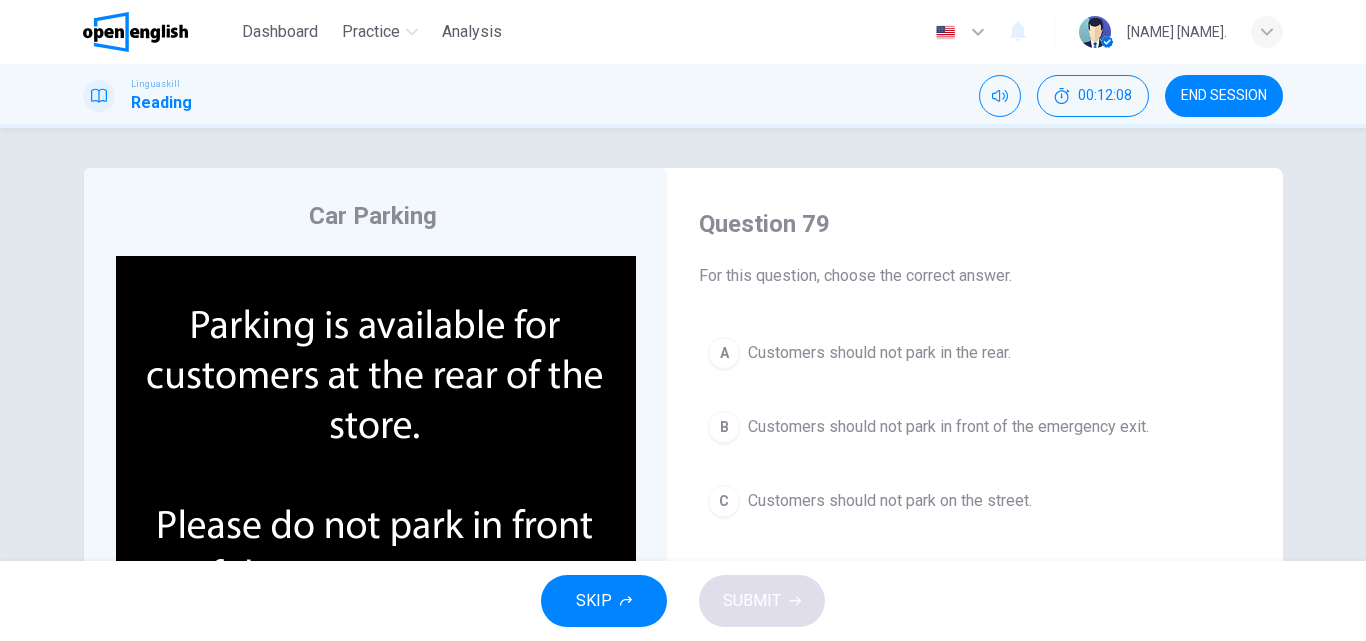 click on "Customers should not park on the street." at bounding box center (890, 501) 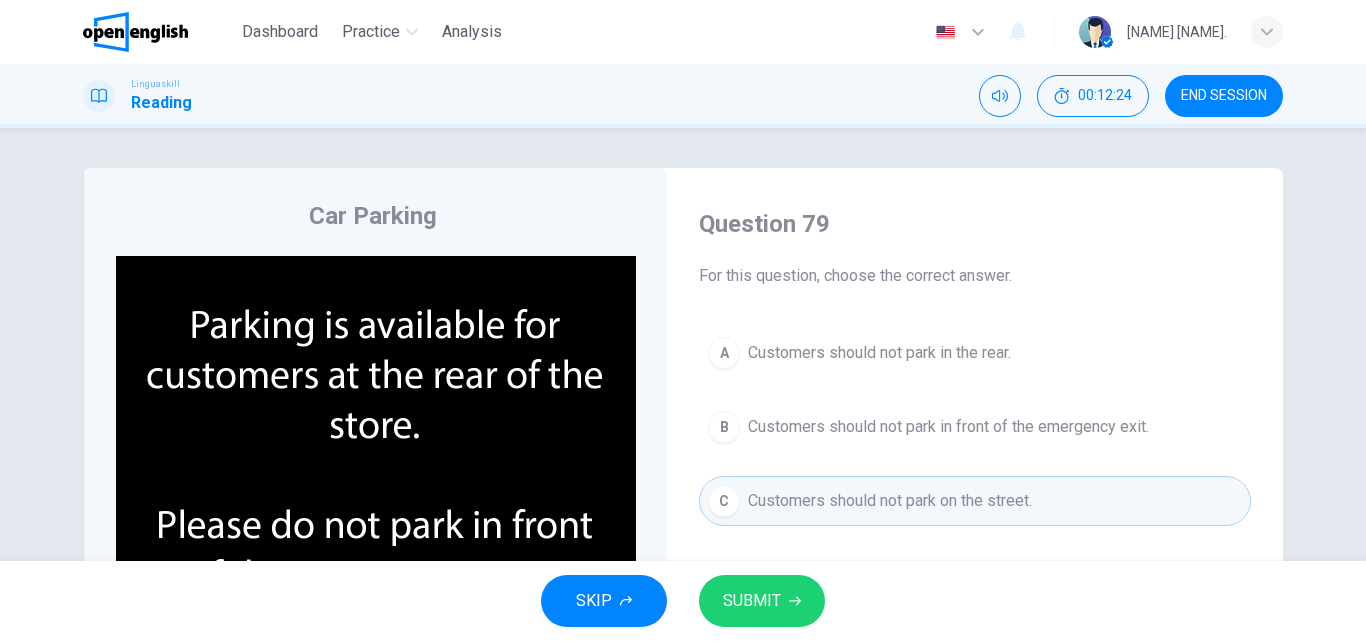 click on "Customers should not park in the rear." at bounding box center [879, 353] 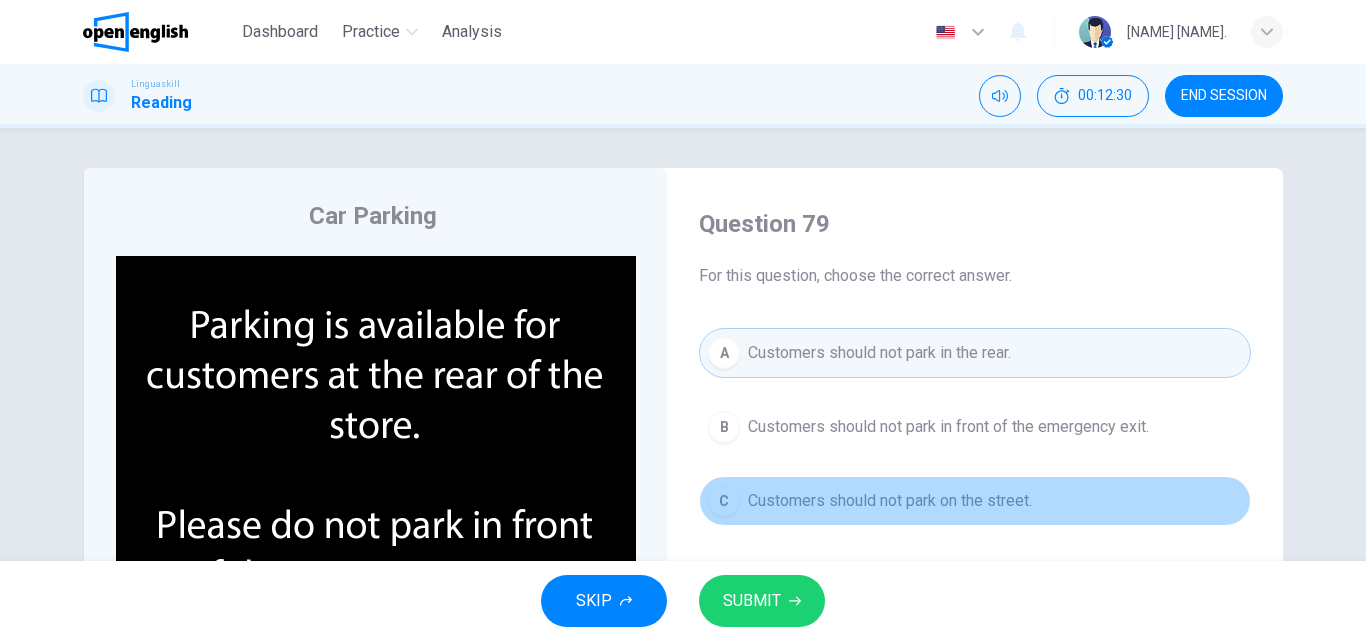 click on "Customers should not park on the street." at bounding box center [890, 501] 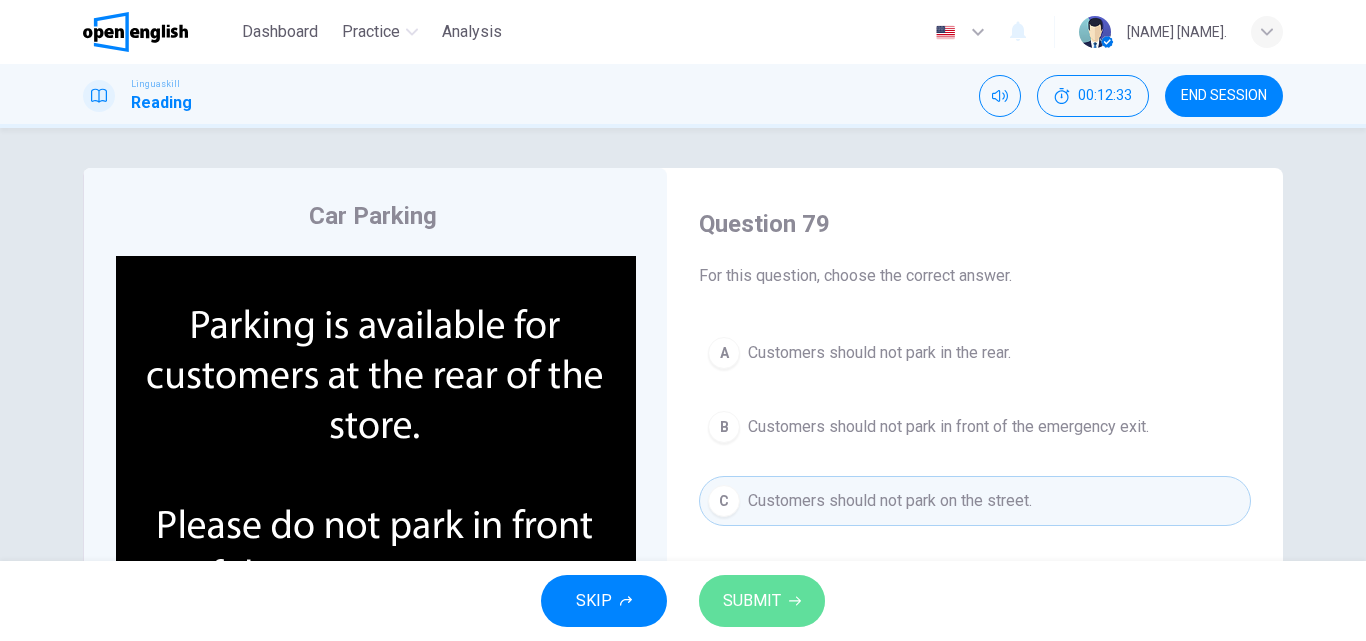 click on "SUBMIT" at bounding box center (752, 601) 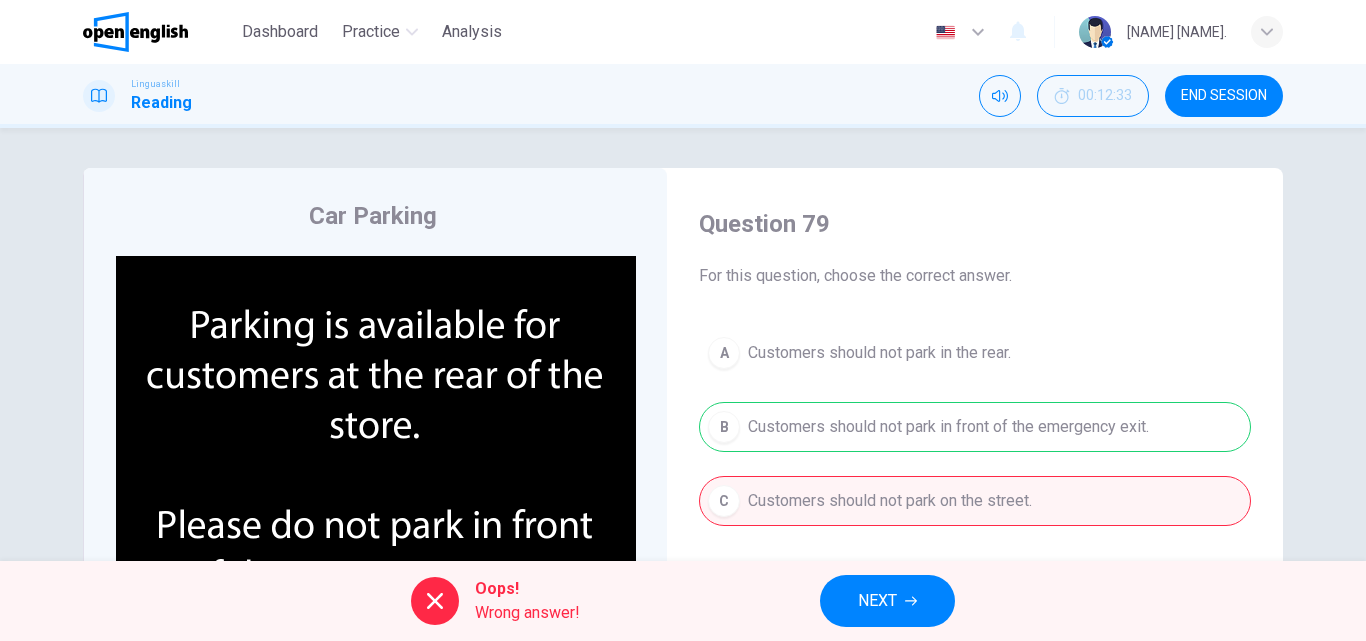 click on "NEXT" at bounding box center (887, 601) 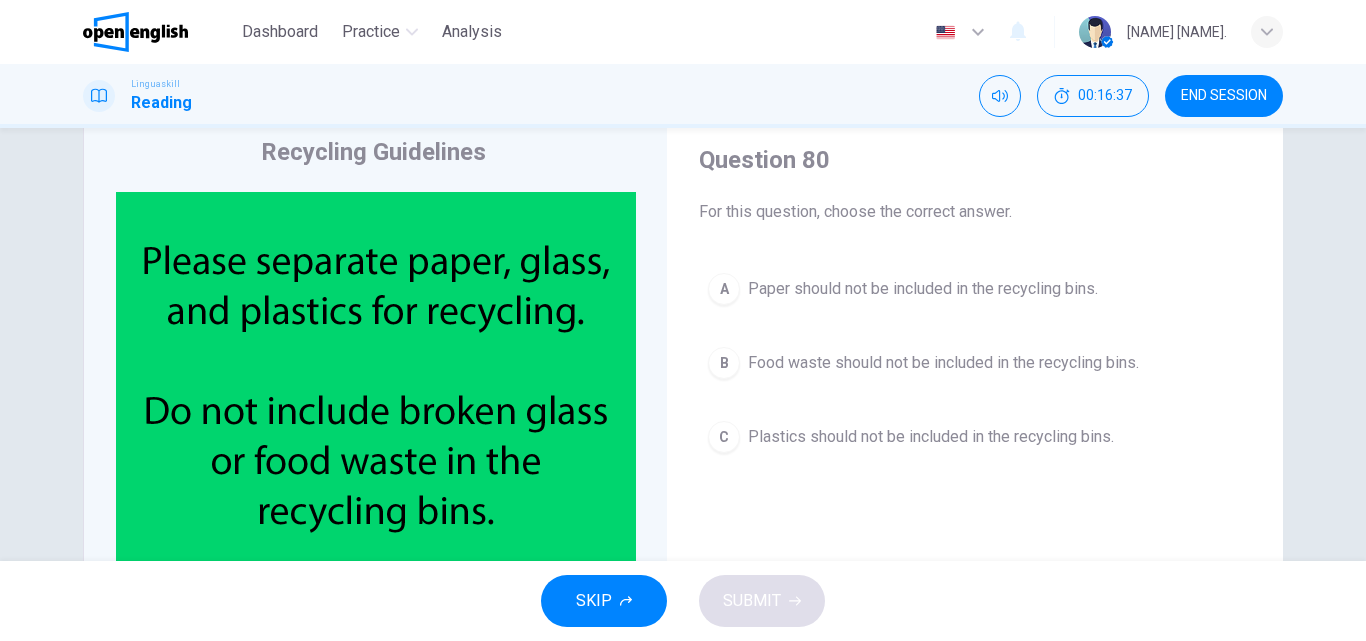 scroll, scrollTop: 79, scrollLeft: 0, axis: vertical 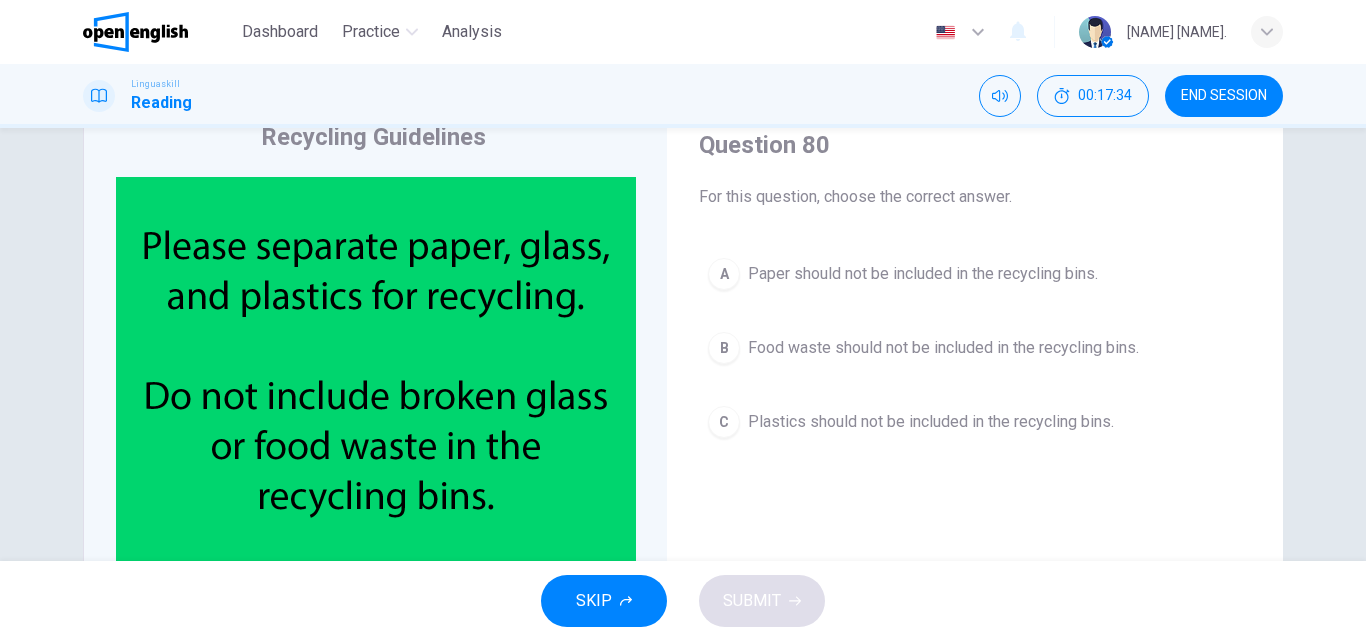 click on "Paper should not be included in the recycling bins." at bounding box center (923, 274) 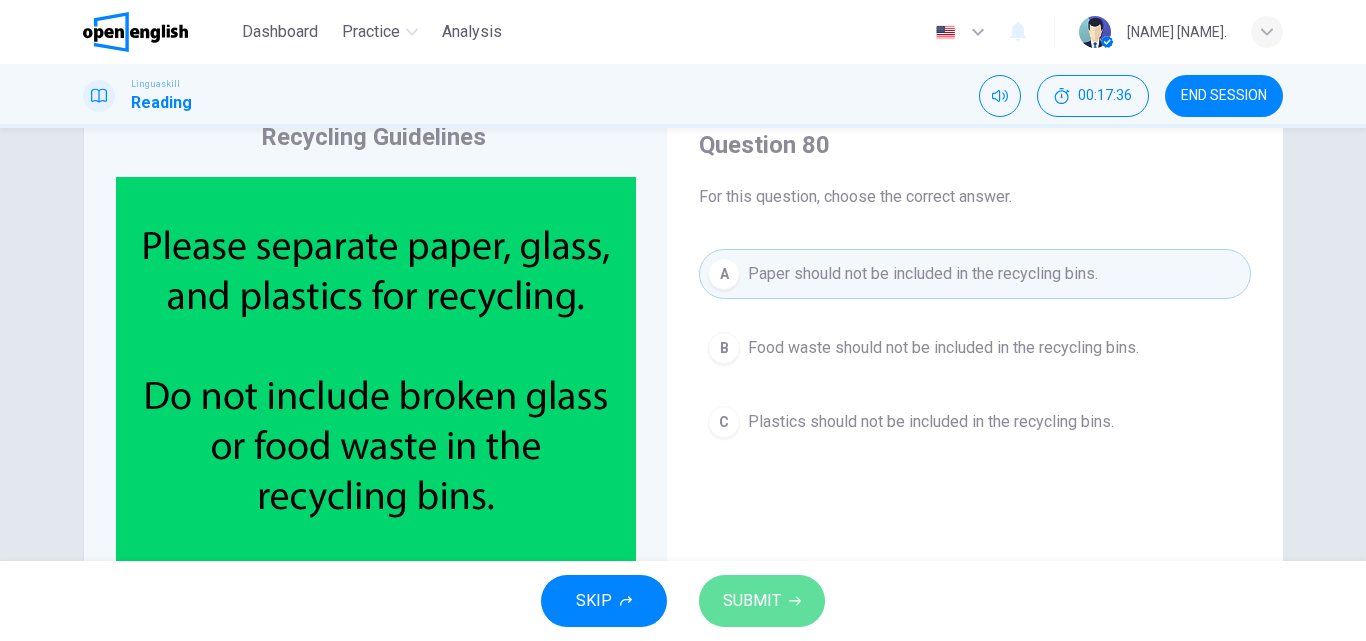 click on "SUBMIT" at bounding box center (762, 601) 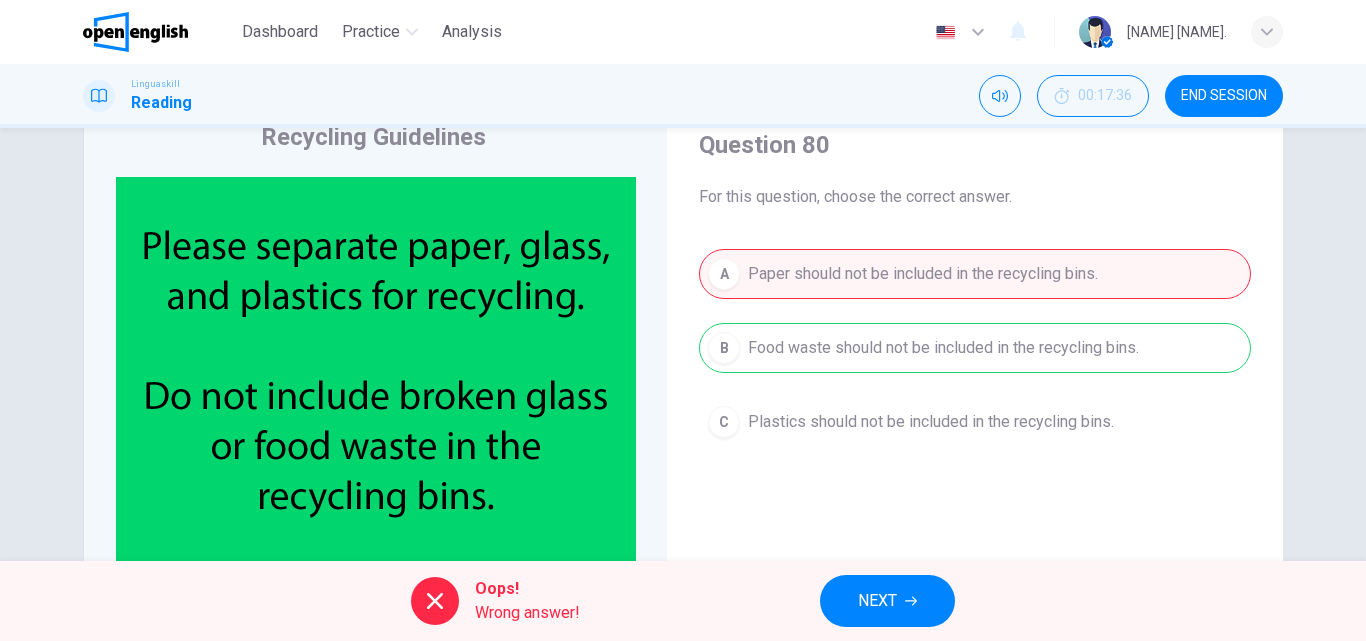 click on "NEXT" at bounding box center [887, 601] 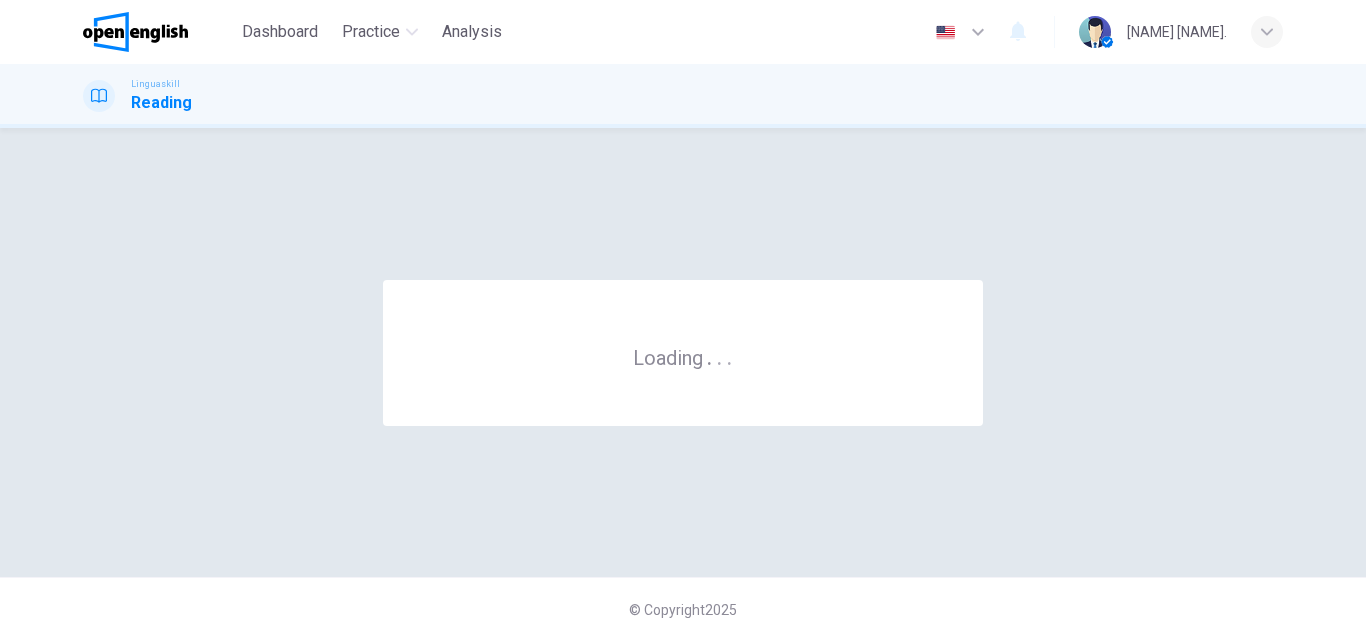 scroll, scrollTop: 0, scrollLeft: 0, axis: both 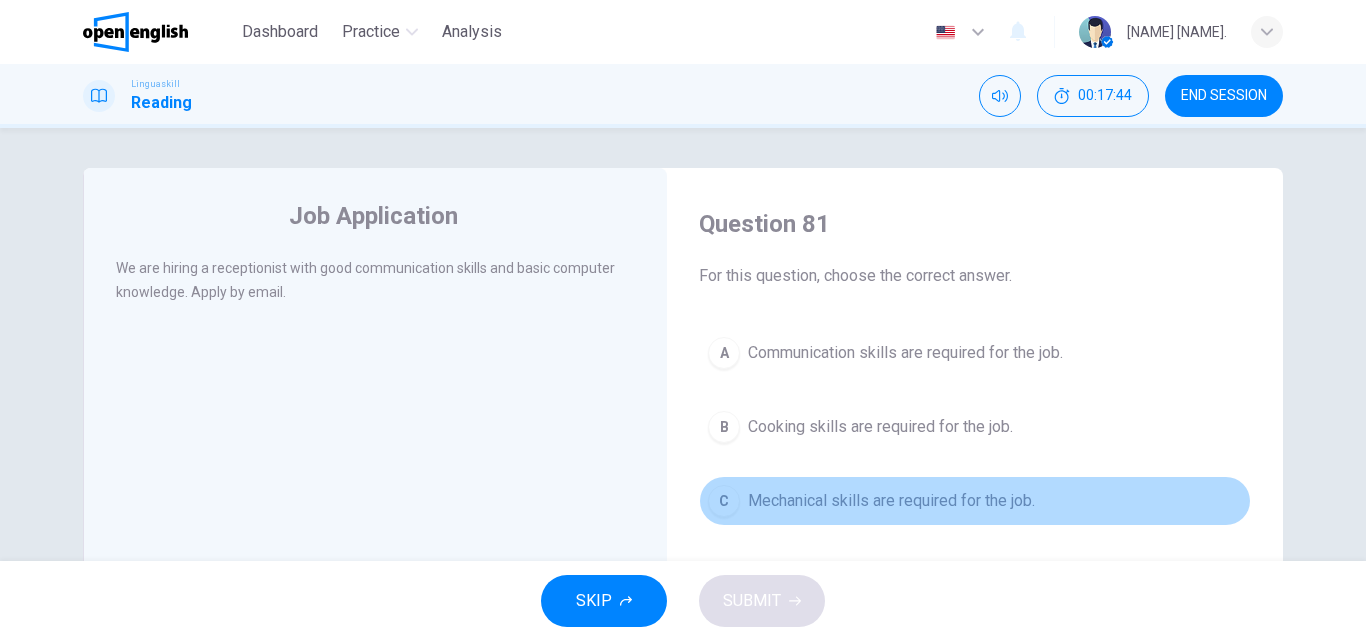 click on "Mechanical skills are required for the job." at bounding box center (891, 501) 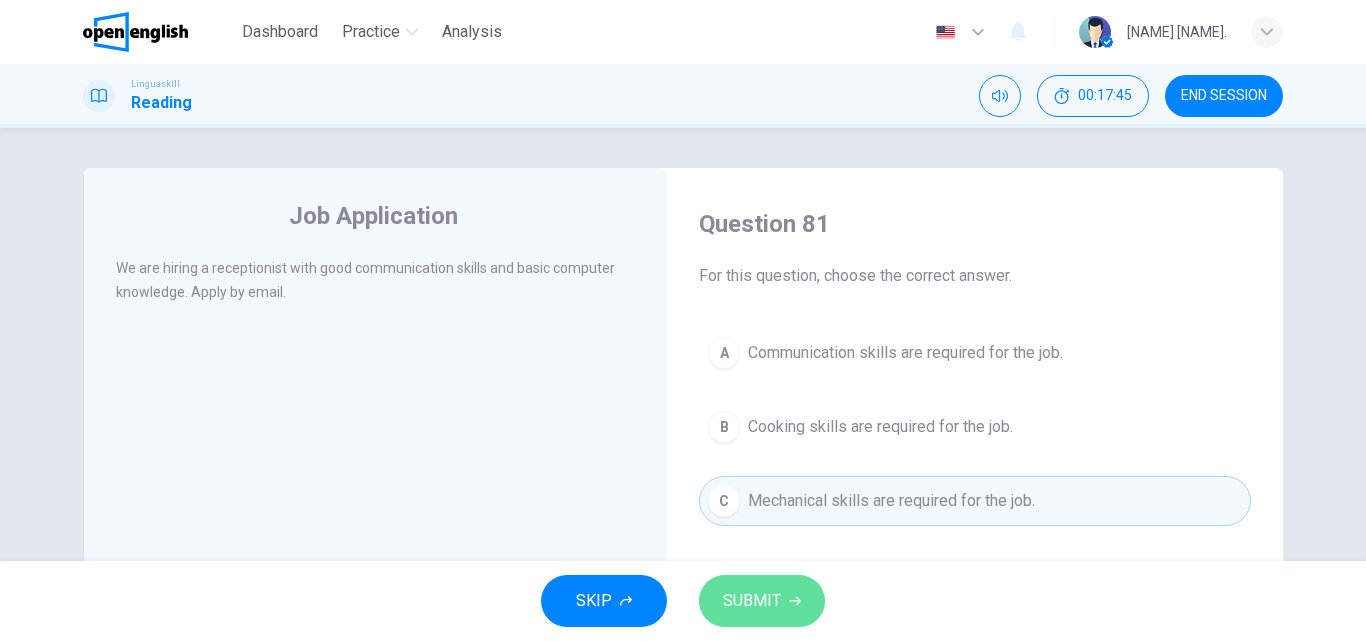 click on "SUBMIT" at bounding box center [762, 601] 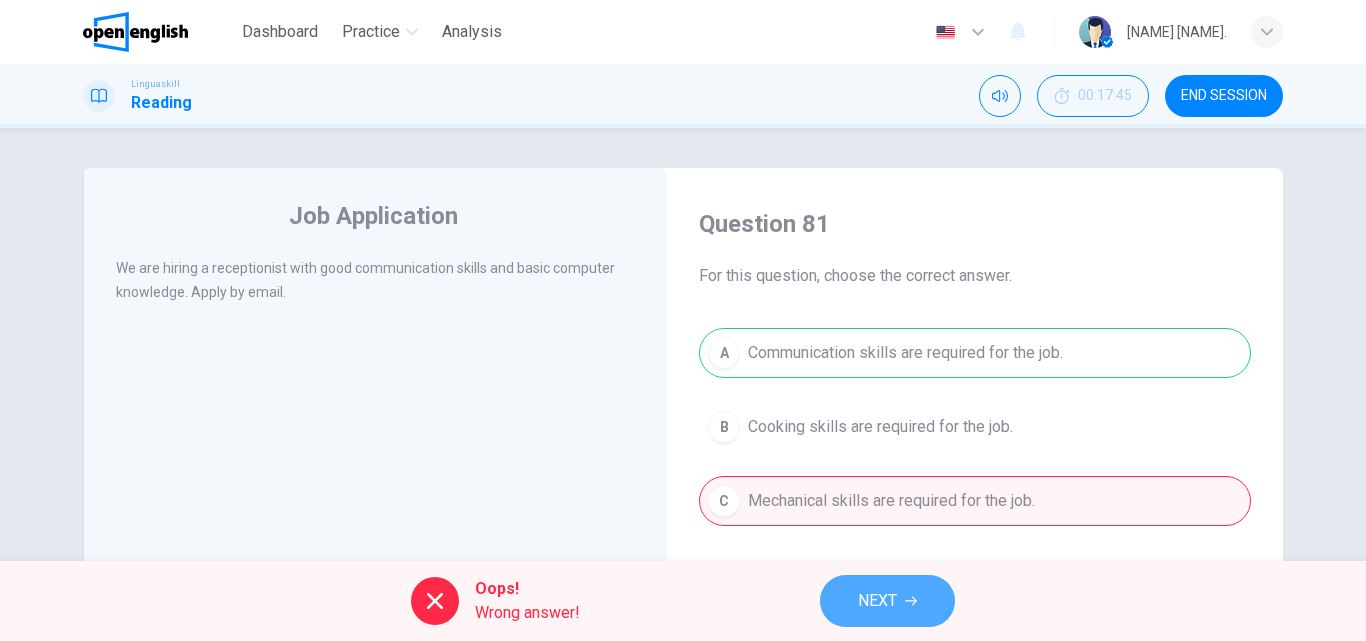 click on "NEXT" at bounding box center [887, 601] 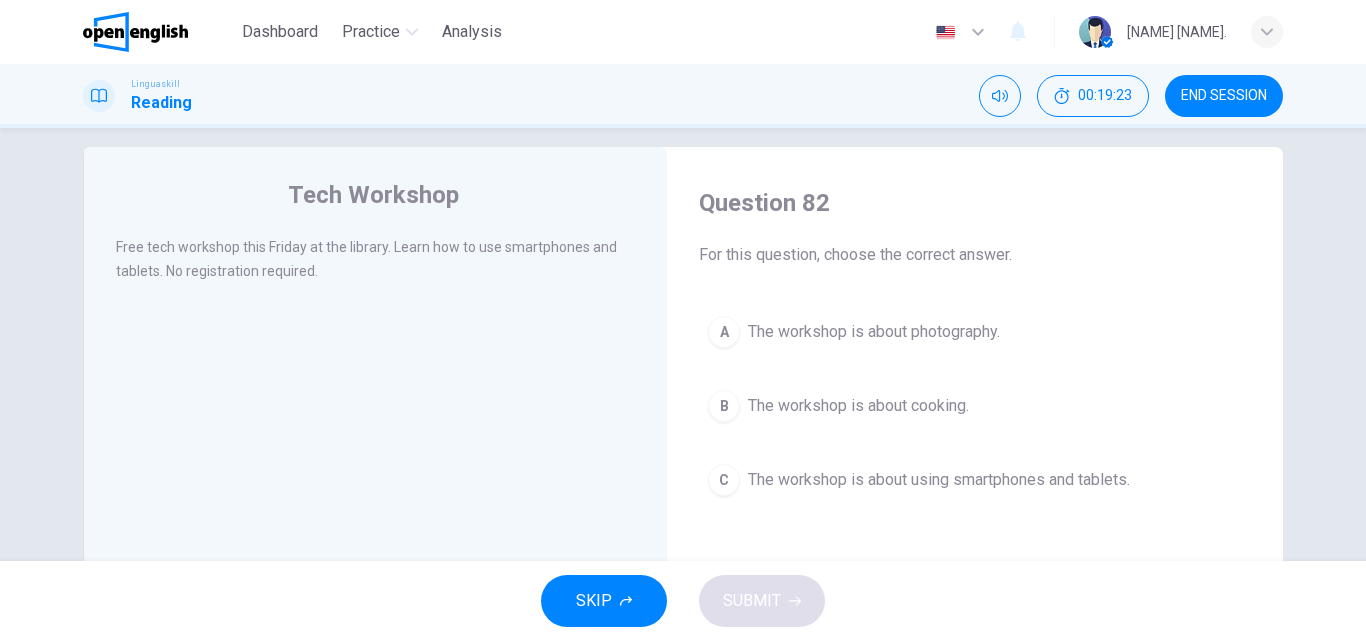 scroll, scrollTop: 49, scrollLeft: 0, axis: vertical 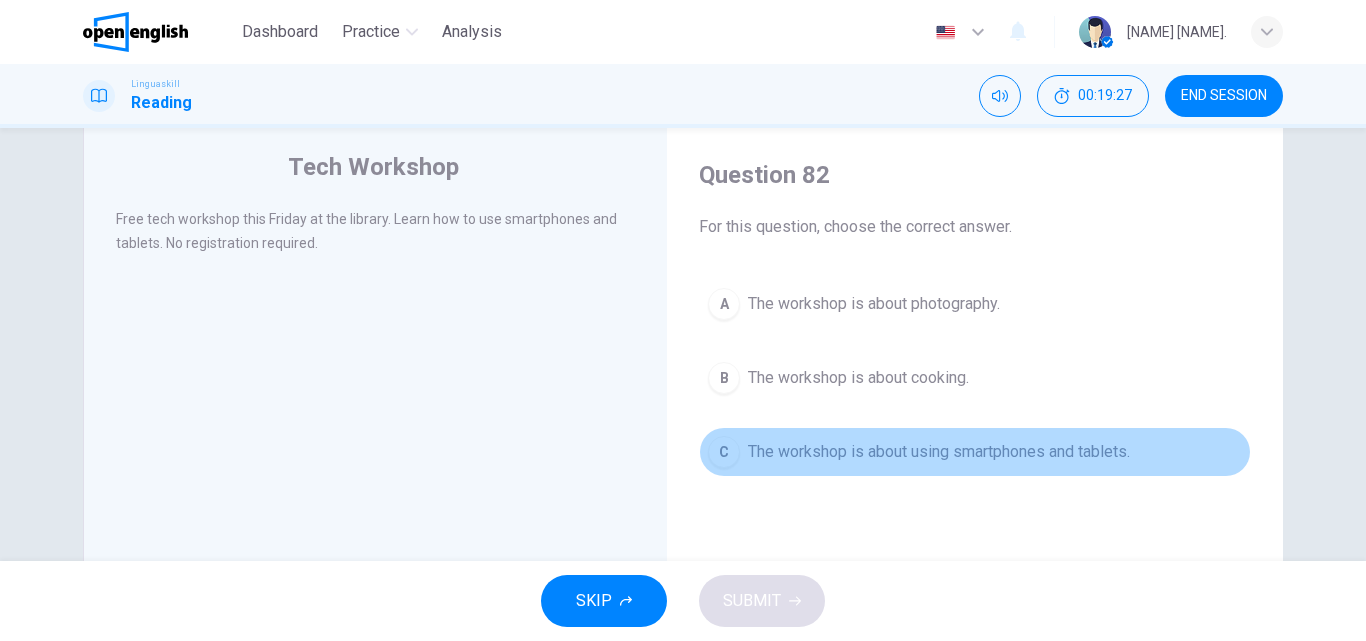 click on "The workshop is about using smartphones and tablets." at bounding box center [939, 452] 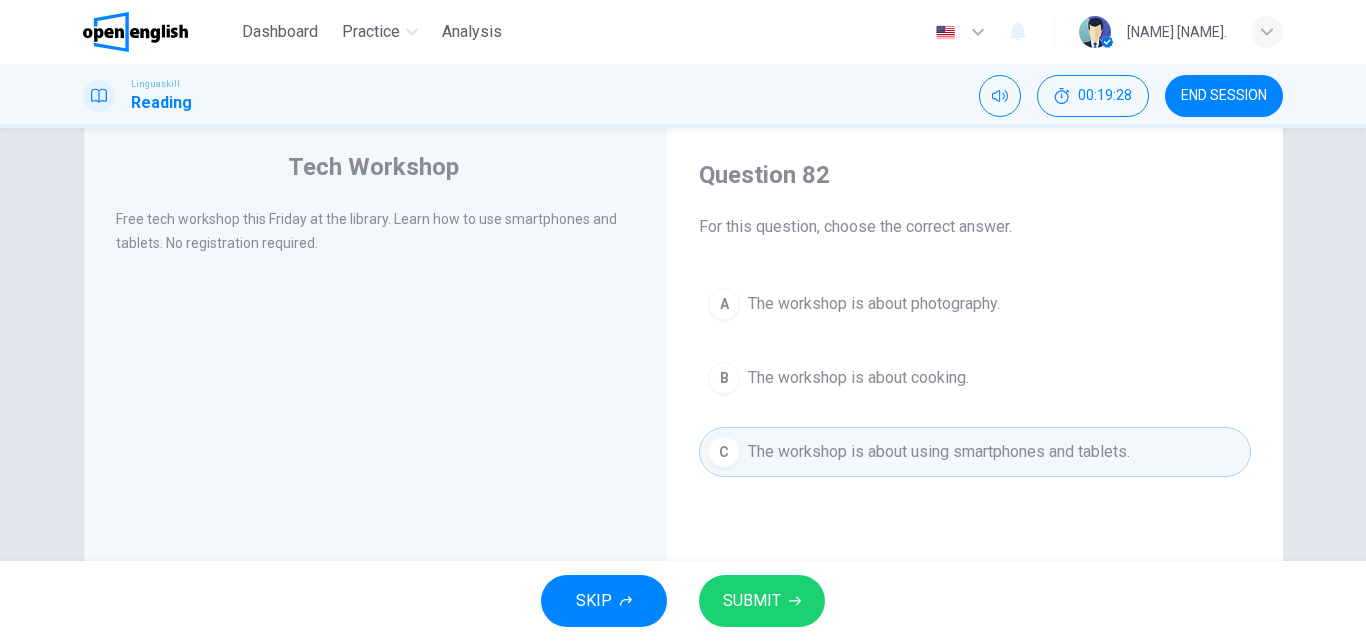 click on "SUBMIT" at bounding box center [752, 601] 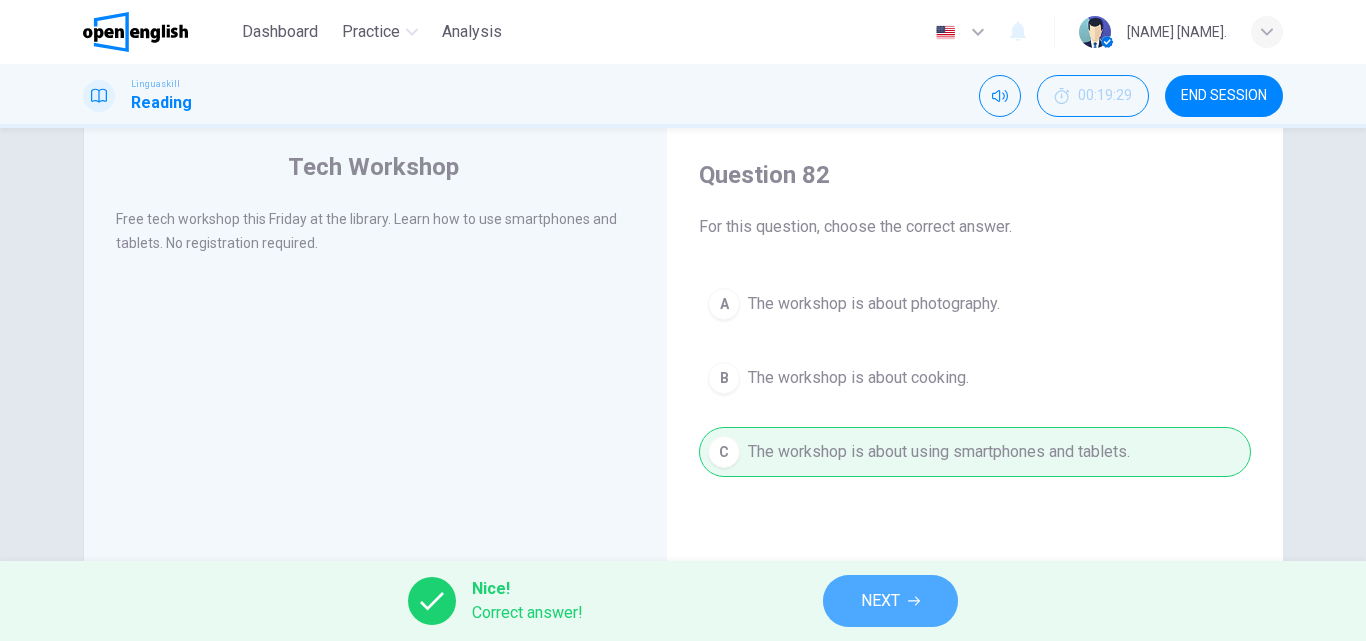 click on "NEXT" at bounding box center (880, 601) 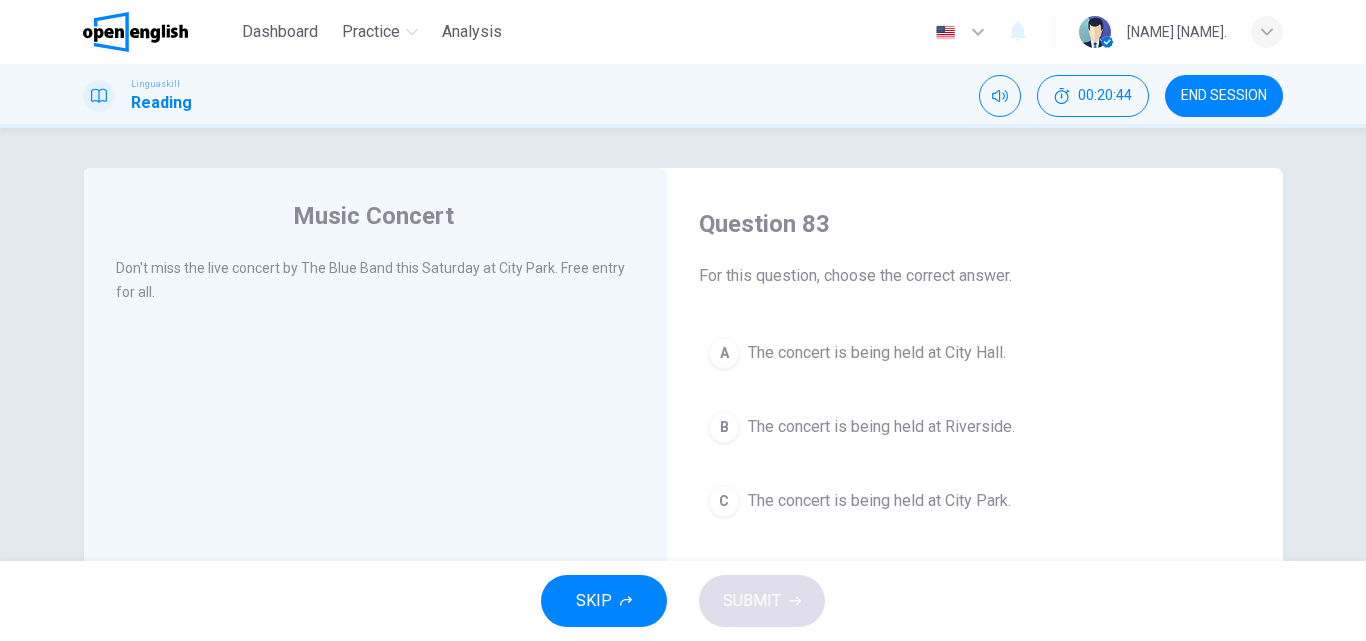 click on "The concert is being held at City Park." at bounding box center (879, 501) 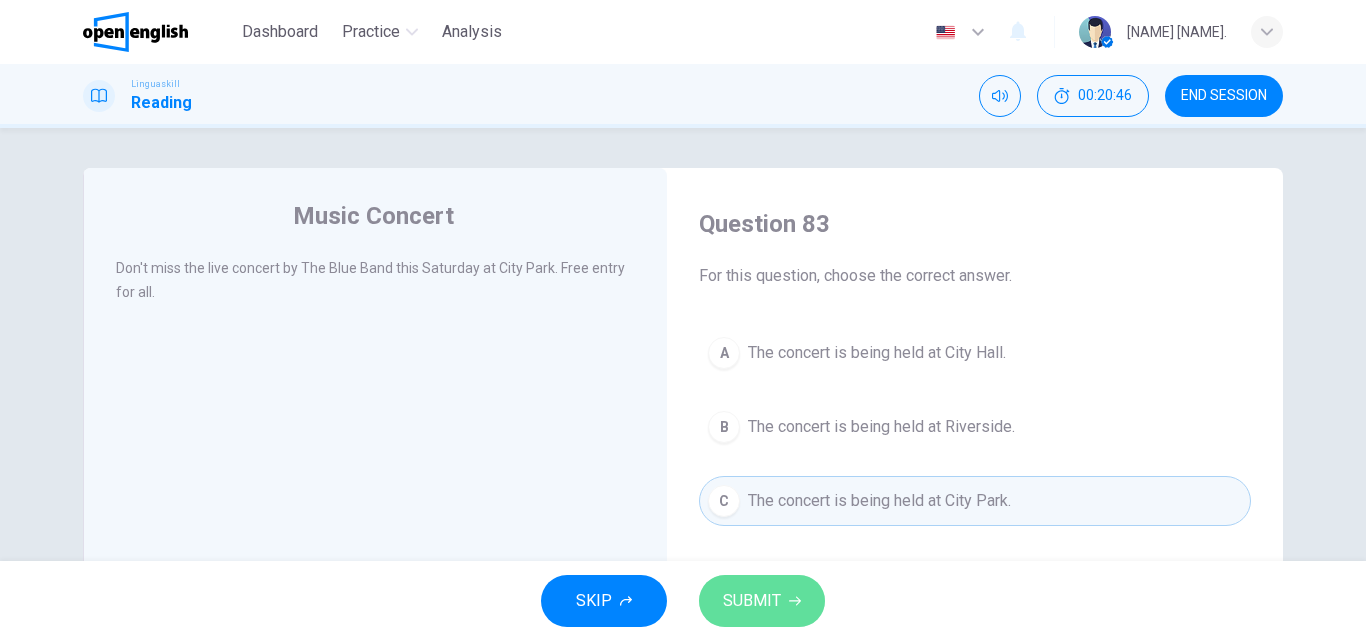 click on "SUBMIT" at bounding box center [752, 601] 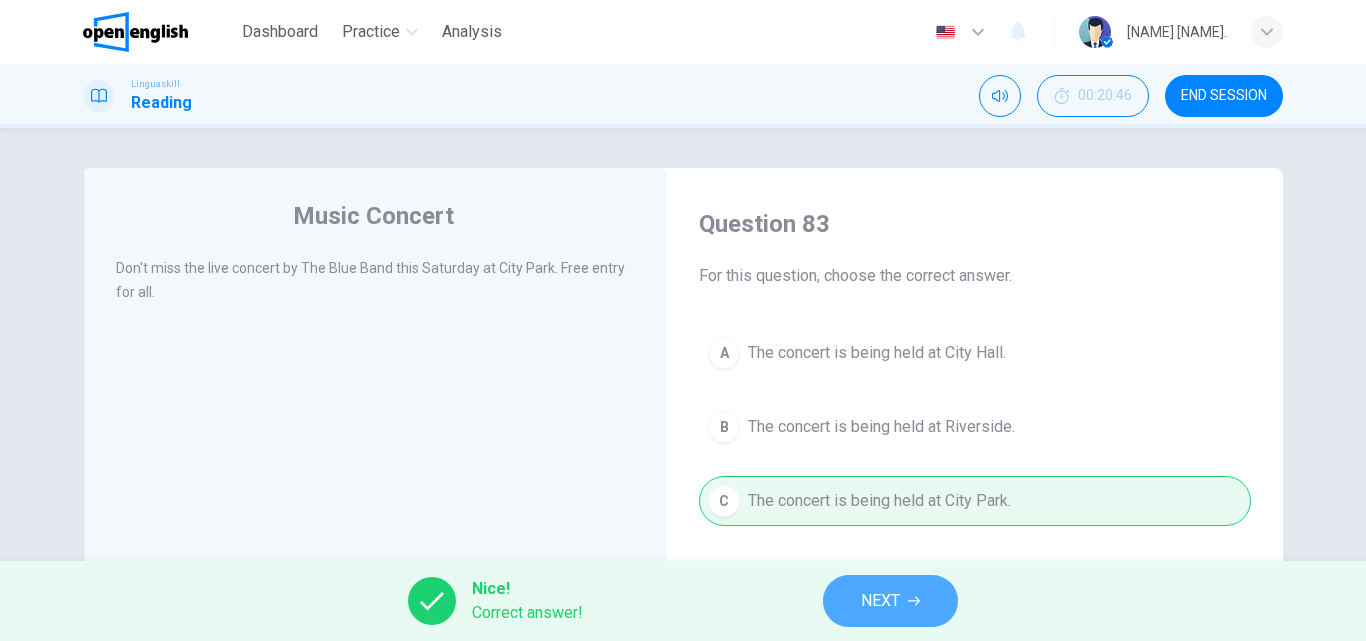 click on "NEXT" at bounding box center (890, 601) 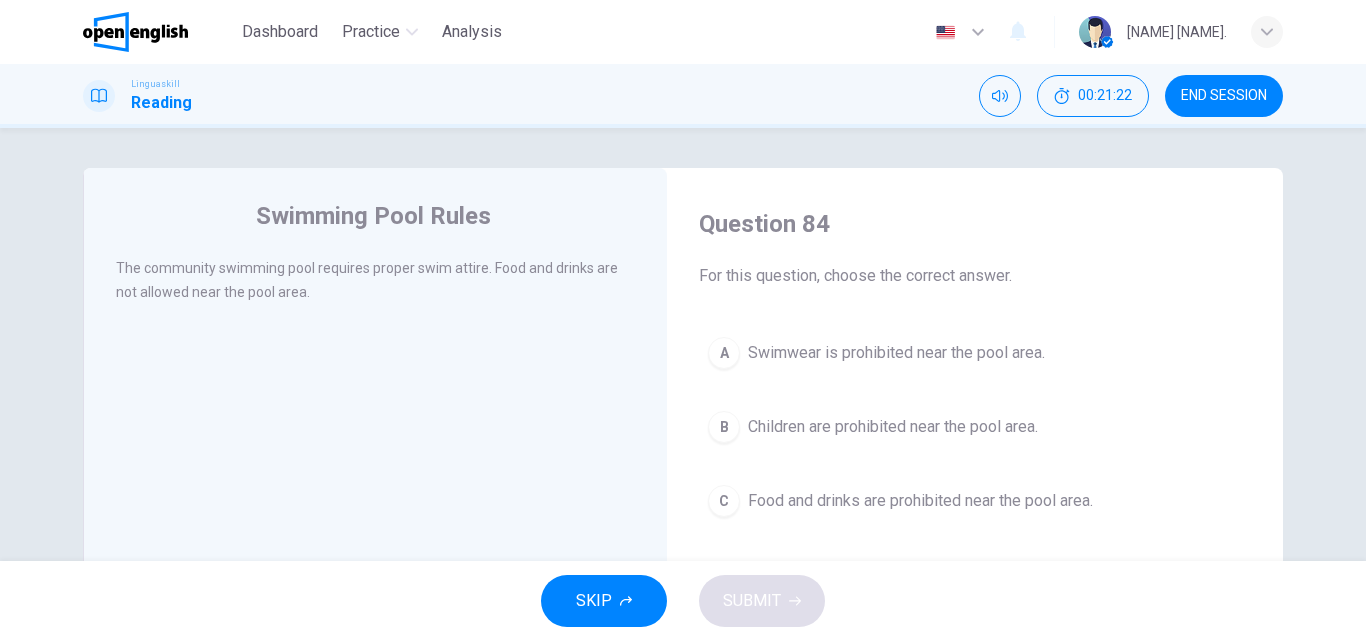 click on "Children are prohibited near the pool area." at bounding box center [893, 427] 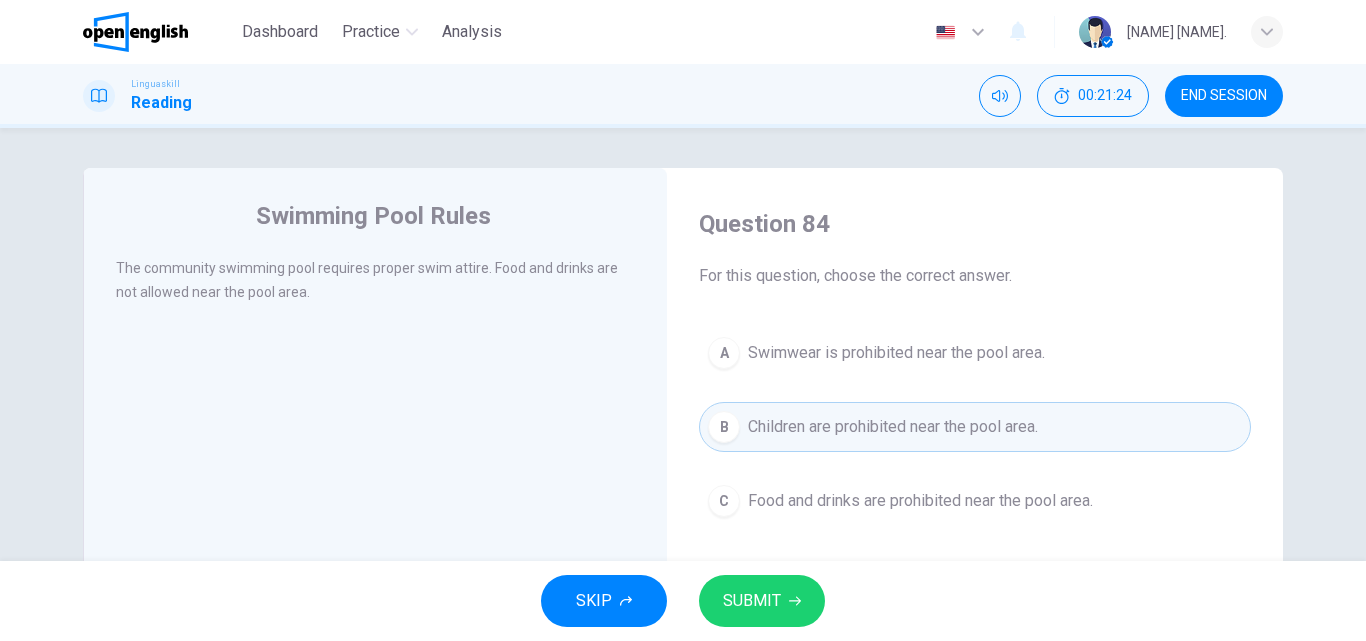 click on "SUBMIT" at bounding box center (762, 601) 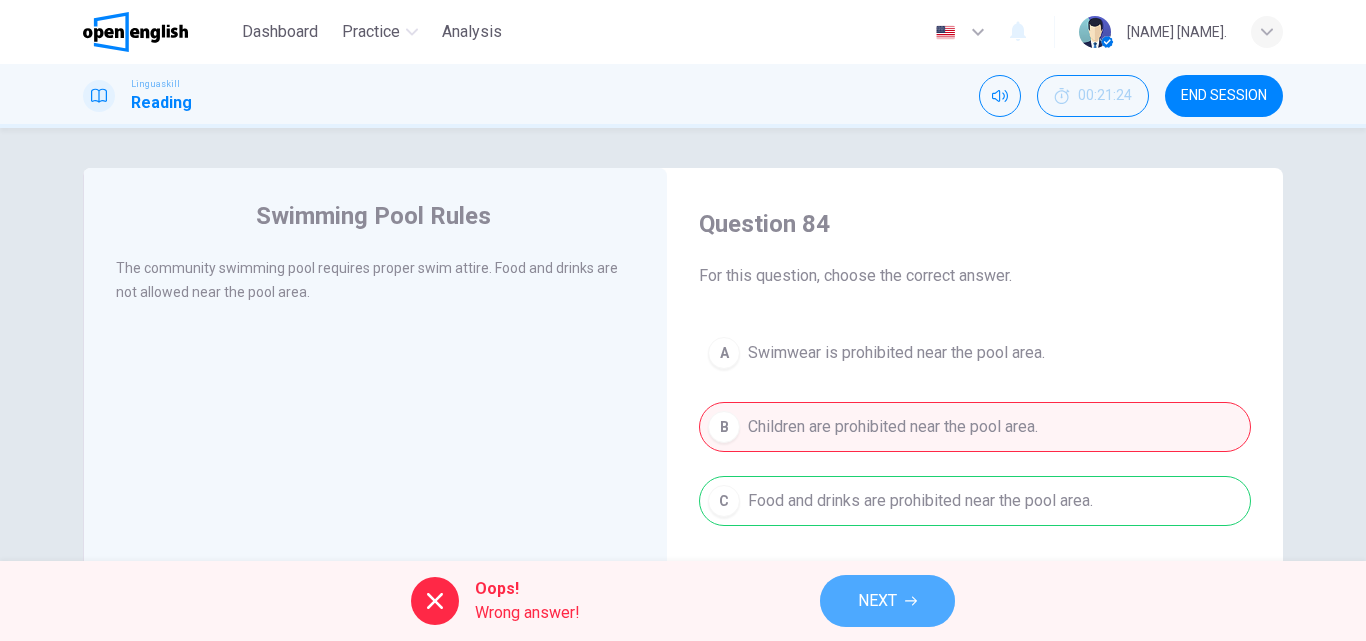 click on "NEXT" at bounding box center [887, 601] 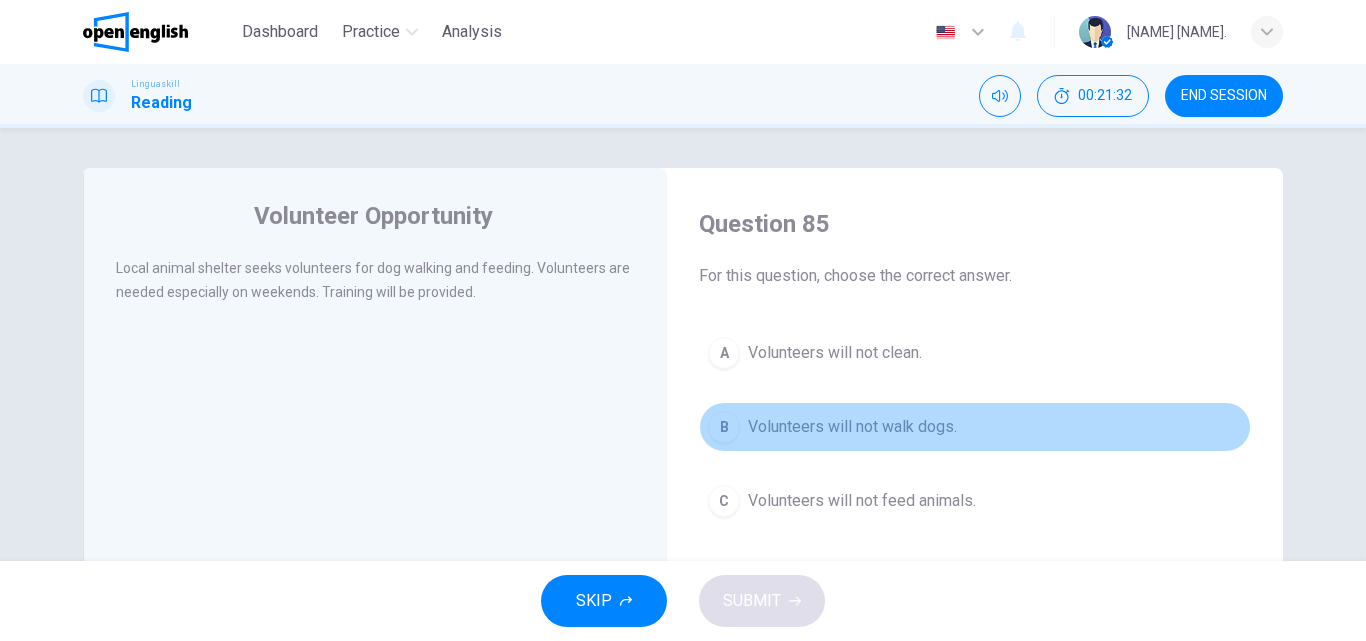 click on "B Volunteers will not walk dogs." at bounding box center [975, 427] 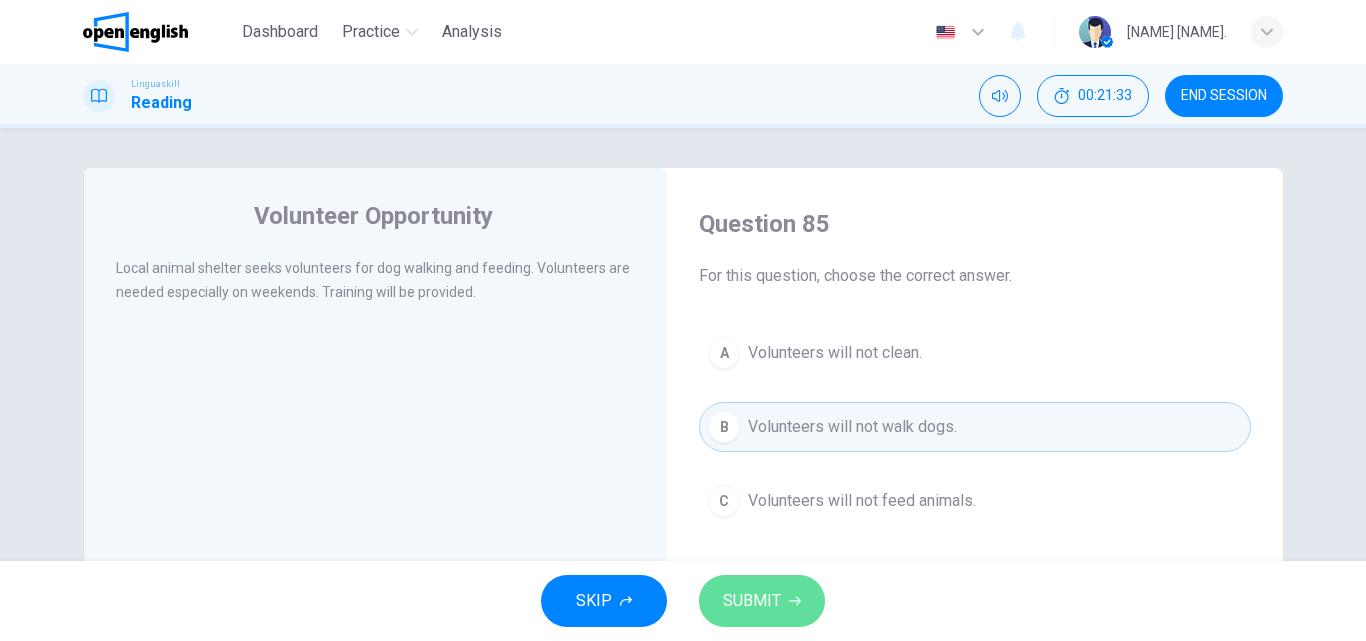 click on "SUBMIT" at bounding box center [762, 601] 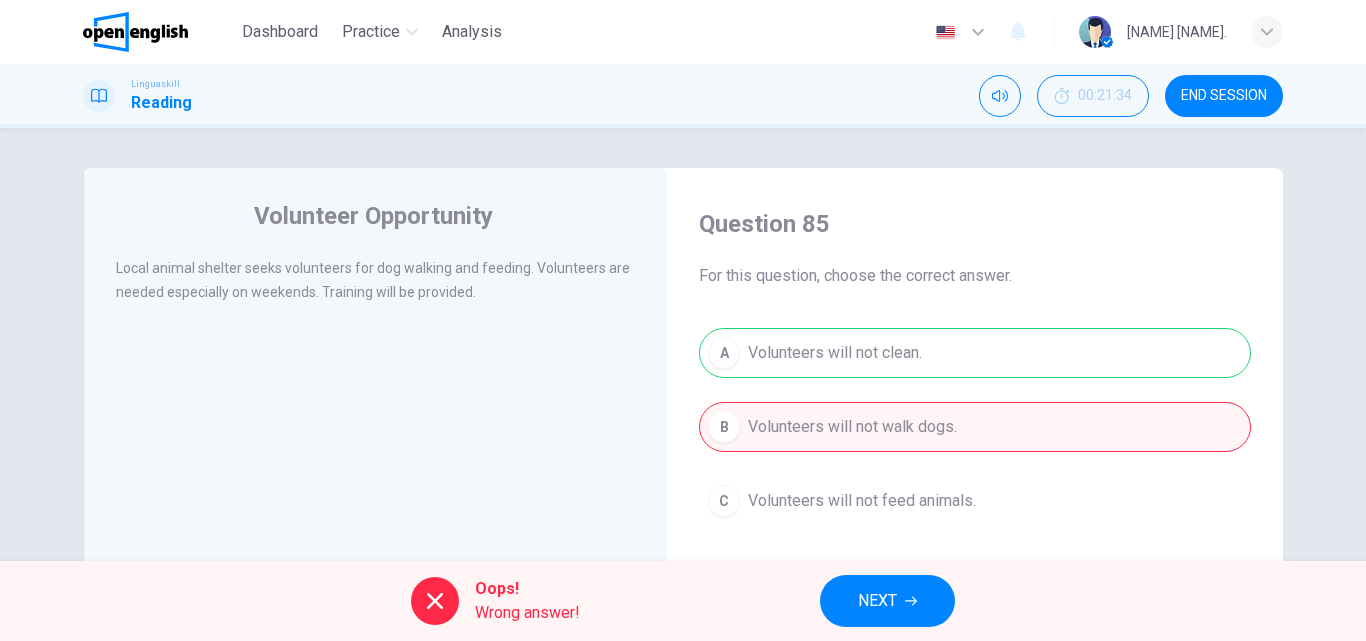 click on "NEXT" at bounding box center [887, 601] 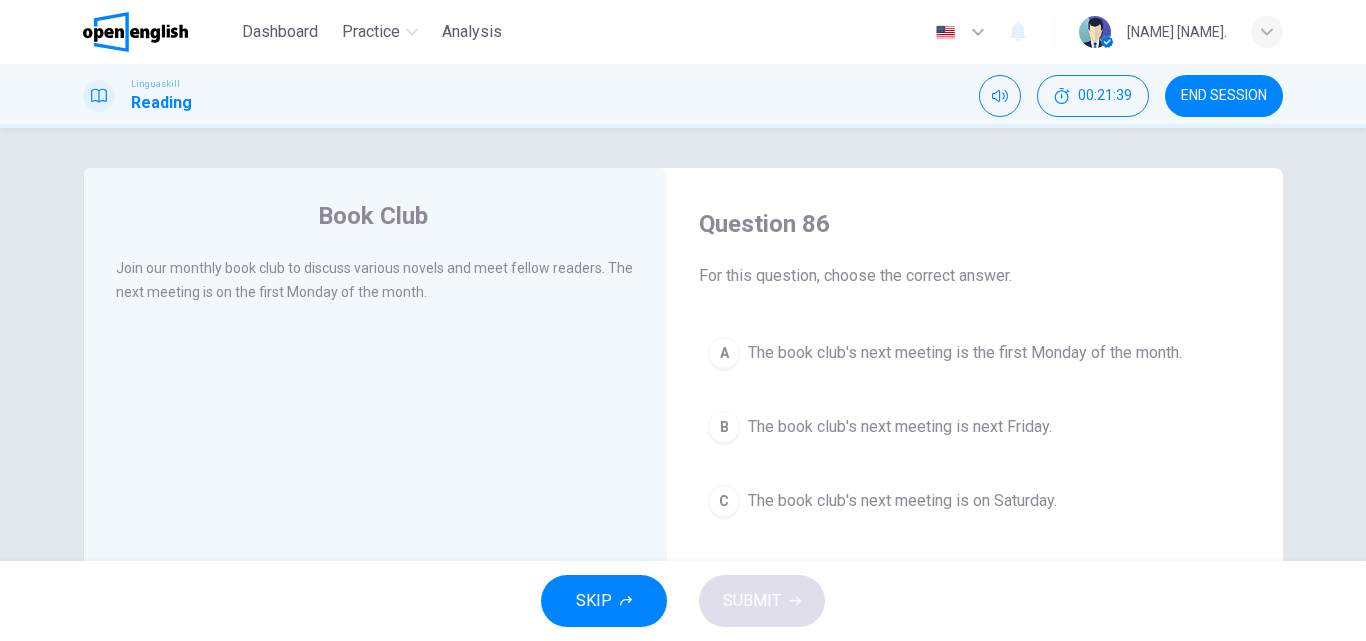 click on "A The book club's next meeting is the first Monday of the month." at bounding box center [975, 353] 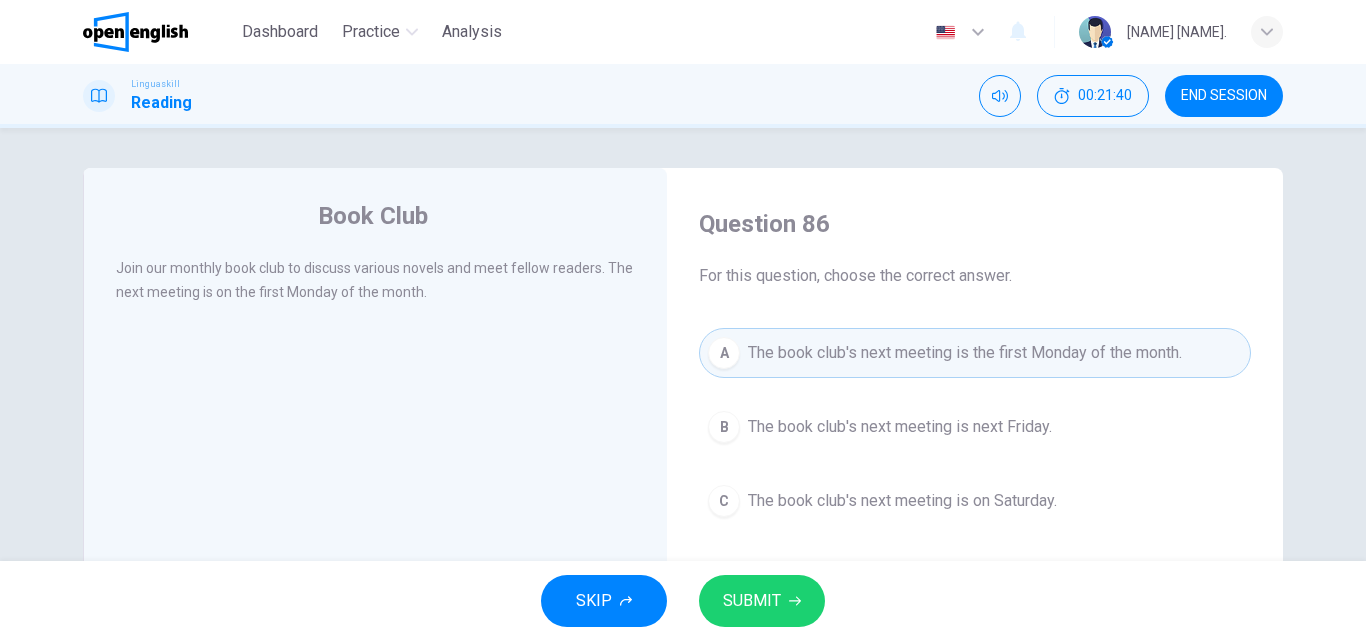 click on "SUBMIT" at bounding box center (752, 601) 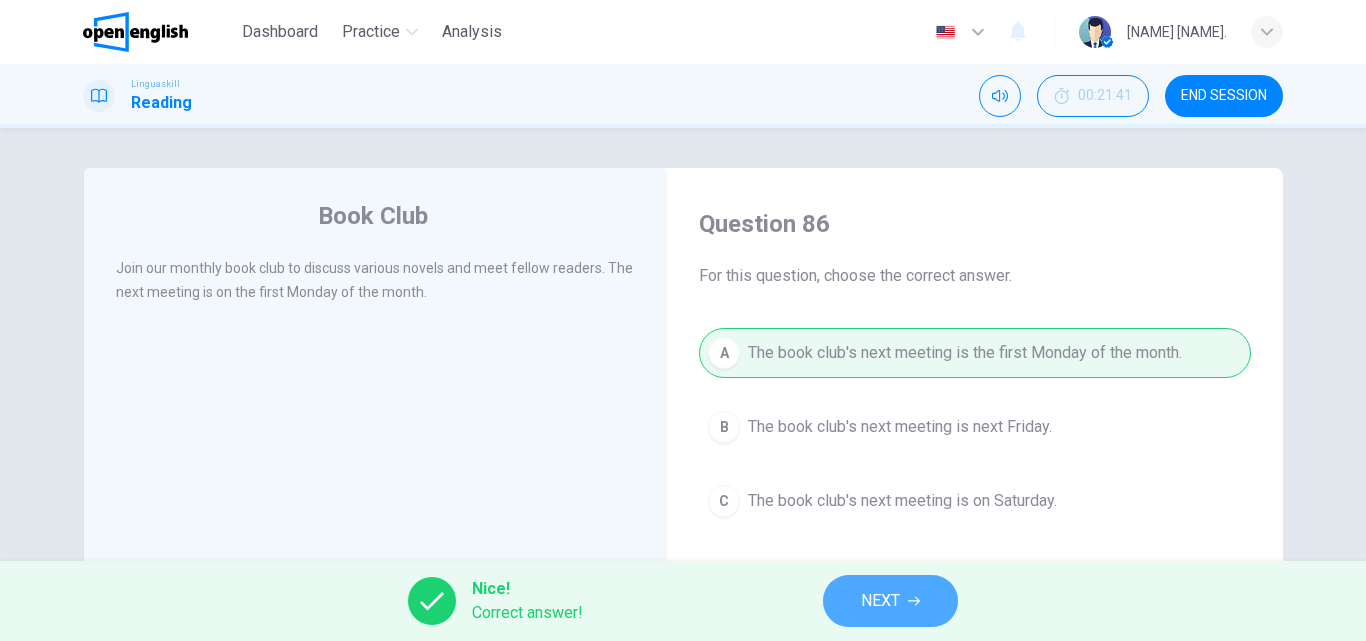 click on "NEXT" at bounding box center [890, 601] 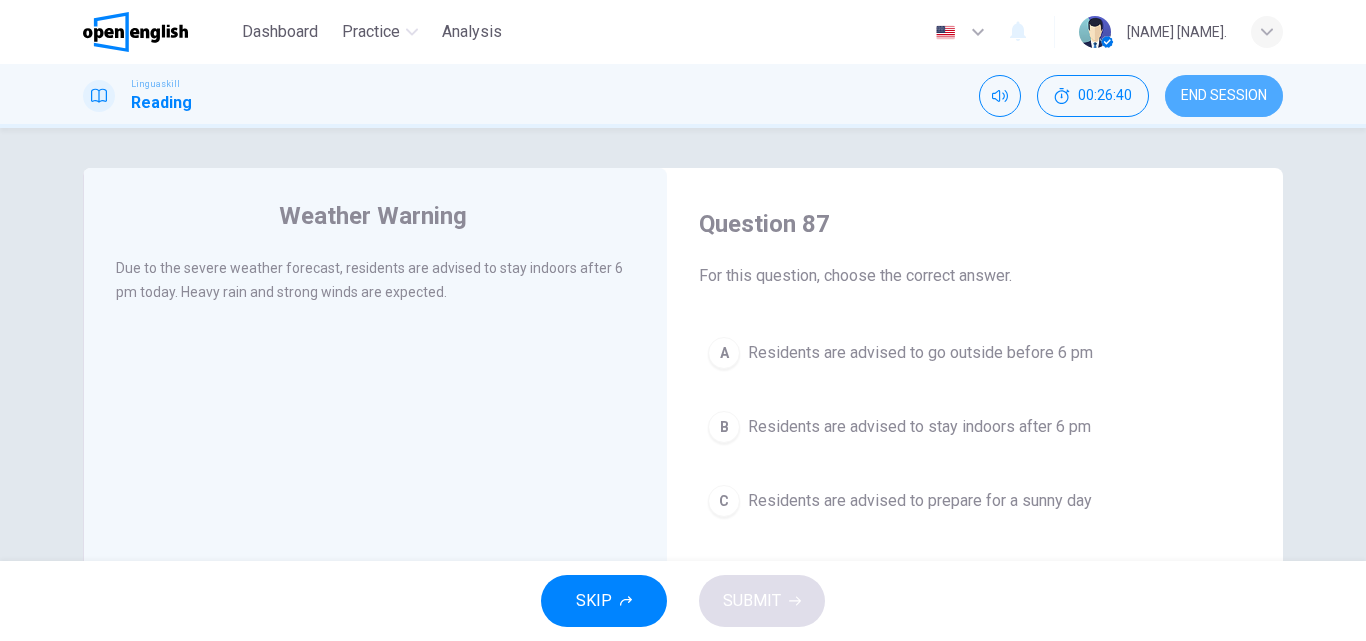 click on "END SESSION" at bounding box center [1224, 96] 